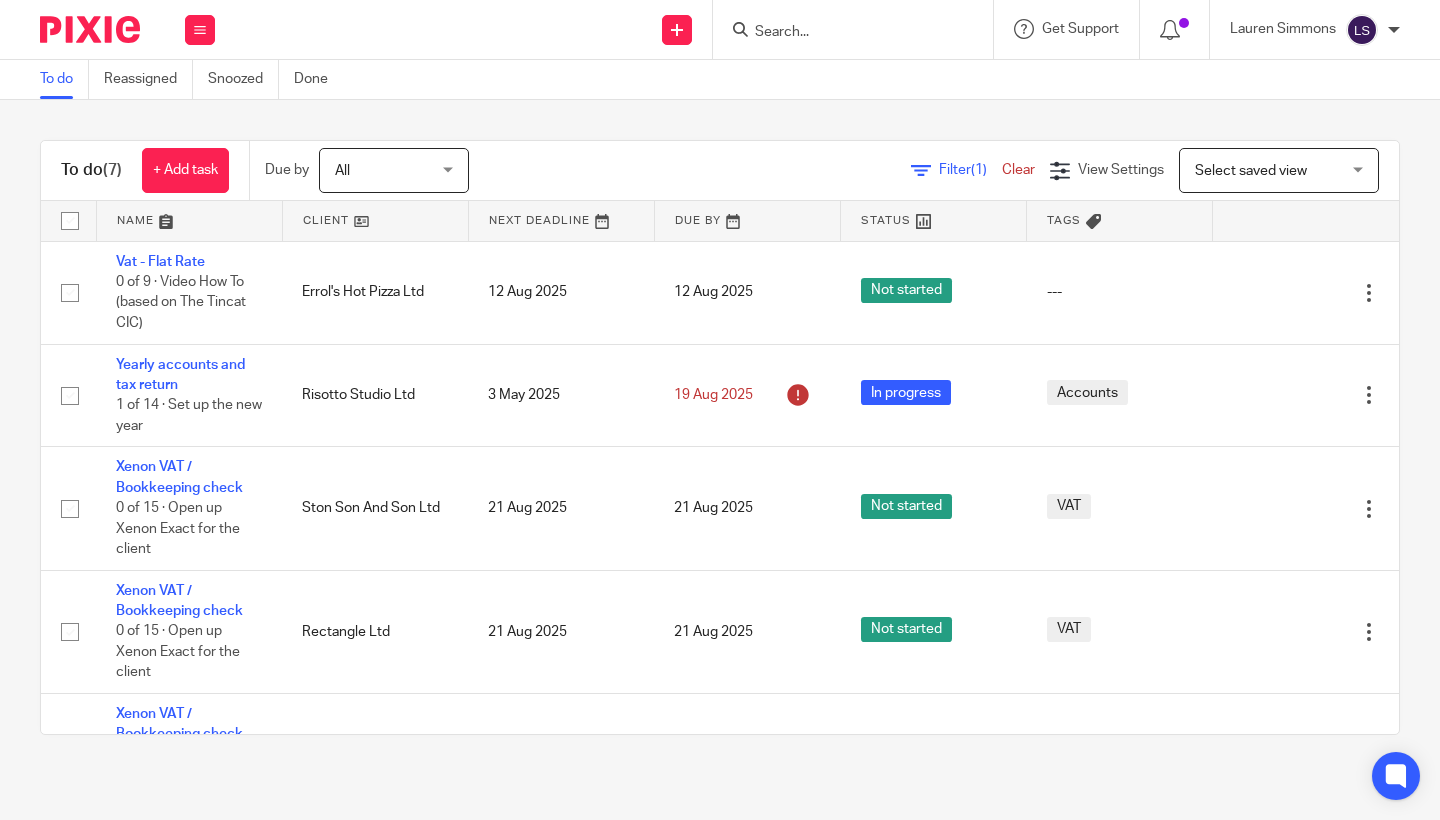 scroll, scrollTop: 0, scrollLeft: 0, axis: both 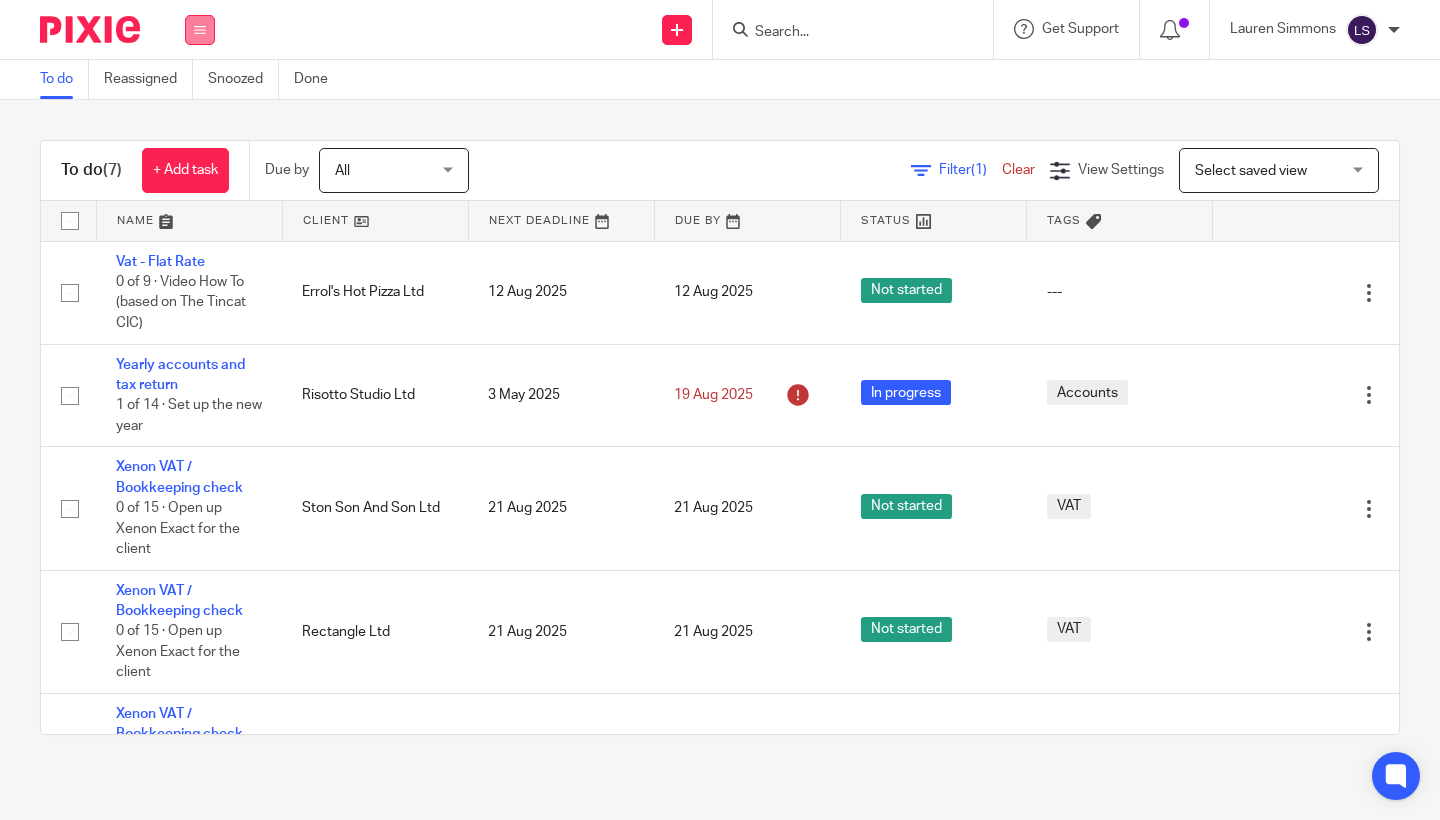 click at bounding box center (200, 30) 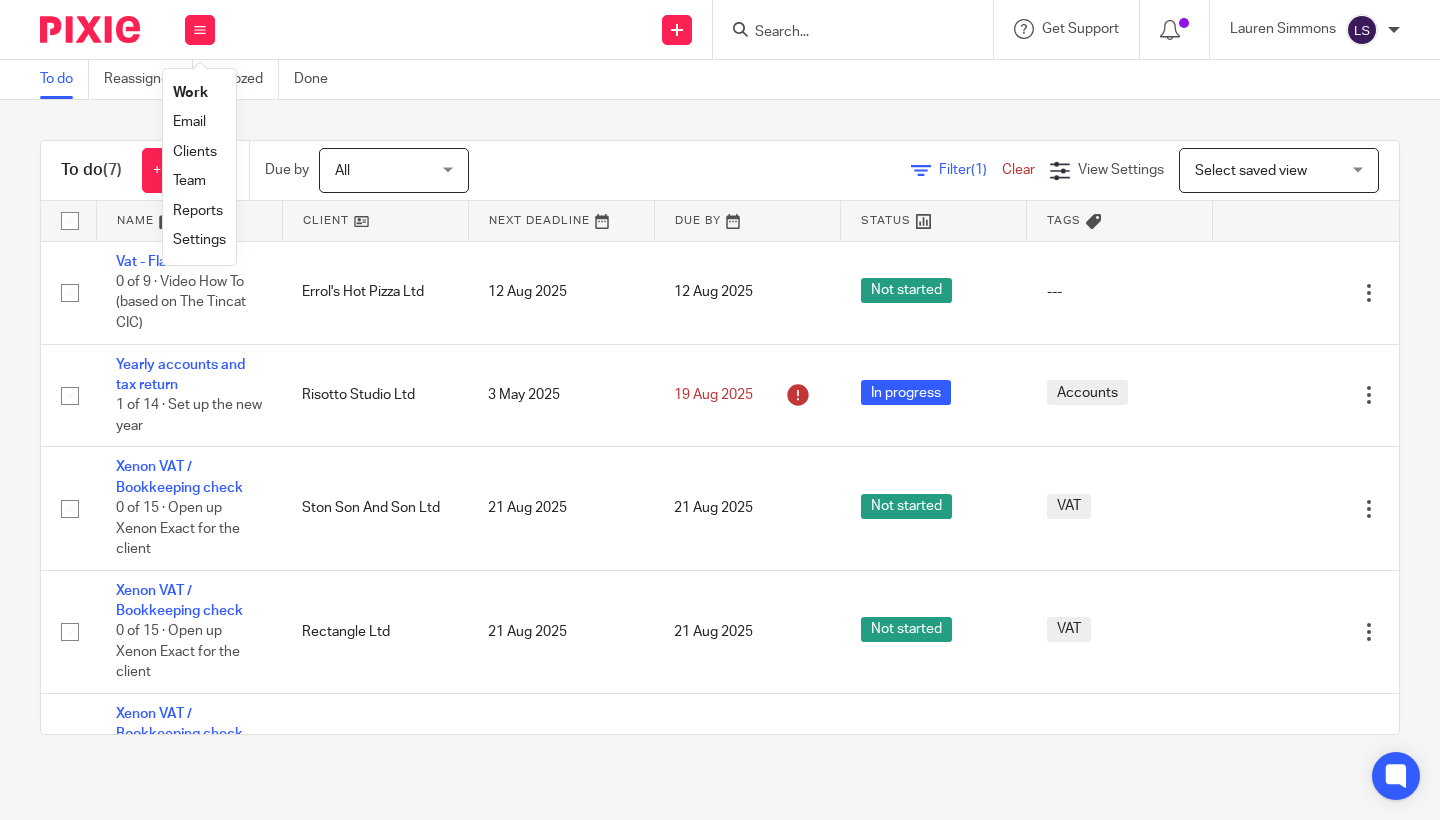 click on "Email" at bounding box center (189, 122) 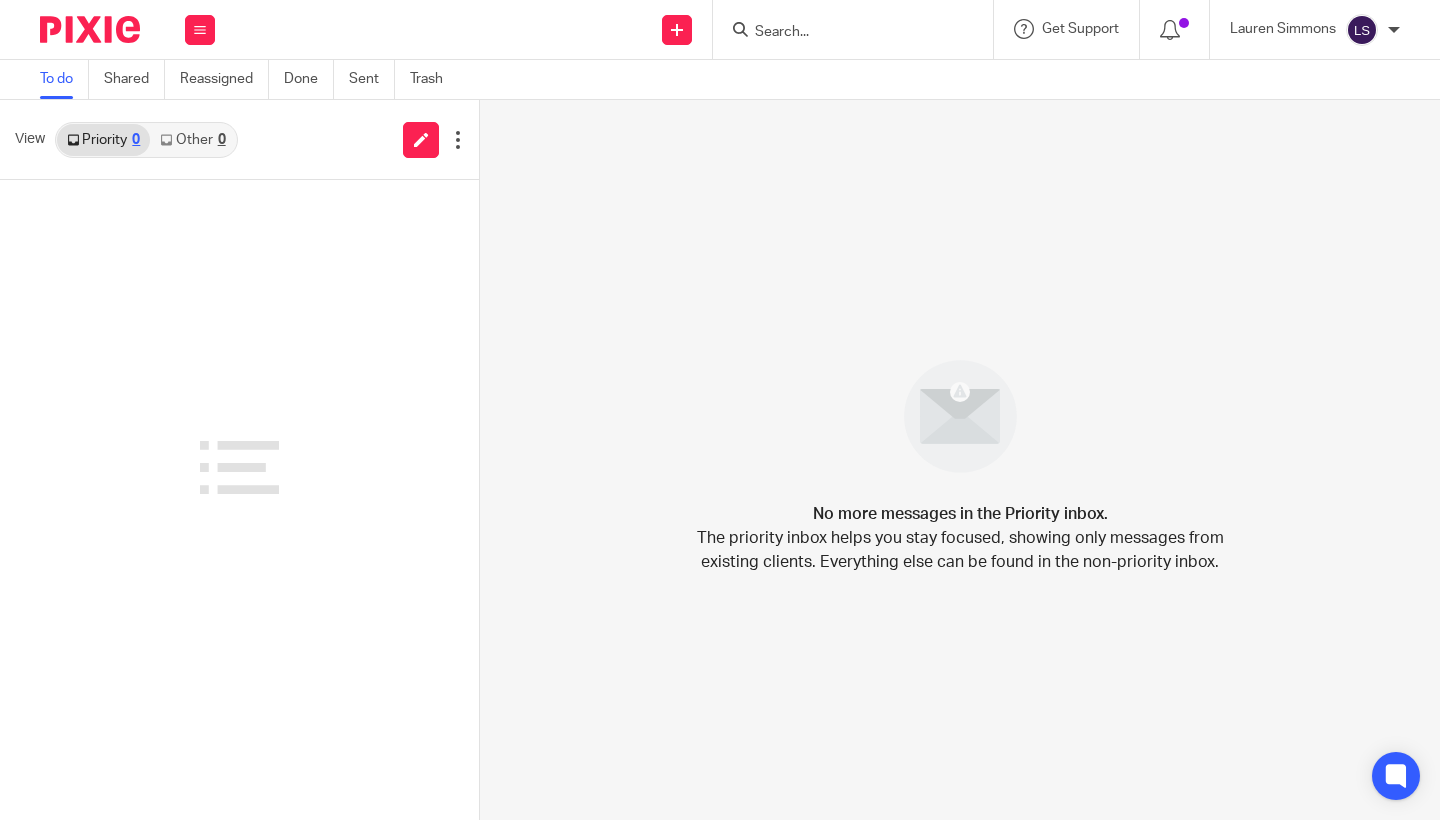 scroll, scrollTop: 0, scrollLeft: 0, axis: both 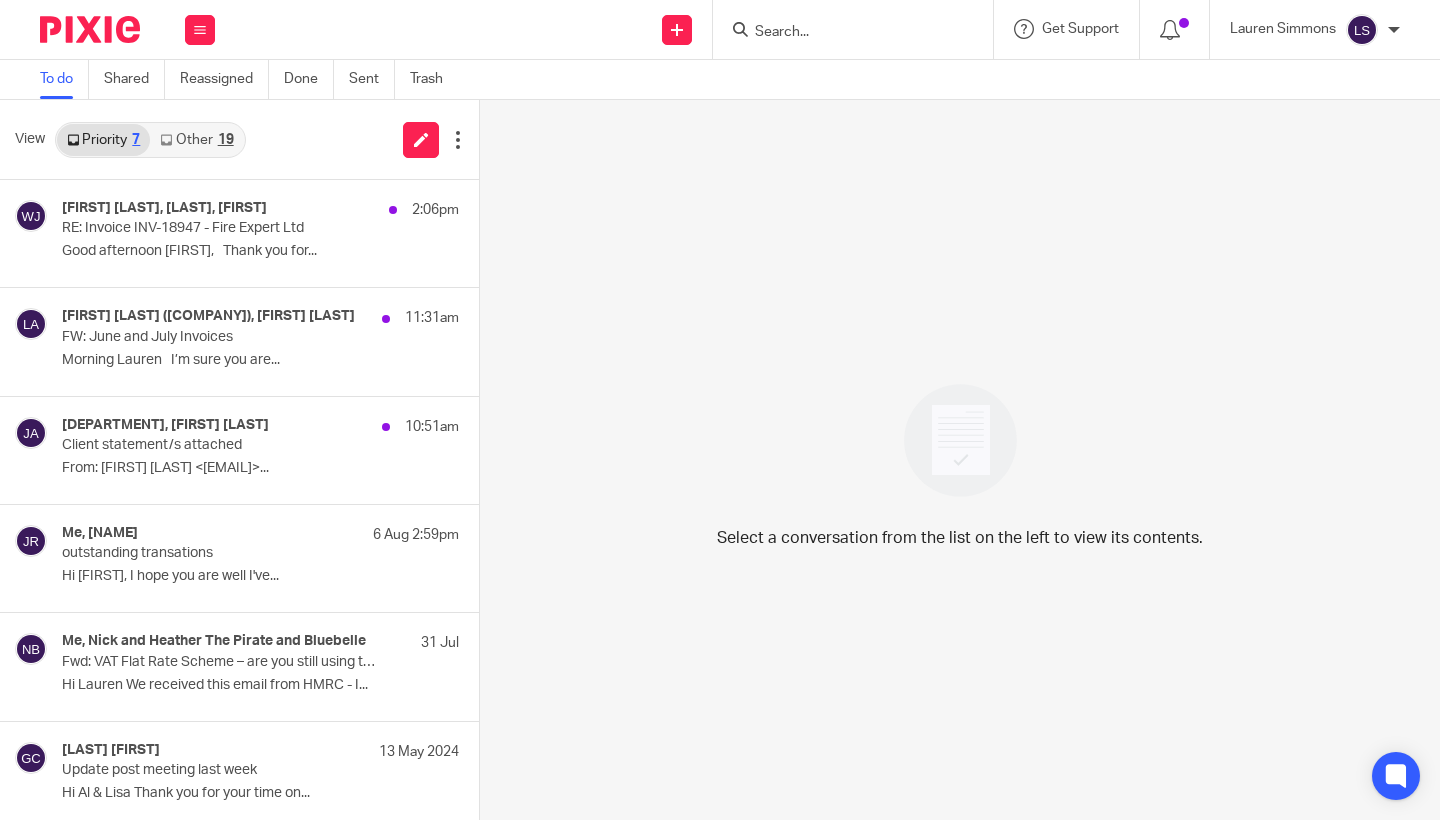 click on "19" at bounding box center (226, 140) 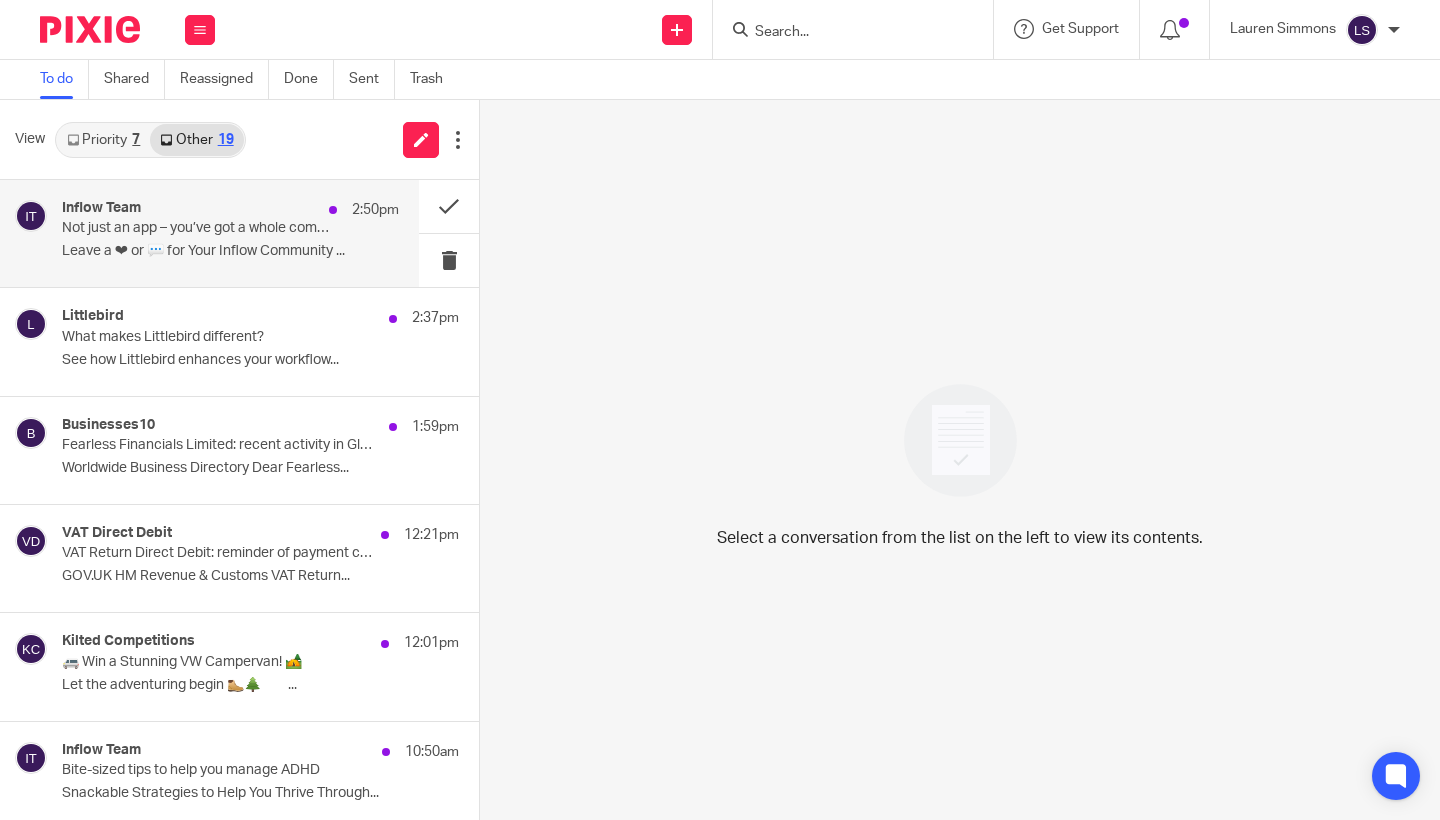 click on "Inflow Team
2:50pm   Not just an app – you’ve got a whole community   Leave a ❤ or 💬 for Your Inflow Community ..." at bounding box center [230, 233] 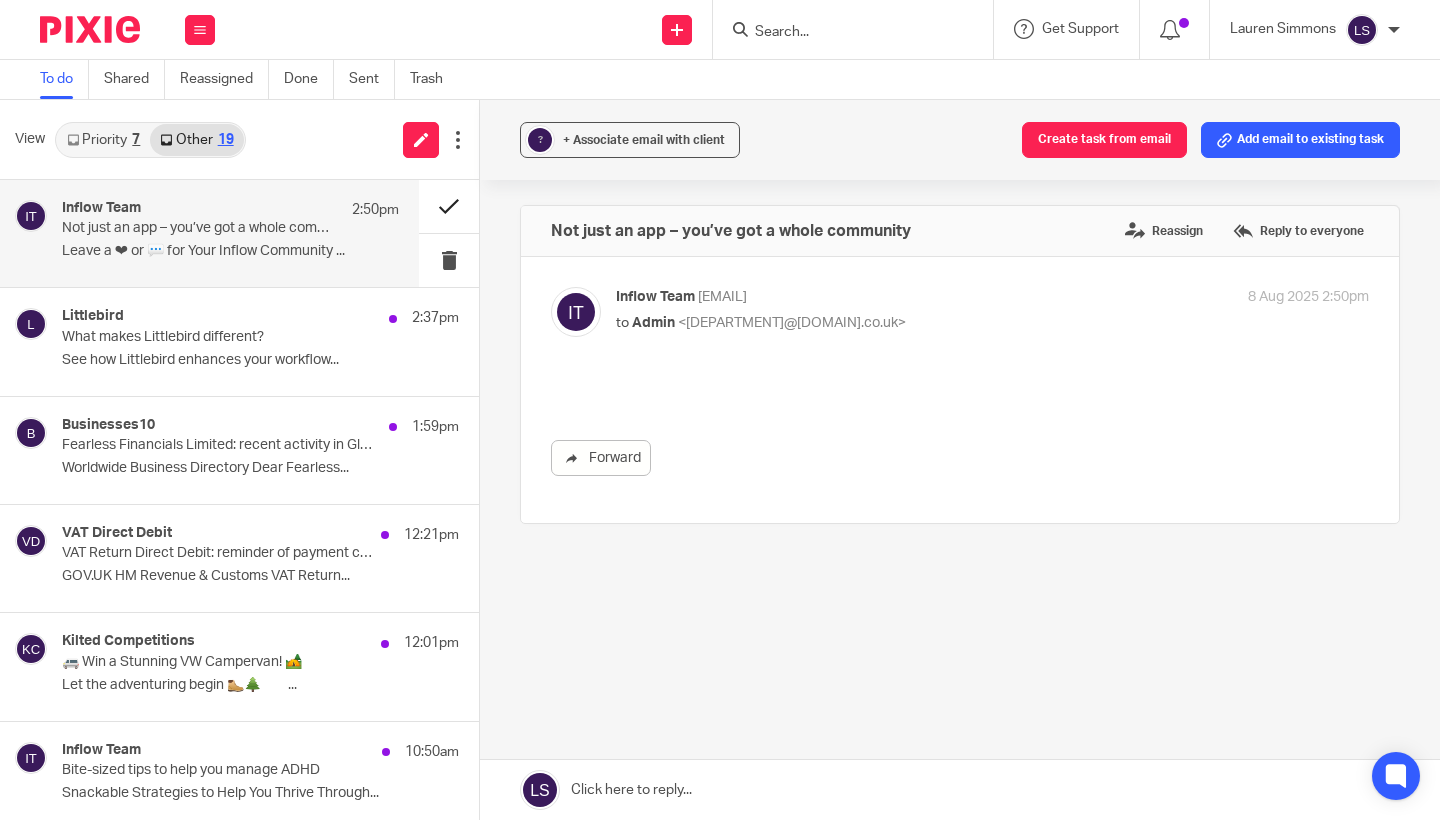 scroll, scrollTop: 0, scrollLeft: 0, axis: both 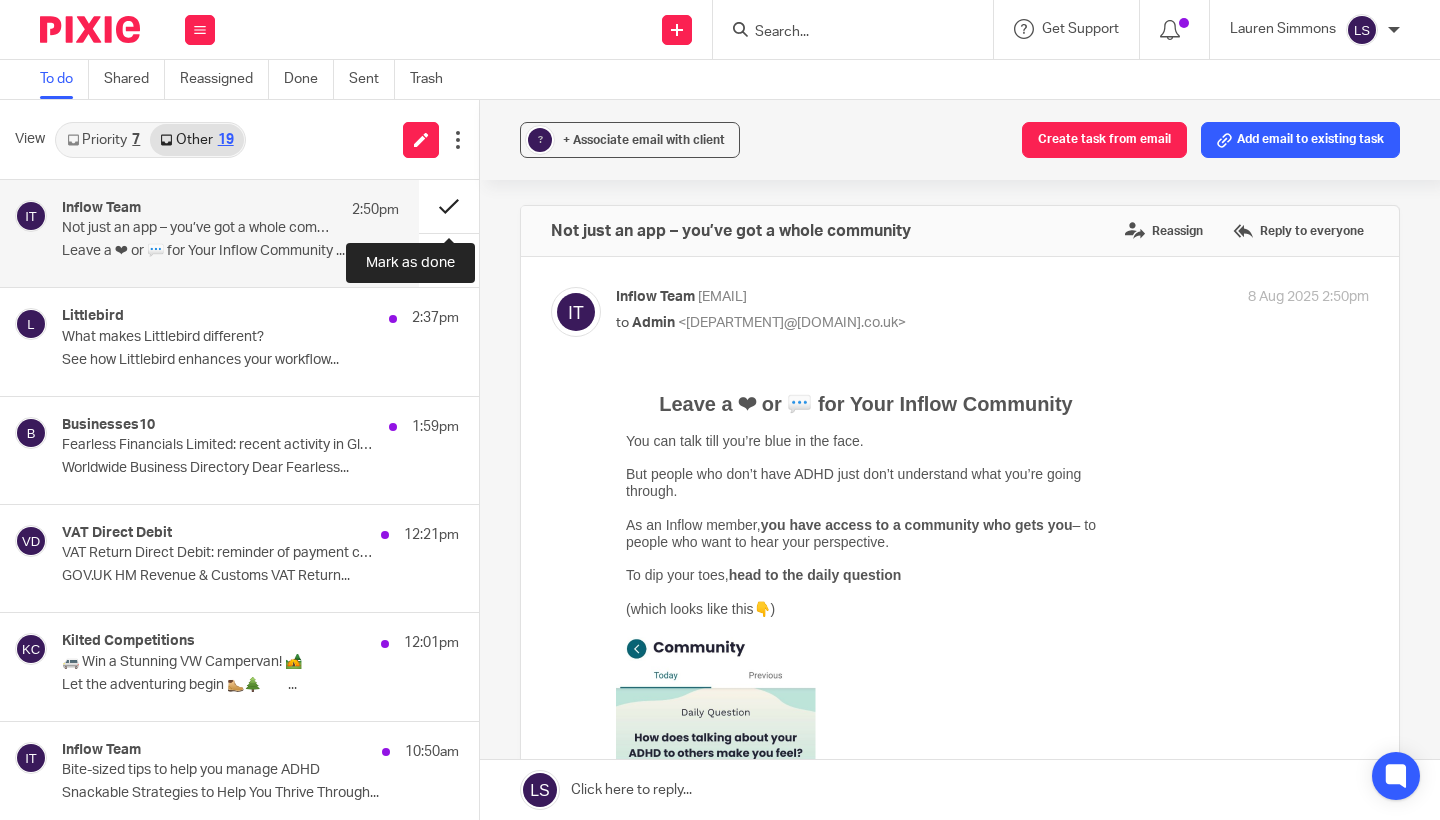 click at bounding box center (449, 206) 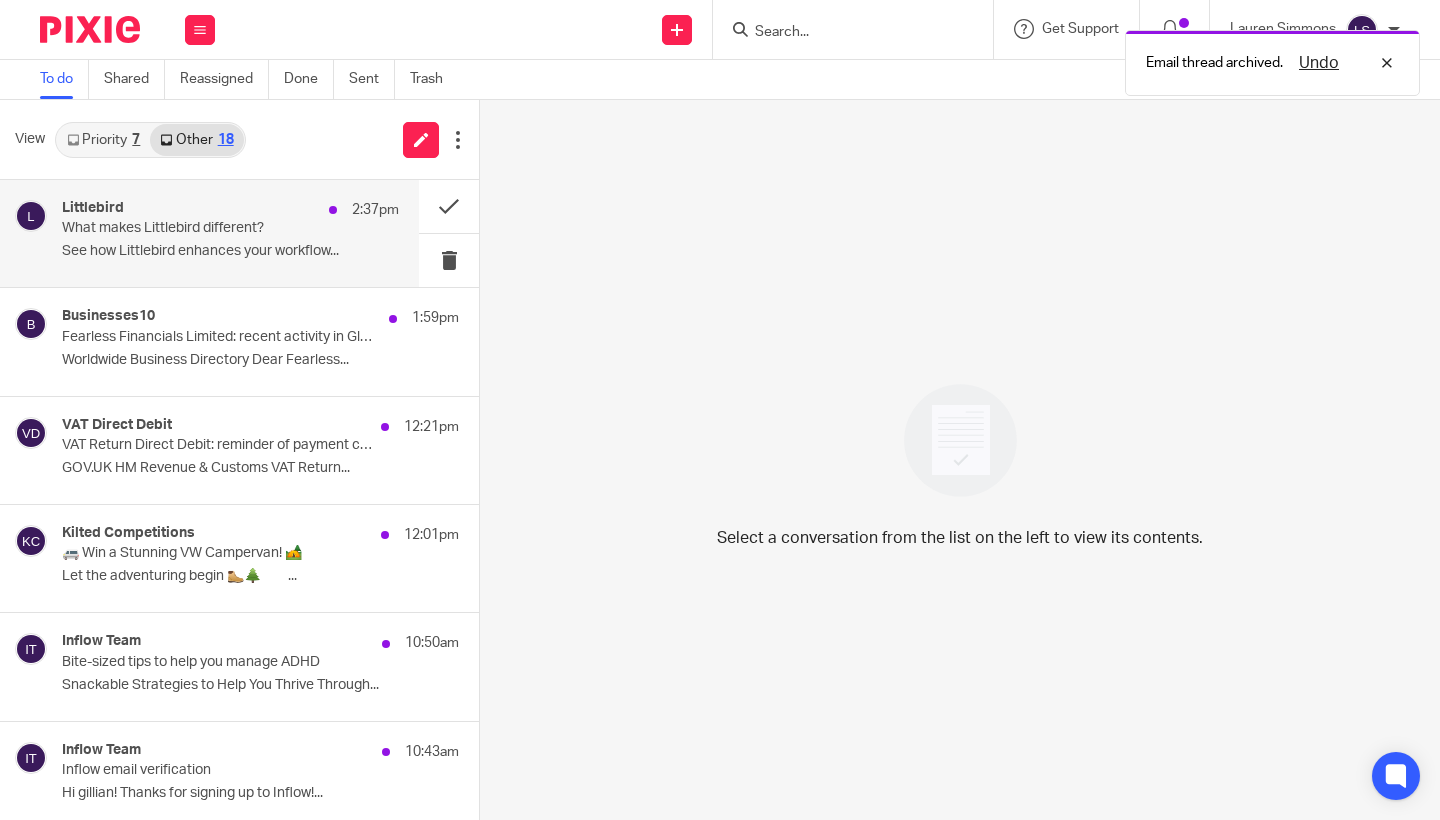 click on "What makes Littlebird different?" at bounding box center (197, 228) 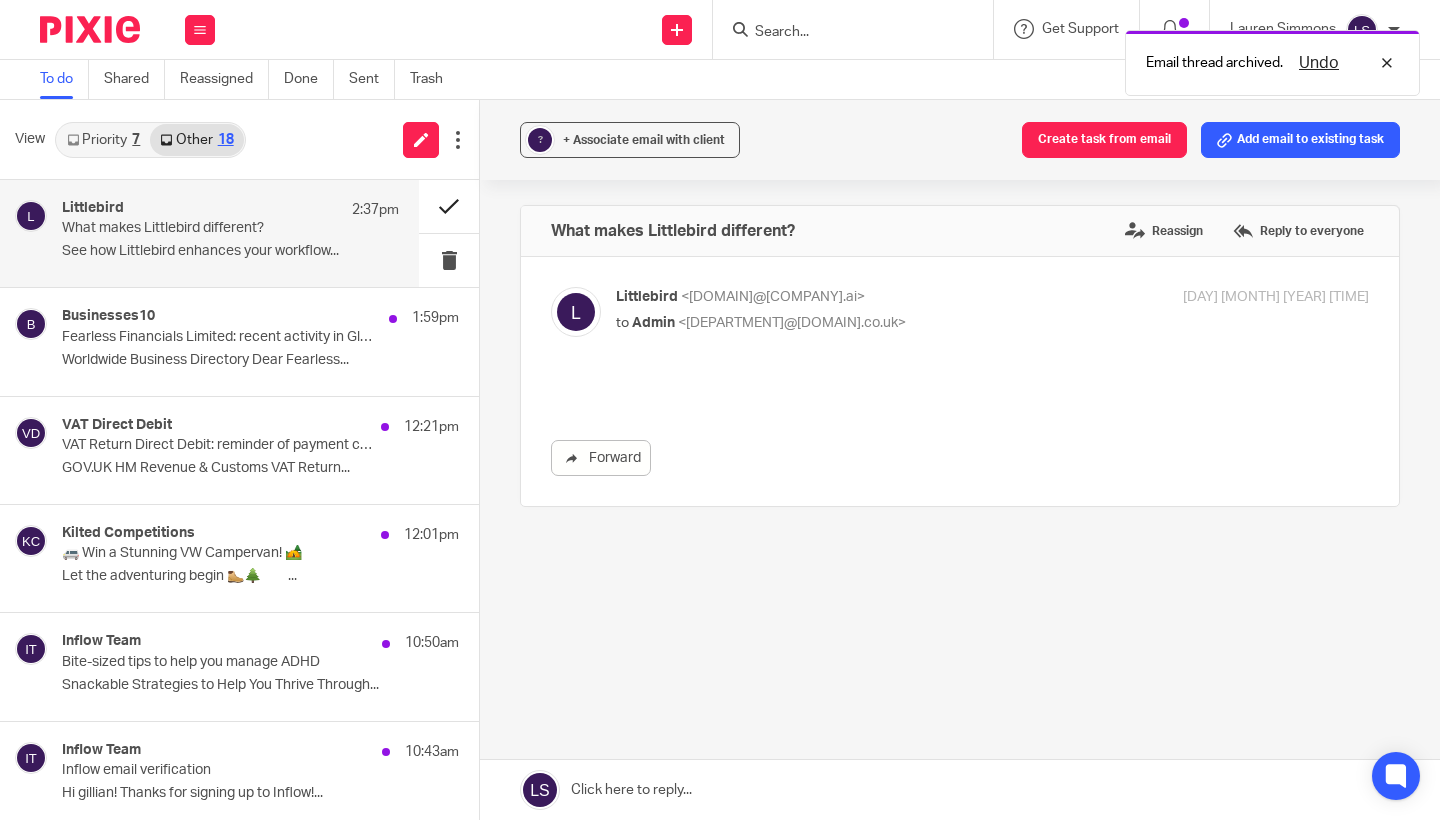 scroll, scrollTop: 0, scrollLeft: 0, axis: both 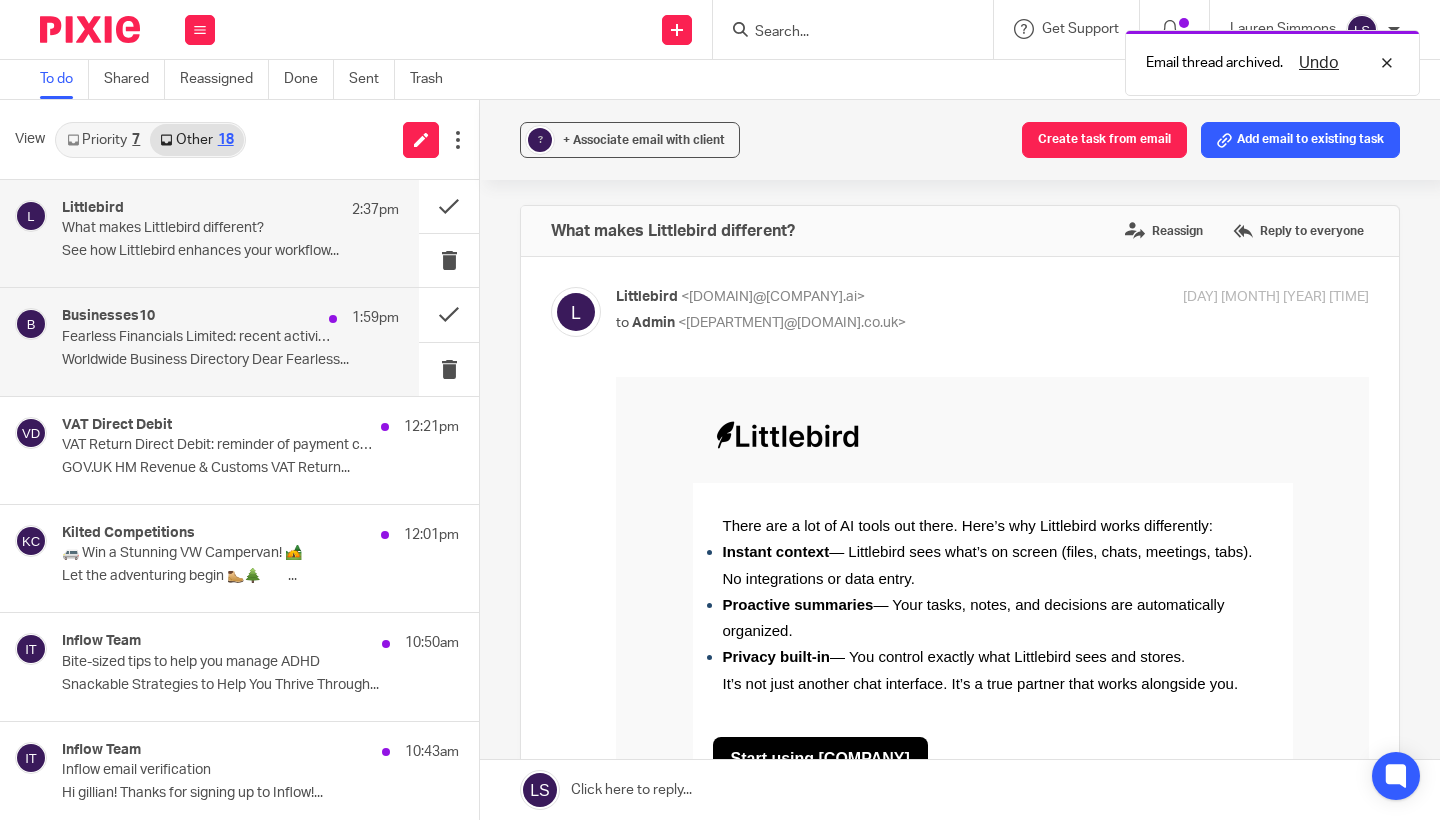 click on "Fearless Financials Limited: recent activity in Glasgow" at bounding box center [197, 337] 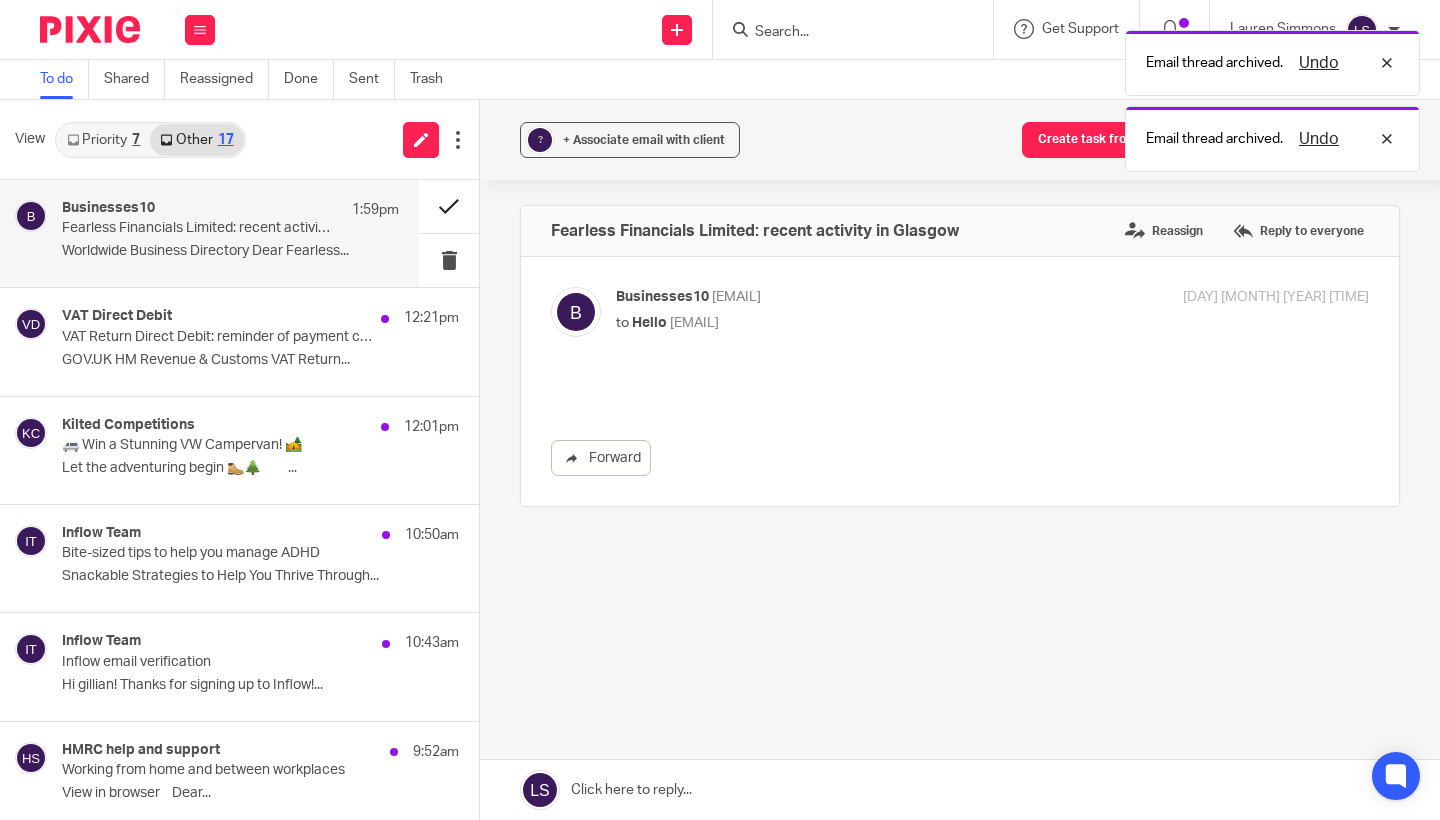 scroll, scrollTop: 0, scrollLeft: 0, axis: both 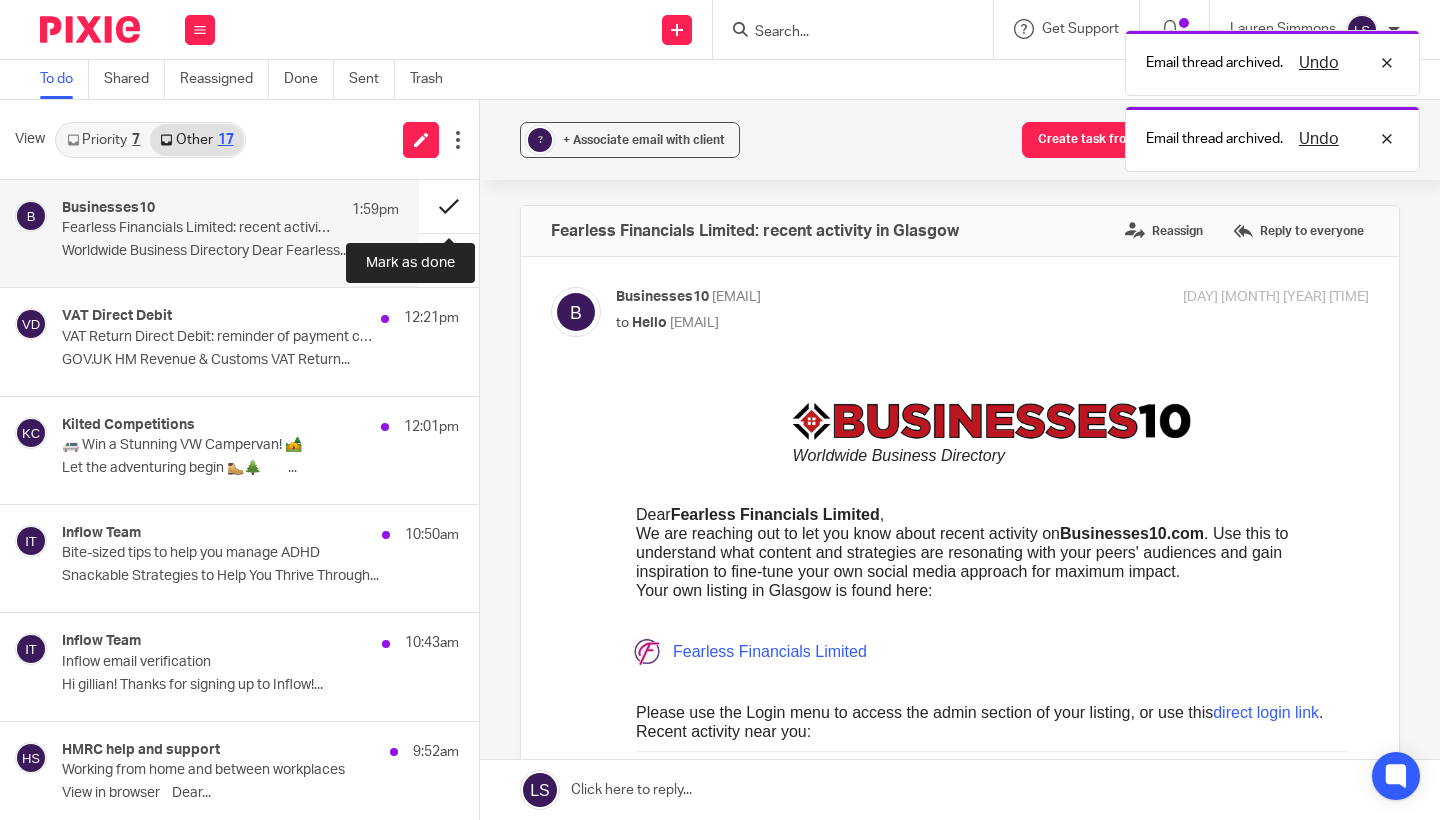 click at bounding box center (449, 206) 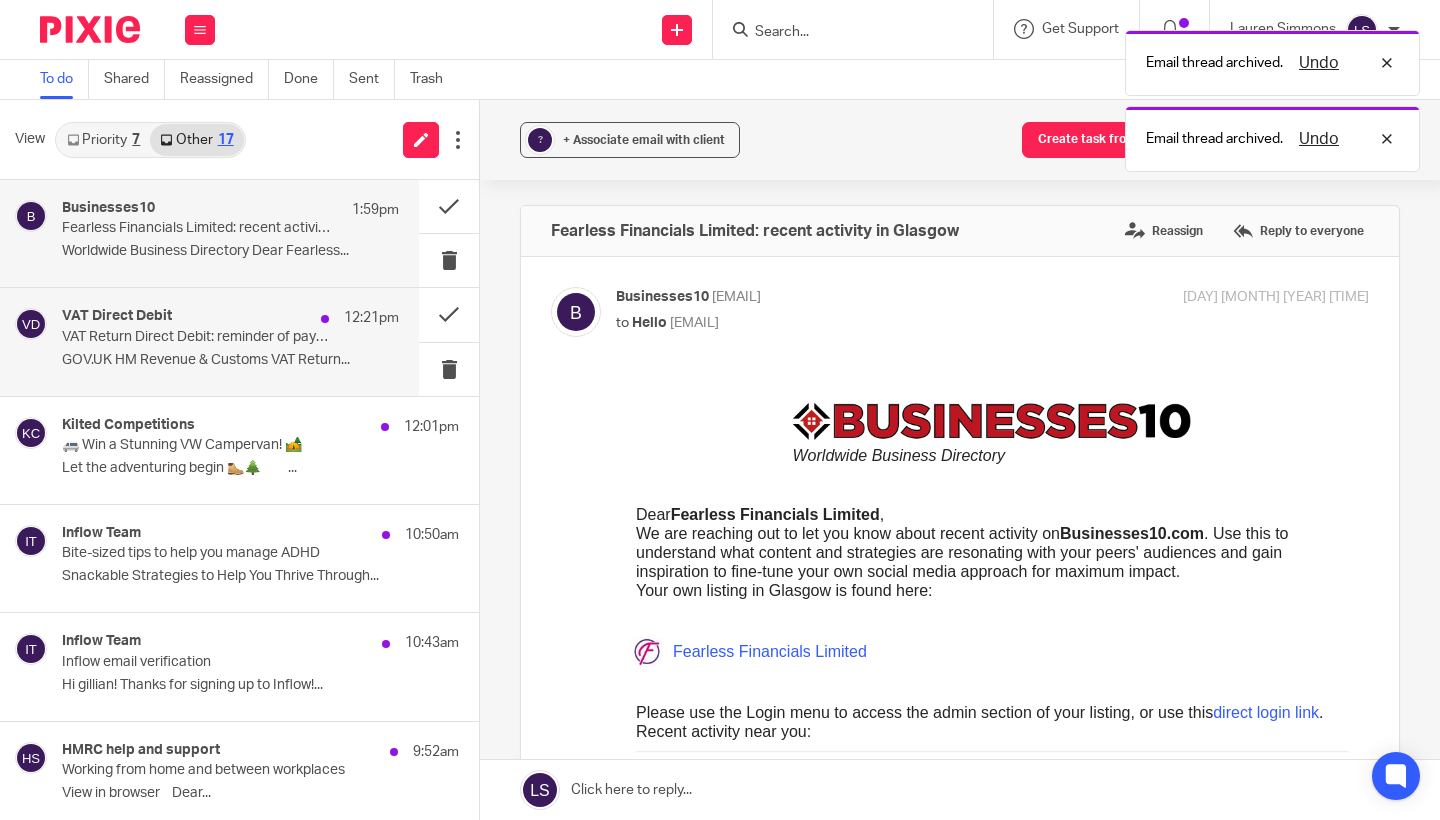 click on "VAT Direct Debit
12:21pm" at bounding box center (230, 318) 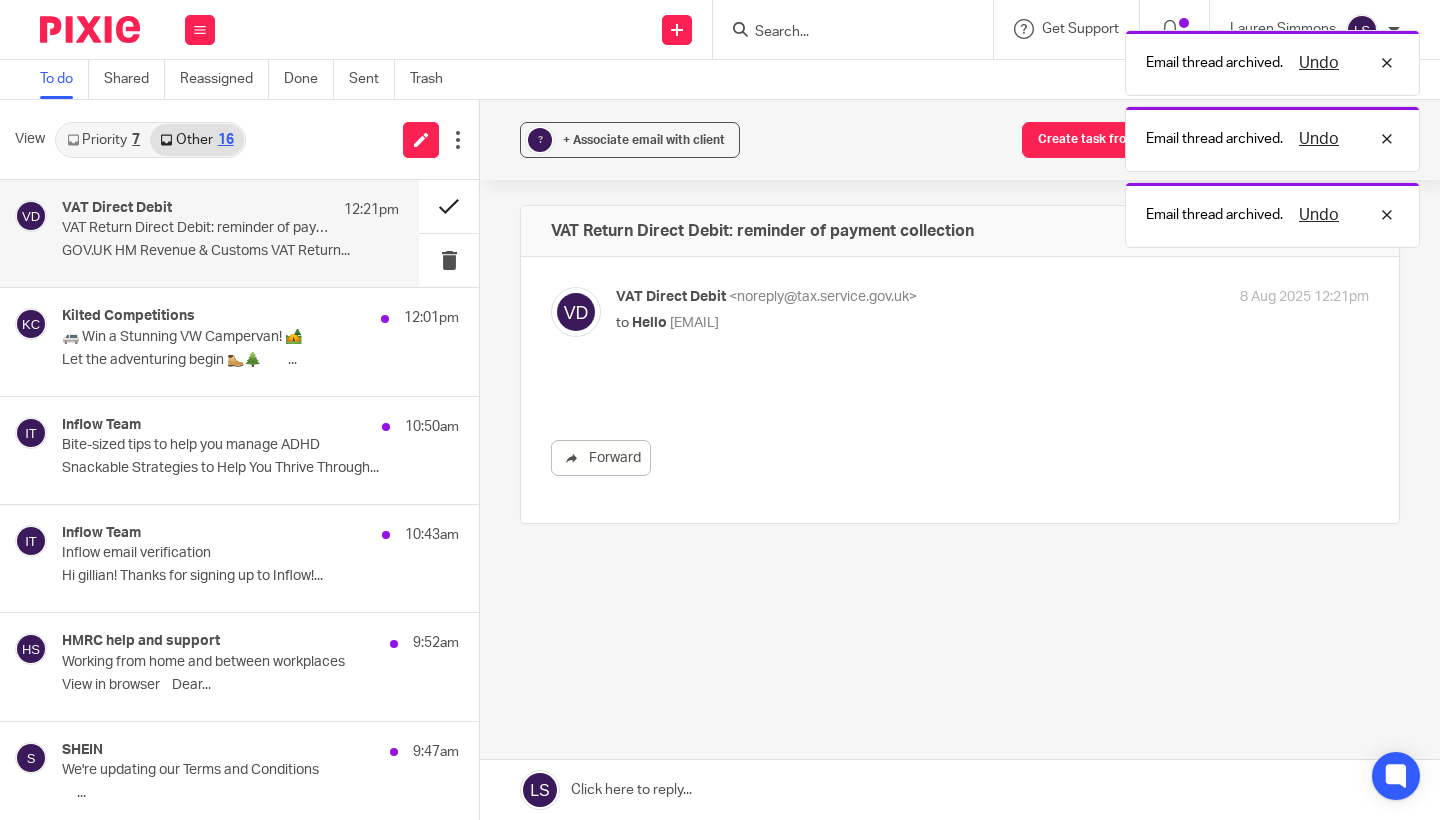 scroll, scrollTop: 0, scrollLeft: 0, axis: both 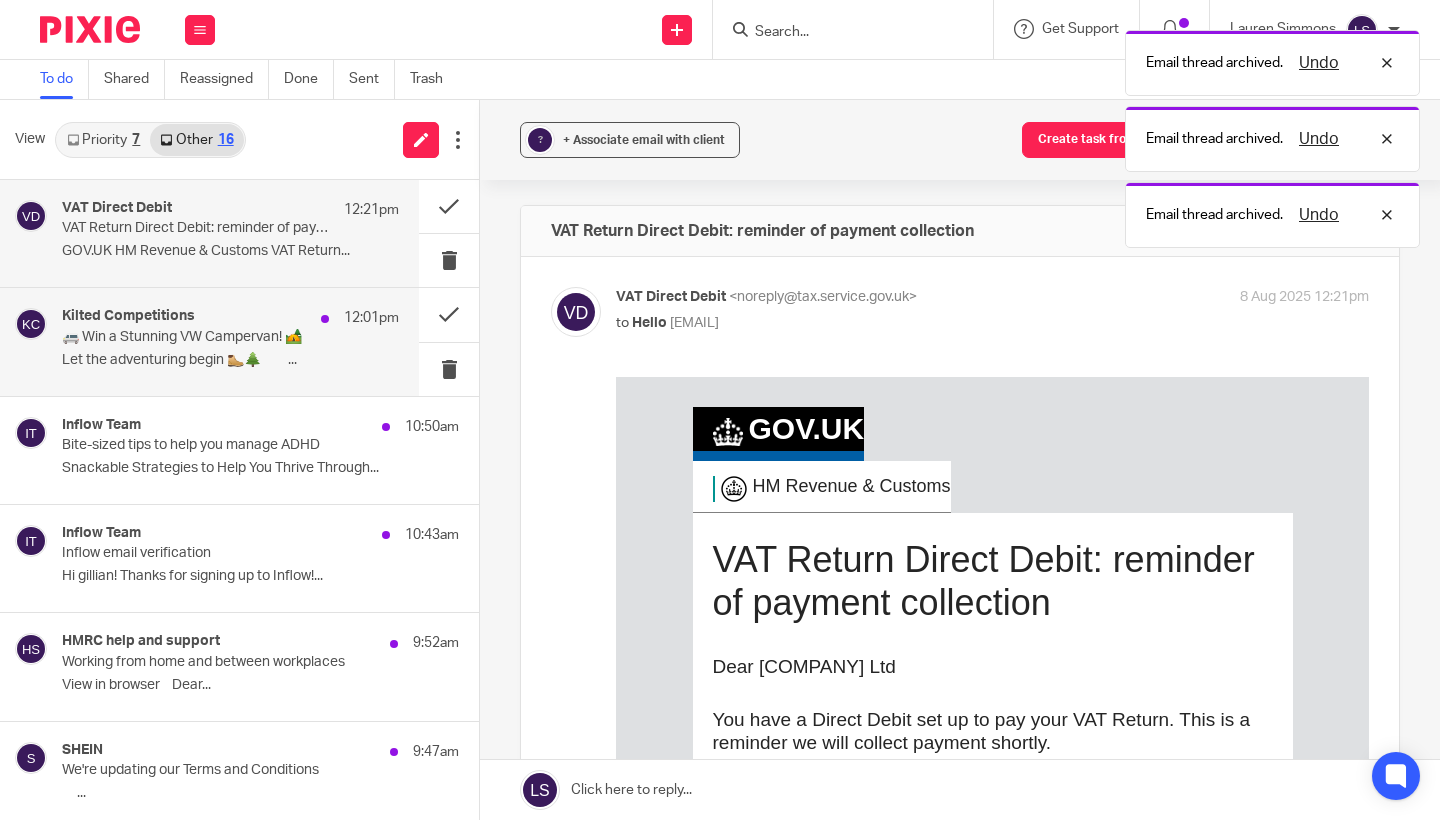 click on "Kilted Competitions
12:01pm" at bounding box center (230, 318) 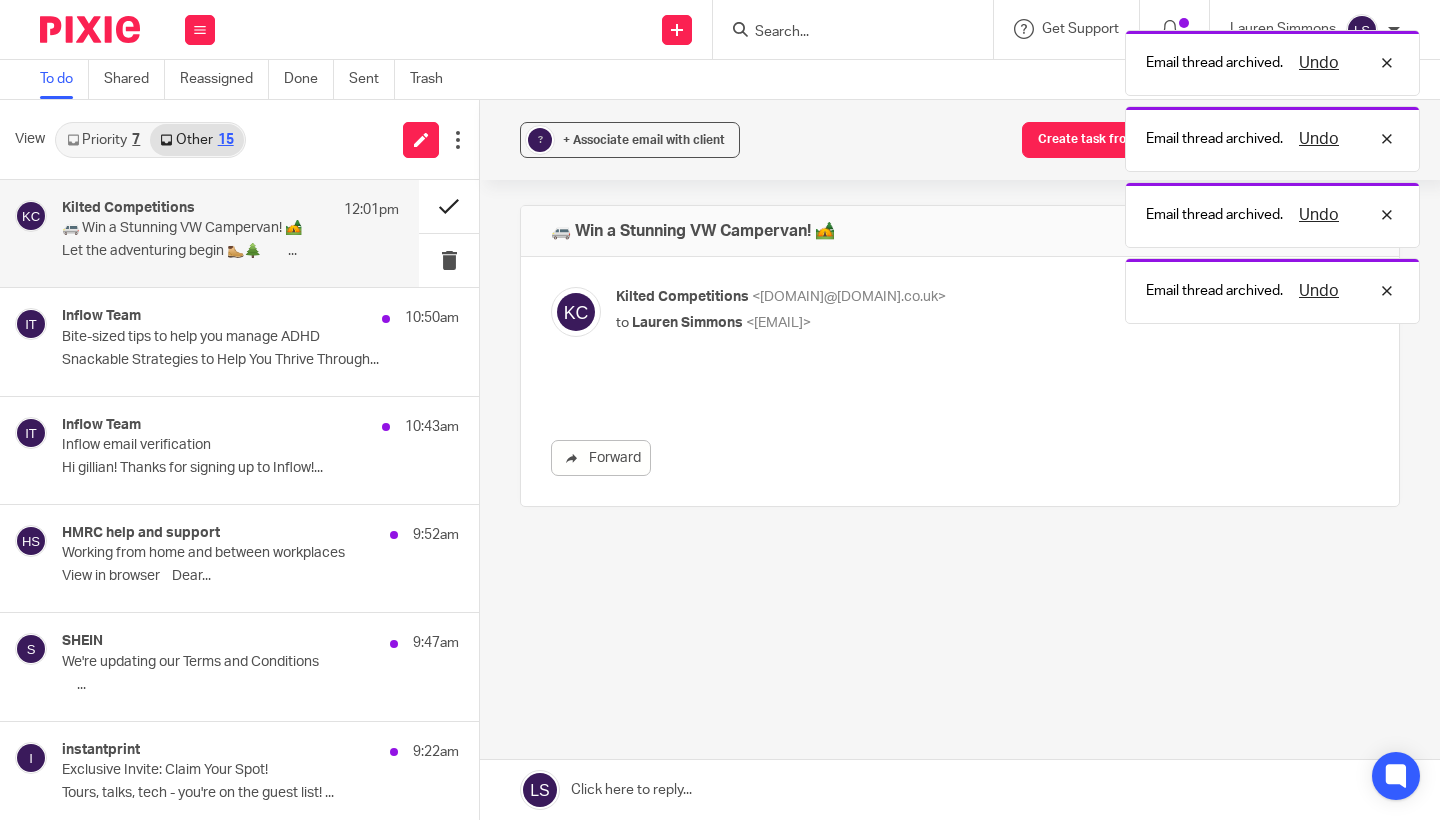 scroll, scrollTop: 0, scrollLeft: 0, axis: both 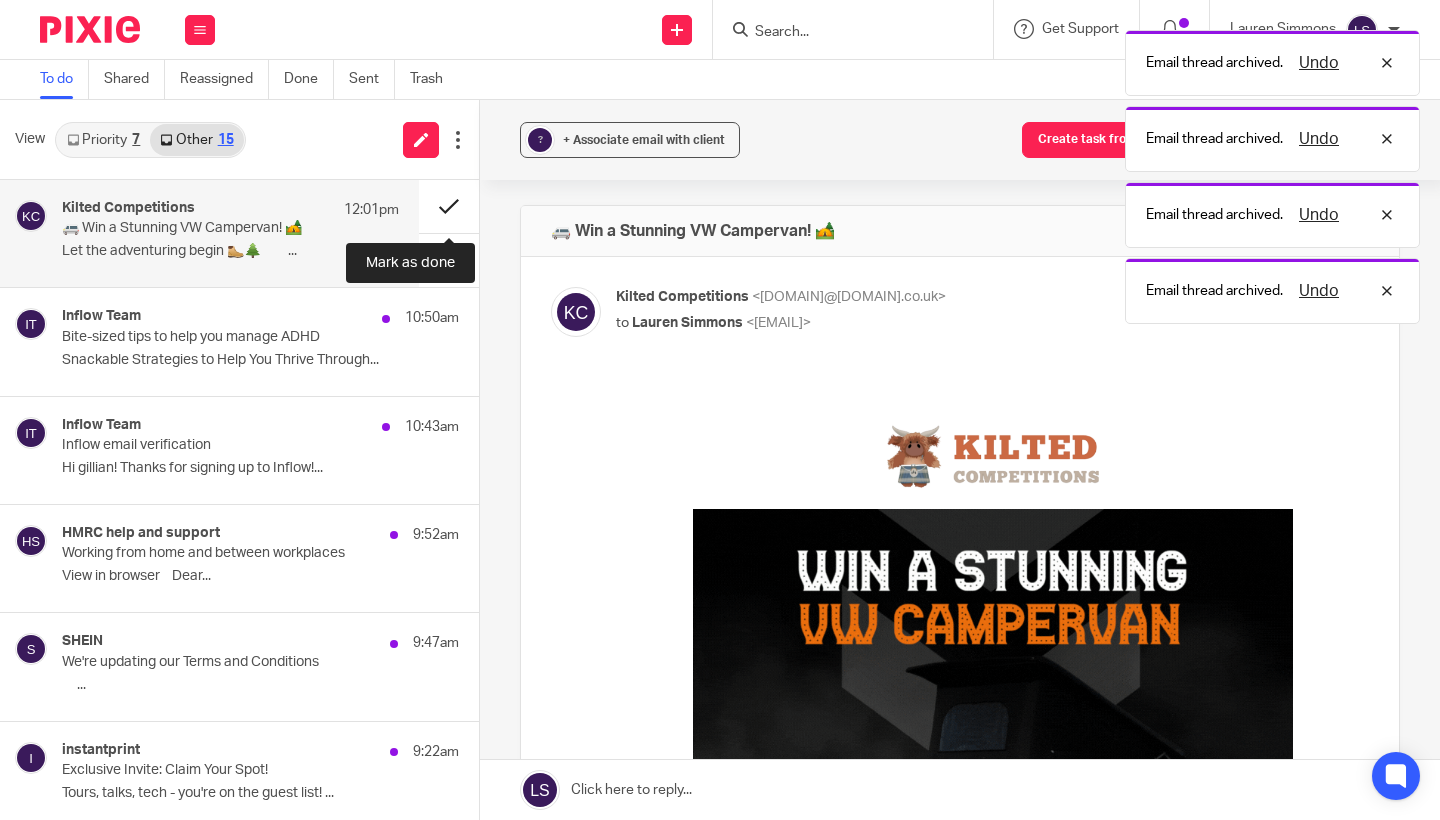 click at bounding box center [449, 206] 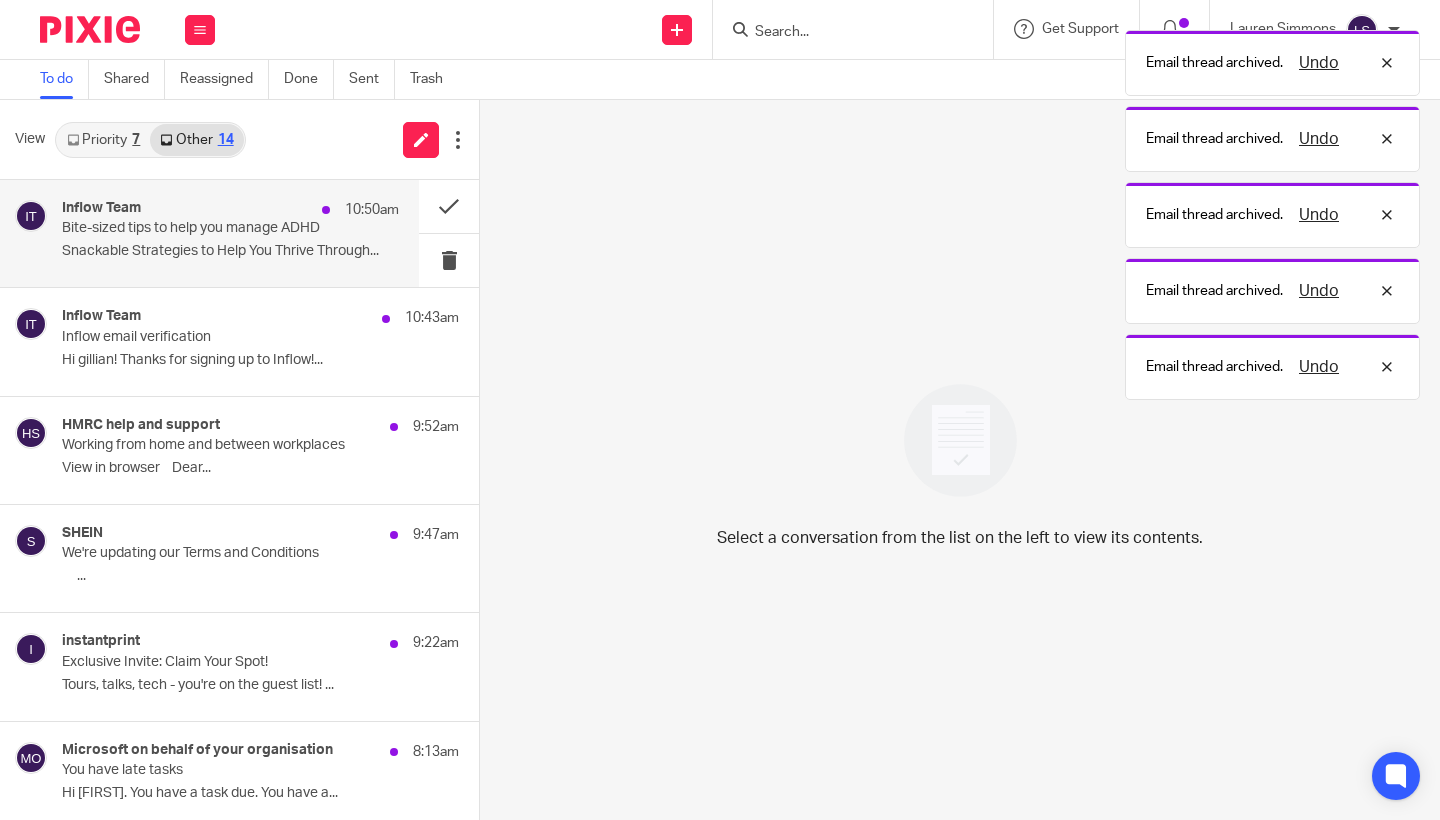 click on "Inflow Team
10:50am" at bounding box center (230, 210) 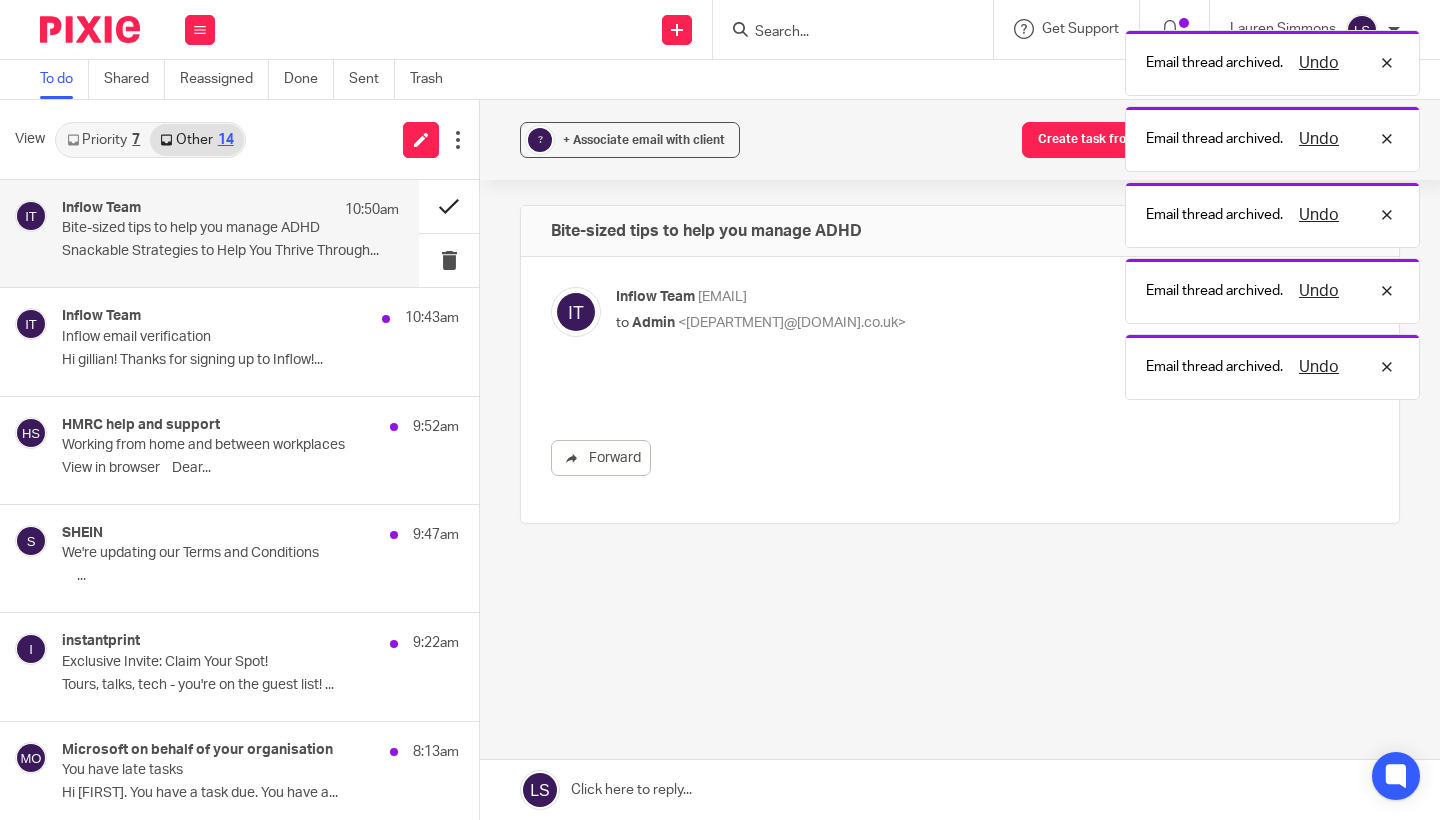 scroll, scrollTop: 0, scrollLeft: 0, axis: both 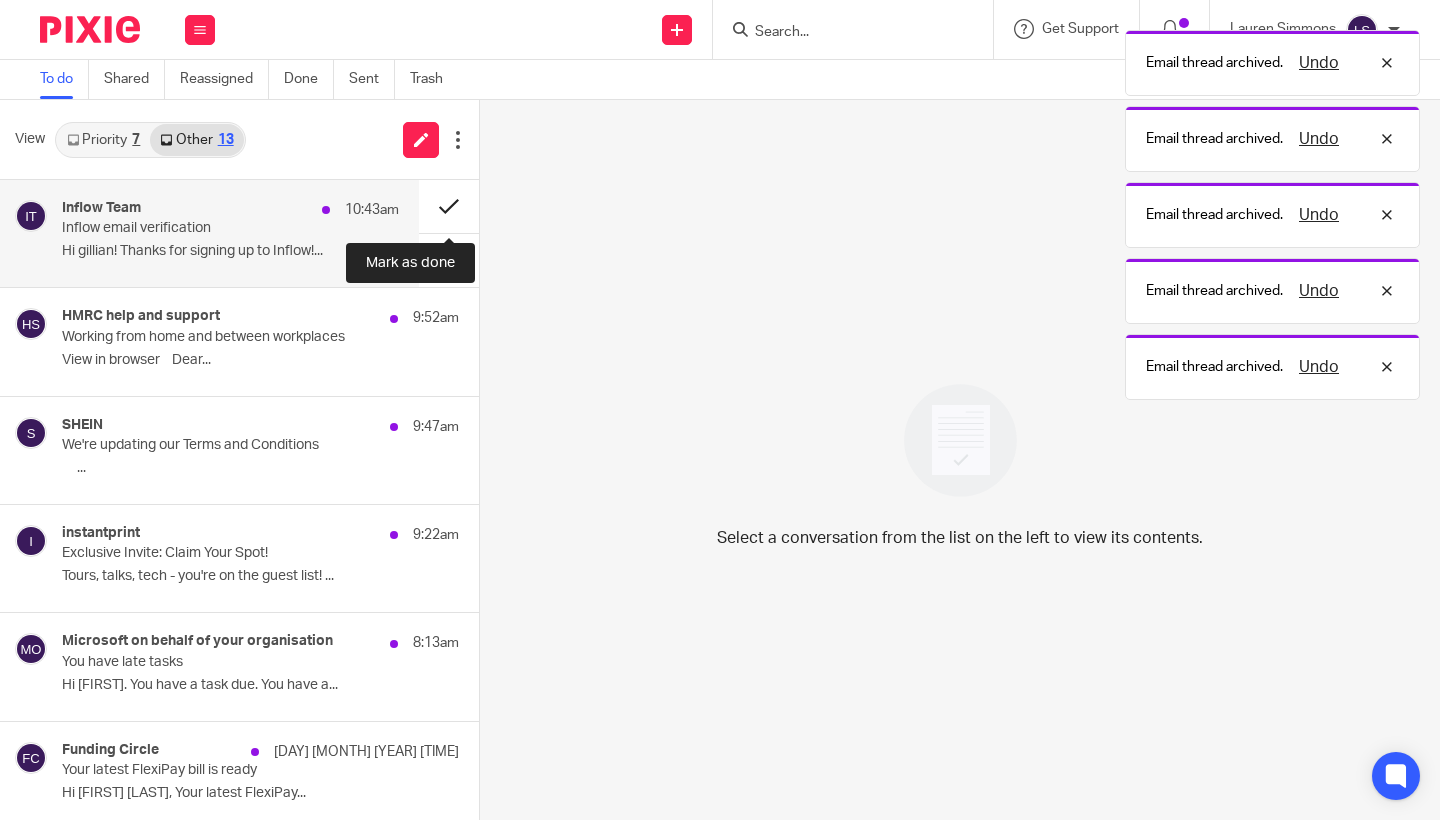 click at bounding box center [449, 206] 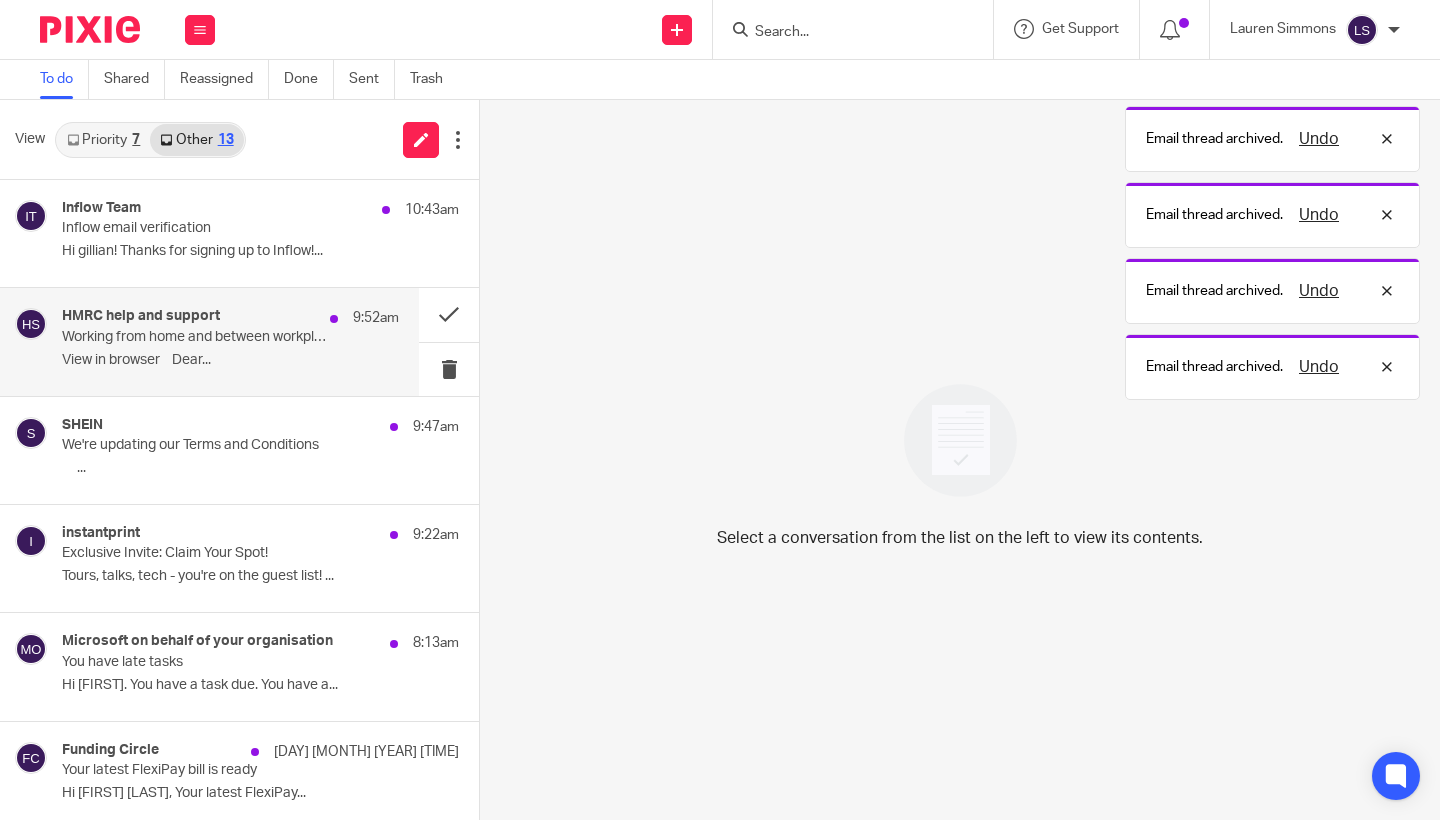 click on "HMRC help and support
9:52am" at bounding box center (230, 318) 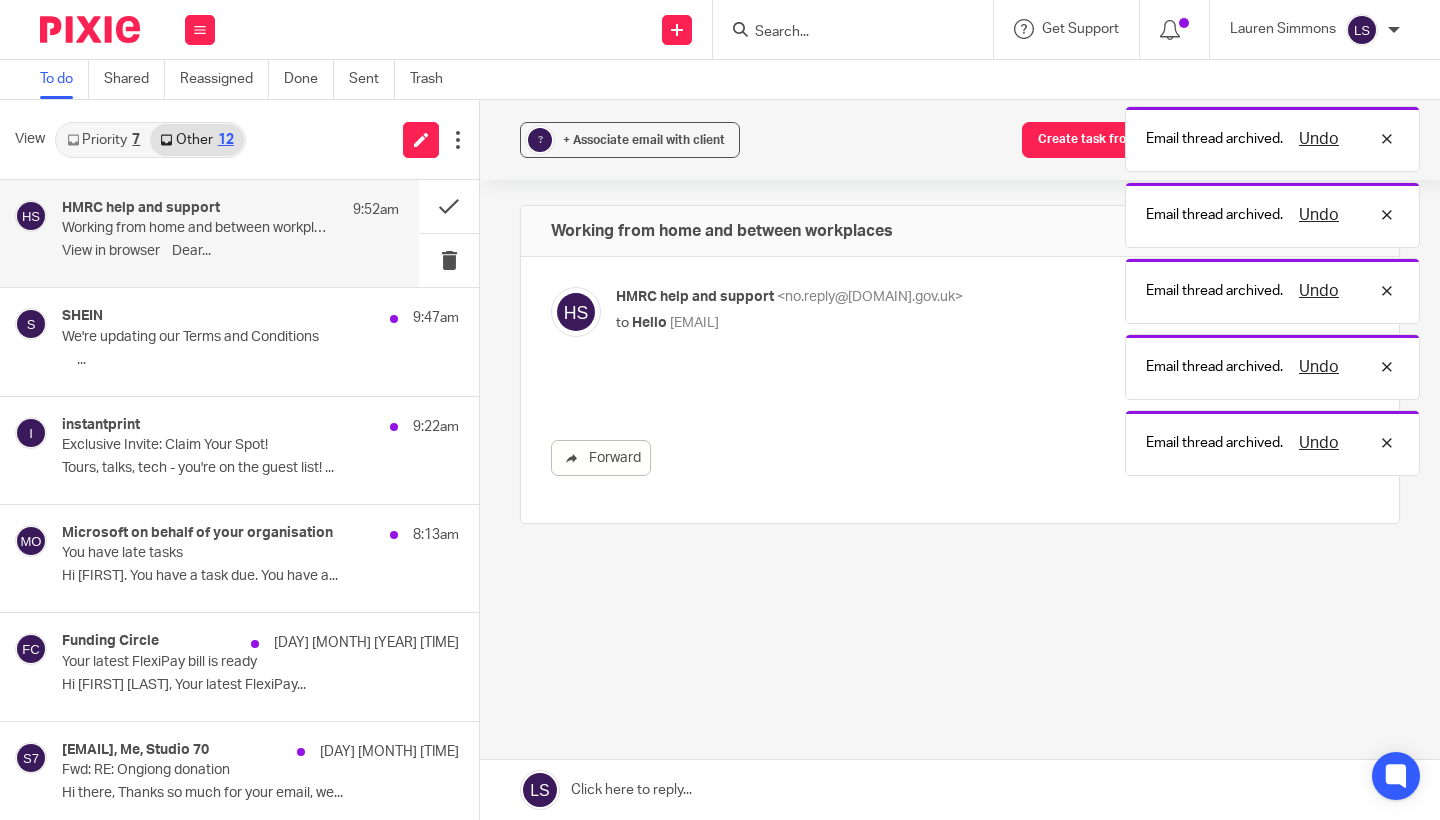 scroll, scrollTop: 0, scrollLeft: 0, axis: both 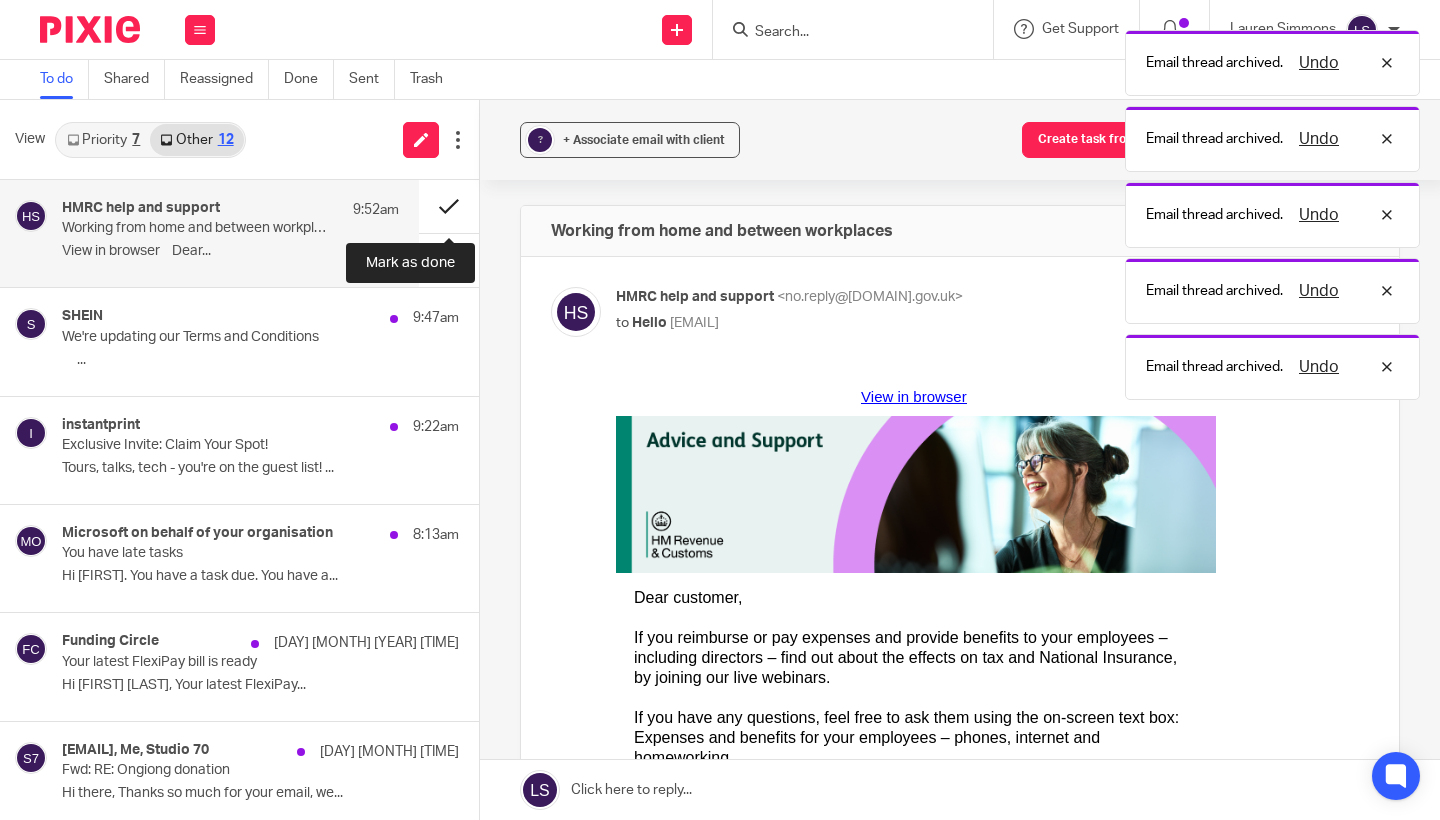 click at bounding box center (449, 206) 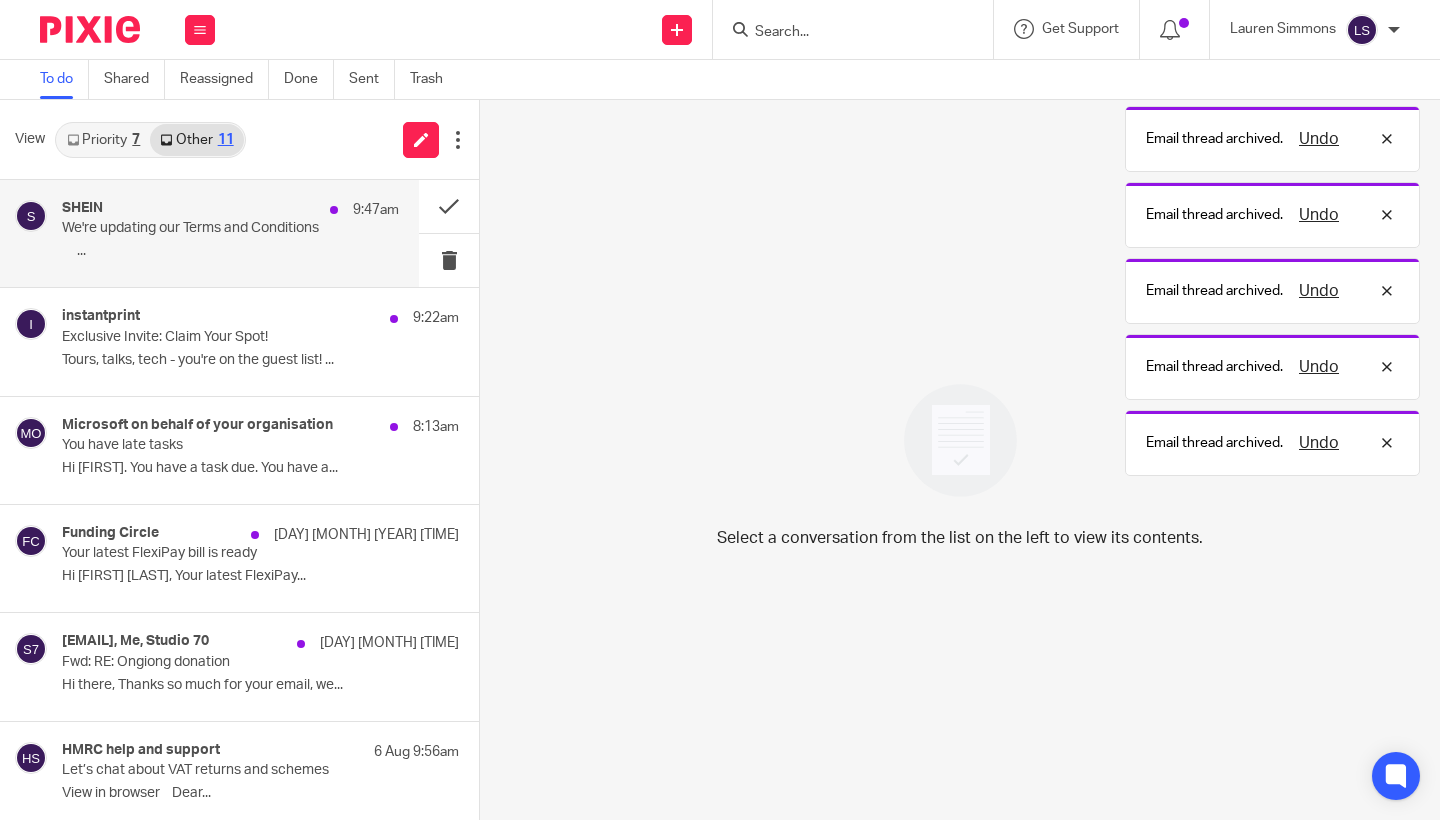 click on "We're updating our Terms and Conditions" at bounding box center [197, 228] 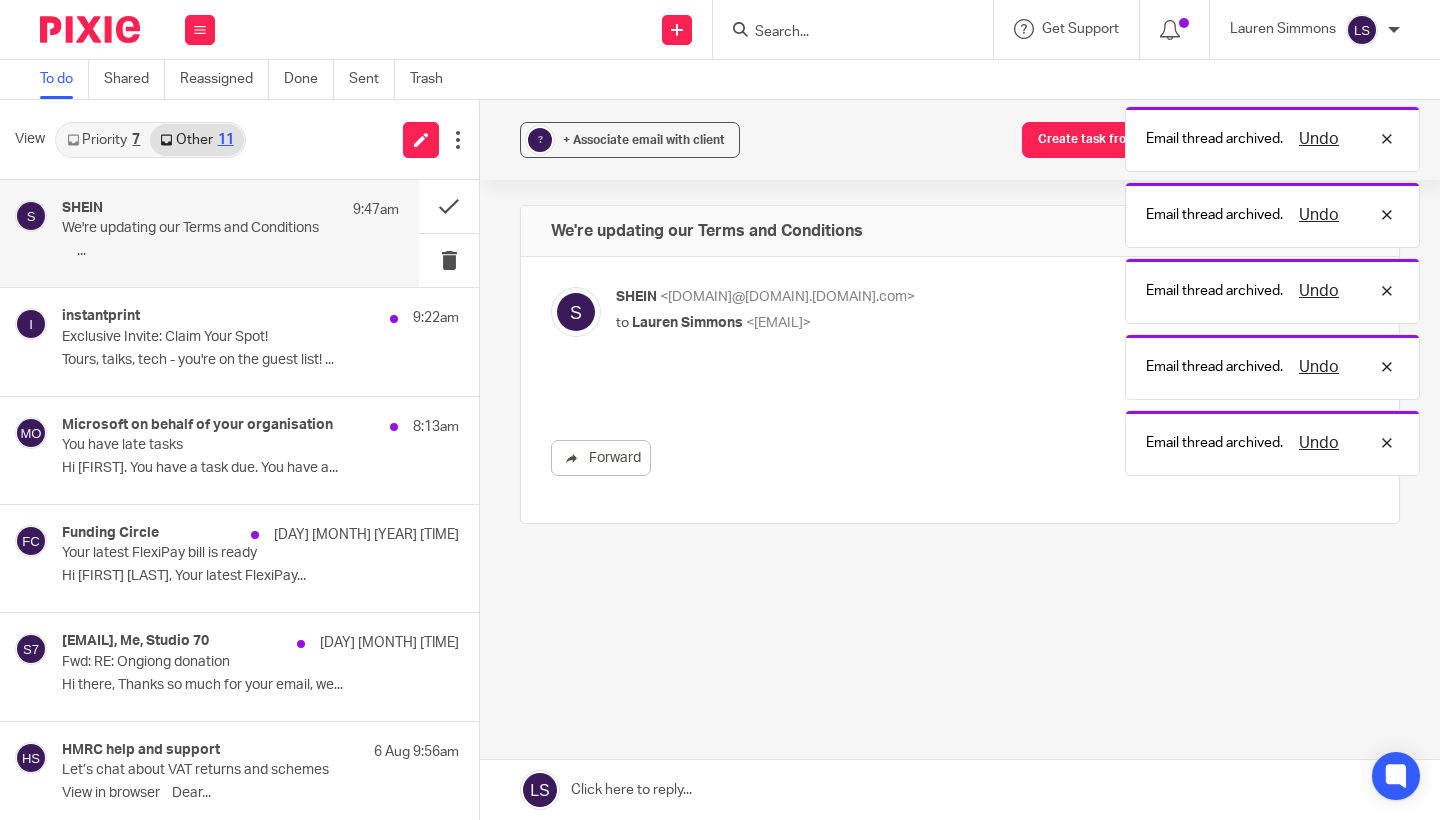 scroll, scrollTop: 0, scrollLeft: 0, axis: both 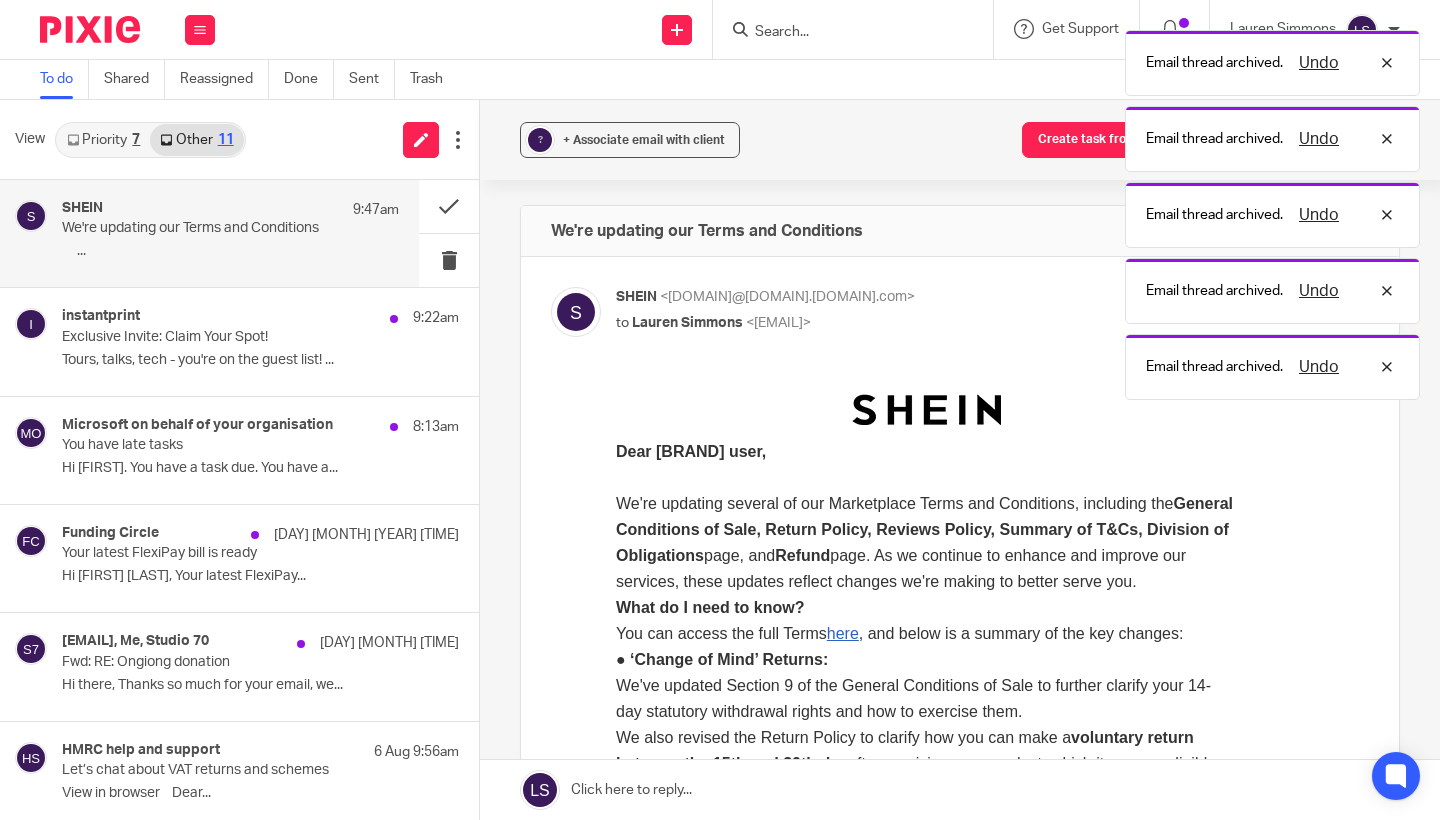 click on "SHEIN
9:47am   We're updating our Terms and Conditions     ‌ ‌ ‌ ‌ ‌ ..." at bounding box center [209, 233] 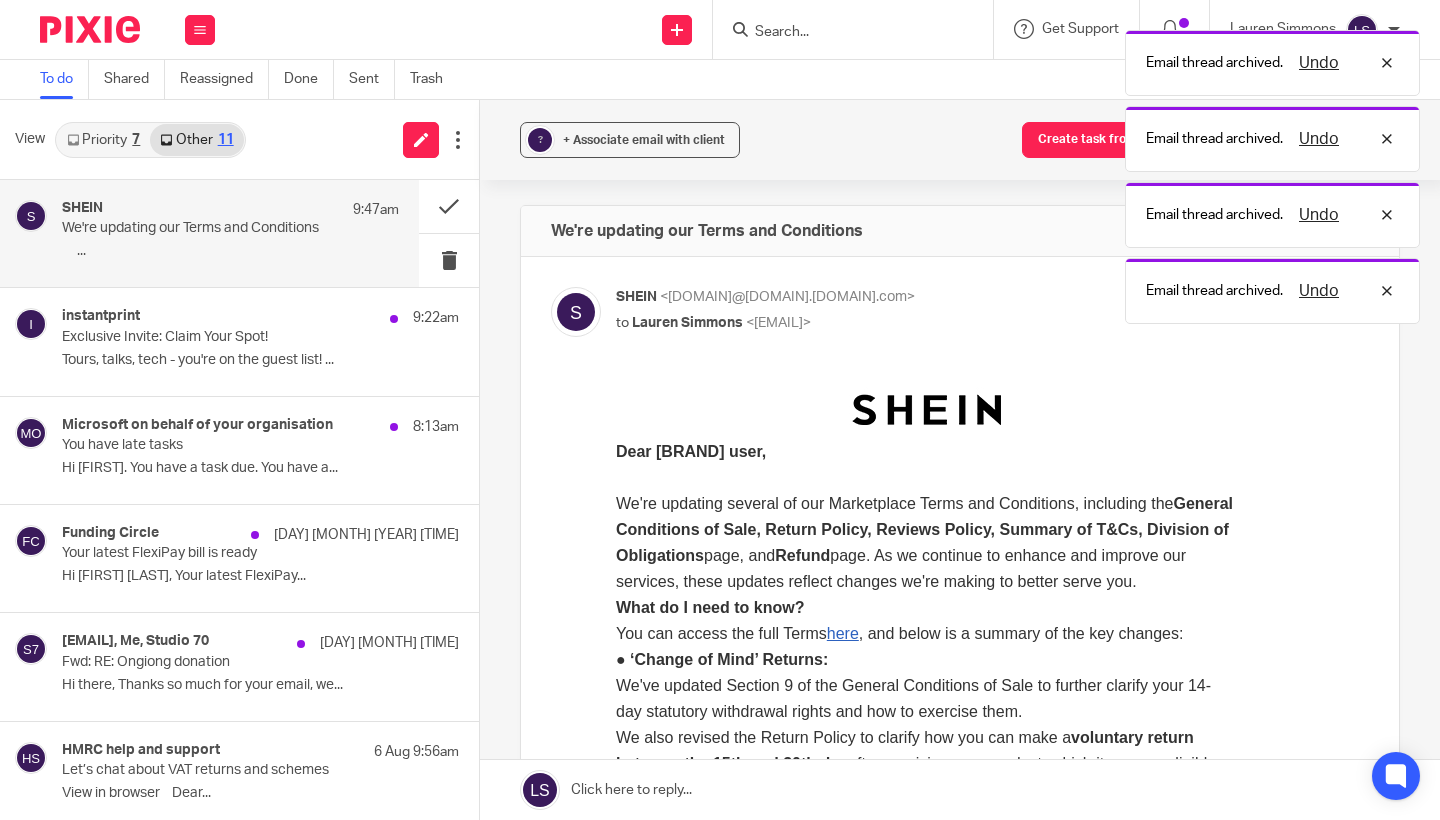 click on "SHEIN
9:47am" at bounding box center (230, 210) 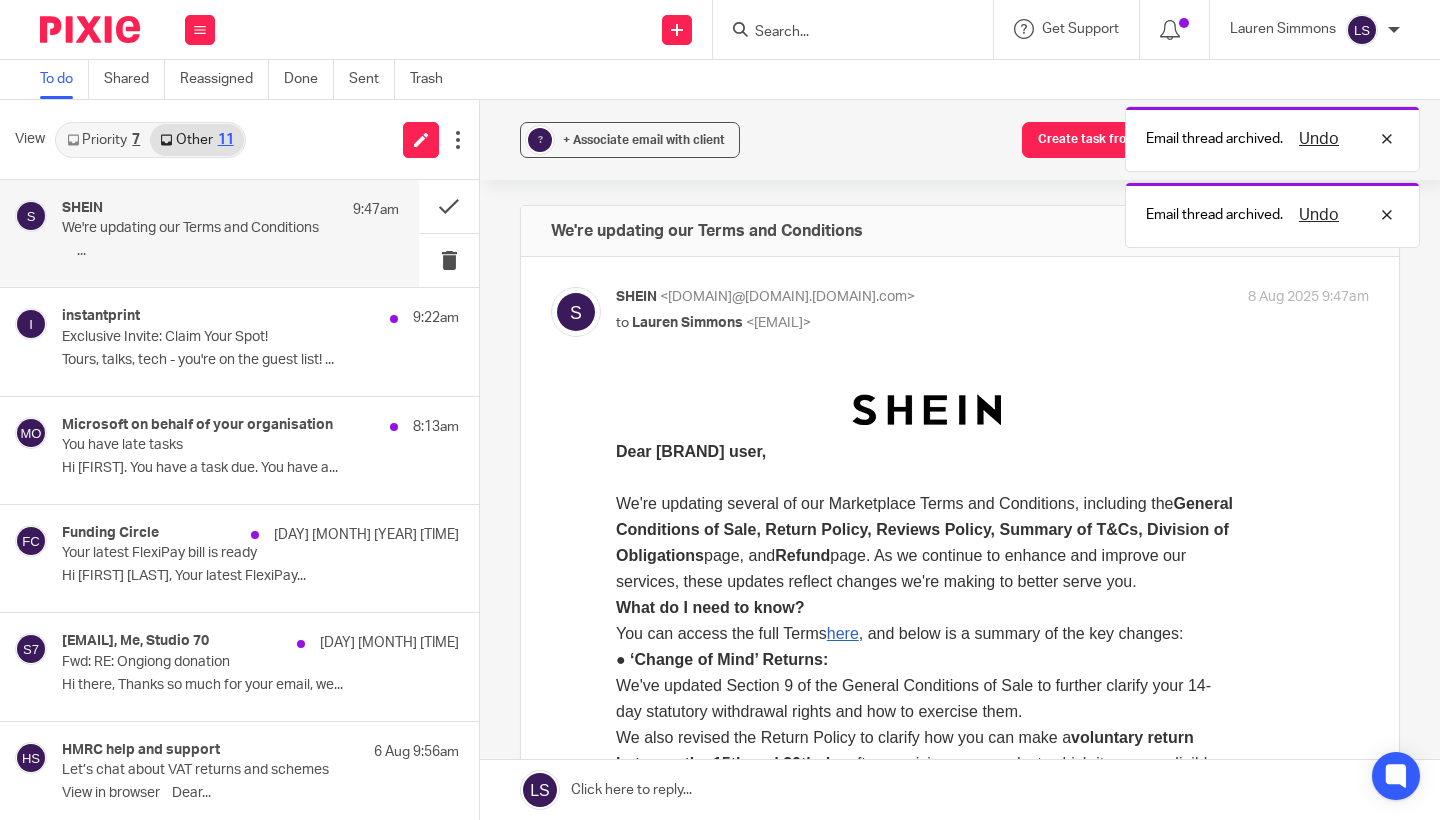 click on "SHEIN
9:47am   We're updating our Terms and Conditions     ‌ ‌ ‌ ‌ ‌ ..." at bounding box center [230, 233] 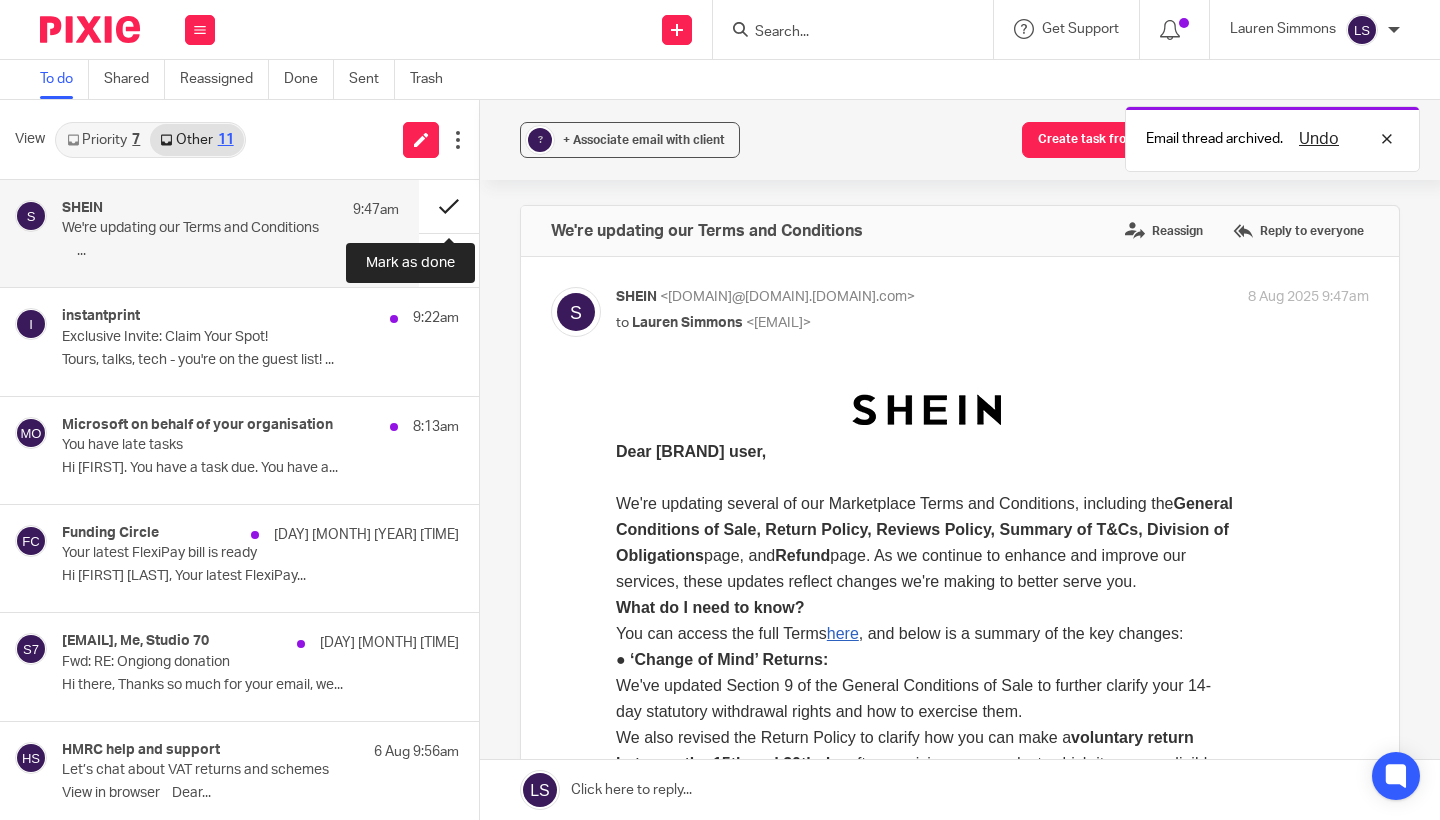 click at bounding box center [449, 206] 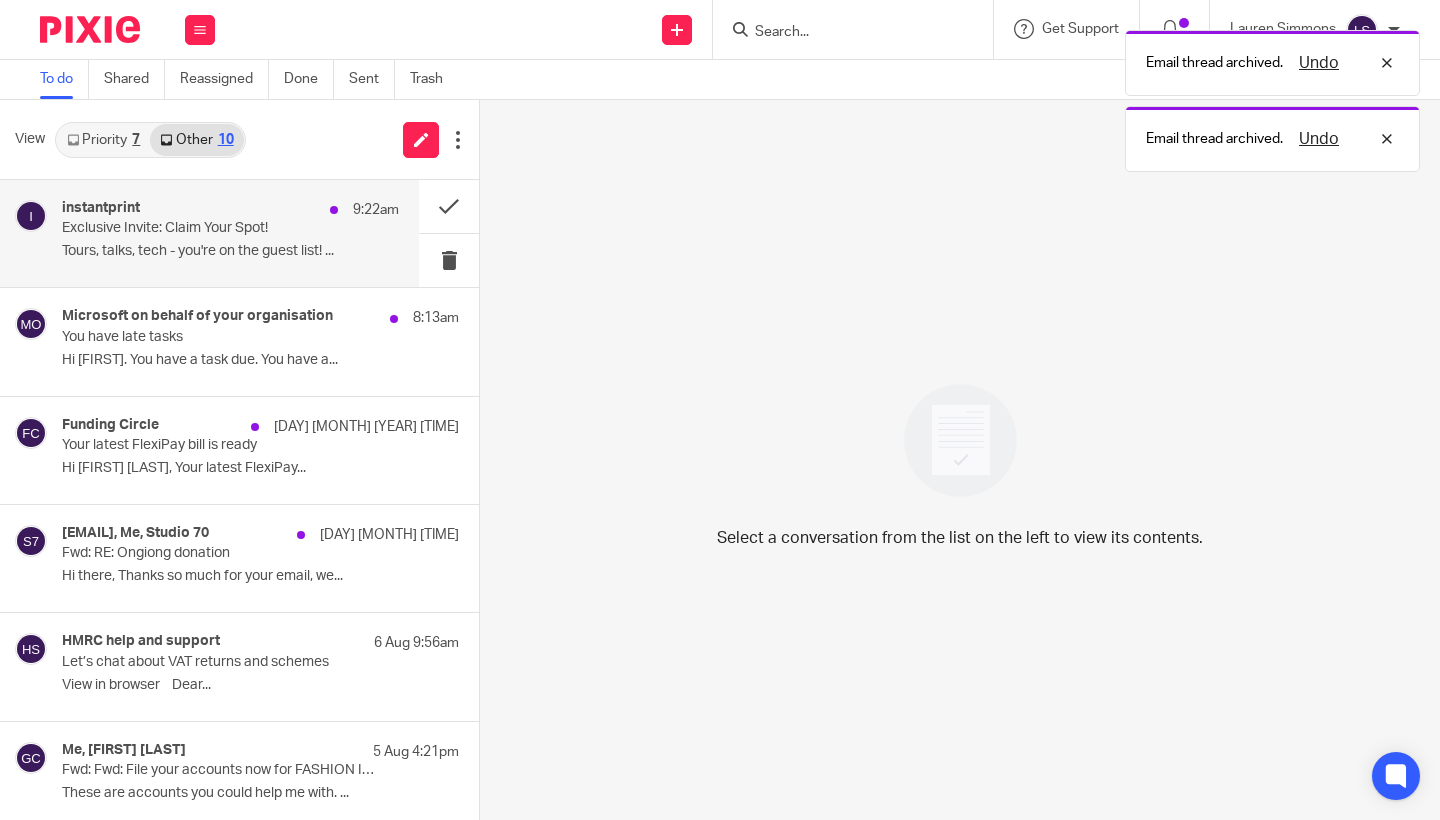 click on "Tours, talks, tech - you're on the guest list! ..." at bounding box center [230, 251] 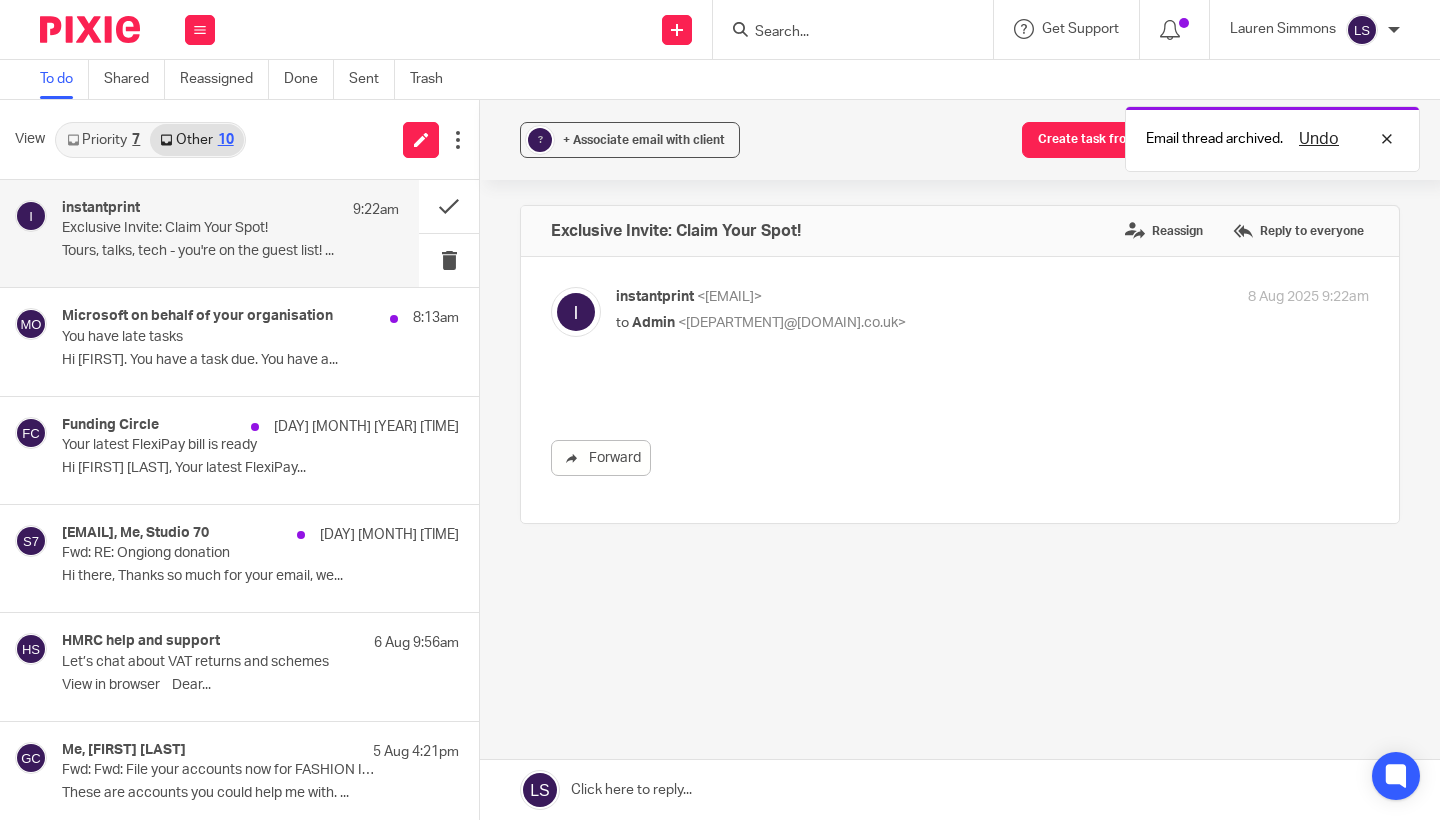 scroll, scrollTop: 0, scrollLeft: 0, axis: both 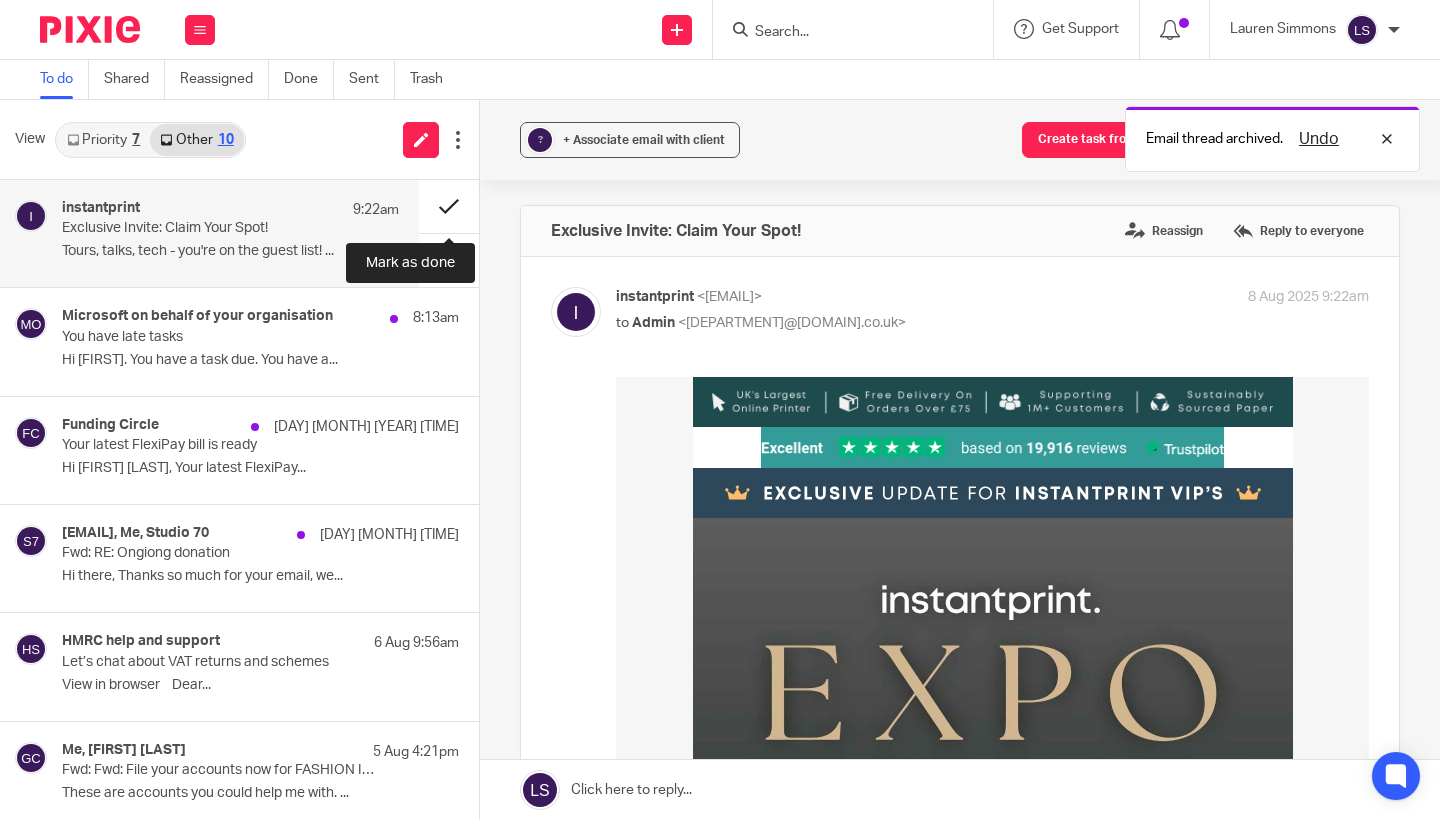 click at bounding box center [449, 206] 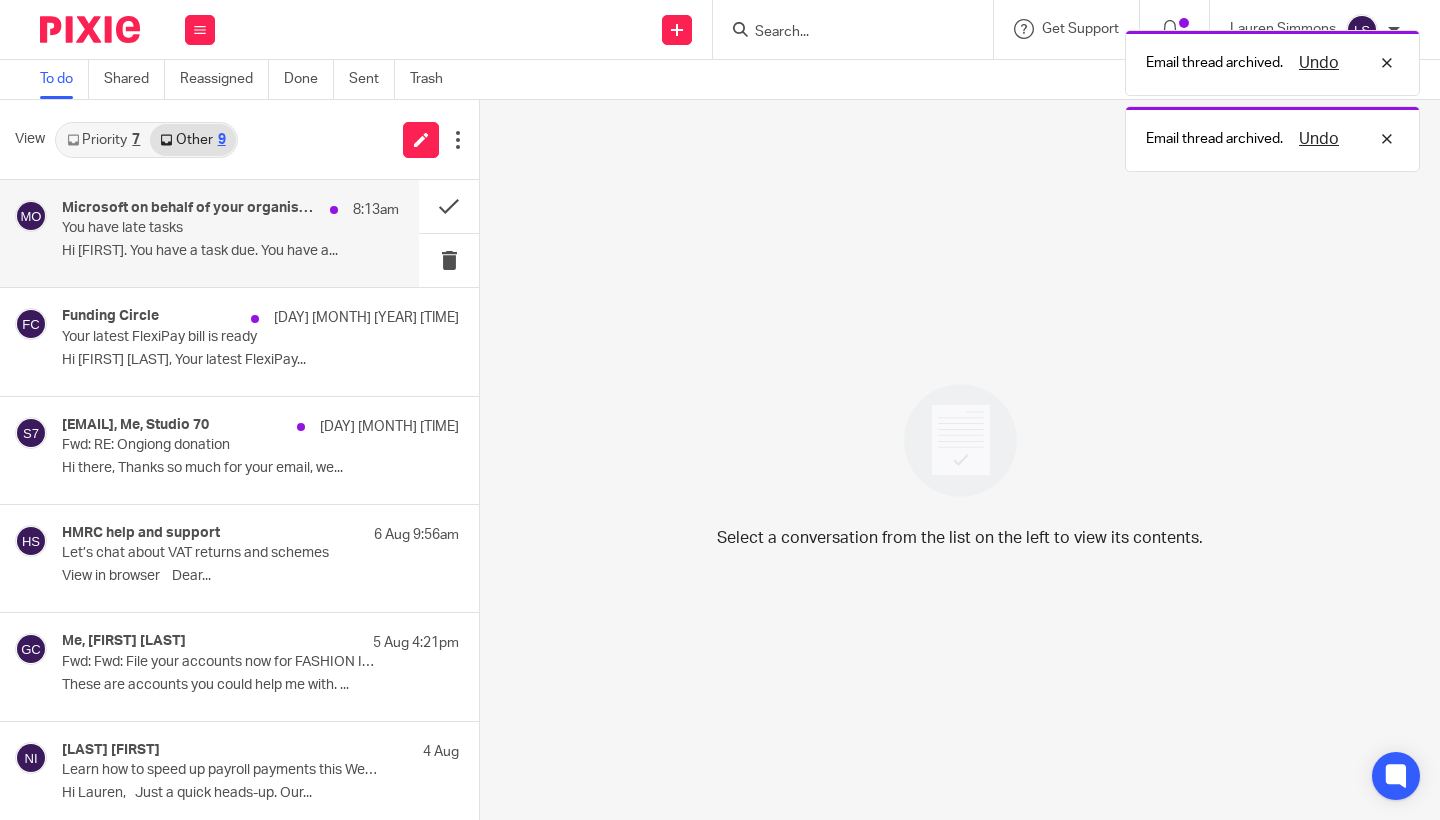 click on "You have late tasks" at bounding box center (197, 228) 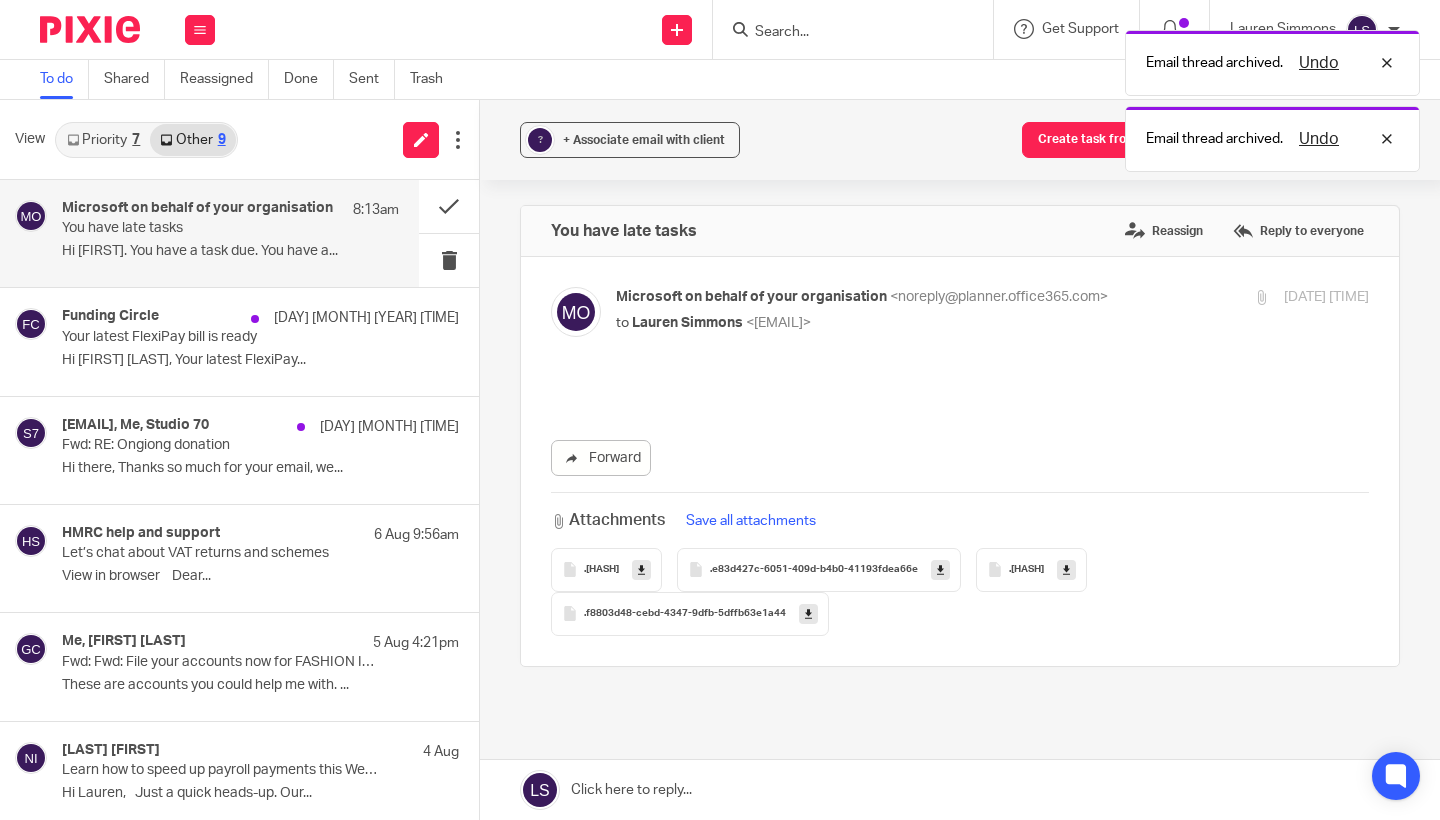 scroll, scrollTop: 0, scrollLeft: 0, axis: both 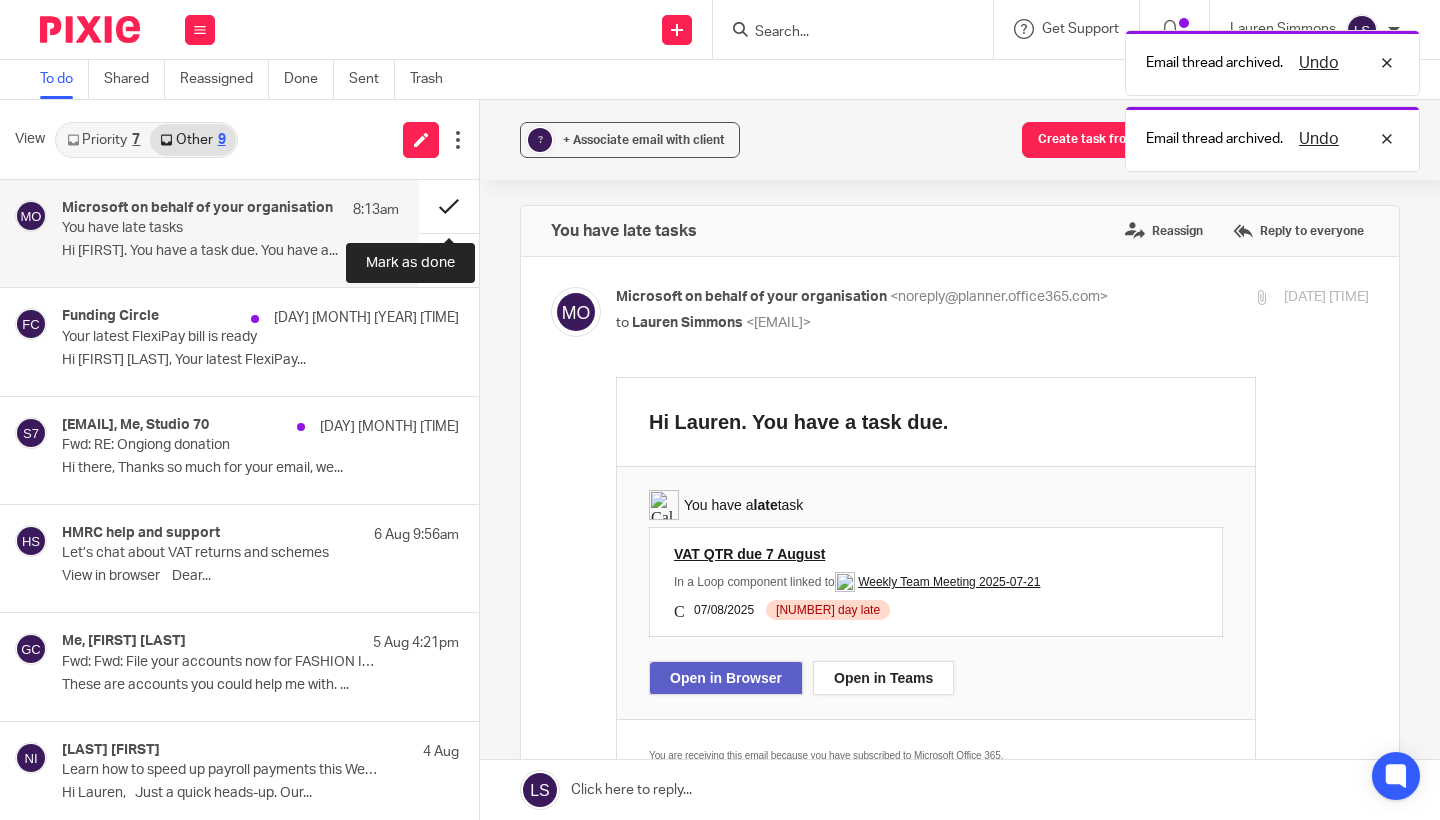 click at bounding box center [449, 206] 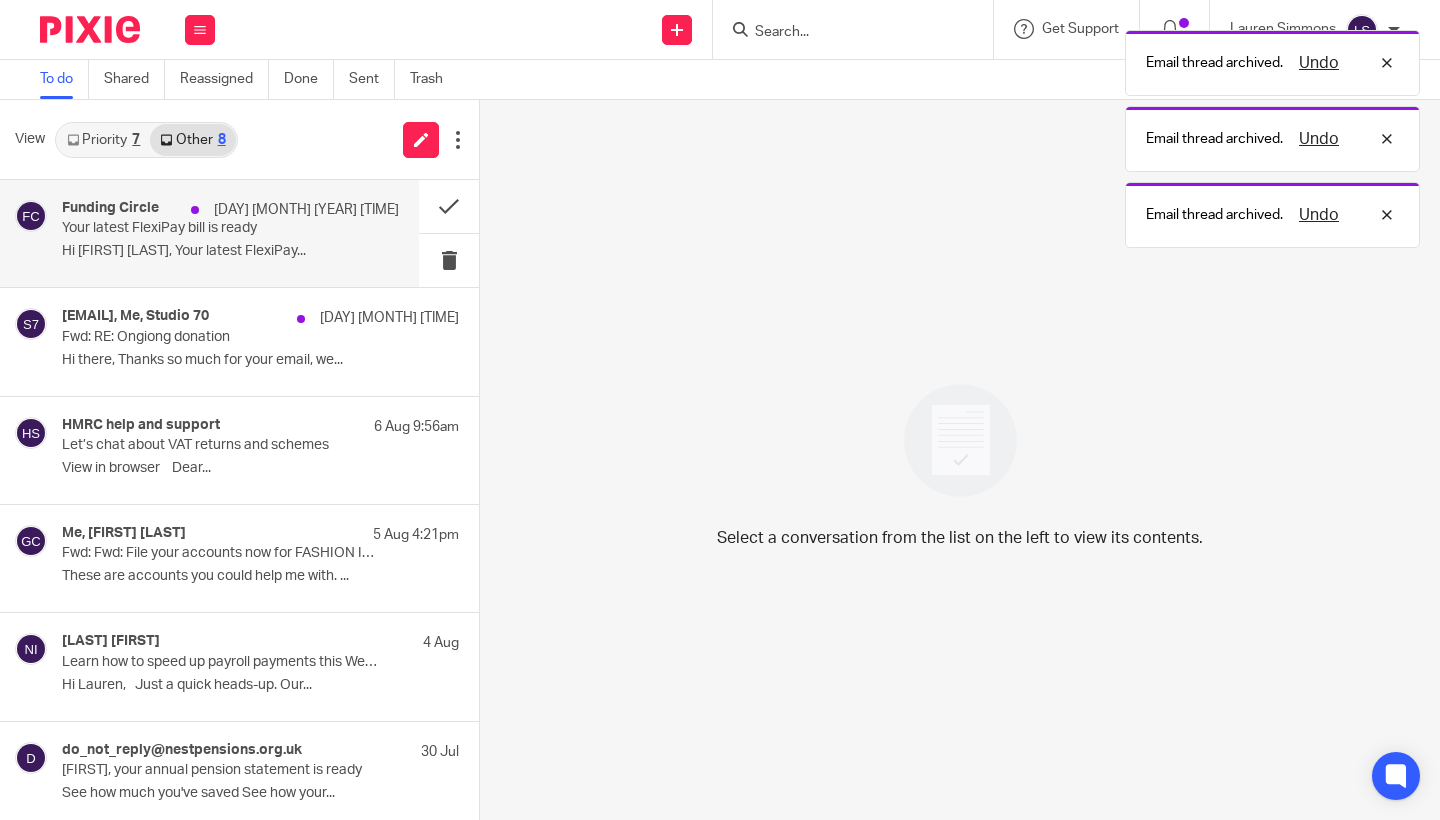 click on "Your latest FlexiPay bill is ready" at bounding box center [197, 228] 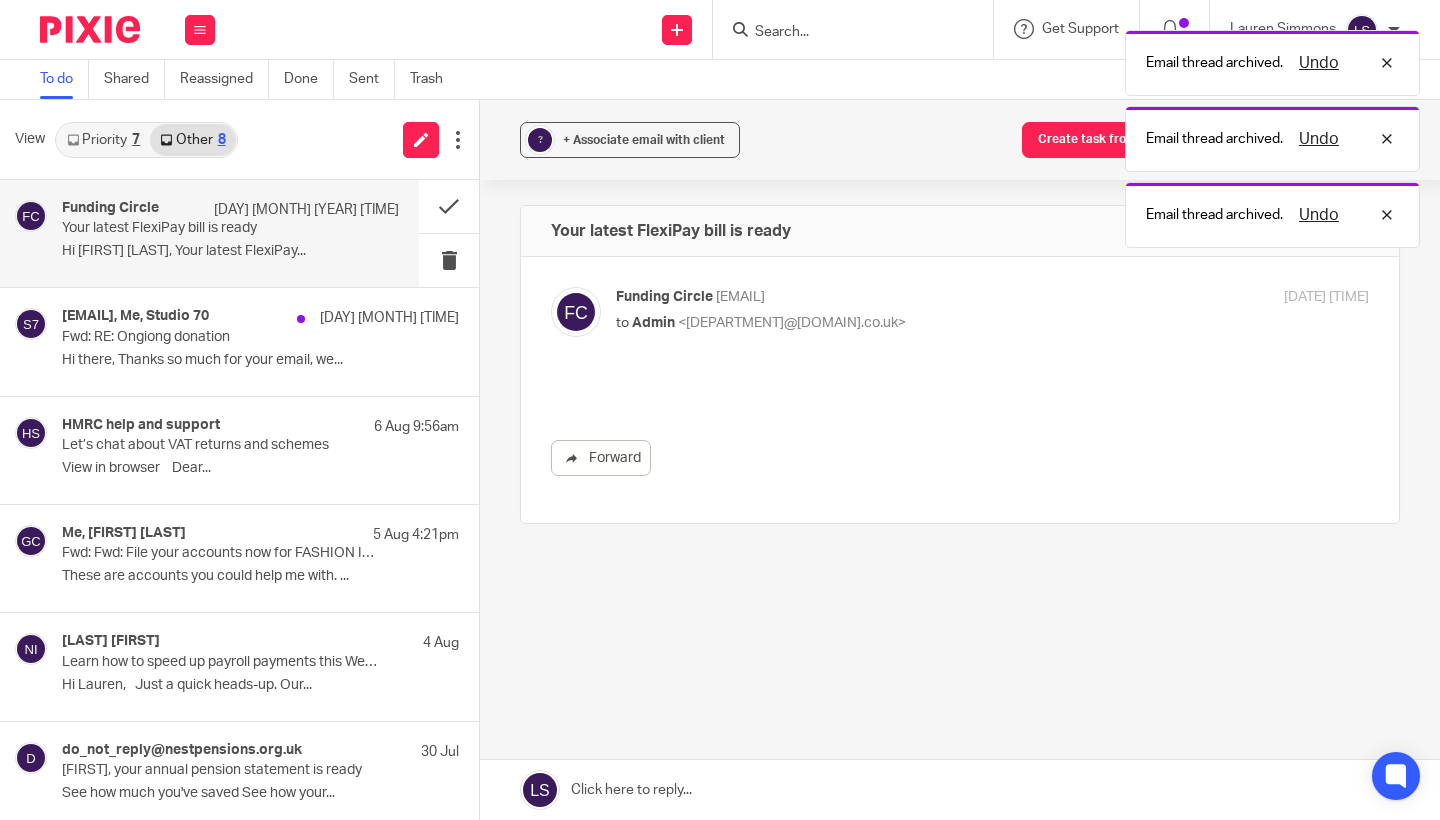 scroll, scrollTop: 0, scrollLeft: 0, axis: both 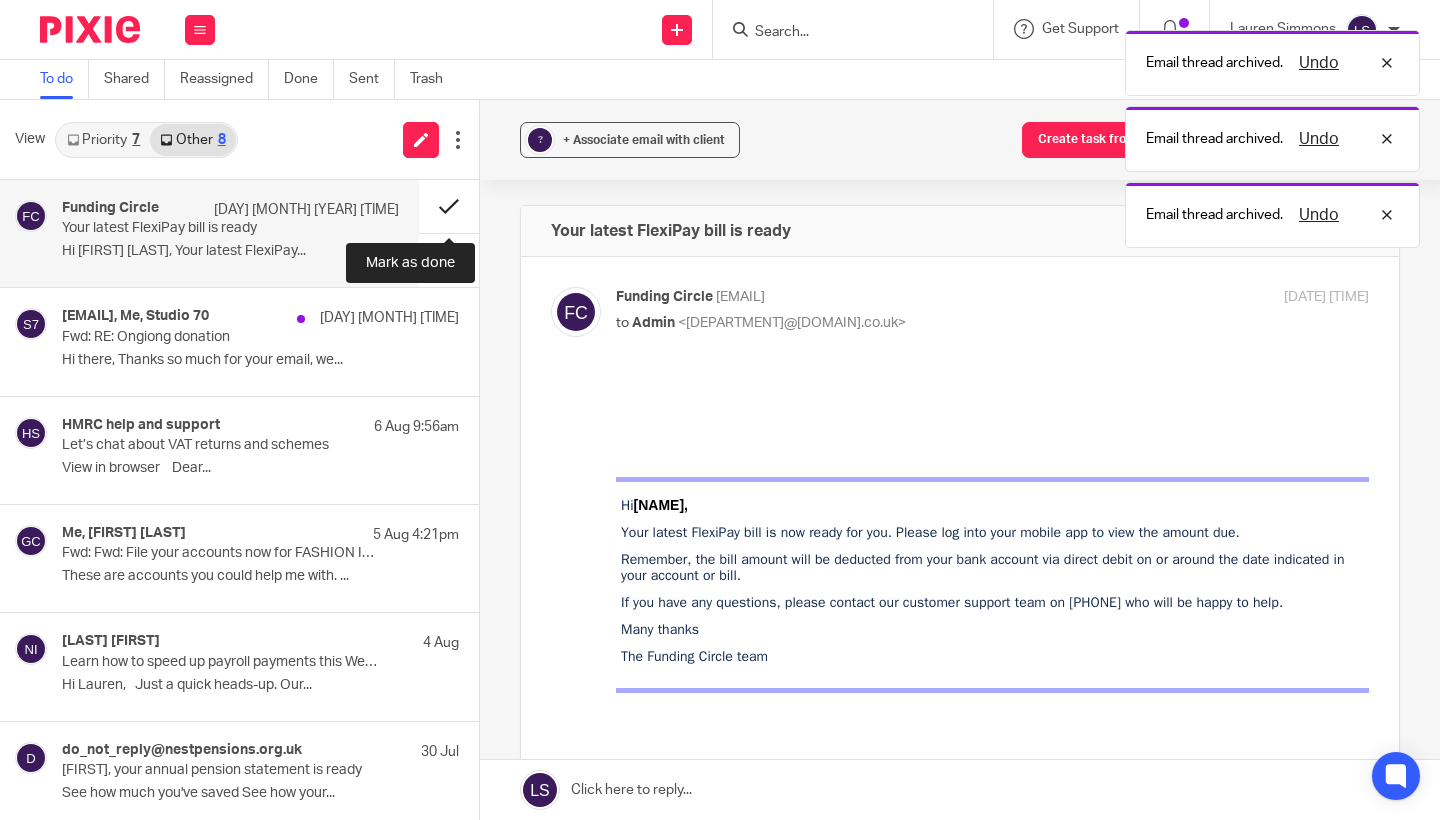 click at bounding box center (449, 206) 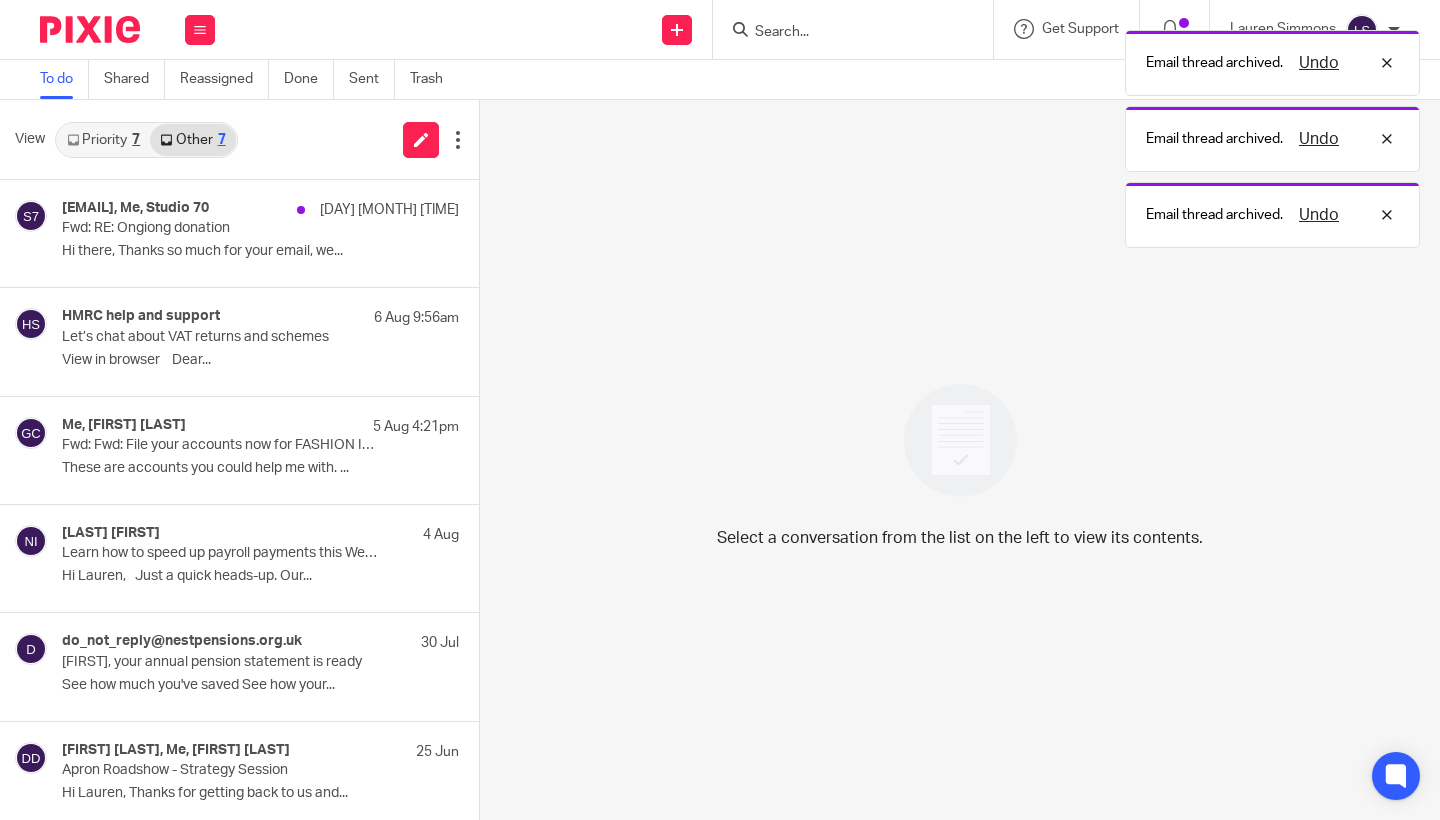 click on "Other
7" at bounding box center [192, 140] 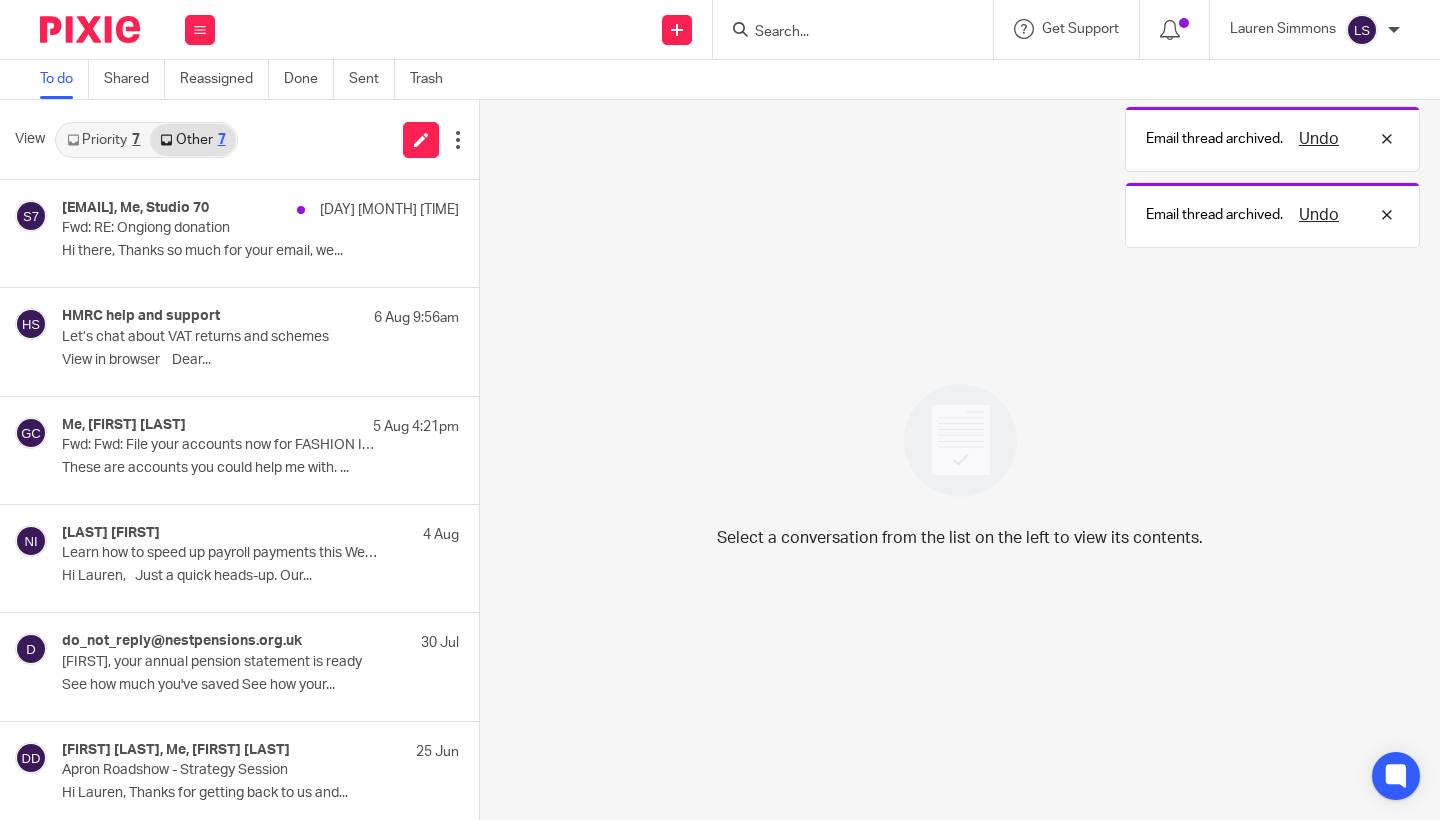 click on "Priority
7" at bounding box center [103, 140] 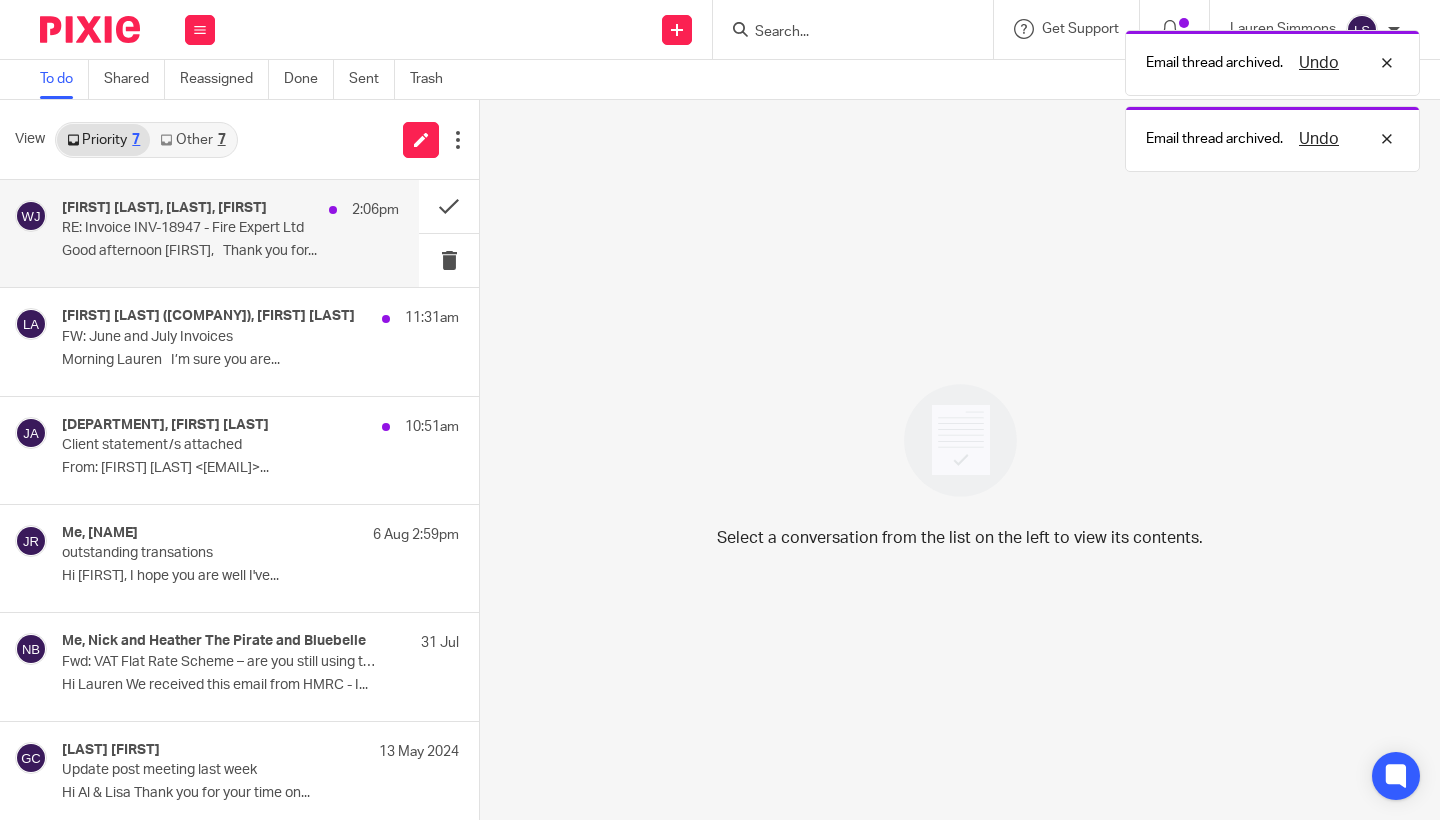 click on "Lisa Anderson, Watkins, Julie
2:06pm   RE: Invoice INV-18947 - Fire Expert Ltd   Good afternoon Julie,     Thank you for..." at bounding box center [230, 233] 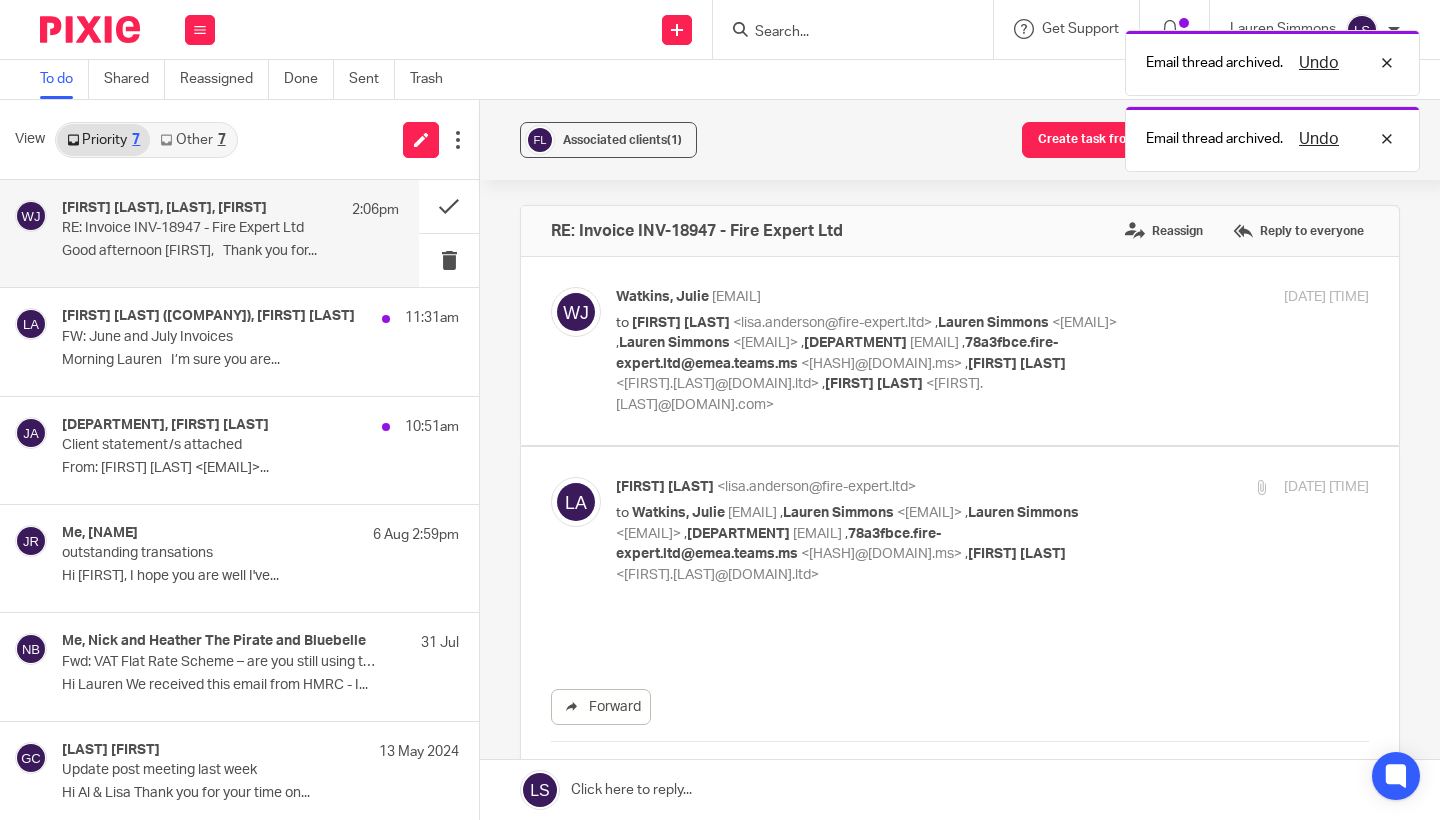 scroll, scrollTop: 0, scrollLeft: 0, axis: both 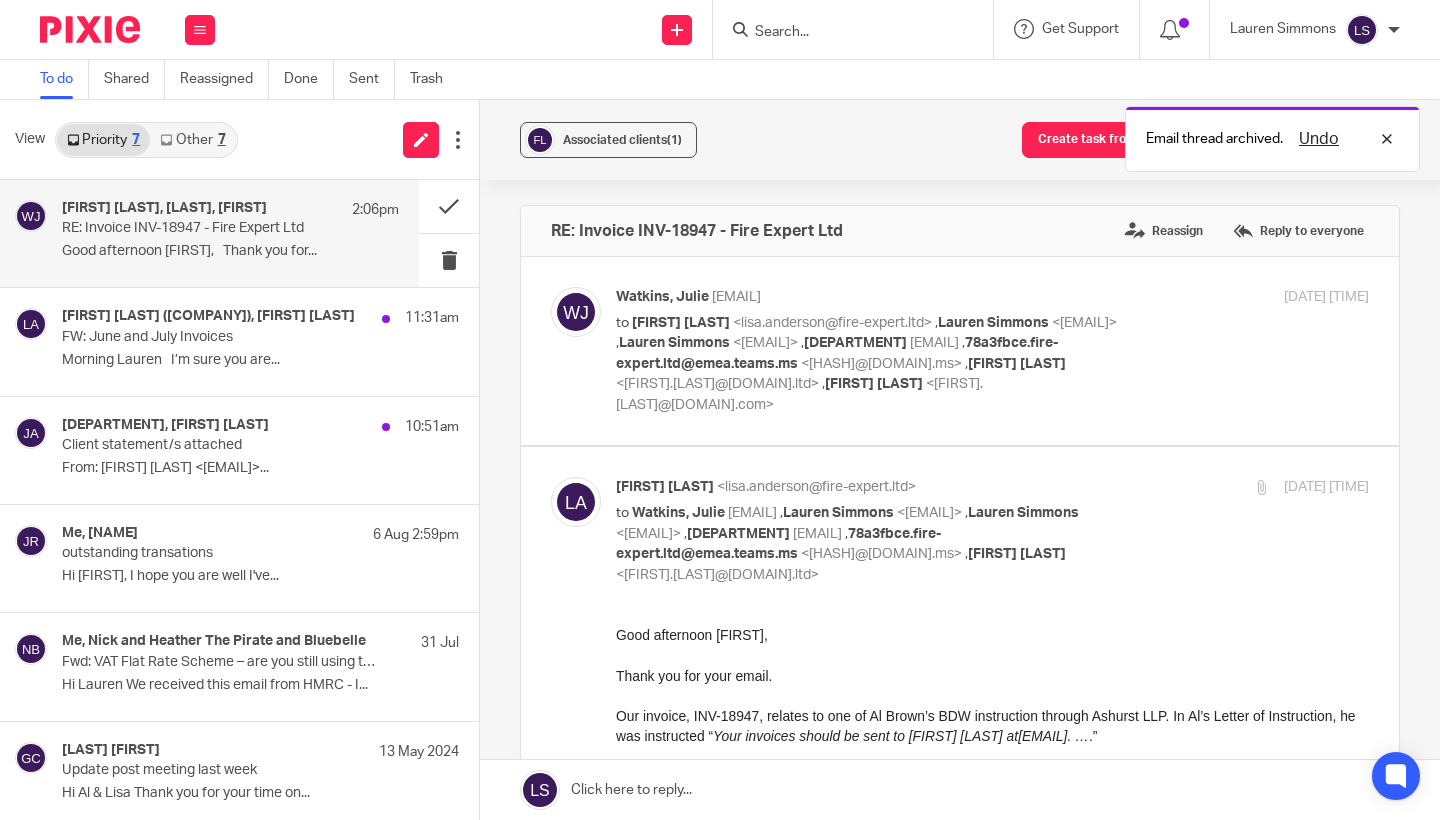 click on "Good afternoon [FIRST]," at bounding box center [992, 635] 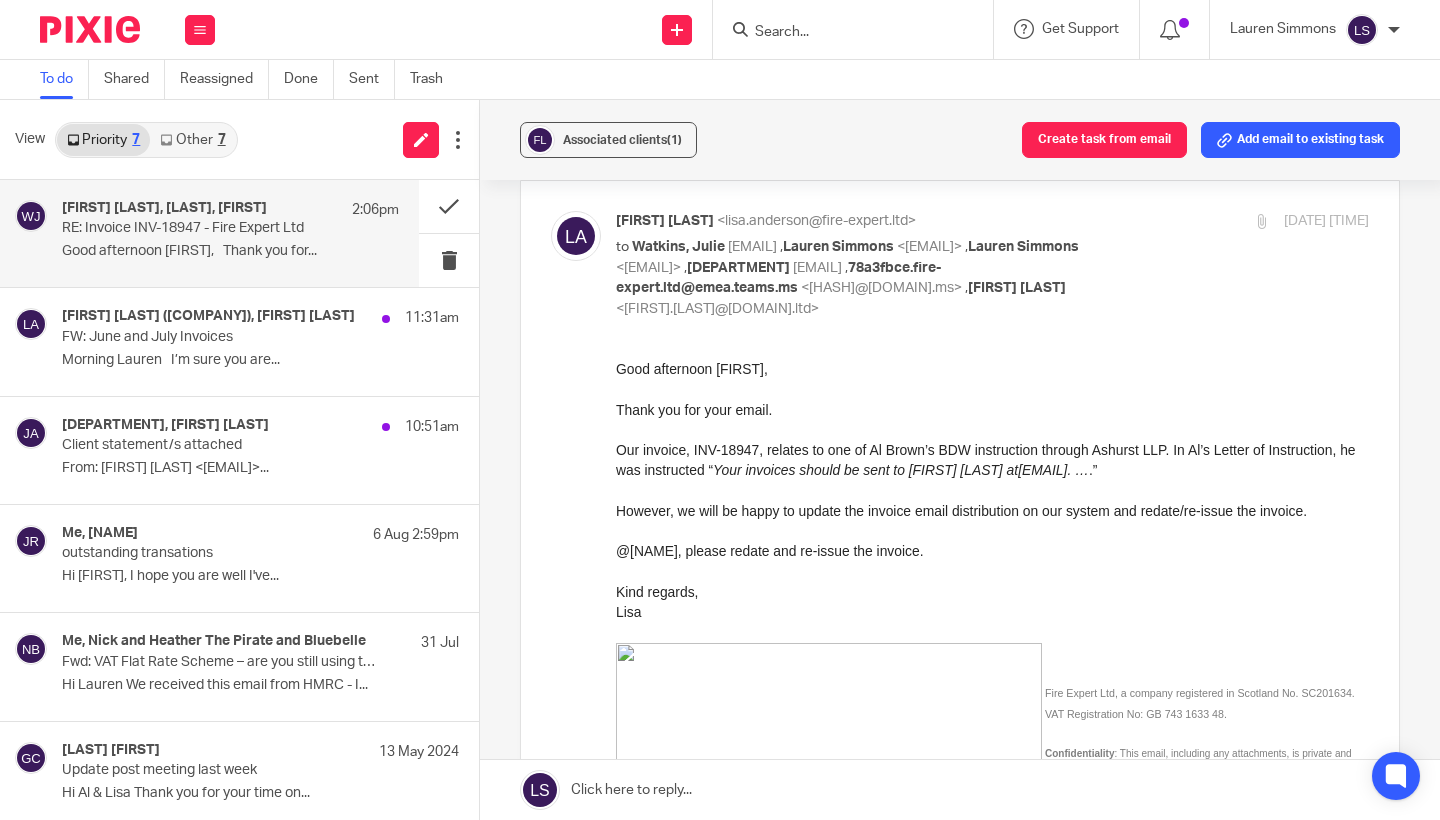 scroll, scrollTop: 276, scrollLeft: 0, axis: vertical 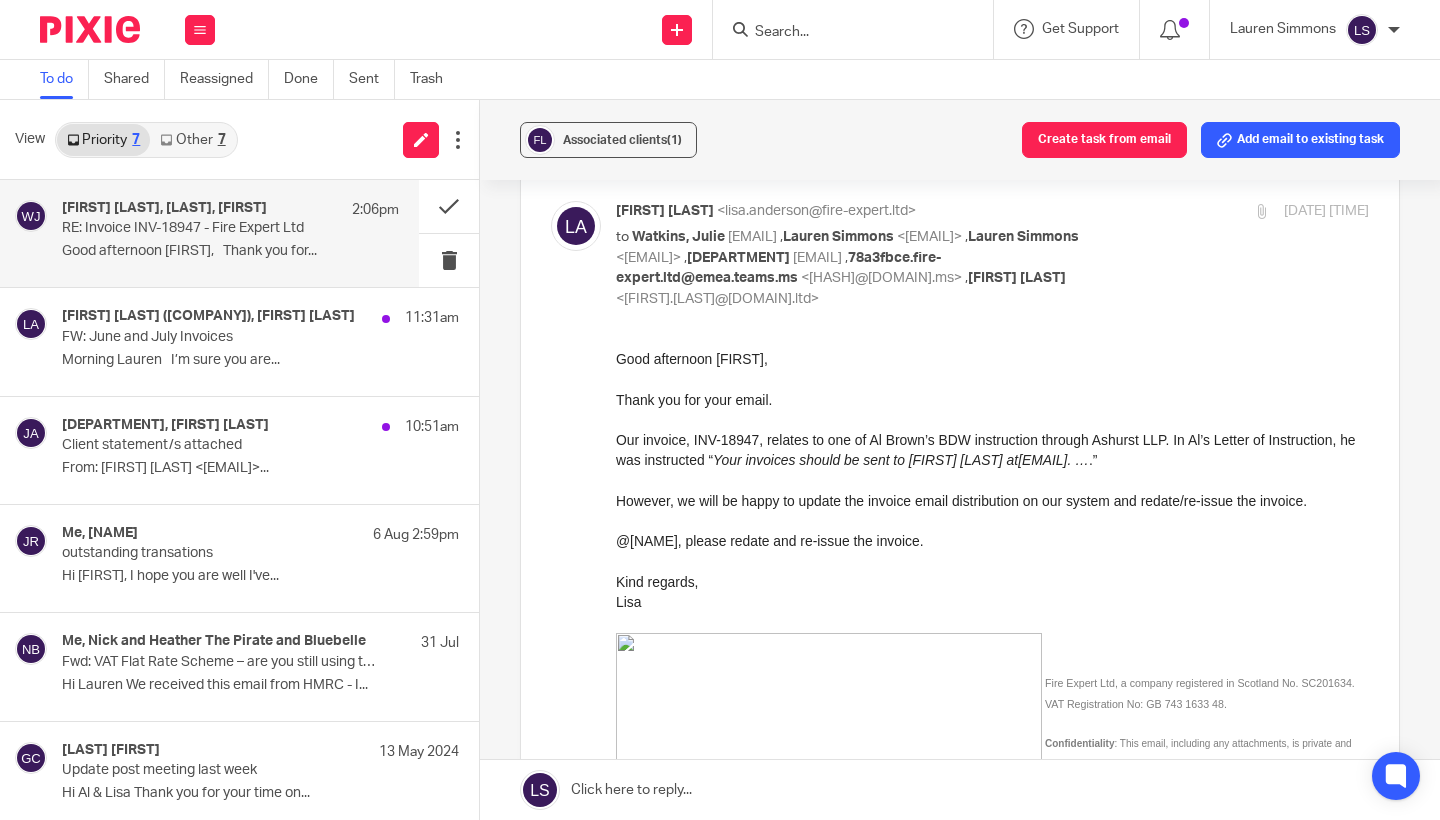 click at bounding box center [992, 379] 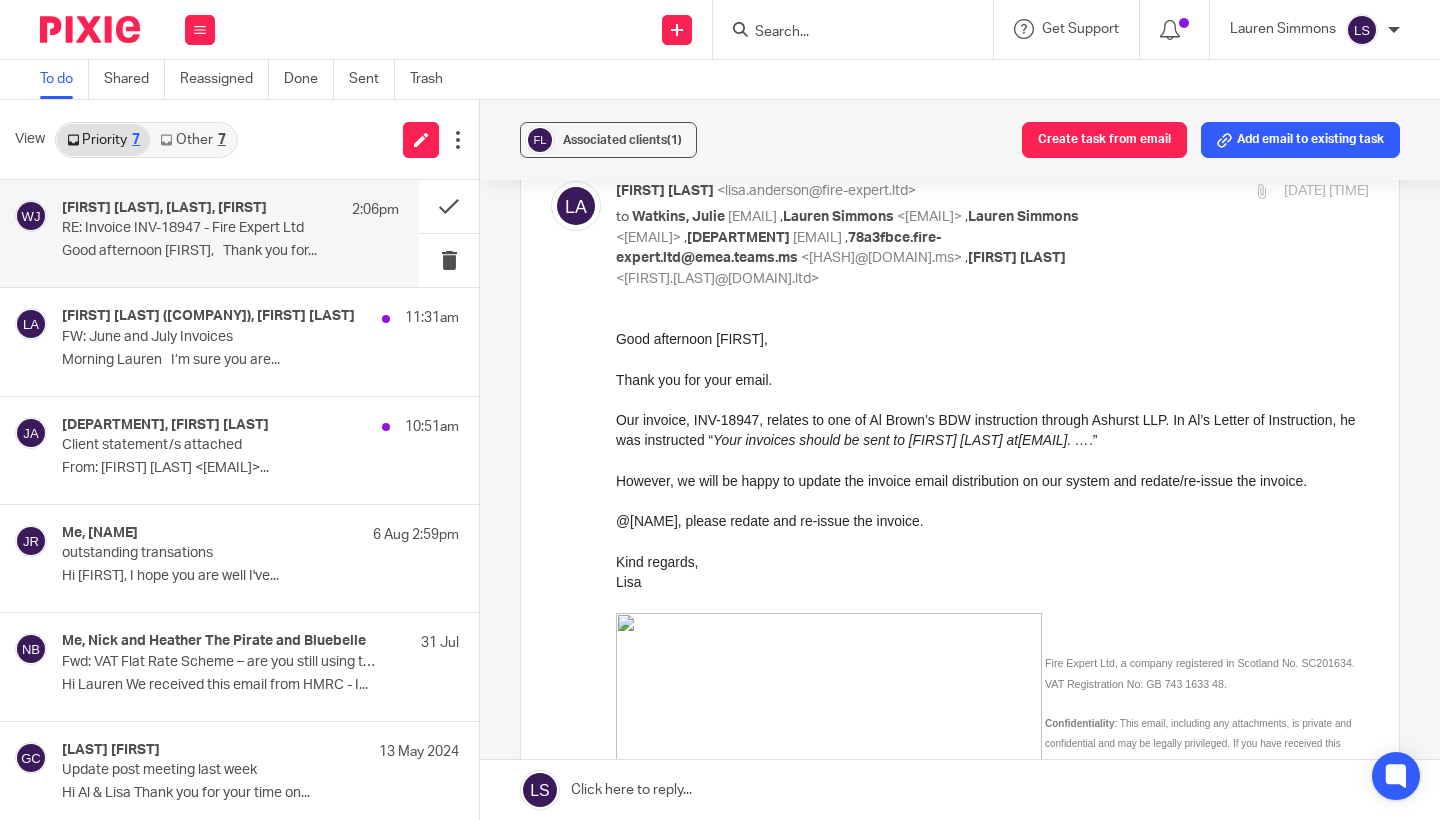 scroll, scrollTop: 311, scrollLeft: 0, axis: vertical 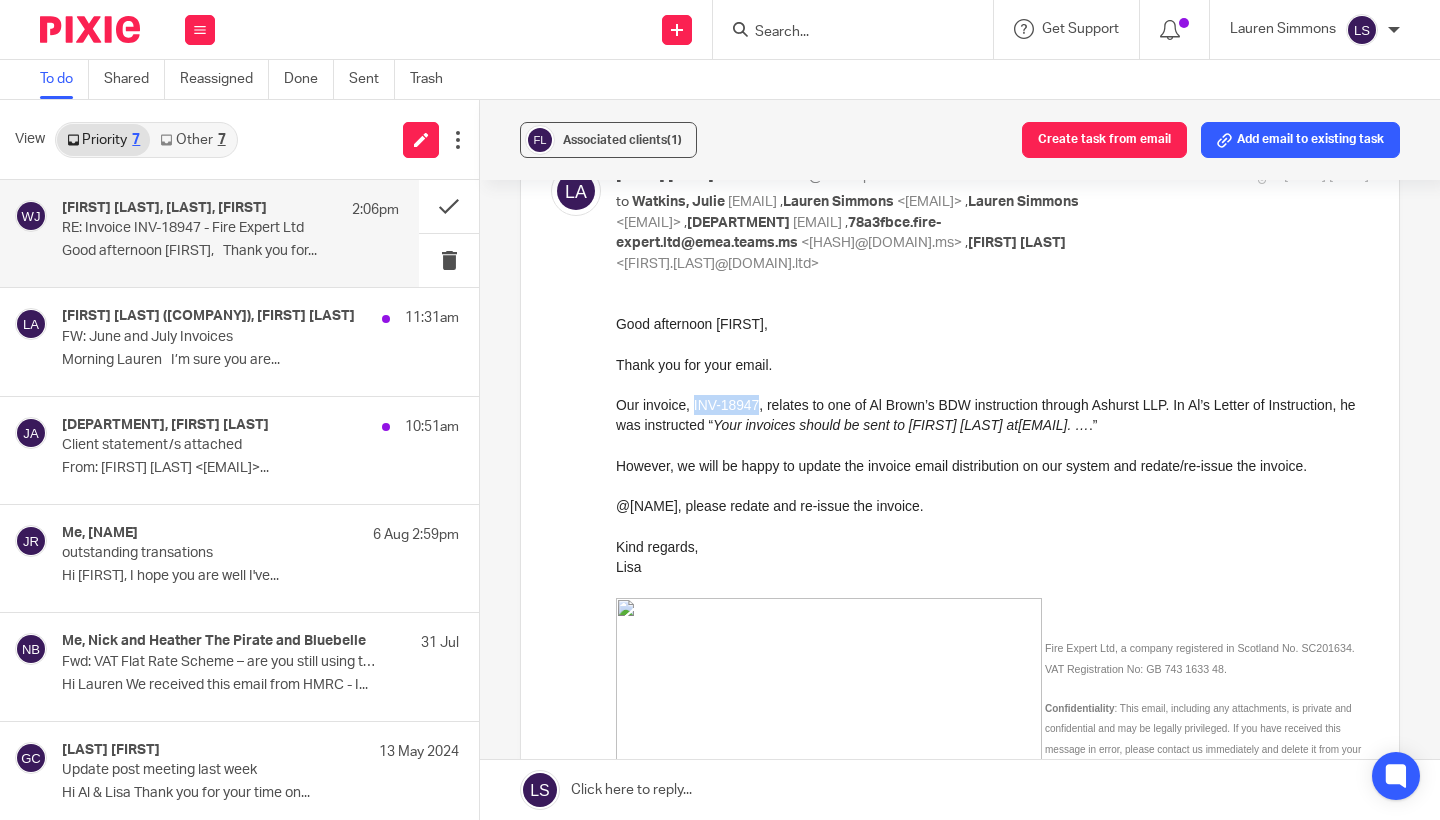 drag, startPoint x: 757, startPoint y: 406, endPoint x: 693, endPoint y: 406, distance: 64 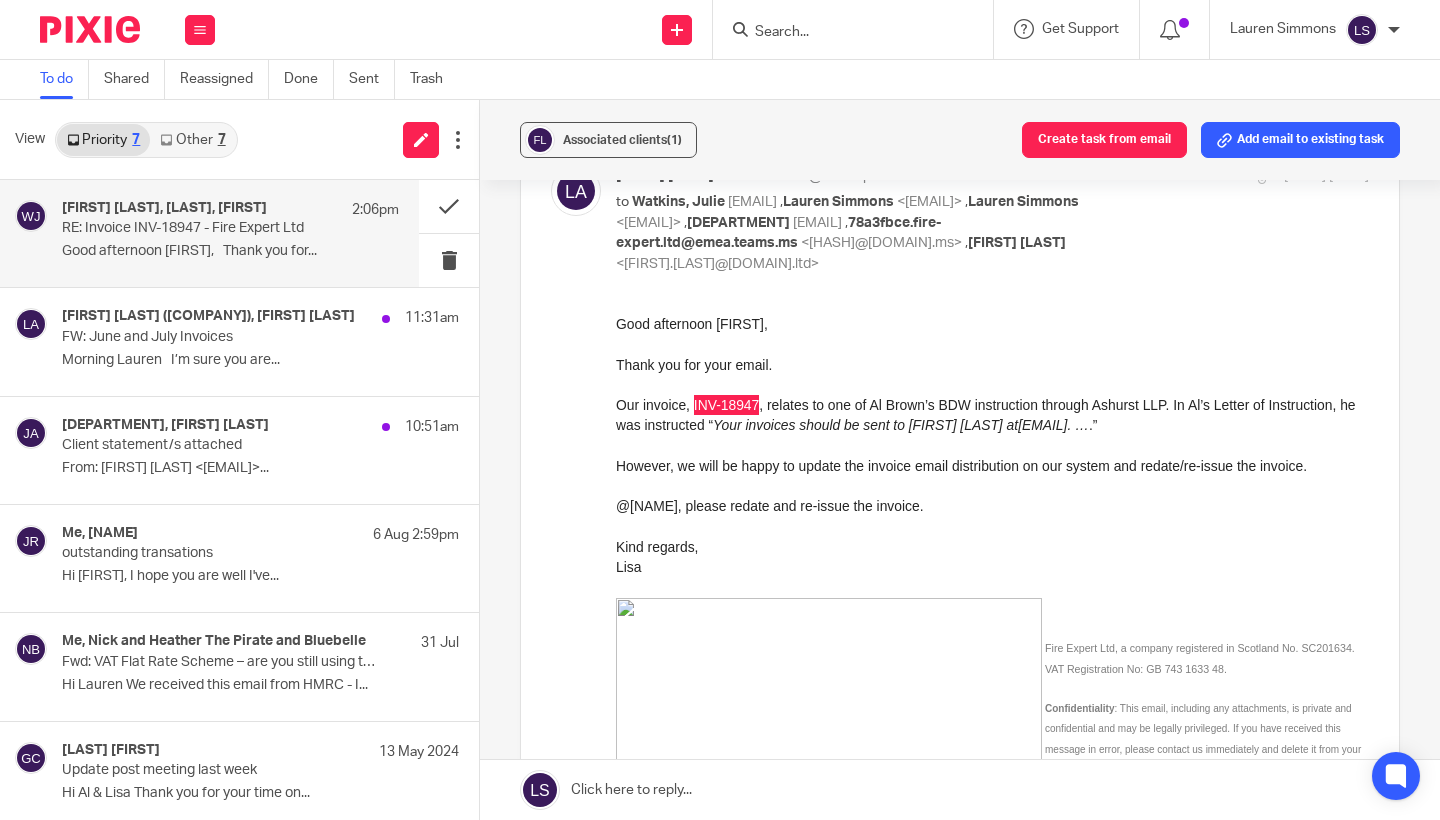 click on "Lisa Anderson
<lisa.anderson@fire-expert.ltd>   to
Watkins, Julie
<julie.watkins@barrattredrow.co.uk>   ,
Lauren Simmons
<lauren@fearlessfinancials.co.uk>   ,
Lauren Simmons
<lauren@fearlessfinancials.co.uk>   ,
Finance BSU
<financebsu@barrattplc.co.uk>   ,
78a3fbce.fire-expert.ltd@emea.teams.ms
<78a3fbce.fire-expert.ltd@emea.teams.ms>   ,
Al Brown
<al.brown@fire-expert.ltd>       8 Aug 2025 2:06pm
Forward
Attachments
Save all attachments
image001 .png       image002 .png" at bounding box center [960, 1018] 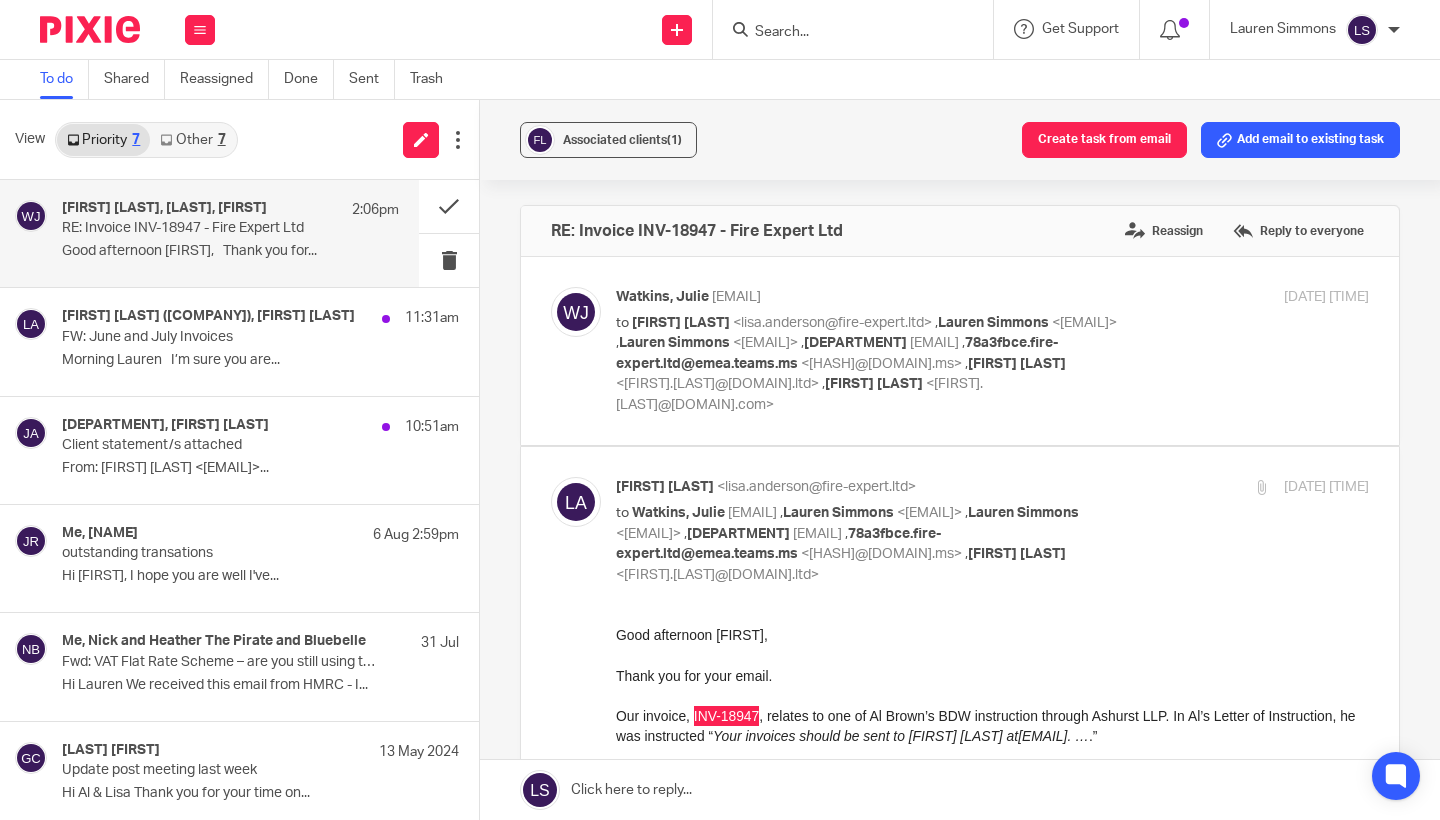 scroll, scrollTop: 0, scrollLeft: 0, axis: both 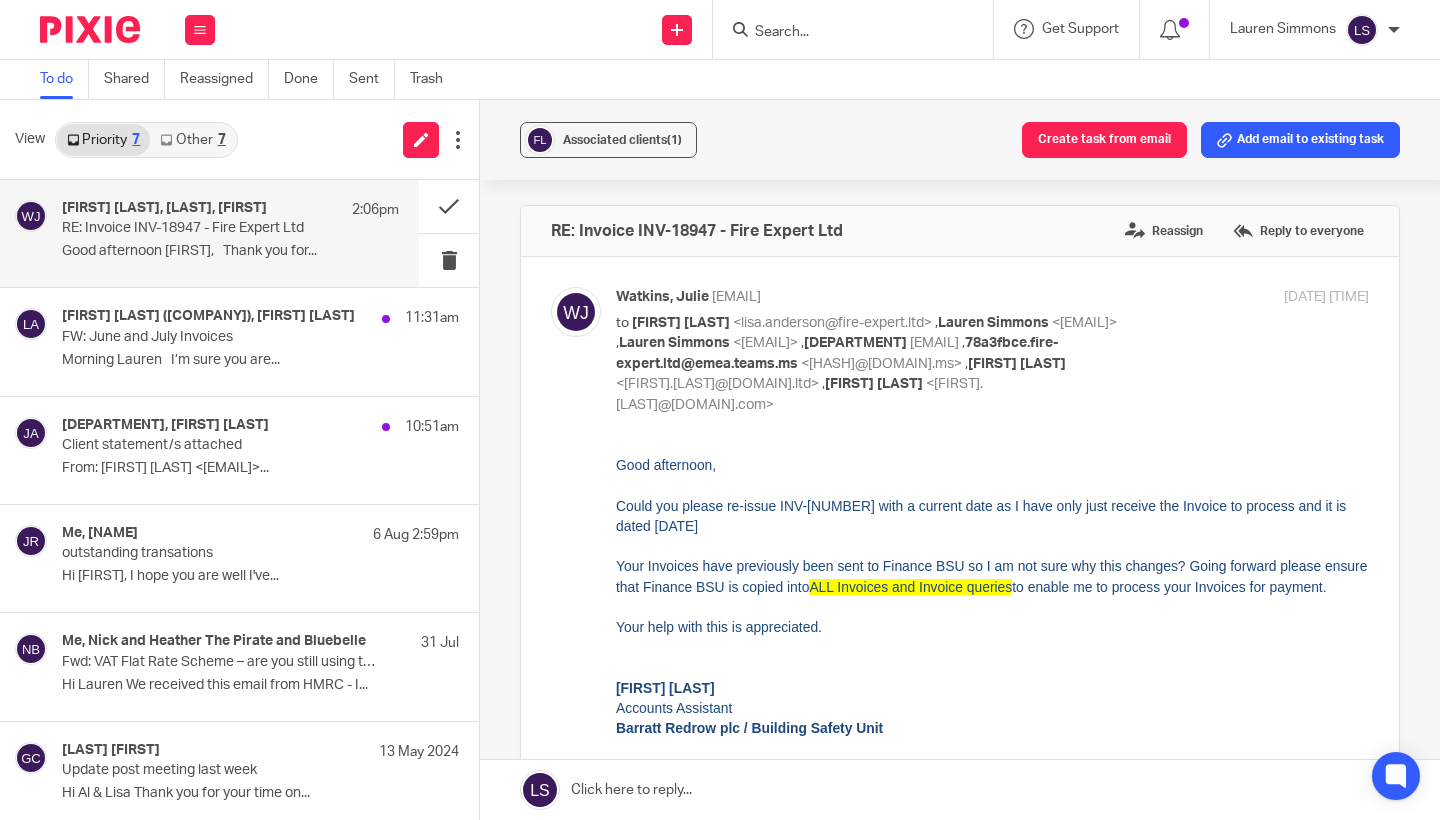 click on "Watkins, Julie
<julie.watkins@barrattredrow.co.uk>   to
Lisa Anderson
<lisa.anderson@fire-expert.ltd>   ,
Lauren Simmons
<lauren@fearlessfinancials.co.uk>   ,
Lauren Simmons
<lauren@fearlessfinancials.co.uk>   ,
Finance BSU
<financebsu@barrattplc.co.uk>   ,
78a3fbce.fire-expert.ltd@emea.teams.ms
<78a3fbce.fire-expert.ltd@emea.teams.ms>   ,
Al Brown
<al.brown@fire-expert.ltd>   ,
Stuart Duffy
<stuart.duffy@howardkennedy.com>       8 Aug 2025 12:23pm
Forward" at bounding box center [960, 699] 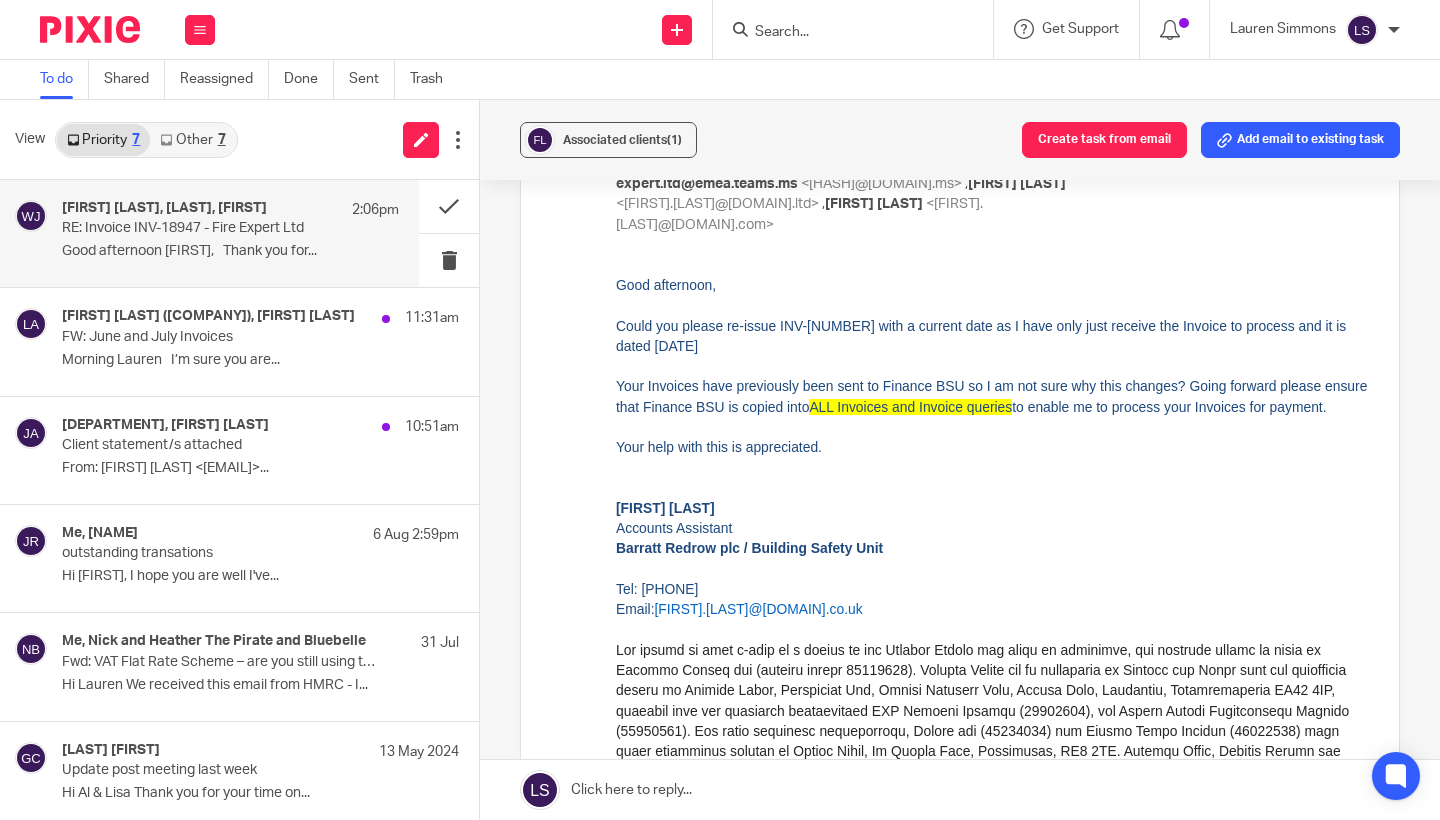 scroll, scrollTop: 183, scrollLeft: 0, axis: vertical 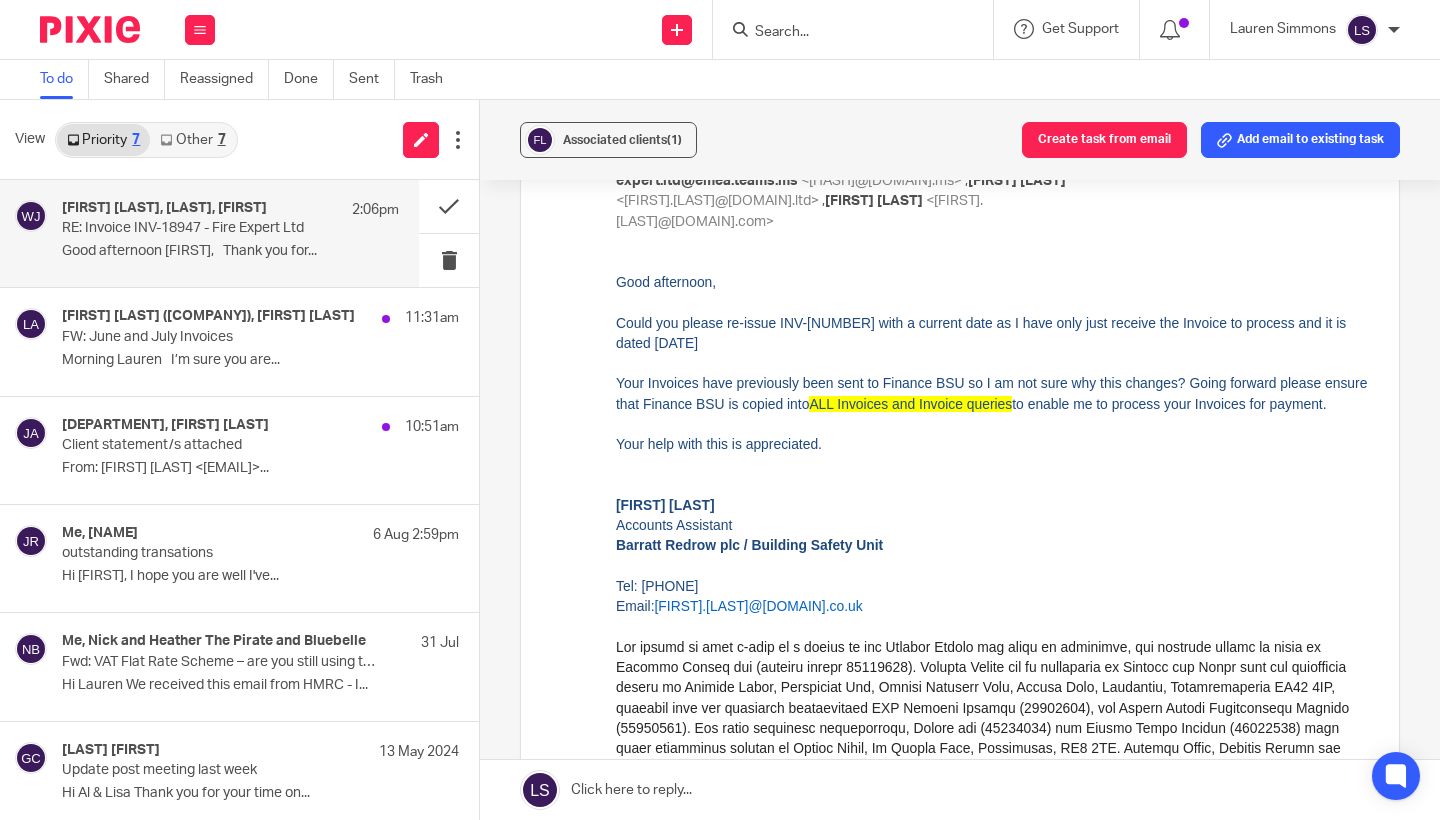 click at bounding box center (992, 302) 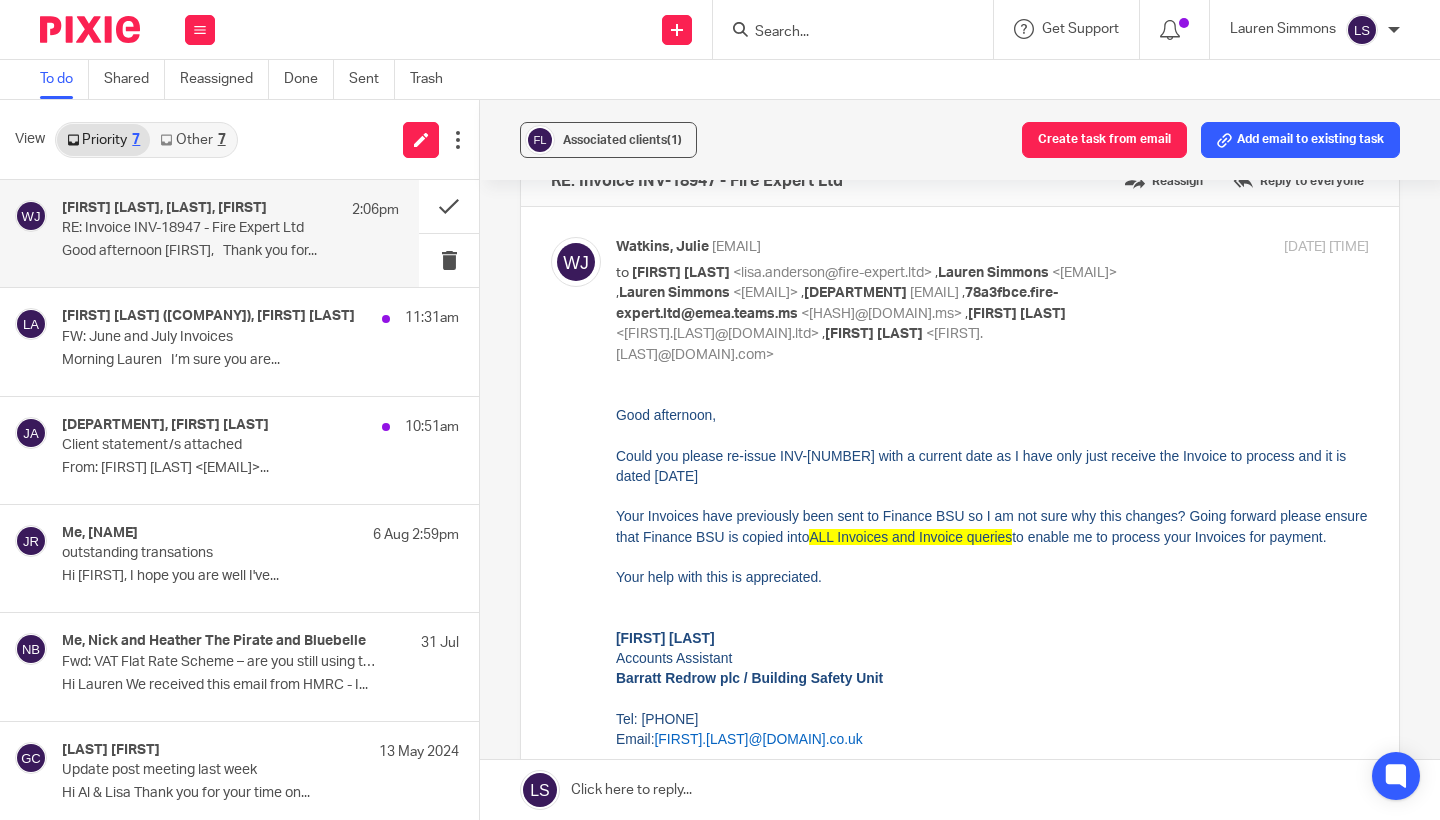 scroll, scrollTop: 30, scrollLeft: 0, axis: vertical 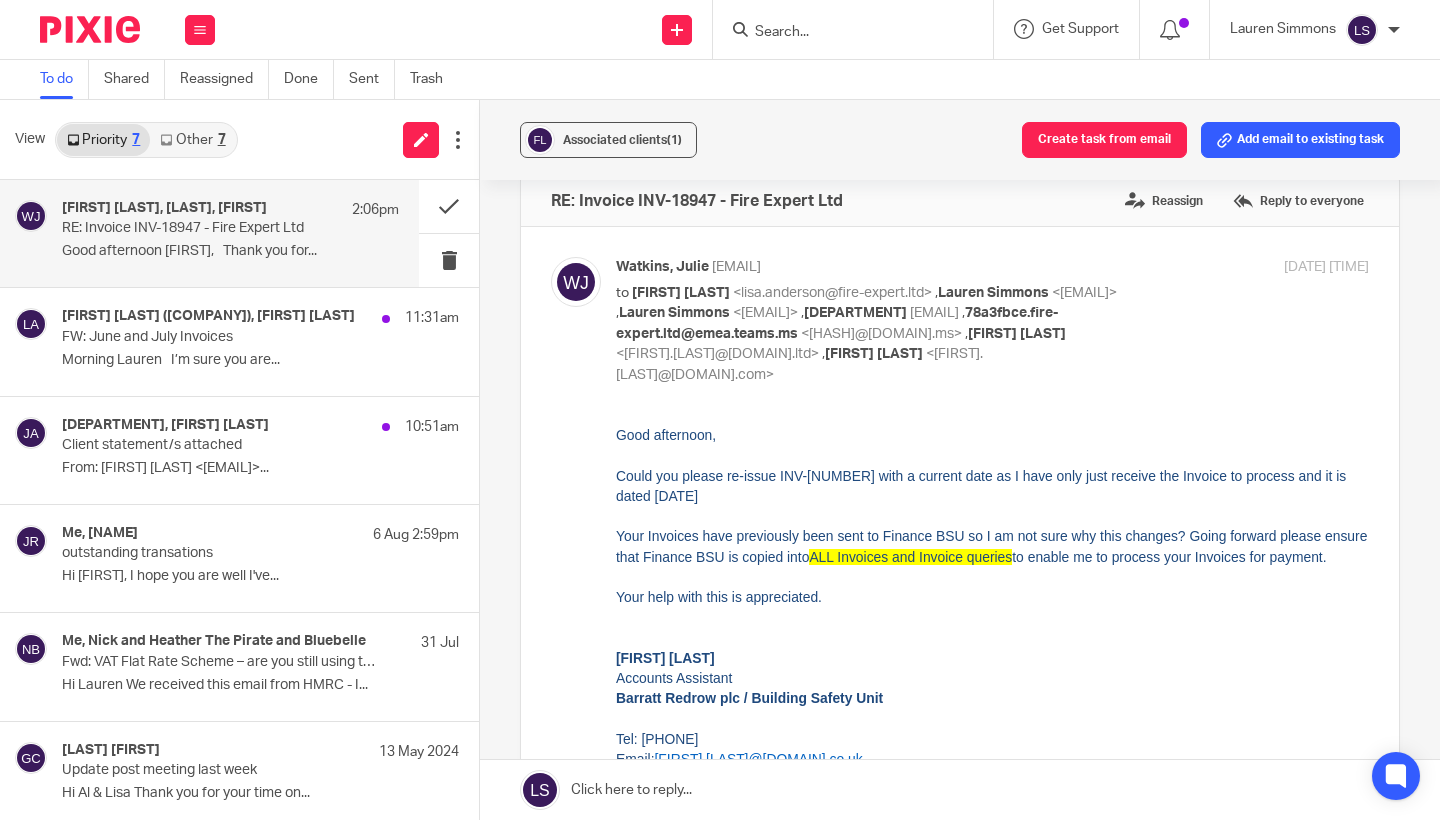 click on "Watkins, Julie
<julie.watkins@barrattredrow.co.uk>" at bounding box center (867, 267) 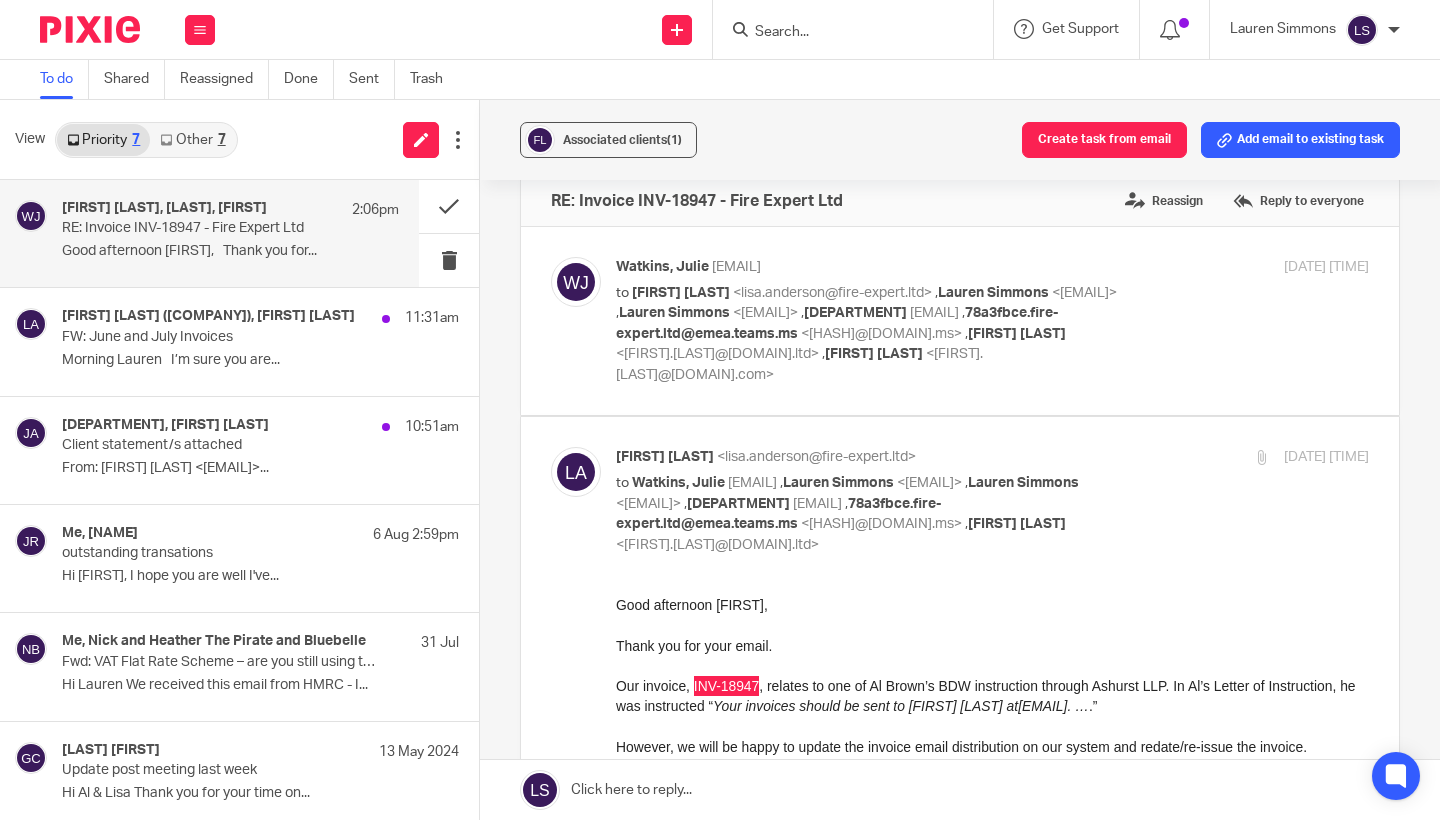 click on "Associated clients  (1)
Create task from email
Add email to existing task
RE: Invoice INV-18947 - Fire Expert Ltd
Reassign
Reply to everyone
Watkins, Julie
<julie.watkins@barrattredrow.co.uk>   to
Lisa Anderson
<lisa.anderson@fire-expert.ltd>   ,
Lauren Simmons
<lauren@fearlessfinancials.co.uk>   ,
Lauren Simmons
<lauren@fearlessfinancials.co.uk>   ,
Finance BSU
<financebsu@barrattplc.co.uk>   ,
78a3fbce.fire-expert.ltd@emea.teams.ms
<78a3fbce.fire-expert.ltd@emea.teams.ms>   ,
Al Brown
<al.brown@fire-expert.ltd>   ," at bounding box center (960, 460) 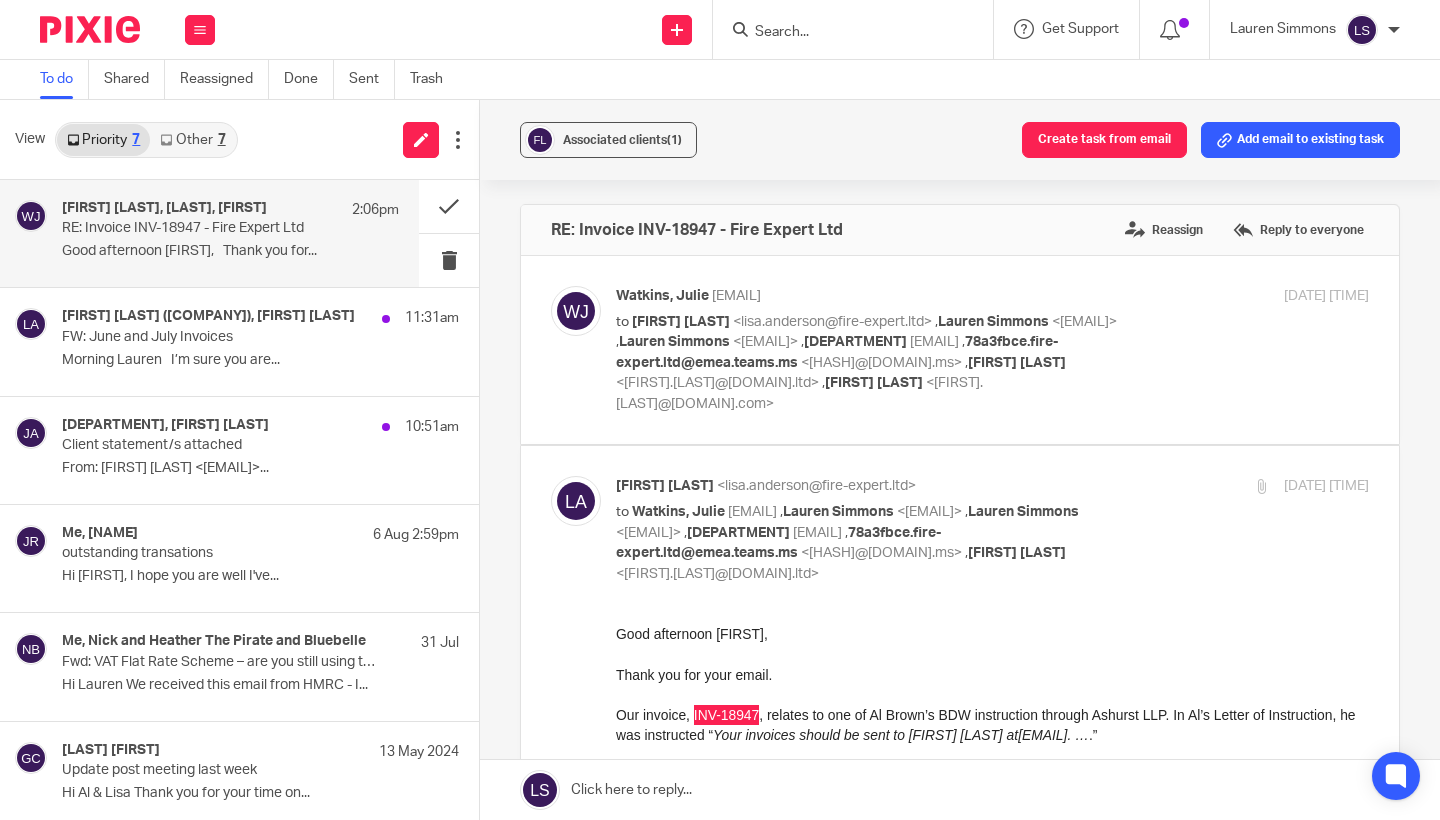 scroll, scrollTop: -2, scrollLeft: 0, axis: vertical 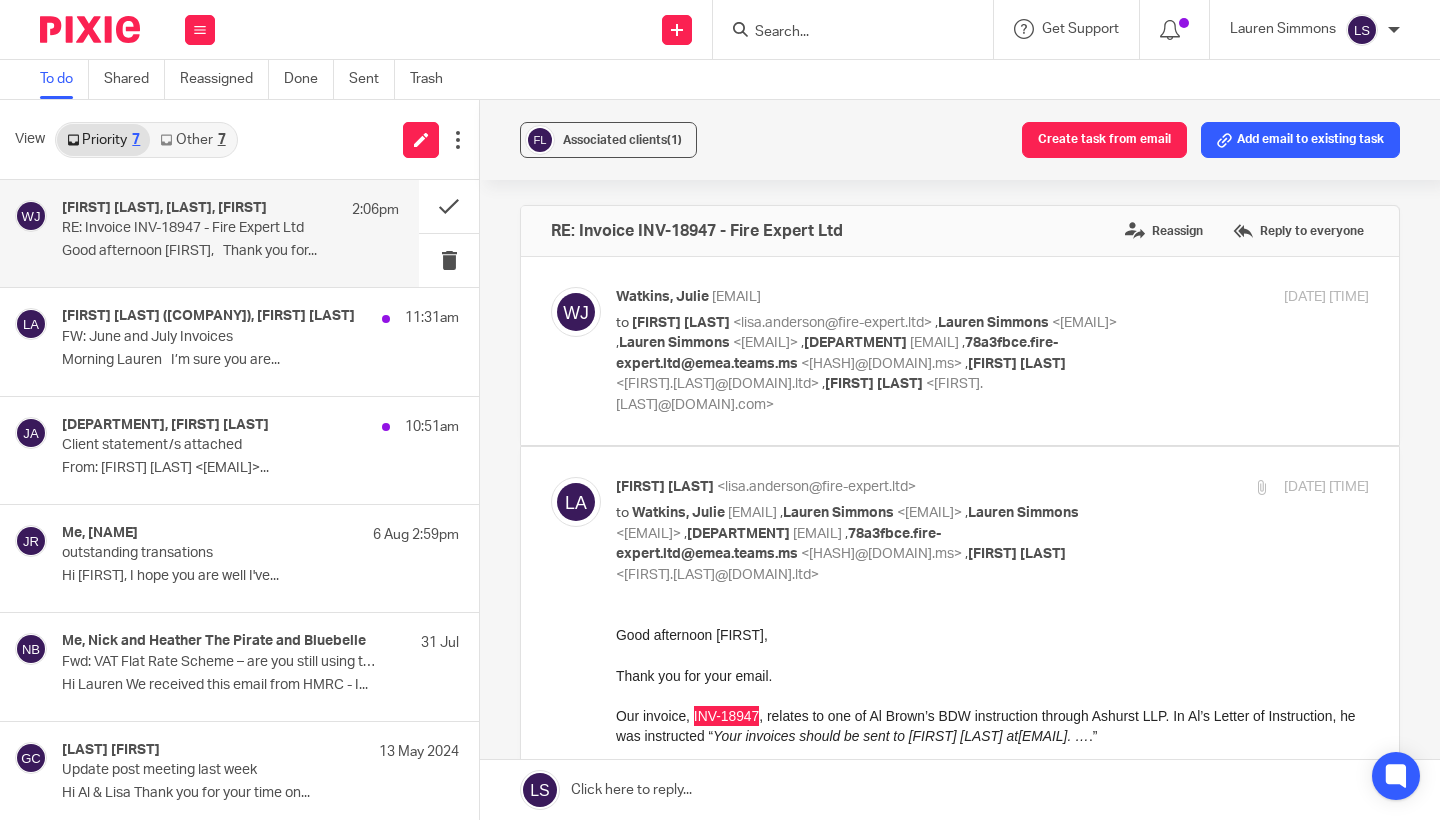 click on "Watkins, Julie
<julie.watkins@barrattredrow.co.uk>   to
Lisa Anderson
<lisa.anderson@fire-expert.ltd>   ,
Lauren Simmons
<lauren@fearlessfinancials.co.uk>   ,
Lauren Simmons
<lauren@fearlessfinancials.co.uk>   ,
Finance BSU
<financebsu@barrattplc.co.uk>   ,
78a3fbce.fire-expert.ltd@emea.teams.ms
<78a3fbce.fire-expert.ltd@emea.teams.ms>   ,
Al Brown
<al.brown@fire-expert.ltd>   ,
Stuart Duffy
<stuart.duffy@howardkennedy.com>       8 Aug 2025 12:23pm" at bounding box center [992, 351] 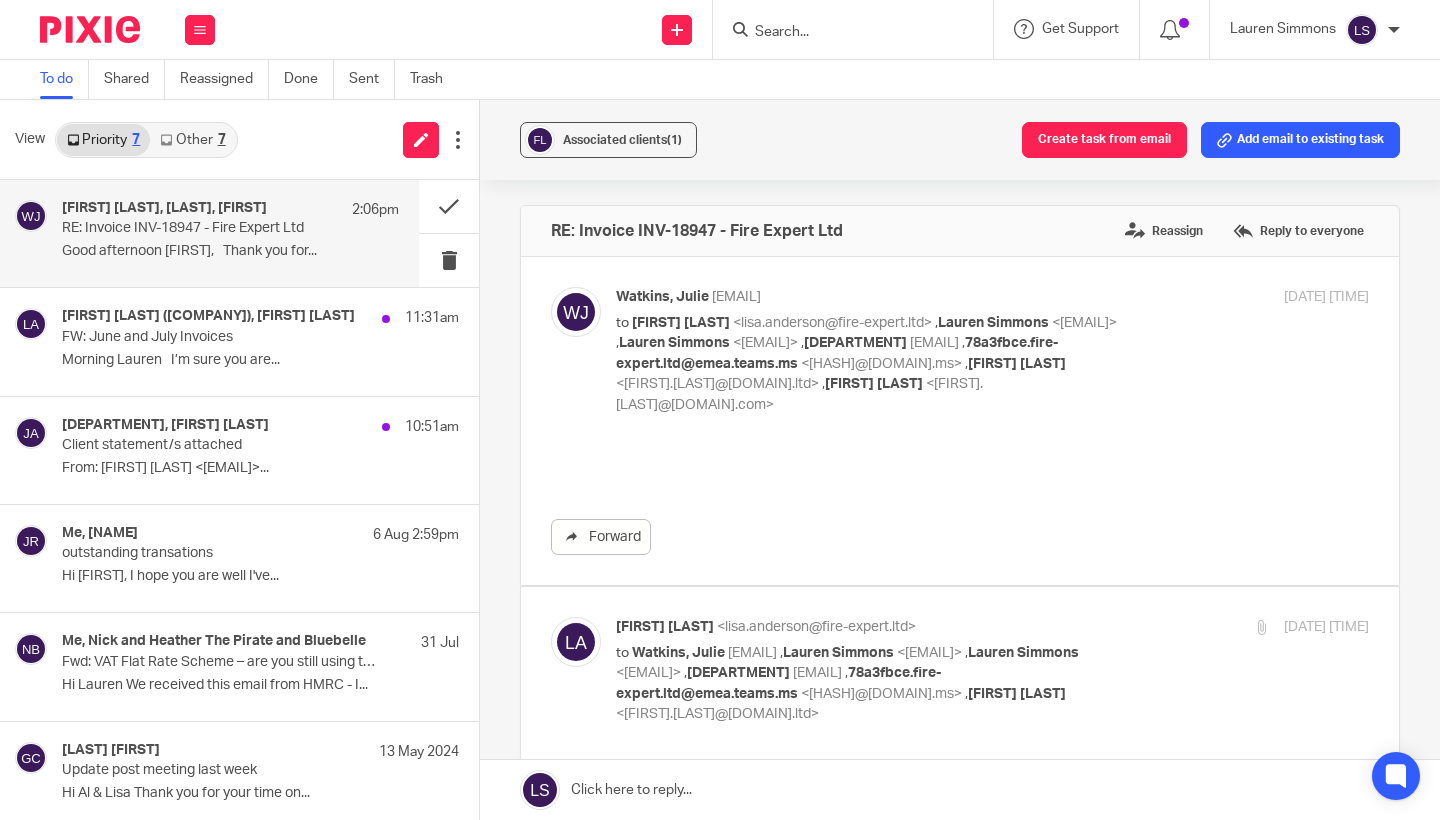 scroll, scrollTop: 0, scrollLeft: 0, axis: both 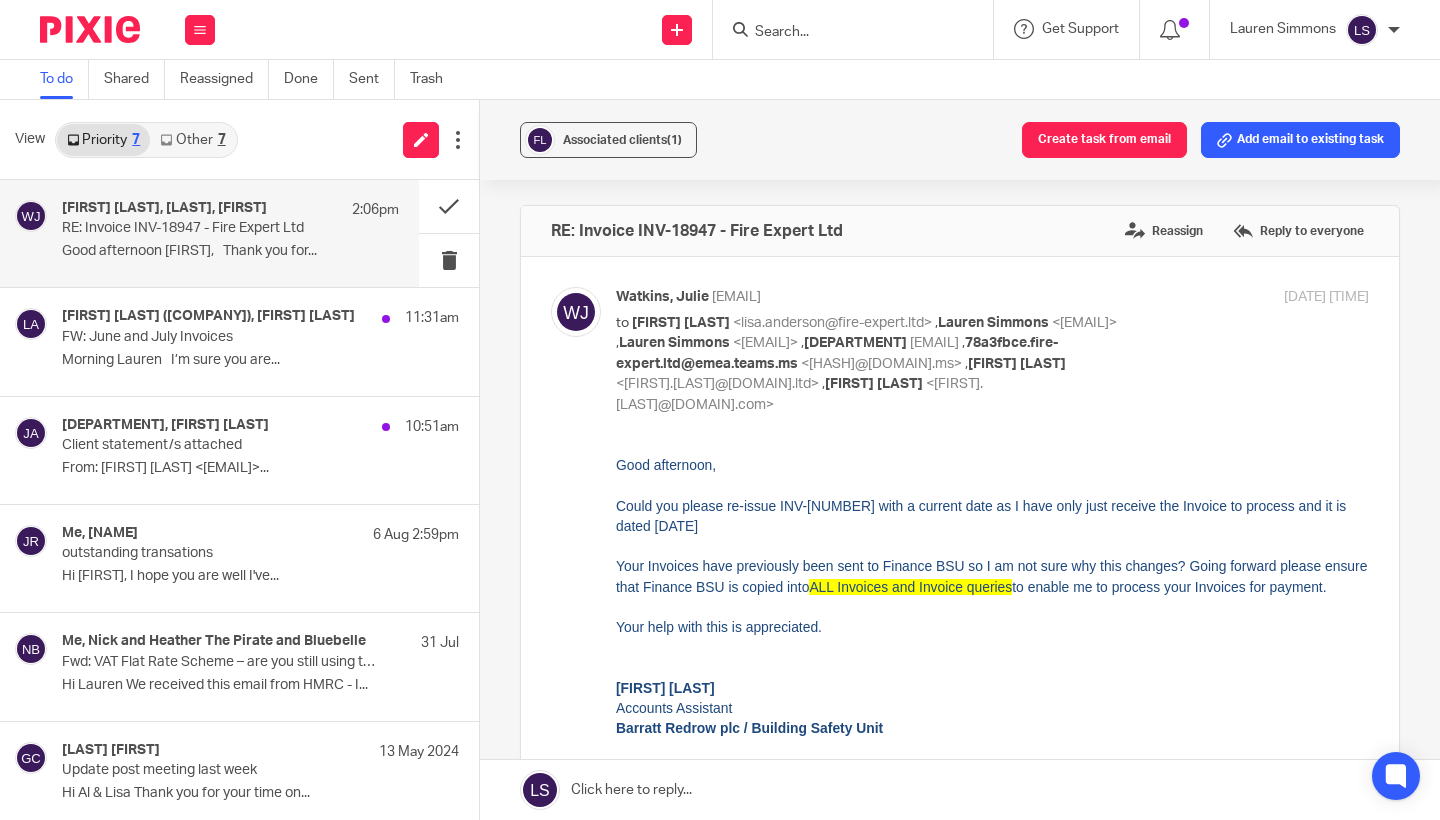 click on "Your Invoices have previously been sent to Finance BSU so I am not sure why this changes? Going forward please ensure that Finance BSU is copied into  ALL Invoices and Invoice queries   to enable me to process your Invoices for payment." at bounding box center [992, 576] 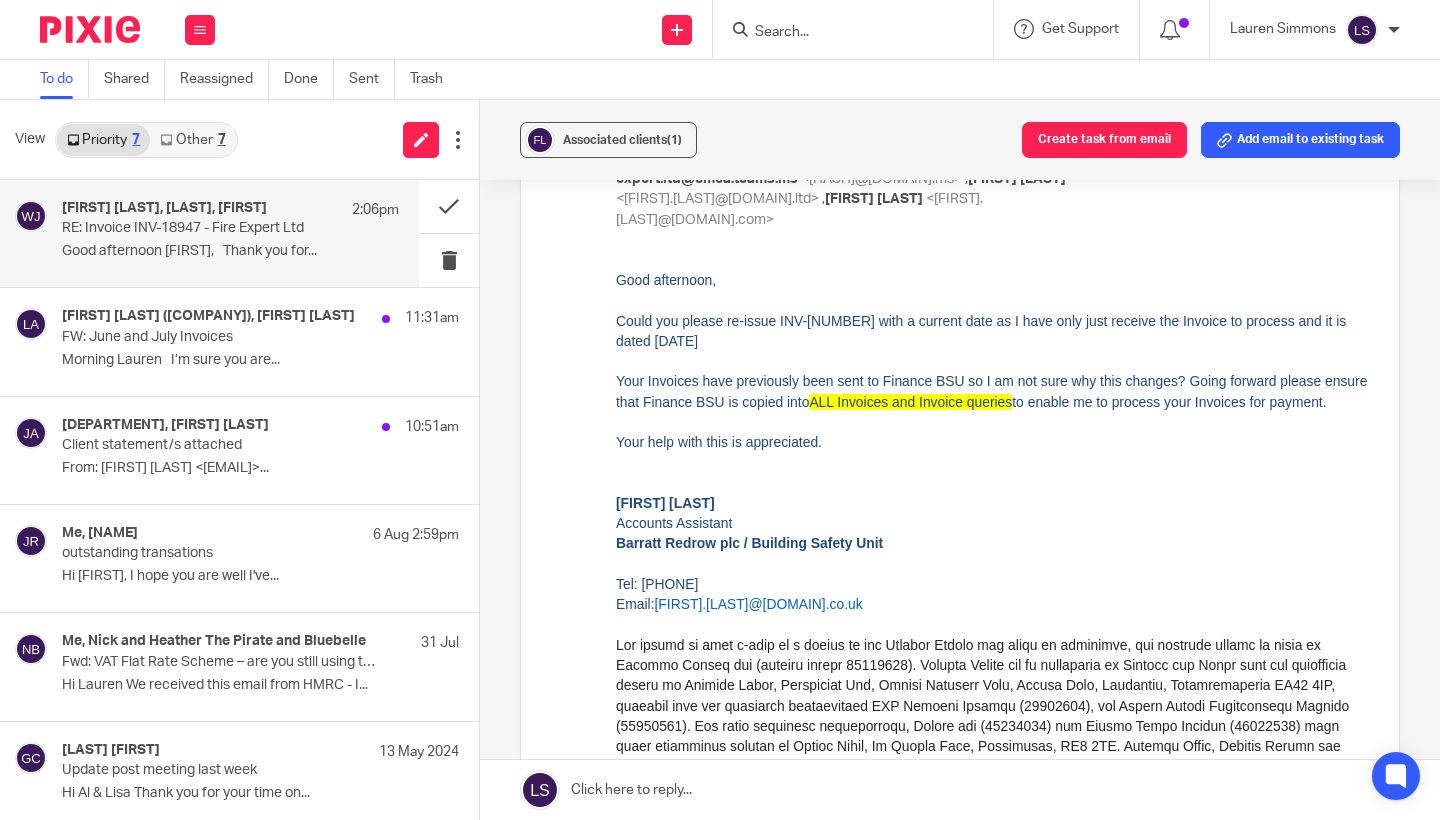 scroll, scrollTop: 191, scrollLeft: 0, axis: vertical 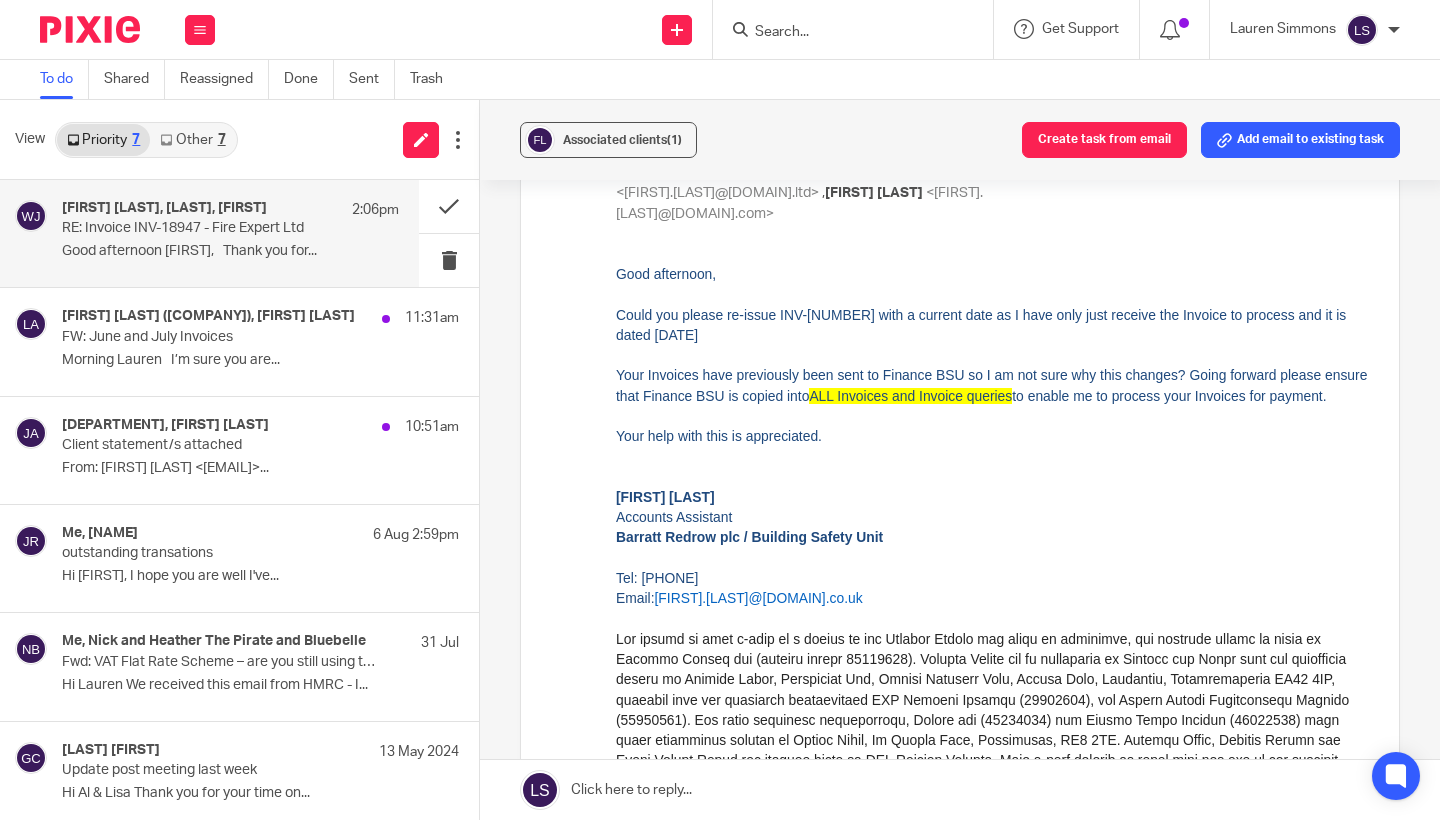 click on "Your help with this is appreciated." at bounding box center (992, 436) 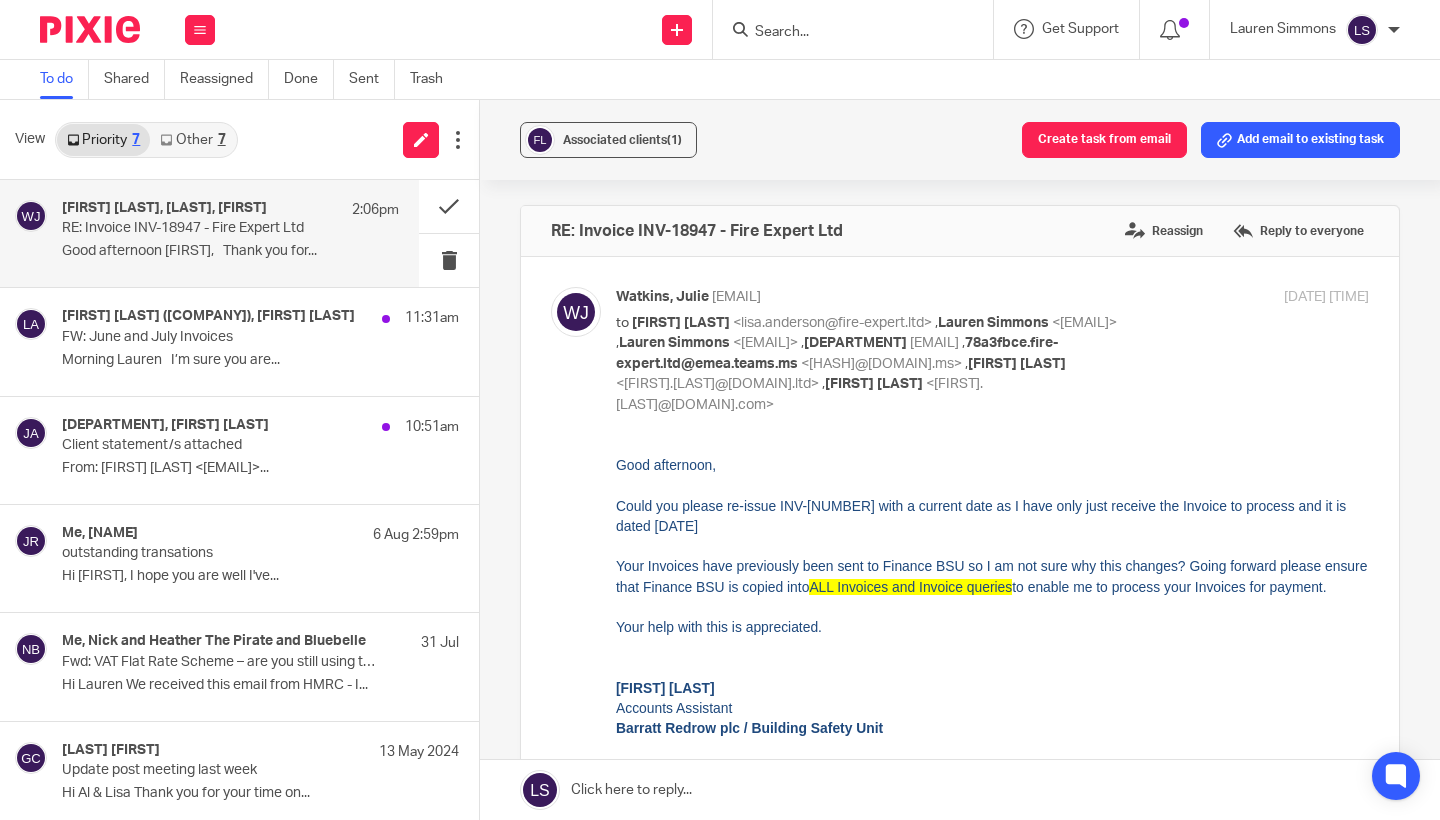 scroll, scrollTop: 0, scrollLeft: 0, axis: both 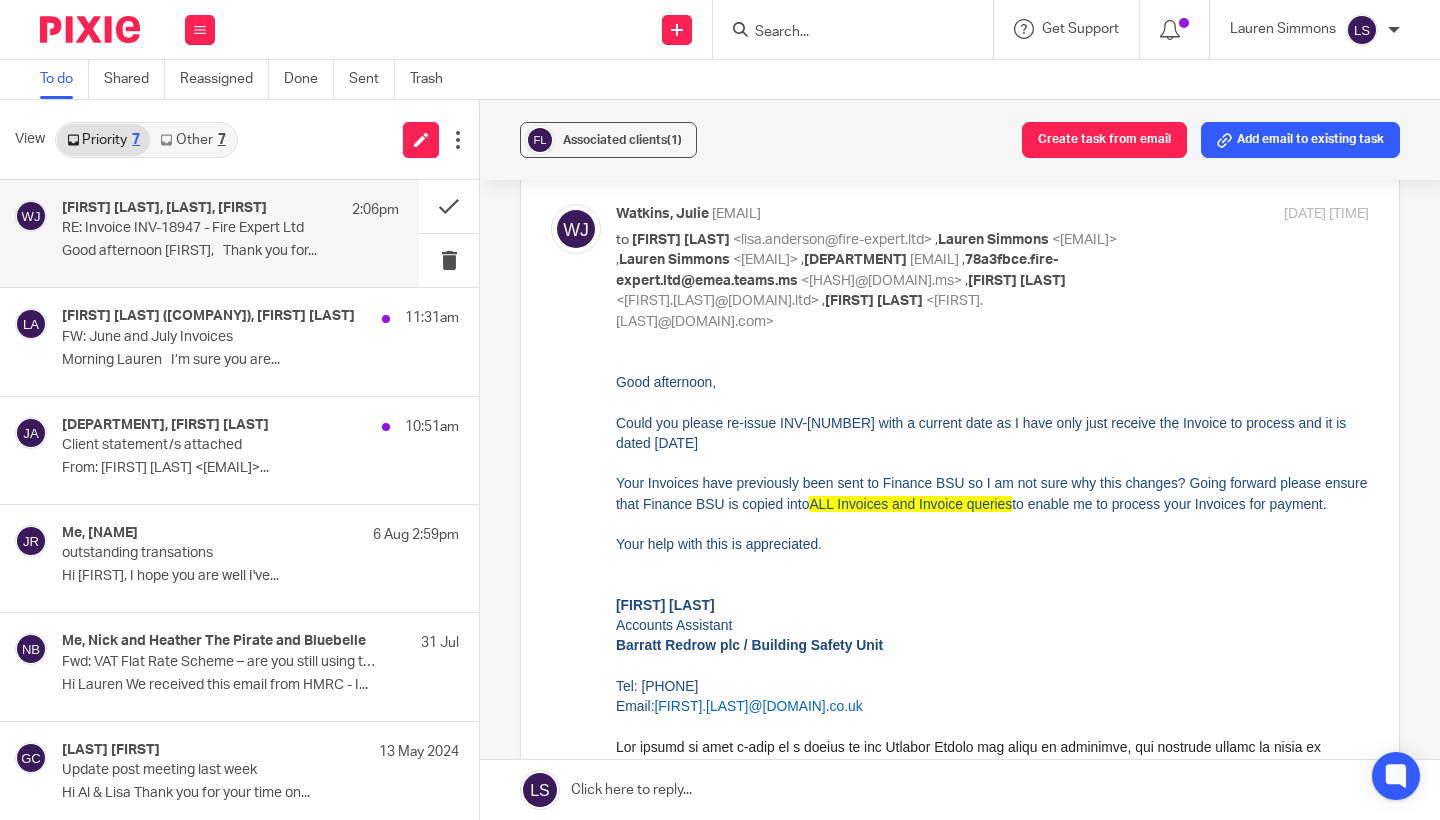 click on "to
Lisa Anderson
<lisa.anderson@fire-expert.ltd>   ,
Lauren Simmons
<lauren@fearlessfinancials.co.uk>   ,
Lauren Simmons
<lauren@fearlessfinancials.co.uk>   ,
Finance BSU
<financebsu@barrattplc.co.uk>   ,
78a3fbce.fire-expert.ltd@emea.teams.ms
<78a3fbce.fire-expert.ltd@emea.teams.ms>   ,
Al Brown
<al.brown@fire-expert.ltd>   ,
Stuart Duffy
<stuart.duffy@howardkennedy.com>" at bounding box center [867, 281] 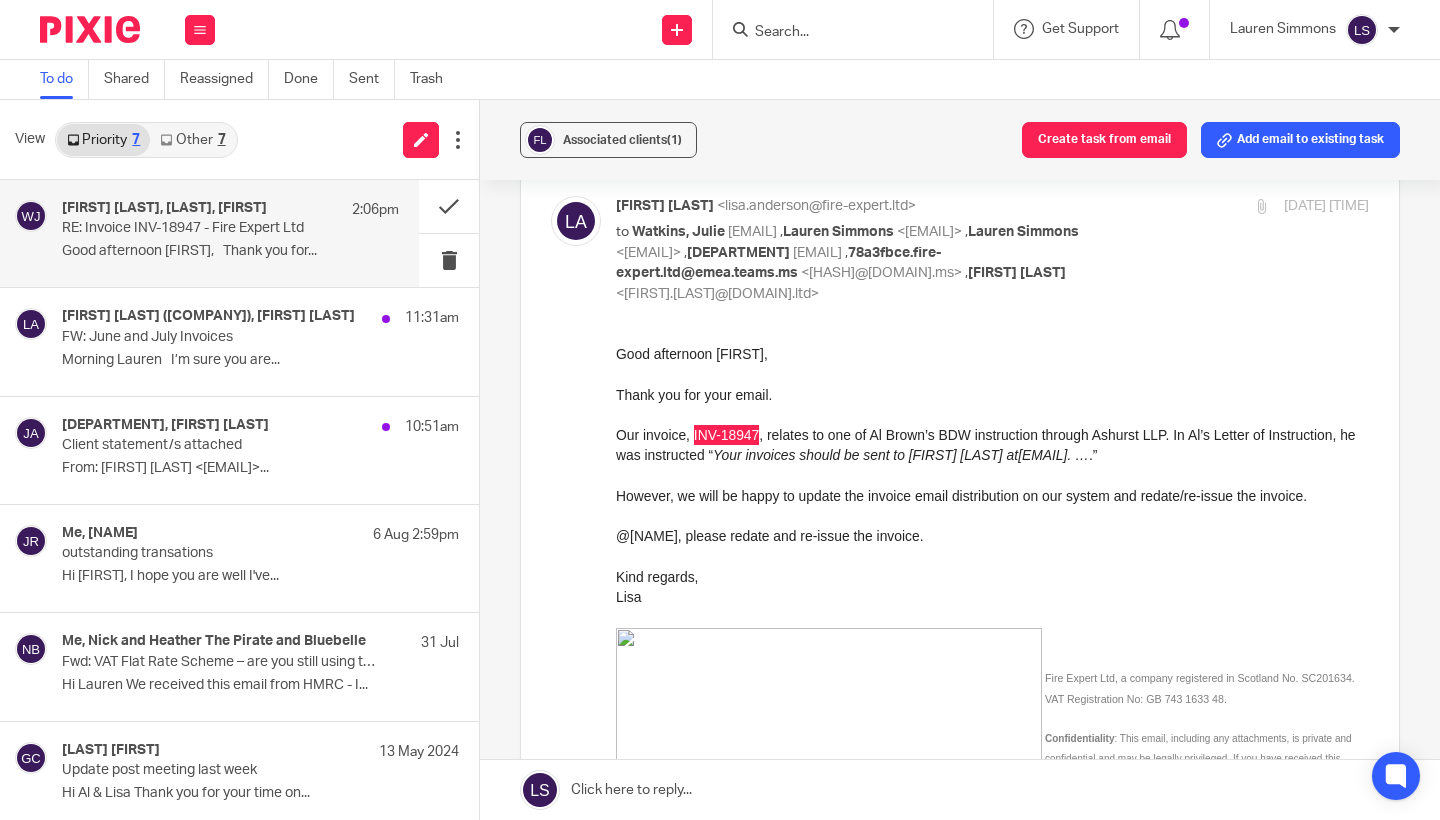 scroll, scrollTop: 274, scrollLeft: 0, axis: vertical 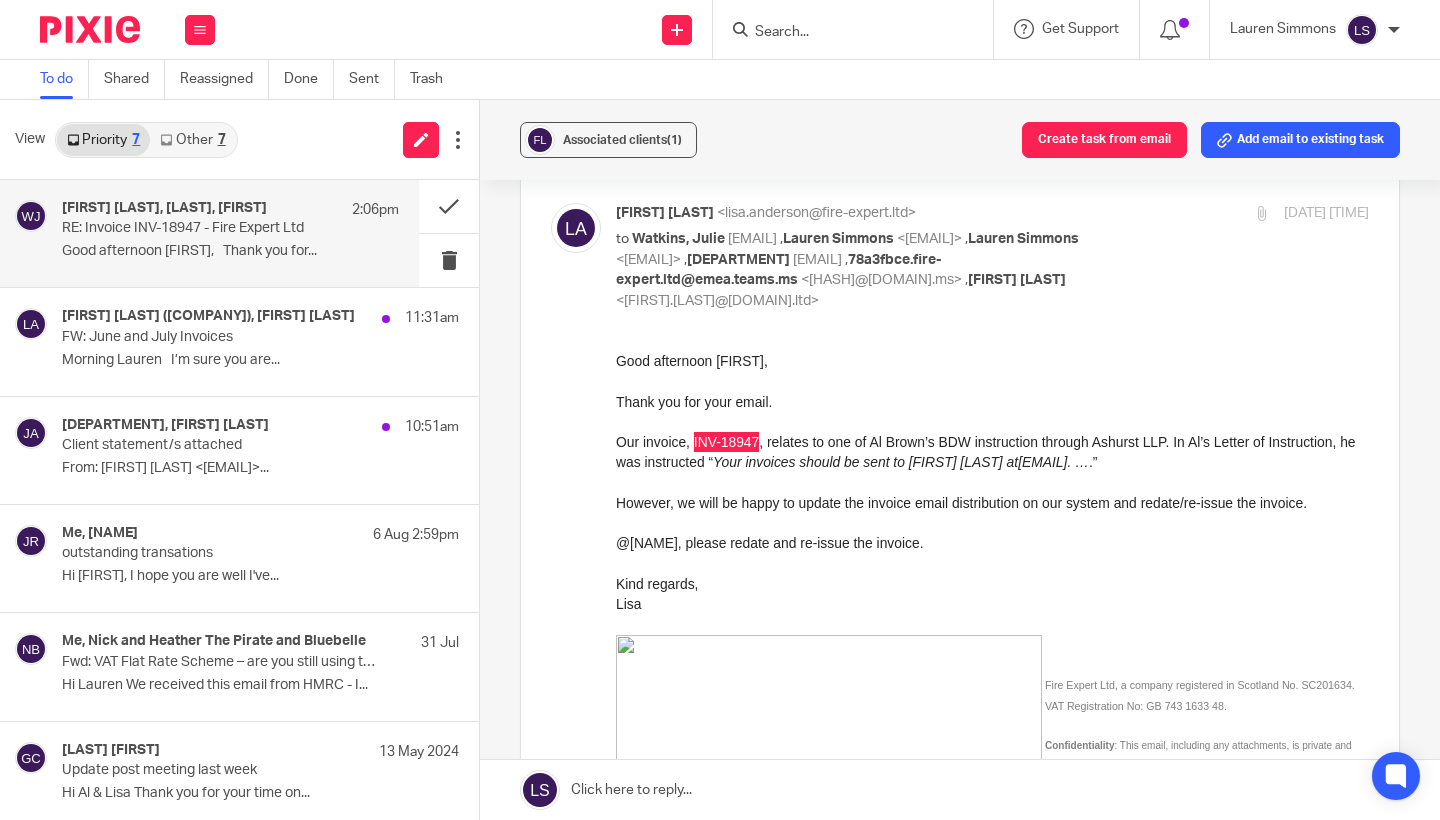 click on "Lisa Anderson
<lisa.anderson@fire-expert.ltd>   to
Watkins, Julie
<julie.watkins@barrattredrow.co.uk>   ,
Lauren Simmons
<lauren@fearlessfinancials.co.uk>   ,
Lauren Simmons
<lauren@fearlessfinancials.co.uk>   ,
Finance BSU
<financebsu@barrattplc.co.uk>   ,
78a3fbce.fire-expert.ltd@emea.teams.ms
<78a3fbce.fire-expert.ltd@emea.teams.ms>   ,
Al Brown
<al.brown@fire-expert.ltd>       8 Aug 2025 2:06pm" at bounding box center (992, 257) 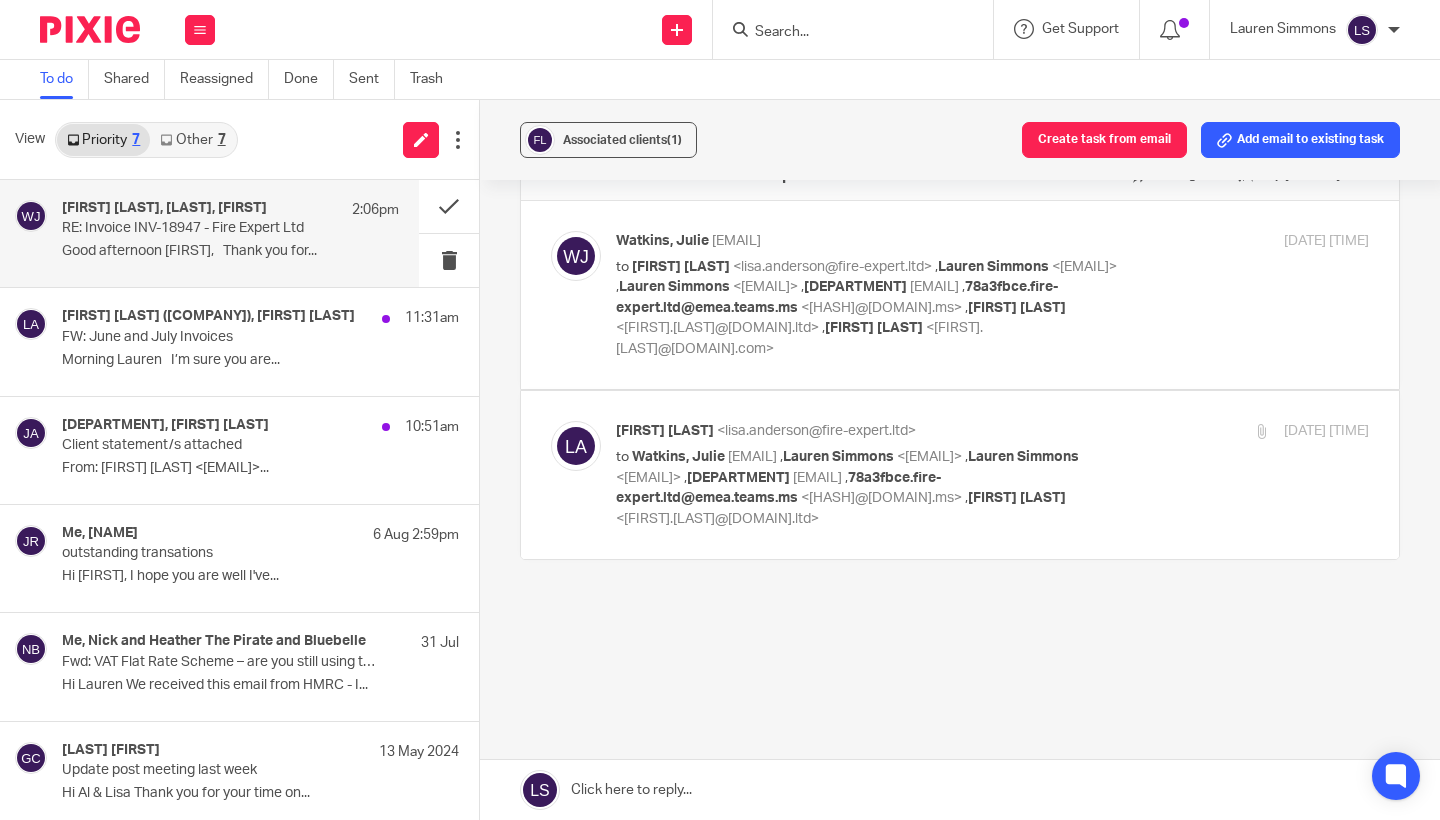 scroll, scrollTop: 110, scrollLeft: 0, axis: vertical 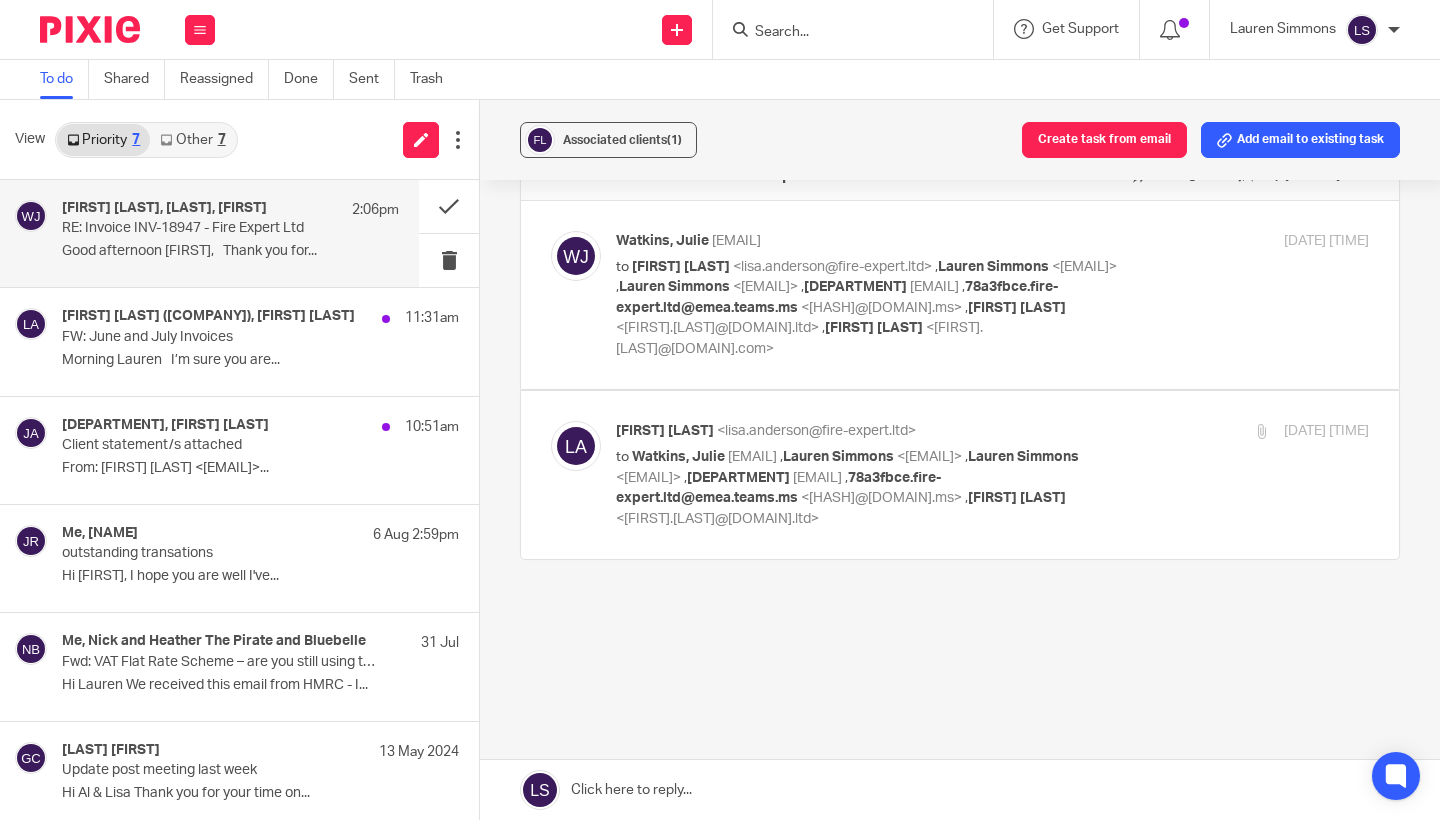click at bounding box center [960, 790] 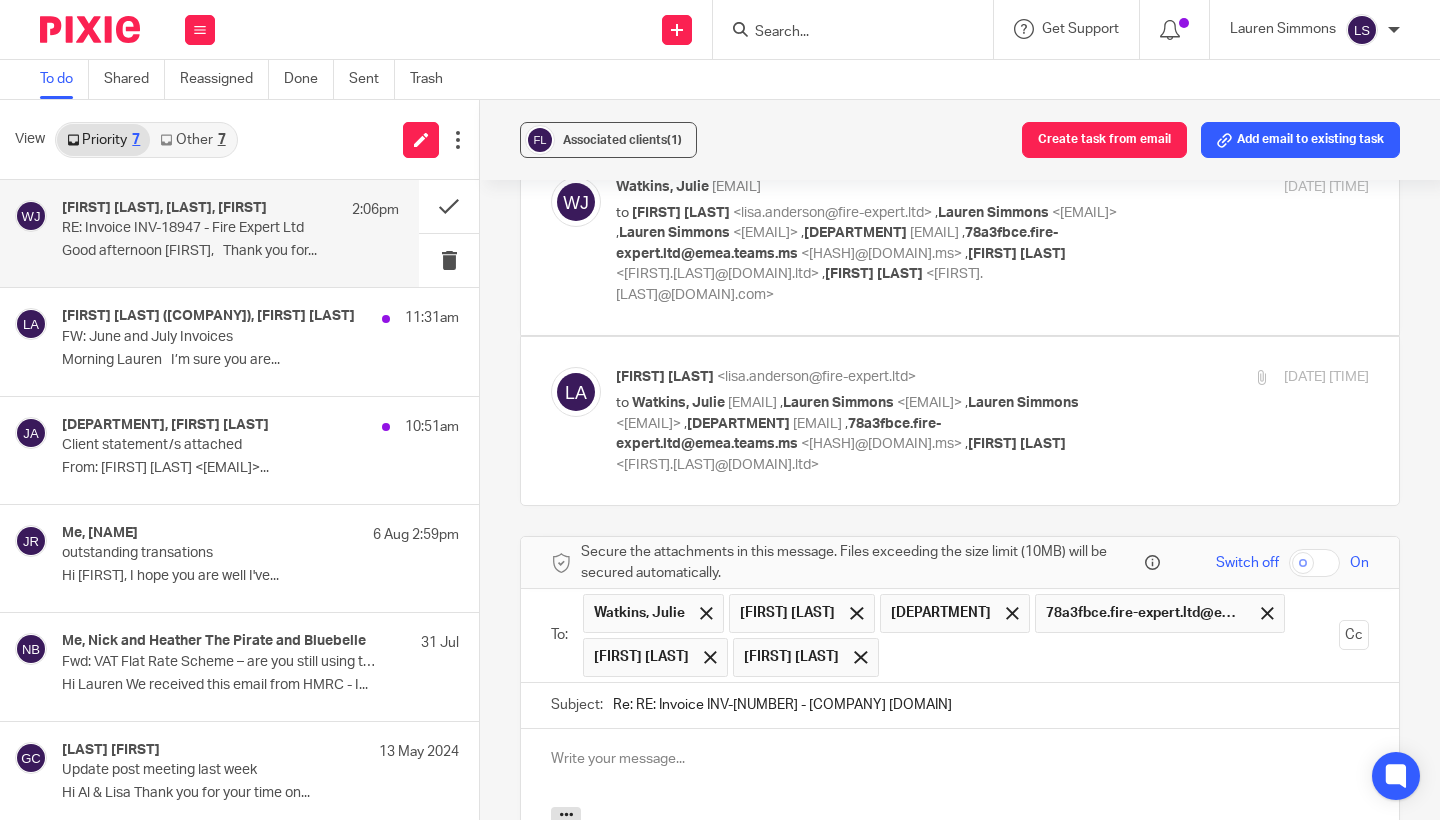 scroll, scrollTop: 479, scrollLeft: 0, axis: vertical 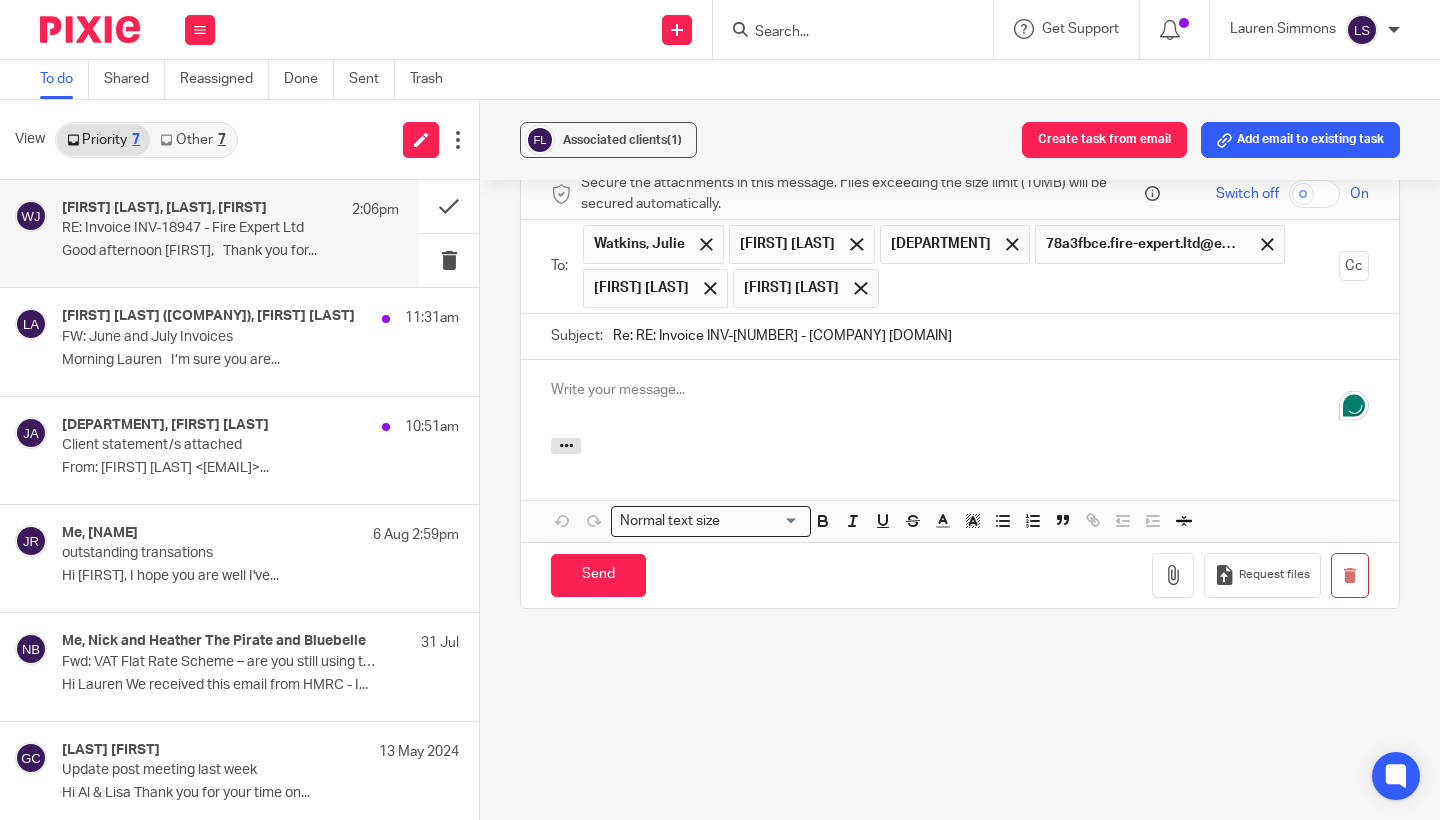 type 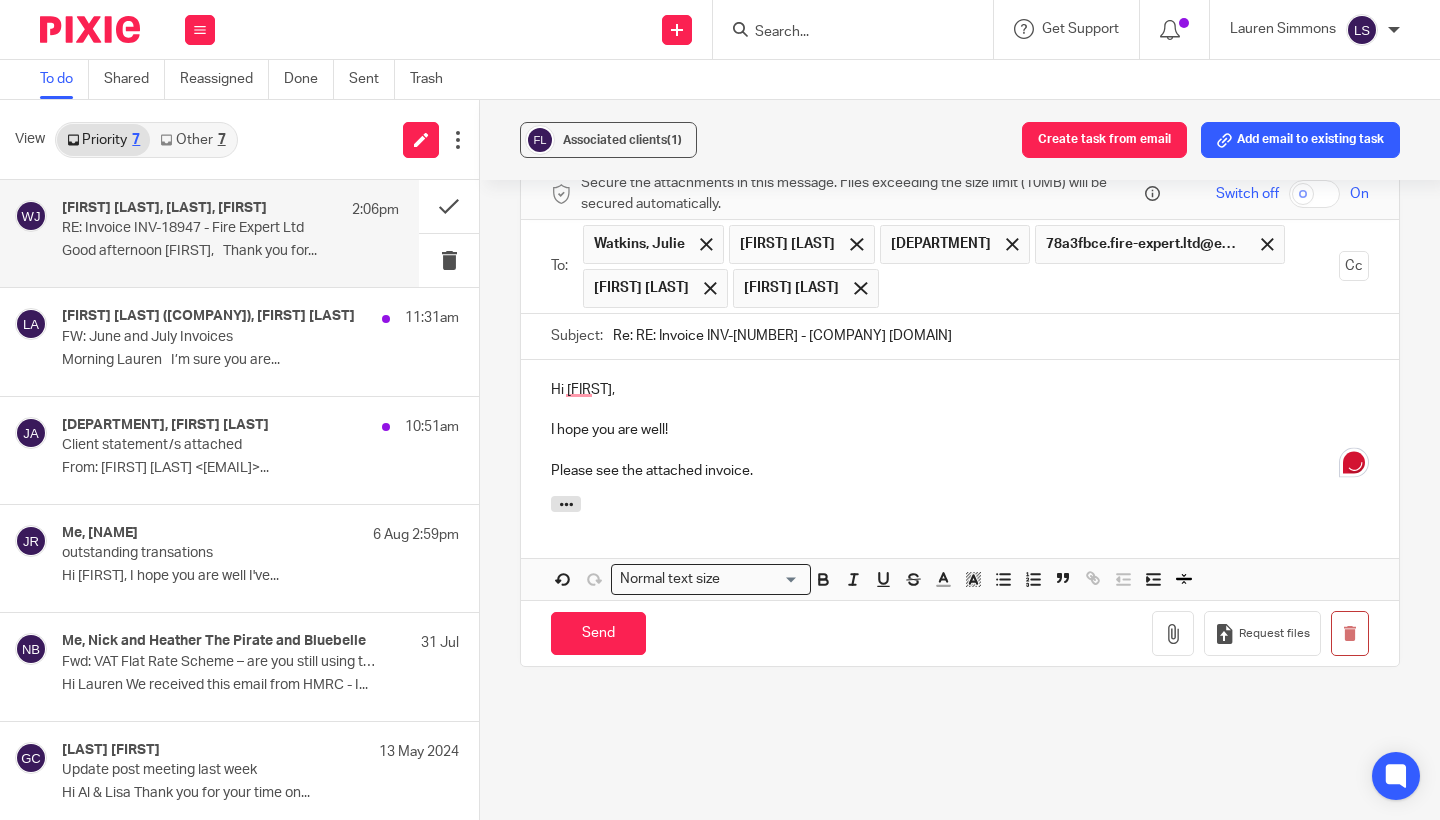 click on "Hi julie," at bounding box center (960, 390) 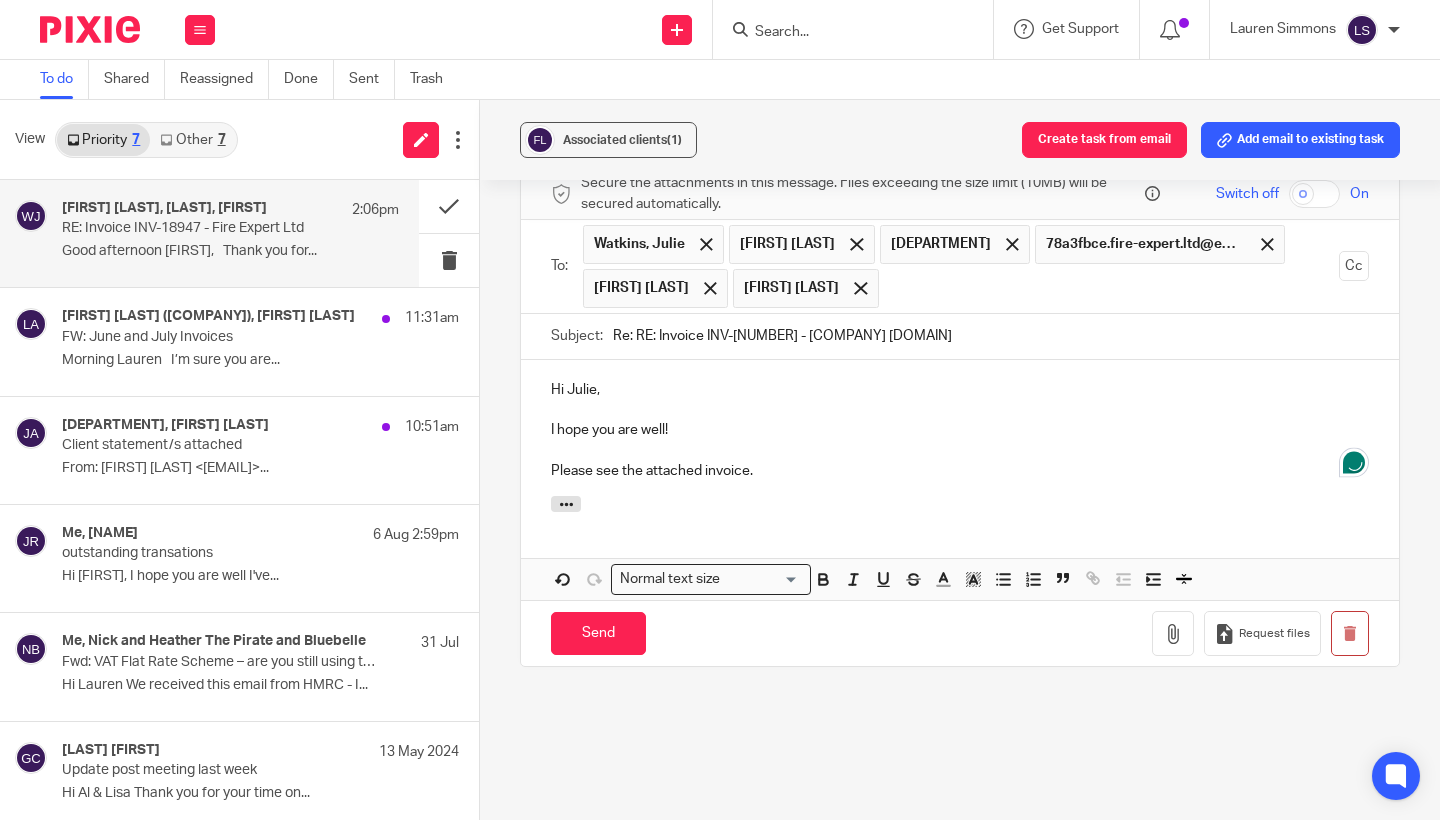 click on "Please see the attached invoice." at bounding box center (960, 471) 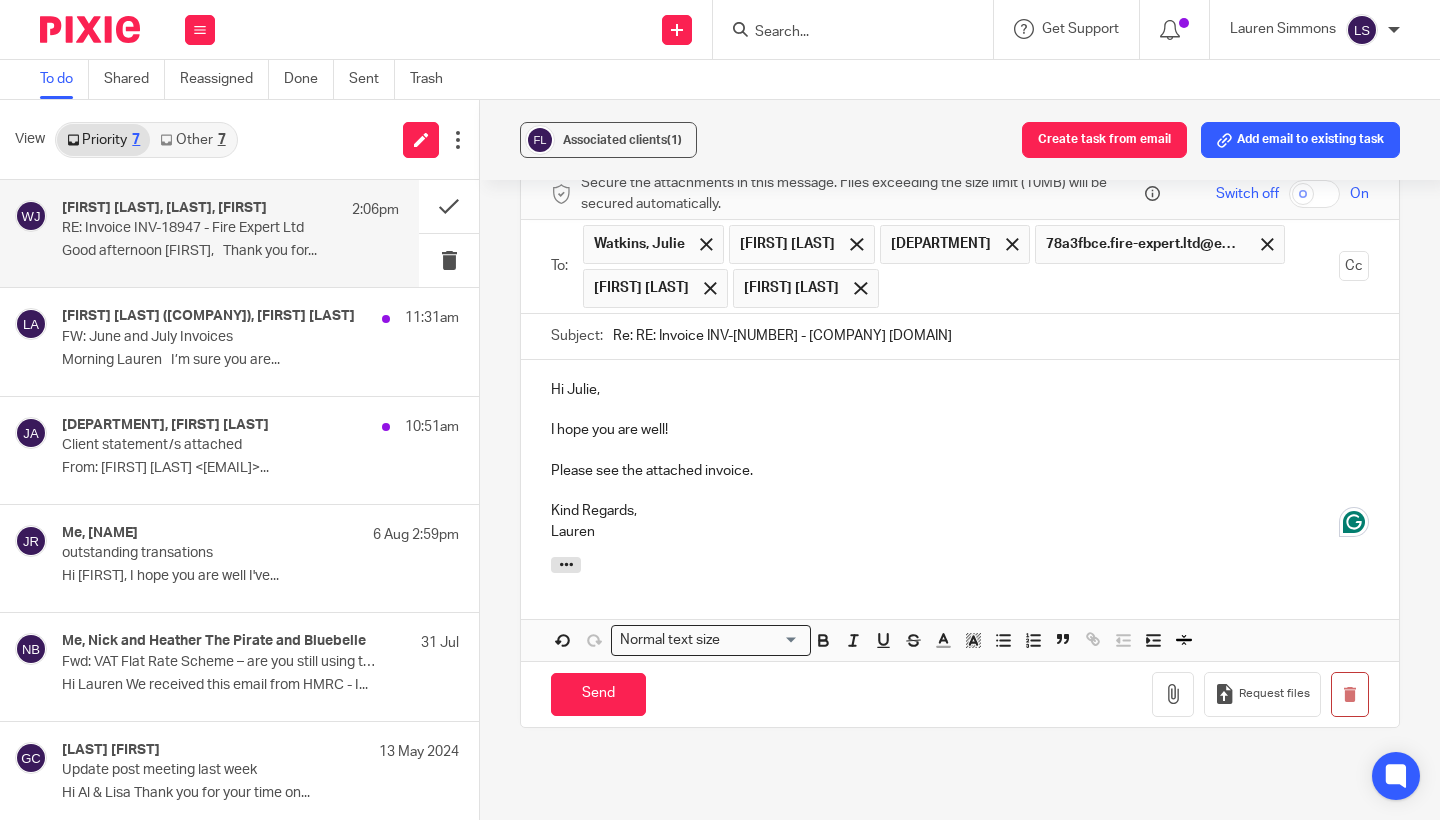 click on "Associated clients  (1)
Create task from email
Add email to existing task
RE: Invoice INV-18947 - Fire Expert Ltd
Reassign
Reply to everyone
Watkins, Julie
<julie.watkins@barrattredrow.co.uk>   to
Lisa Anderson
<lisa.anderson@fire-expert.ltd>   ,
Lauren Simmons
<lauren@fearlessfinancials.co.uk>   ,
Lauren Simmons
<lauren@fearlessfinancials.co.uk>   ,
Finance BSU
<financebsu@barrattplc.co.uk>   ,
78a3fbce.fire-expert.ltd@emea.teams.ms
<78a3fbce.fire-expert.ltd@emea.teams.ms>   ,
Al Brown
<al.brown@fire-expert.ltd>   ," at bounding box center [960, 460] 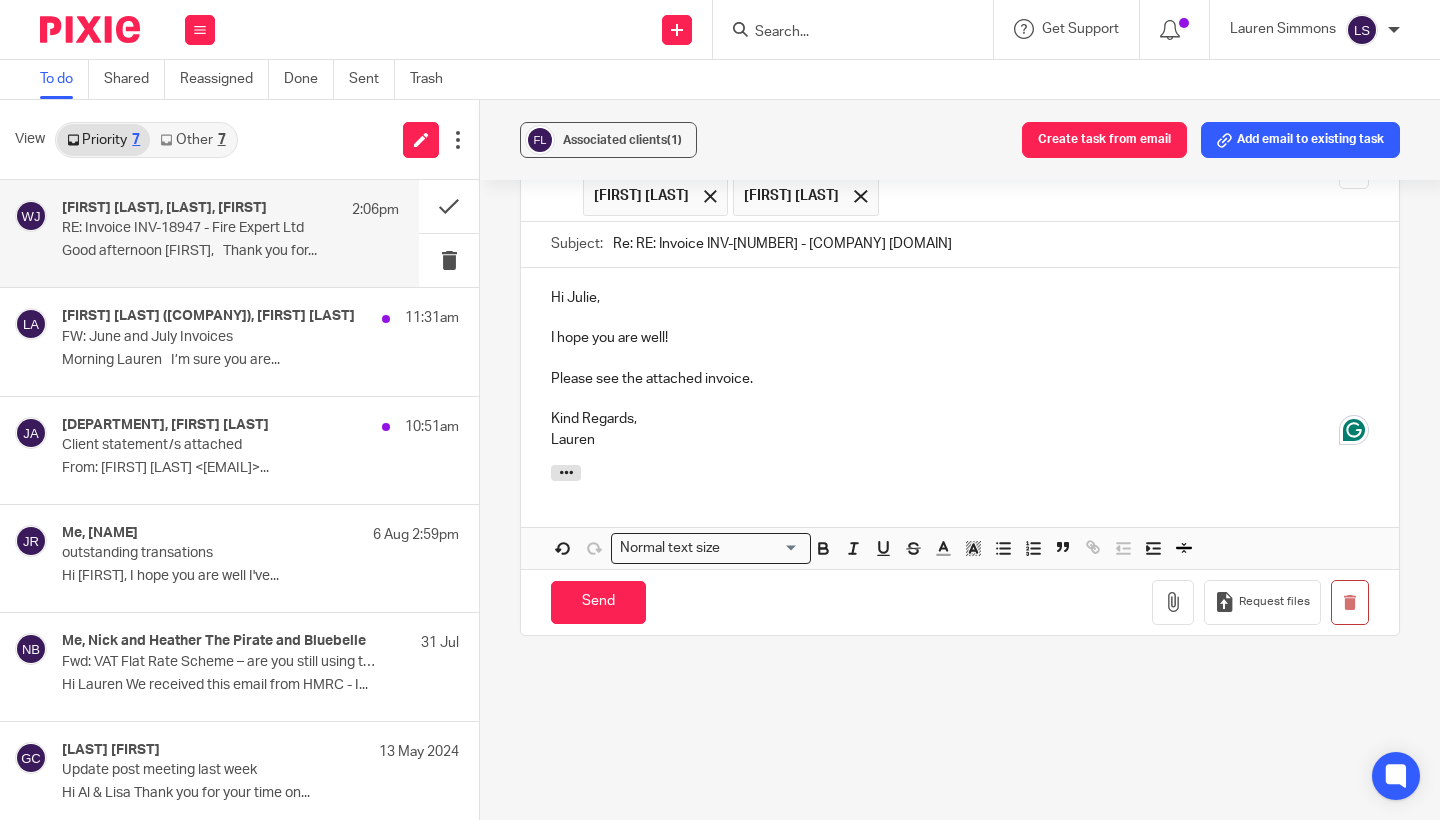 scroll, scrollTop: 577, scrollLeft: 0, axis: vertical 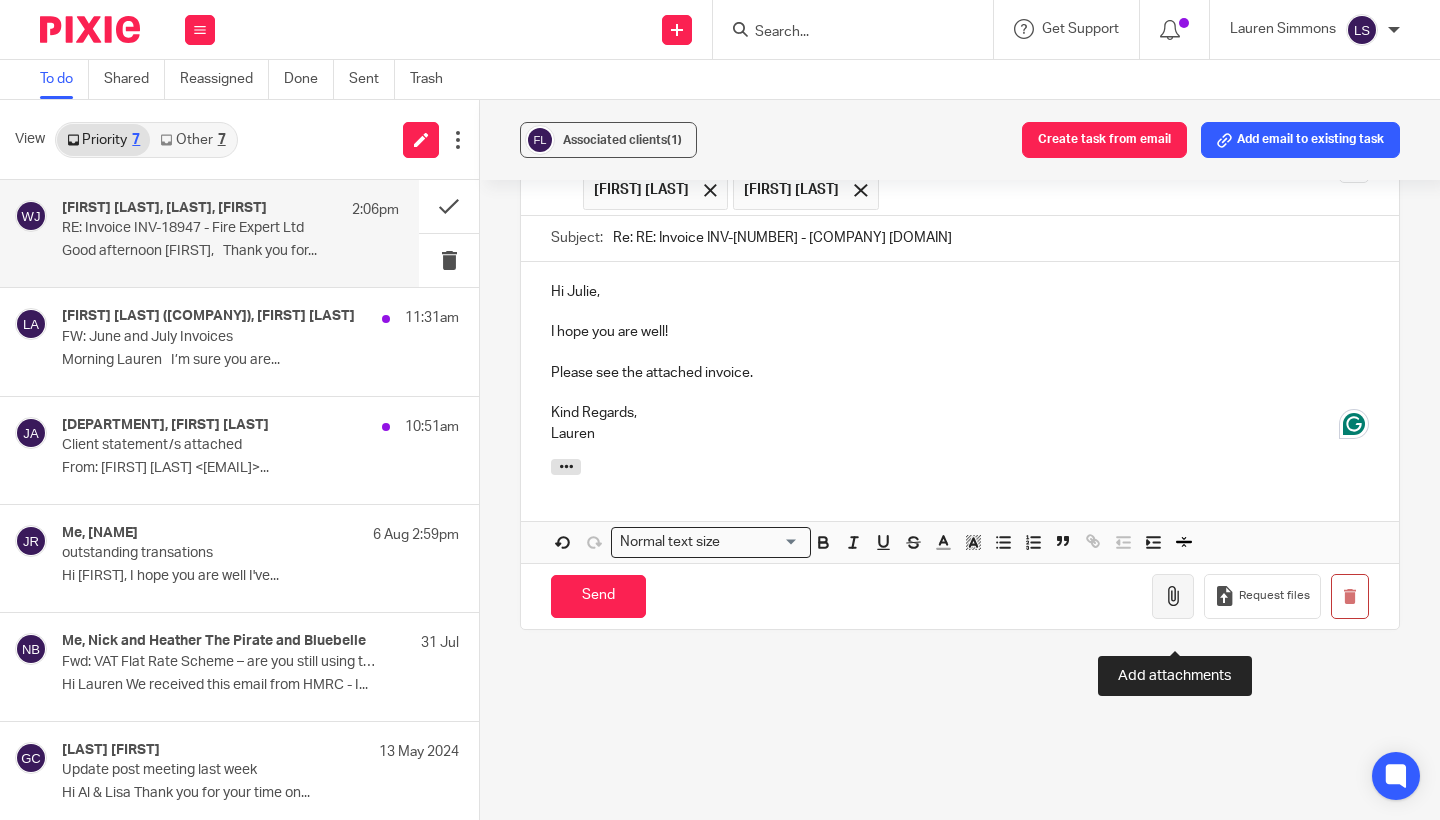 click at bounding box center (1173, 596) 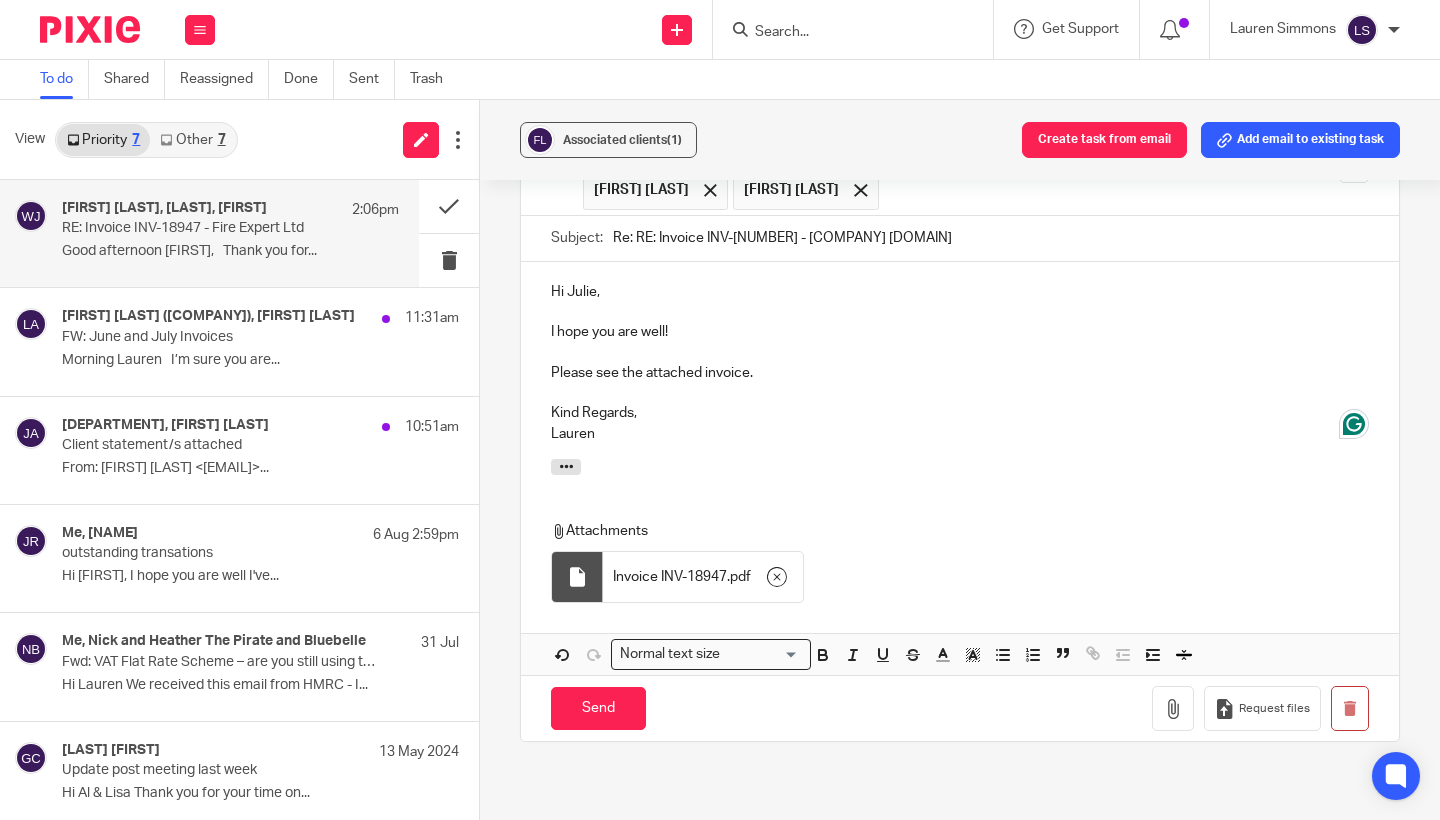 click on "Hi Julie,  I hope you are well! Please see the attached invoice. Kind Regards, Lauren" at bounding box center (960, 360) 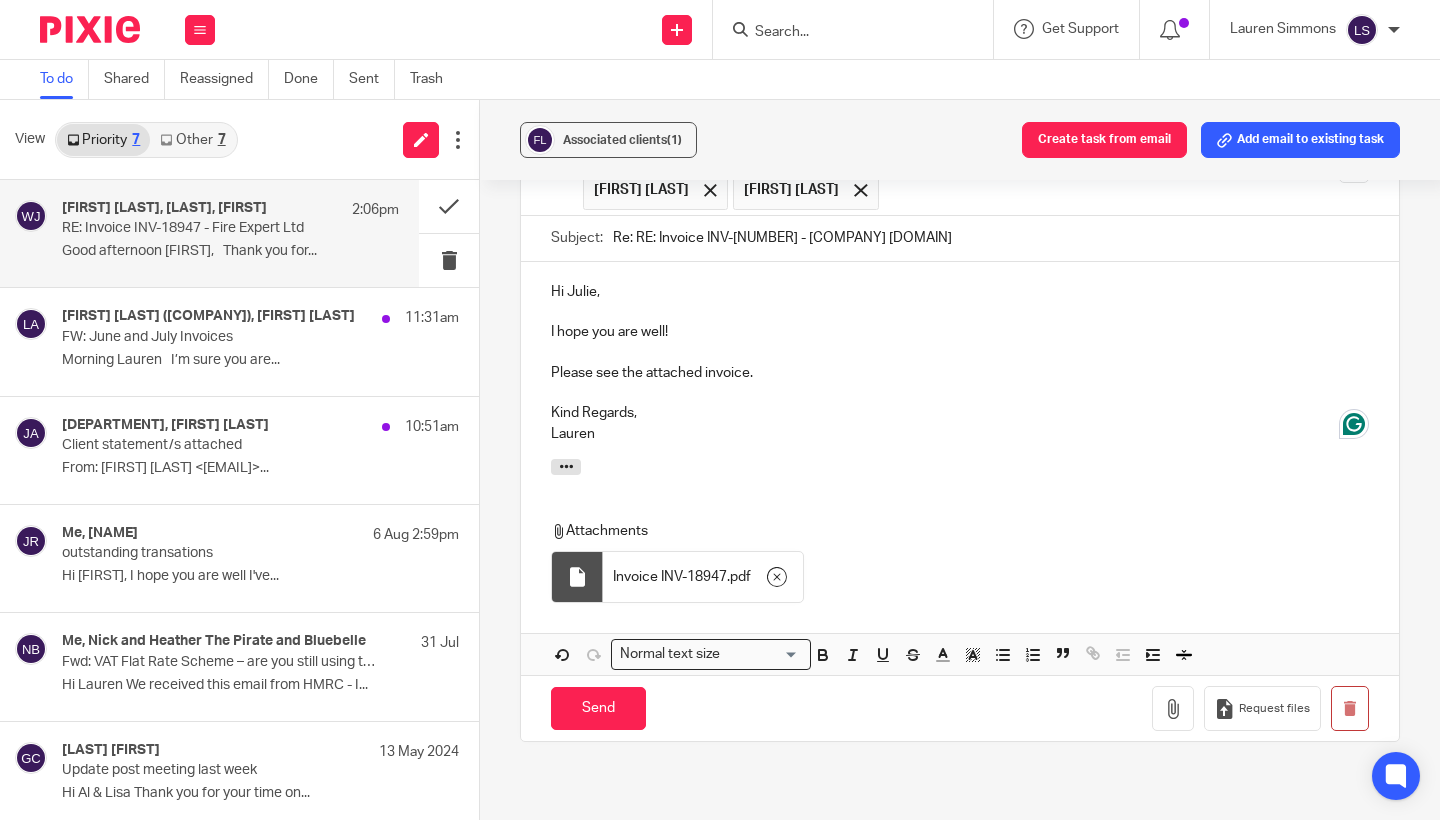 click on "Associated clients  (1)
Create task from email
Add email to existing task
RE: Invoice INV-18947 - Fire Expert Ltd
Reassign
Reply to everyone
Watkins, Julie
<julie.watkins@barrattredrow.co.uk>   to
Lisa Anderson
<lisa.anderson@fire-expert.ltd>   ,
Lauren Simmons
<lauren@fearlessfinancials.co.uk>   ,
Lauren Simmons
<lauren@fearlessfinancials.co.uk>   ,
Finance BSU
<financebsu@barrattplc.co.uk>   ,
78a3fbce.fire-expert.ltd@emea.teams.ms
<78a3fbce.fire-expert.ltd@emea.teams.ms>   ,
Al Brown
<al.brown@fire-expert.ltd>   ," at bounding box center [960, 460] 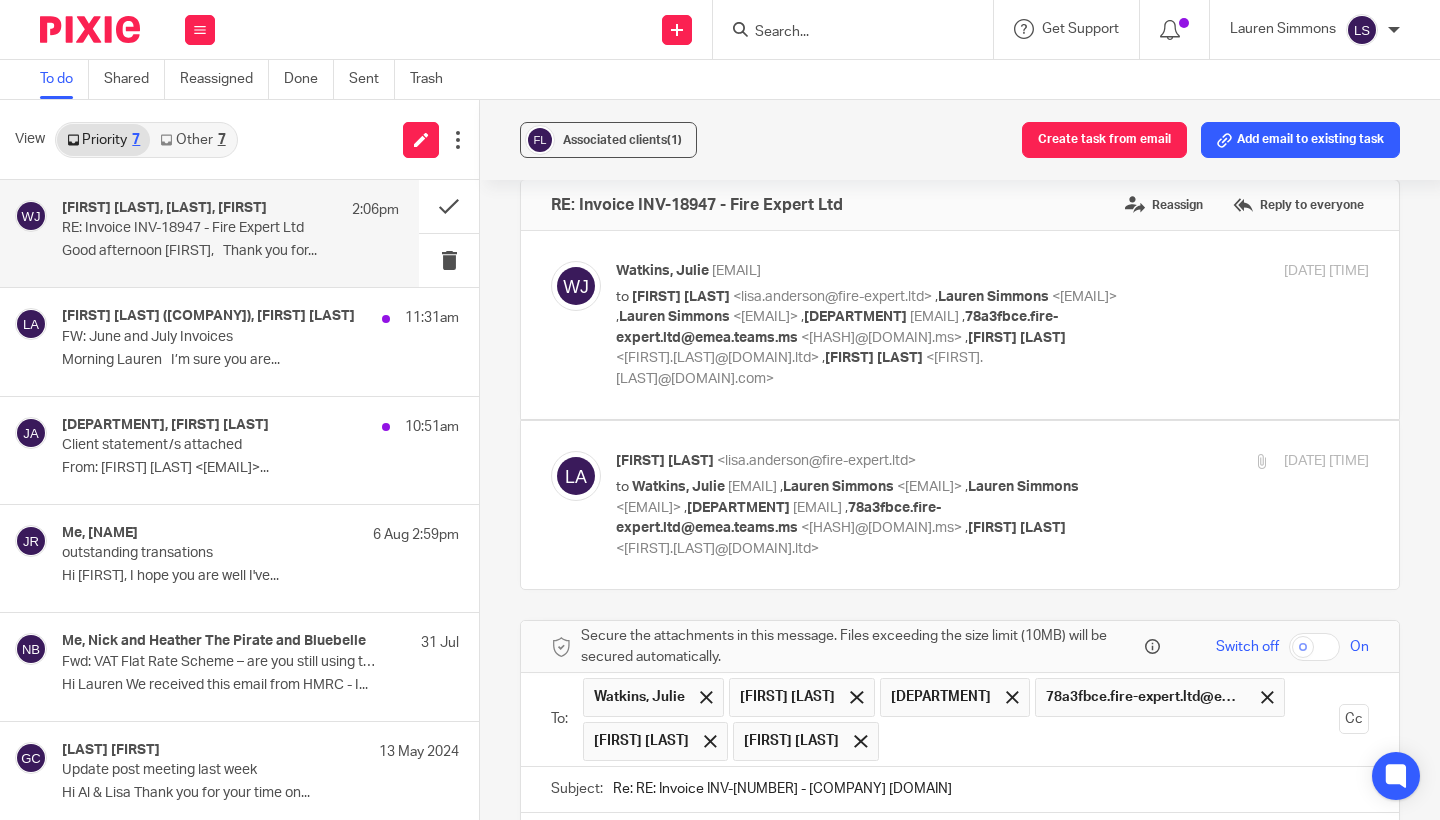 scroll, scrollTop: 0, scrollLeft: 0, axis: both 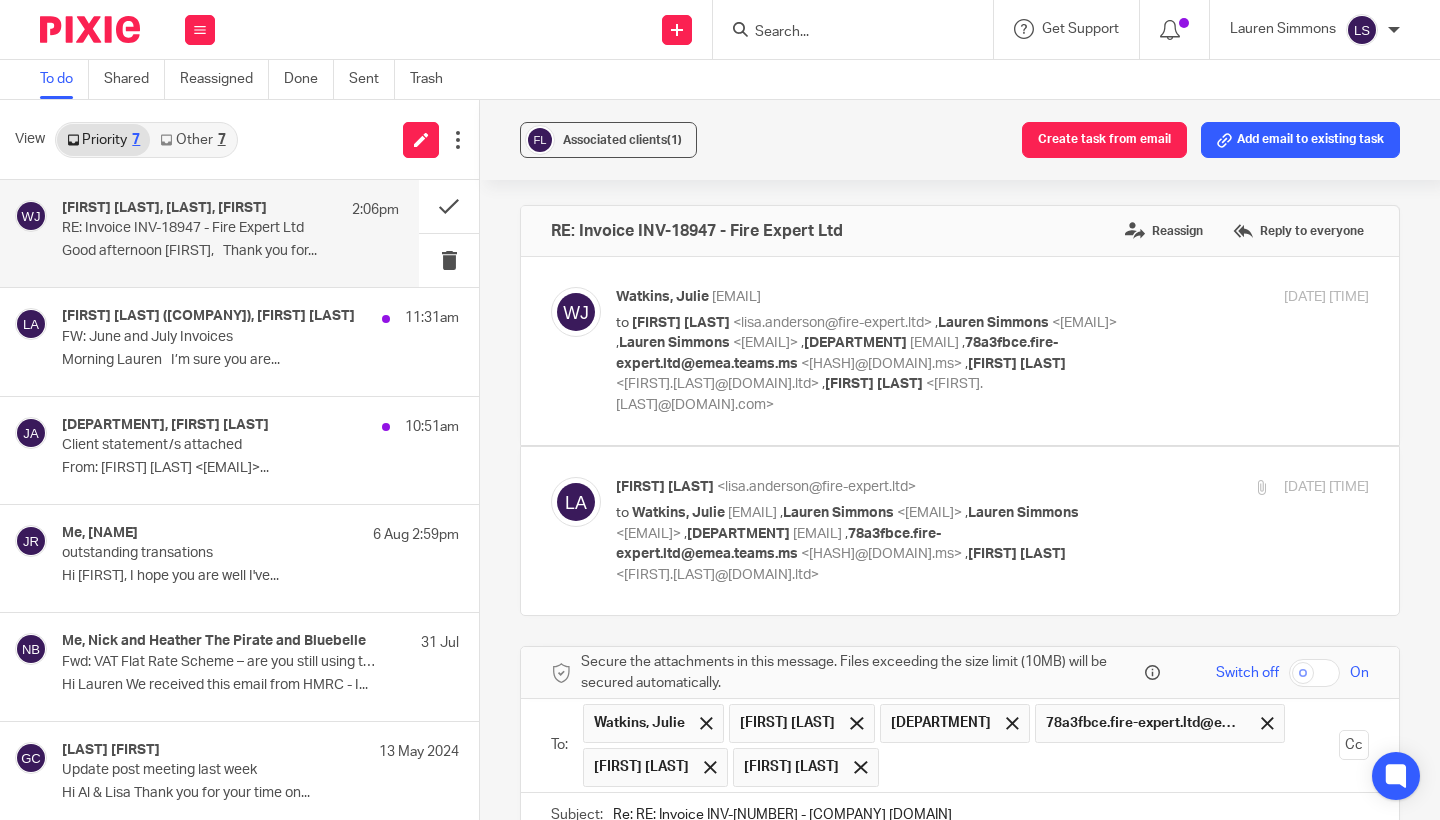 click on "Watkins, Julie
<julie.watkins@barrattredrow.co.uk>   to
Lisa Anderson
<lisa.anderson@fire-expert.ltd>   ,
Lauren Simmons
<lauren@fearlessfinancials.co.uk>   ,
Lauren Simmons
<lauren@fearlessfinancials.co.uk>   ,
Finance BSU
<financebsu@barrattplc.co.uk>   ,
78a3fbce.fire-expert.ltd@emea.teams.ms
<78a3fbce.fire-expert.ltd@emea.teams.ms>   ,
Al Brown
<al.brown@fire-expert.ltd>   ,
Stuart Duffy
<stuart.duffy@howardkennedy.com>       8 Aug 2025 12:23pm" at bounding box center (992, 351) 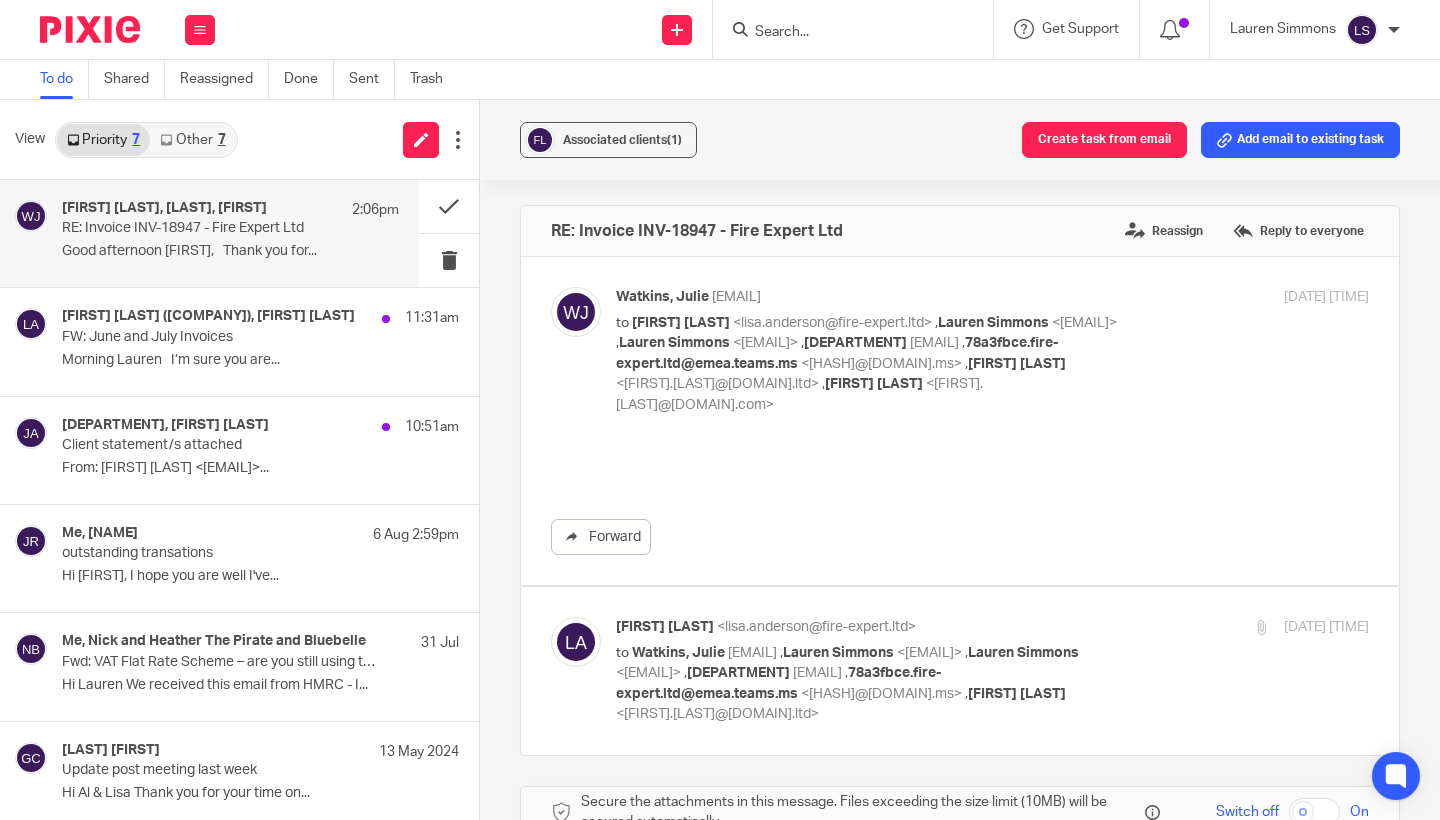 scroll, scrollTop: 0, scrollLeft: 0, axis: both 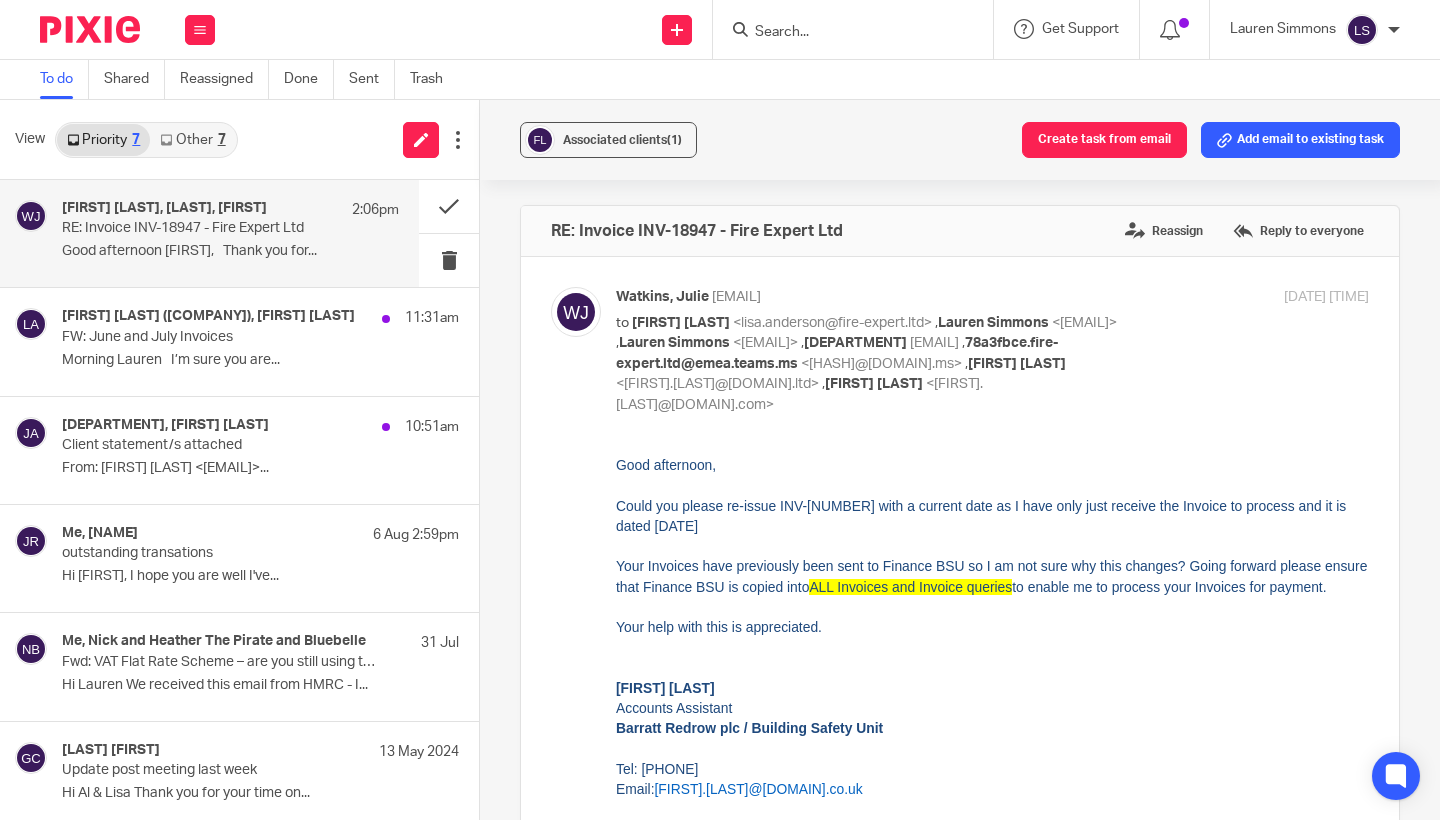 click on "Watkins, Julie
<julie.watkins@barrattredrow.co.uk>   to
Lisa Anderson
<lisa.anderson@fire-expert.ltd>   ,
Lauren Simmons
<lauren@fearlessfinancials.co.uk>   ,
Lauren Simmons
<lauren@fearlessfinancials.co.uk>   ,
Finance BSU
<financebsu@barrattplc.co.uk>   ,
78a3fbce.fire-expert.ltd@emea.teams.ms
<78a3fbce.fire-expert.ltd@emea.teams.ms>   ,
Al Brown
<al.brown@fire-expert.ltd>   ,
Stuart Duffy
<stuart.duffy@howardkennedy.com>       8 Aug 2025 12:23pm" at bounding box center (992, 351) 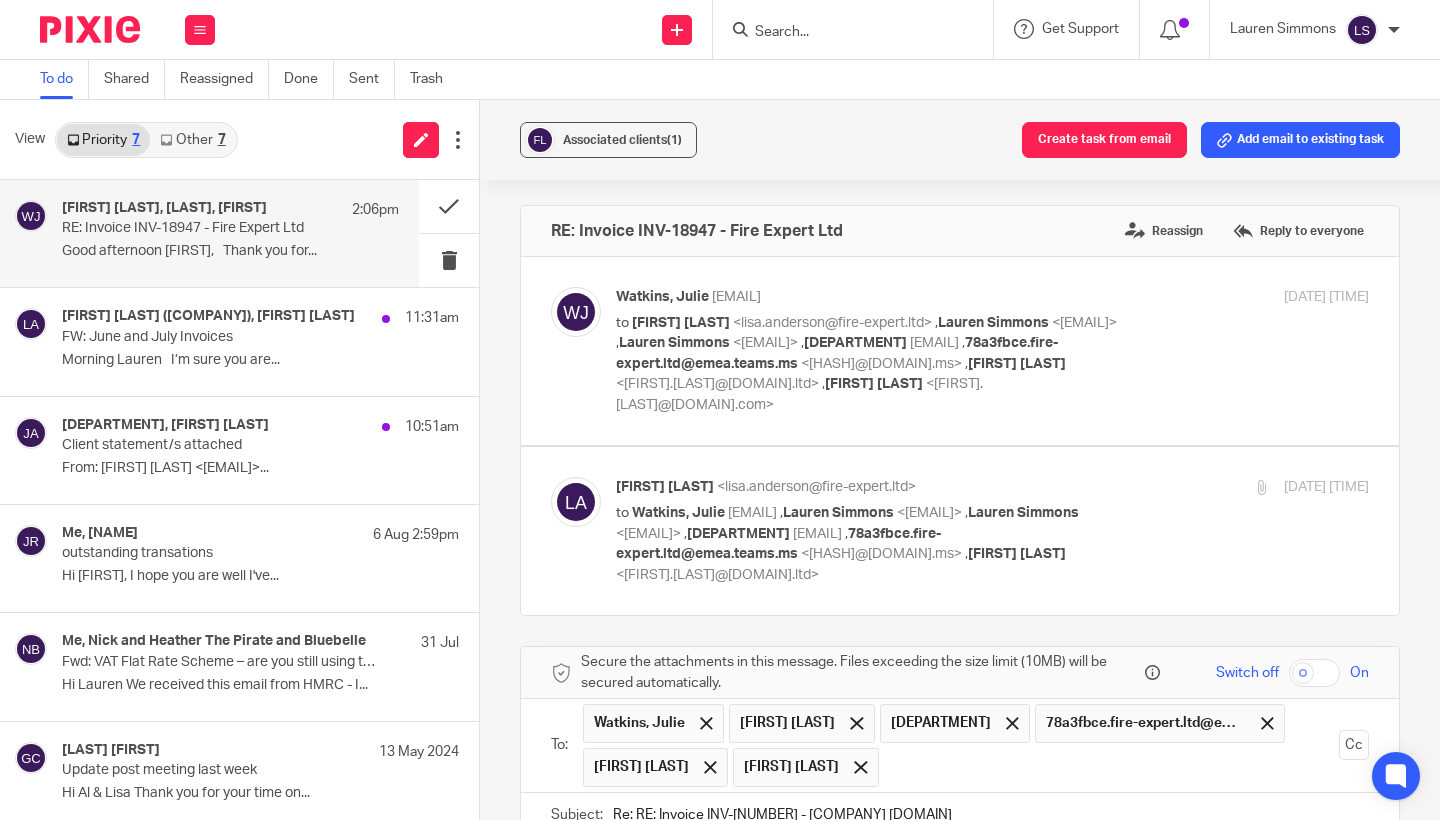 click on "Associated clients  (1)
Create task from email
Add email to existing task
RE: Invoice INV-18947 - Fire Expert Ltd
Reassign
Reply to everyone
Watkins, Julie
<julie.watkins@barrattredrow.co.uk>   to
Lisa Anderson
<lisa.anderson@fire-expert.ltd>   ,
Lauren Simmons
<lauren@fearlessfinancials.co.uk>   ,
Lauren Simmons
<lauren@fearlessfinancials.co.uk>   ,
Finance BSU
<financebsu@barrattplc.co.uk>   ,
78a3fbce.fire-expert.ltd@emea.teams.ms
<78a3fbce.fire-expert.ltd@emea.teams.ms>   ,
Al Brown
<al.brown@fire-expert.ltd>   ," at bounding box center [960, 460] 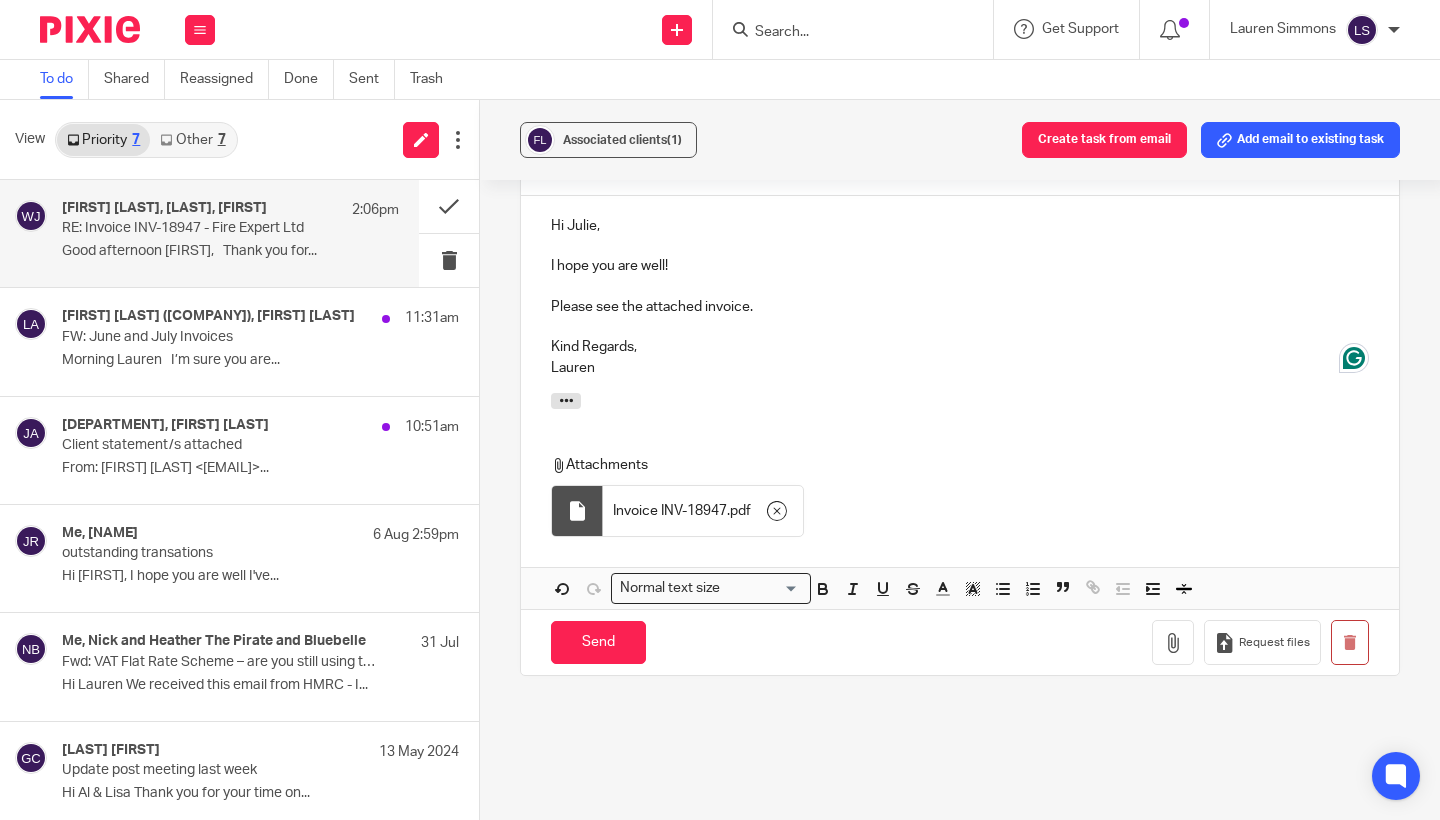 scroll, scrollTop: 642, scrollLeft: 0, axis: vertical 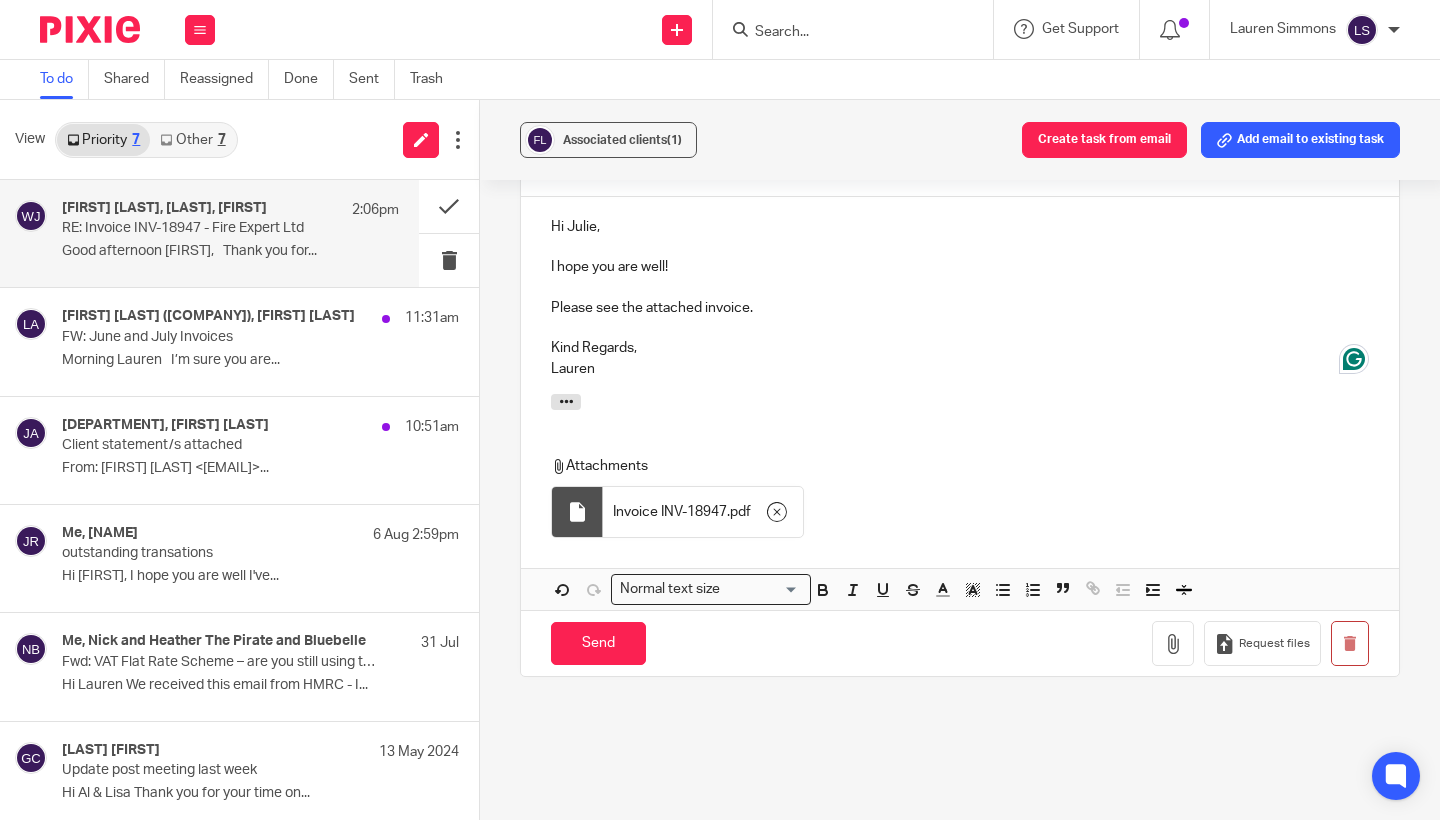 click on "Send
You have unsaved changes
Request files" at bounding box center [960, 643] 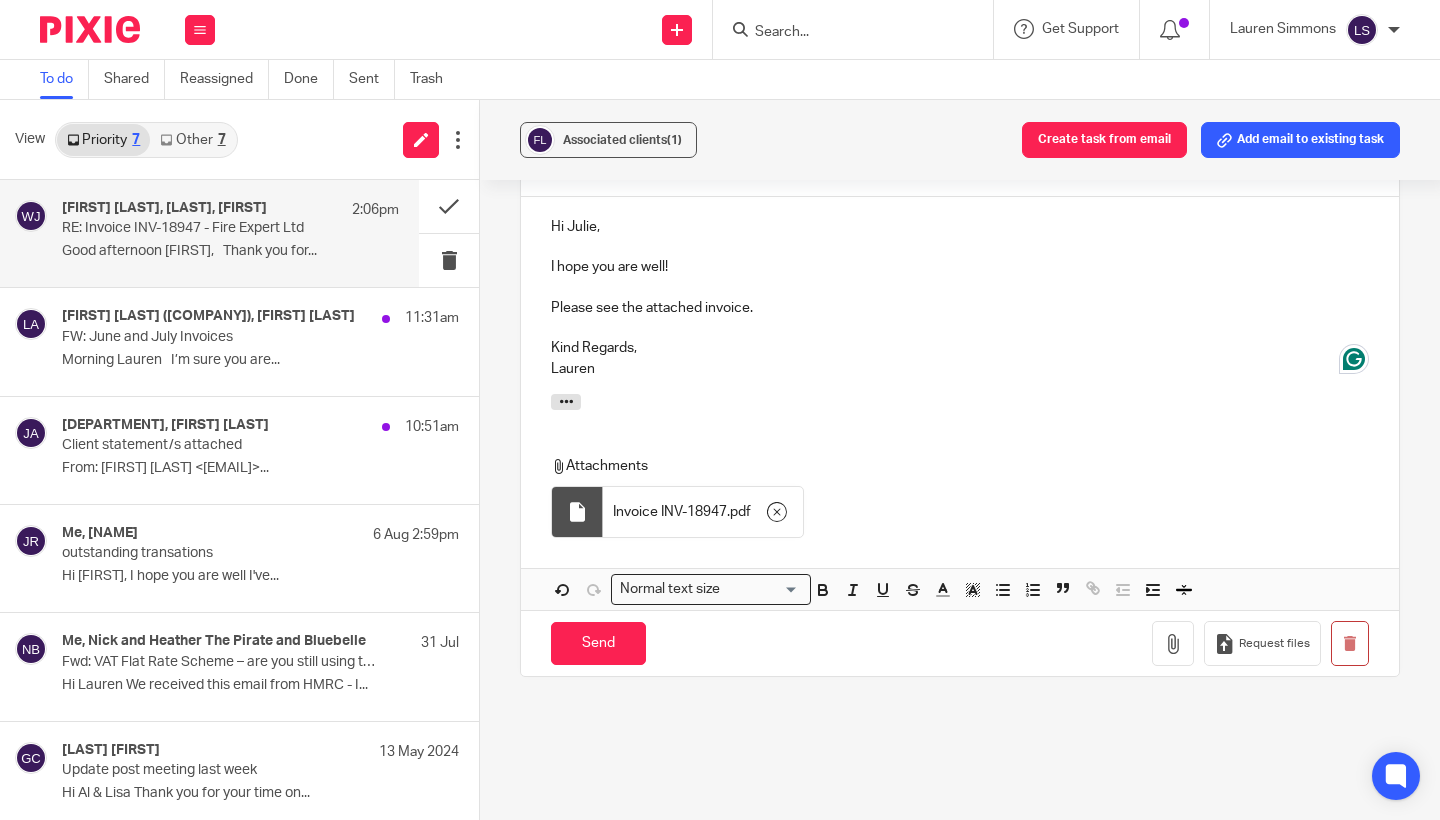 click on "Associated clients  (1)
Create task from email
Add email to existing task
RE: Invoice INV-18947 - Fire Expert Ltd
Reassign
Reply to everyone
Watkins, Julie
<julie.watkins@barrattredrow.co.uk>   to
Lisa Anderson
<lisa.anderson@fire-expert.ltd>   ,
Lauren Simmons
<lauren@fearlessfinancials.co.uk>   ,
Lauren Simmons
<lauren@fearlessfinancials.co.uk>   ,
Finance BSU
<financebsu@barrattplc.co.uk>   ,
78a3fbce.fire-expert.ltd@emea.teams.ms
<78a3fbce.fire-expert.ltd@emea.teams.ms>   ,
Al Brown
<al.brown@fire-expert.ltd>   ," at bounding box center [960, 460] 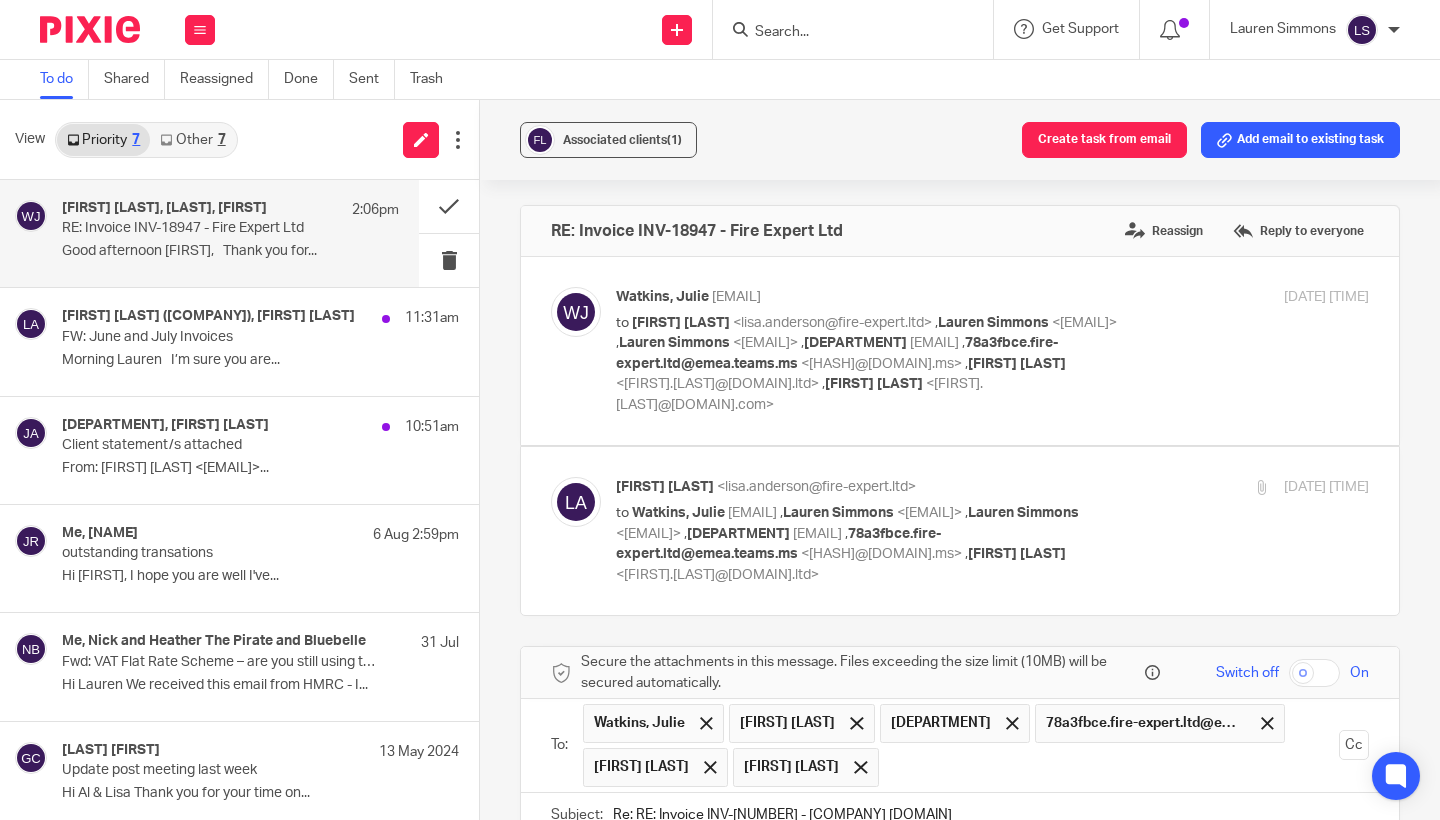 scroll, scrollTop: 0, scrollLeft: 0, axis: both 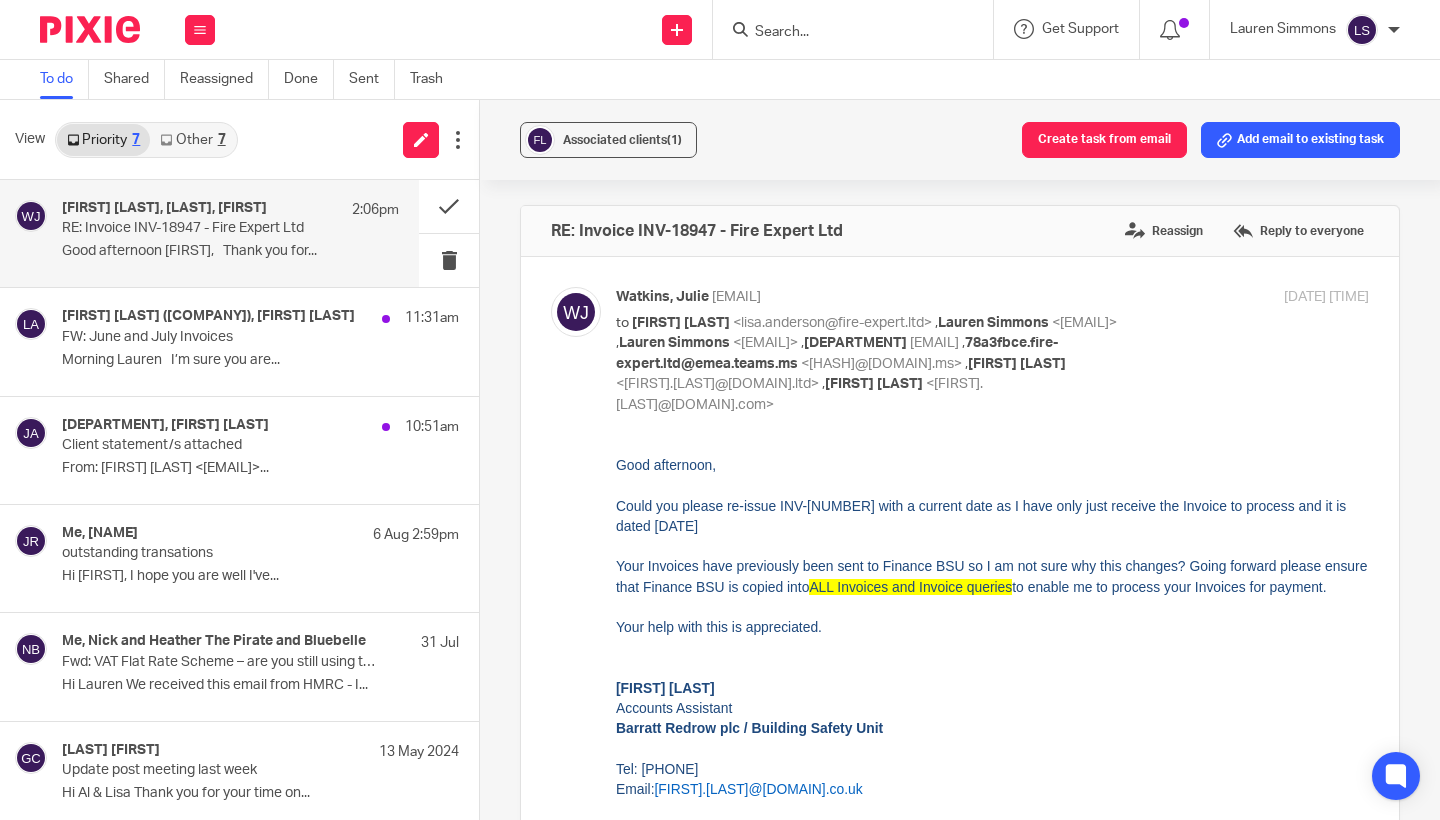 click on "Watkins, Julie
<julie.watkins@barrattredrow.co.uk>   to
Lisa Anderson
<lisa.anderson@fire-expert.ltd>   ,
Lauren Simmons
<lauren@fearlessfinancials.co.uk>   ,
Lauren Simmons
<lauren@fearlessfinancials.co.uk>   ,
Finance BSU
<financebsu@barrattplc.co.uk>   ,
78a3fbce.fire-expert.ltd@emea.teams.ms
<78a3fbce.fire-expert.ltd@emea.teams.ms>   ,
Al Brown
<al.brown@fire-expert.ltd>   ,
Stuart Duffy
<stuart.duffy@howardkennedy.com>       8 Aug 2025 12:23pm" at bounding box center [992, 351] 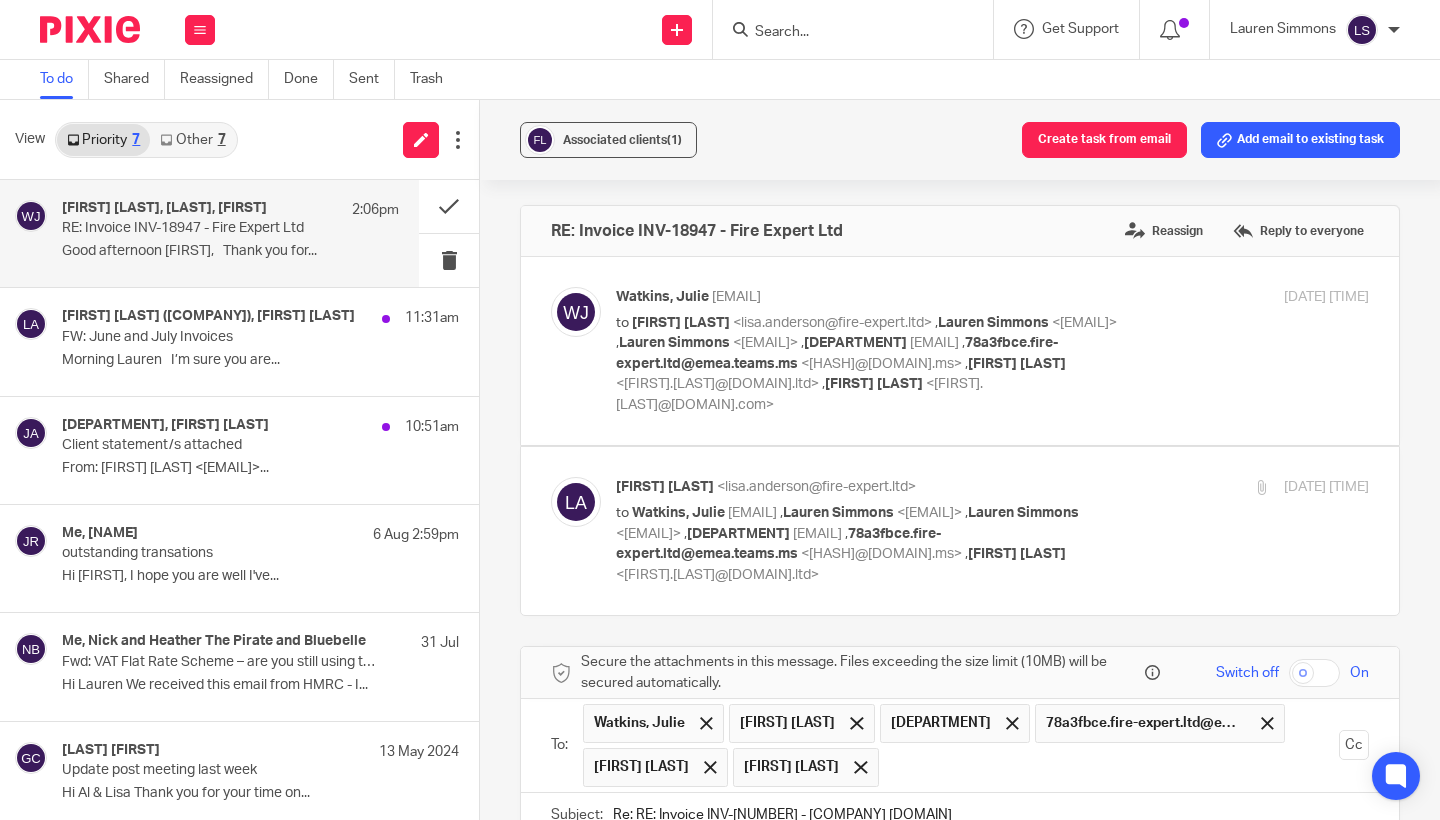 click on "Associated clients  (1)
Create task from email
Add email to existing task
RE: Invoice INV-18947 - Fire Expert Ltd
Reassign
Reply to everyone
Watkins, Julie
<julie.watkins@barrattredrow.co.uk>   to
Lisa Anderson
<lisa.anderson@fire-expert.ltd>   ,
Lauren Simmons
<lauren@fearlessfinancials.co.uk>   ,
Lauren Simmons
<lauren@fearlessfinancials.co.uk>   ,
Finance BSU
<financebsu@barrattplc.co.uk>   ,
78a3fbce.fire-expert.ltd@emea.teams.ms
<78a3fbce.fire-expert.ltd@emea.teams.ms>   ,
Al Brown
<al.brown@fire-expert.ltd>   ," at bounding box center [960, 460] 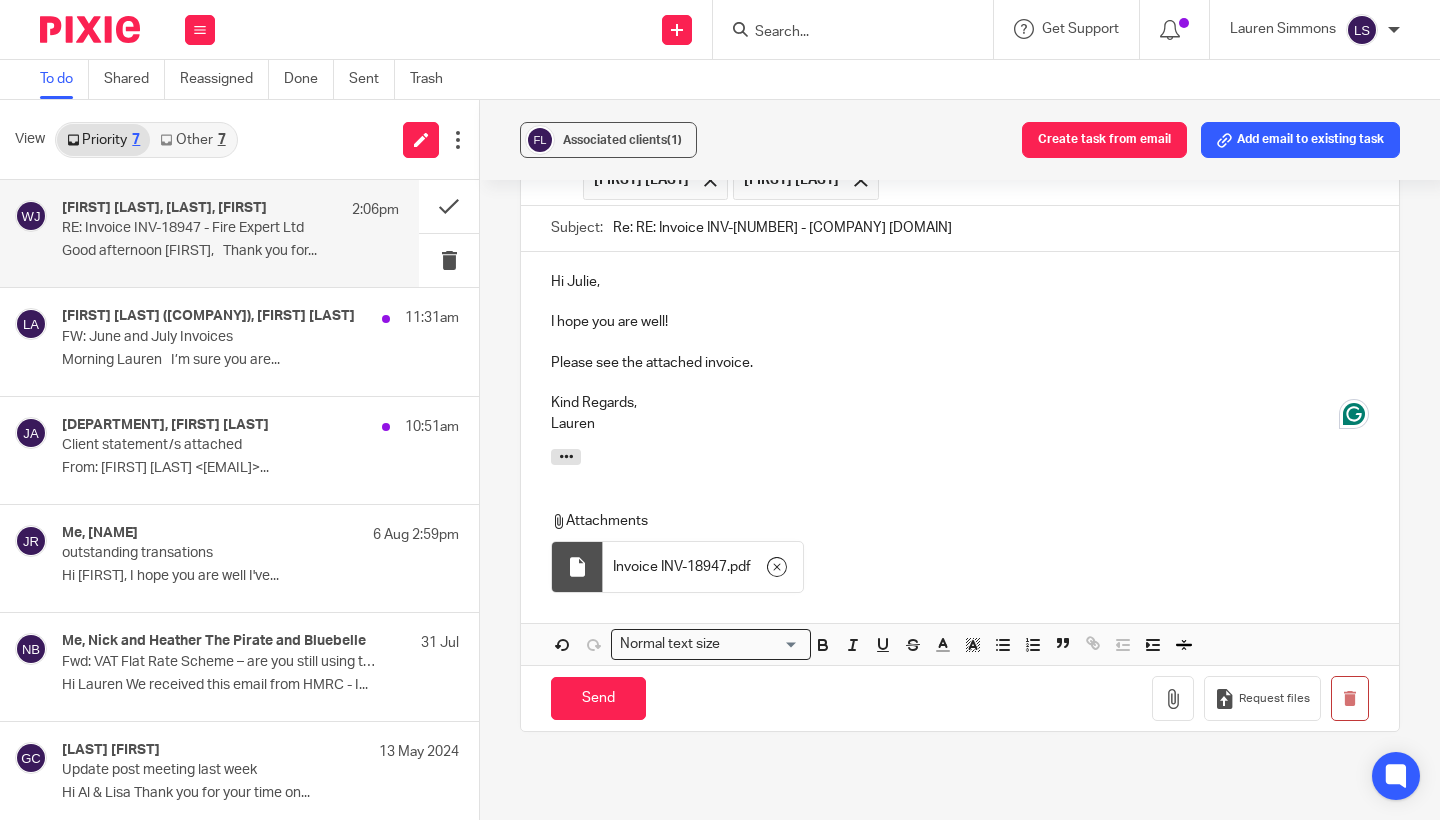scroll, scrollTop: 607, scrollLeft: 0, axis: vertical 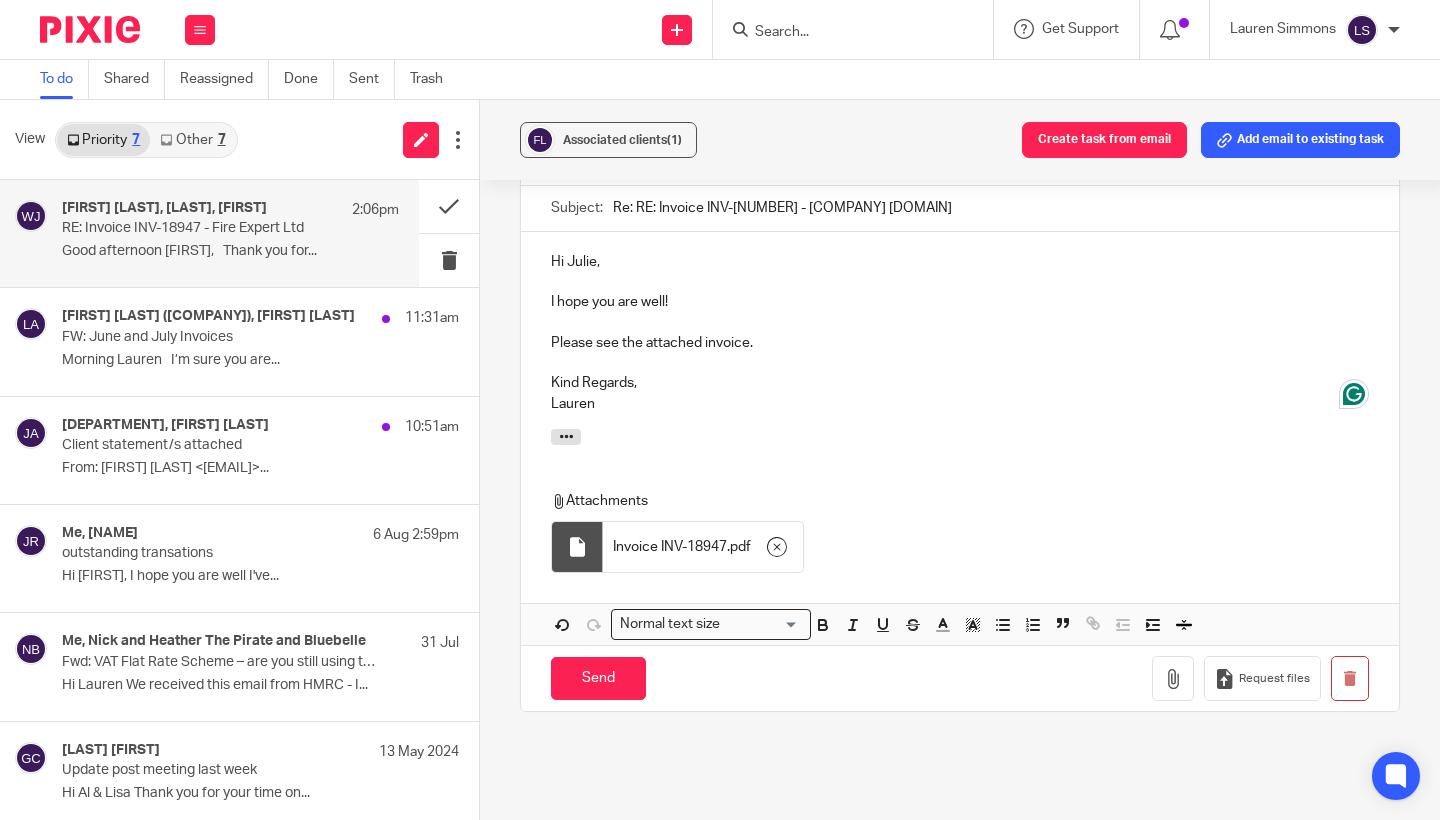 click on "Associated clients  (1)
Create task from email
Add email to existing task
RE: Invoice INV-18947 - Fire Expert Ltd
Reassign
Reply to everyone
Watkins, Julie
<julie.watkins@barrattredrow.co.uk>   to
Lisa Anderson
<lisa.anderson@fire-expert.ltd>   ,
Lauren Simmons
<lauren@fearlessfinancials.co.uk>   ,
Lauren Simmons
<lauren@fearlessfinancials.co.uk>   ,
Finance BSU
<financebsu@barrattplc.co.uk>   ,
78a3fbce.fire-expert.ltd@emea.teams.ms
<78a3fbce.fire-expert.ltd@emea.teams.ms>   ,
Al Brown
<al.brown@fire-expert.ltd>   ," at bounding box center [960, 460] 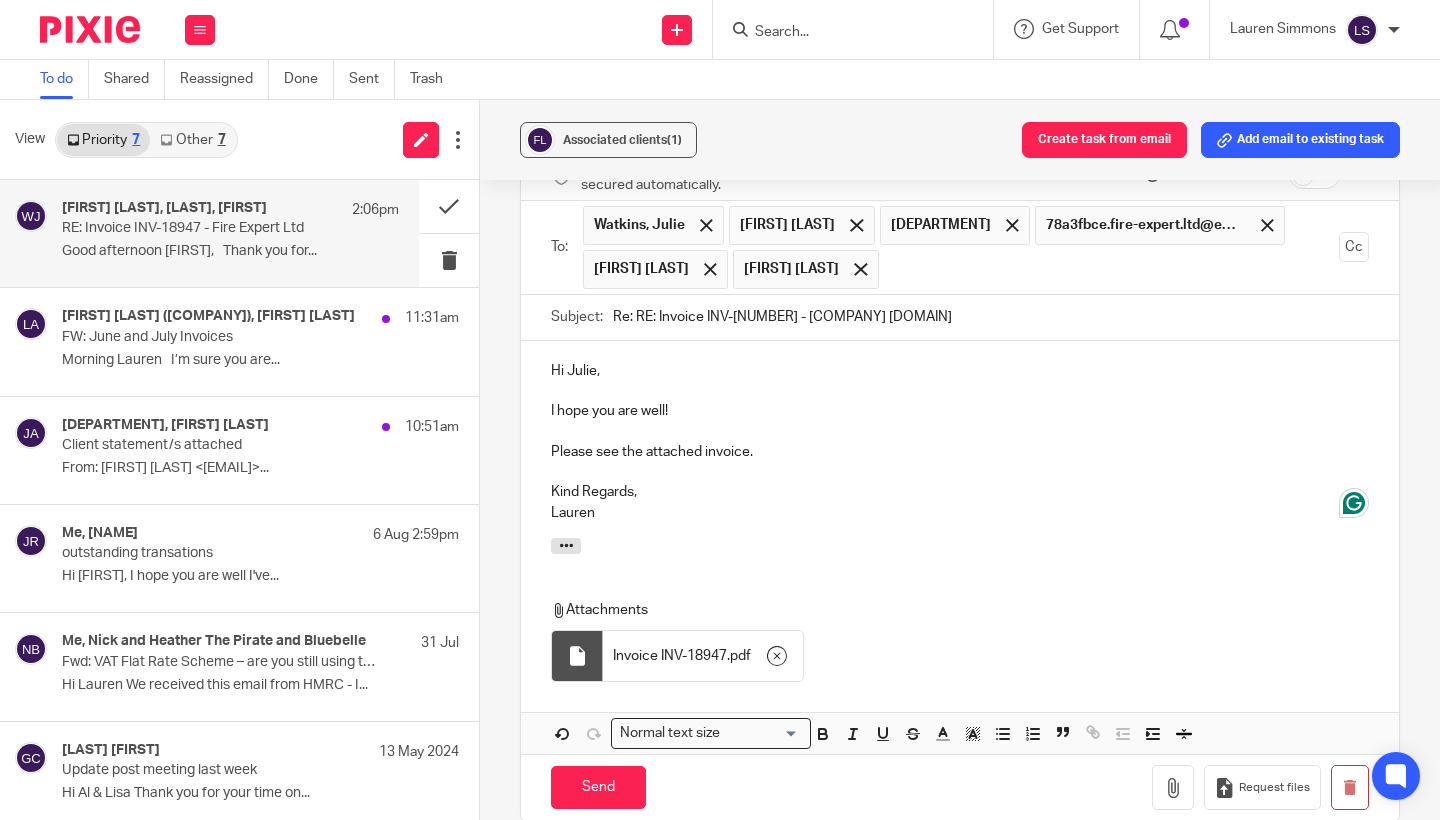 scroll, scrollTop: 487, scrollLeft: 0, axis: vertical 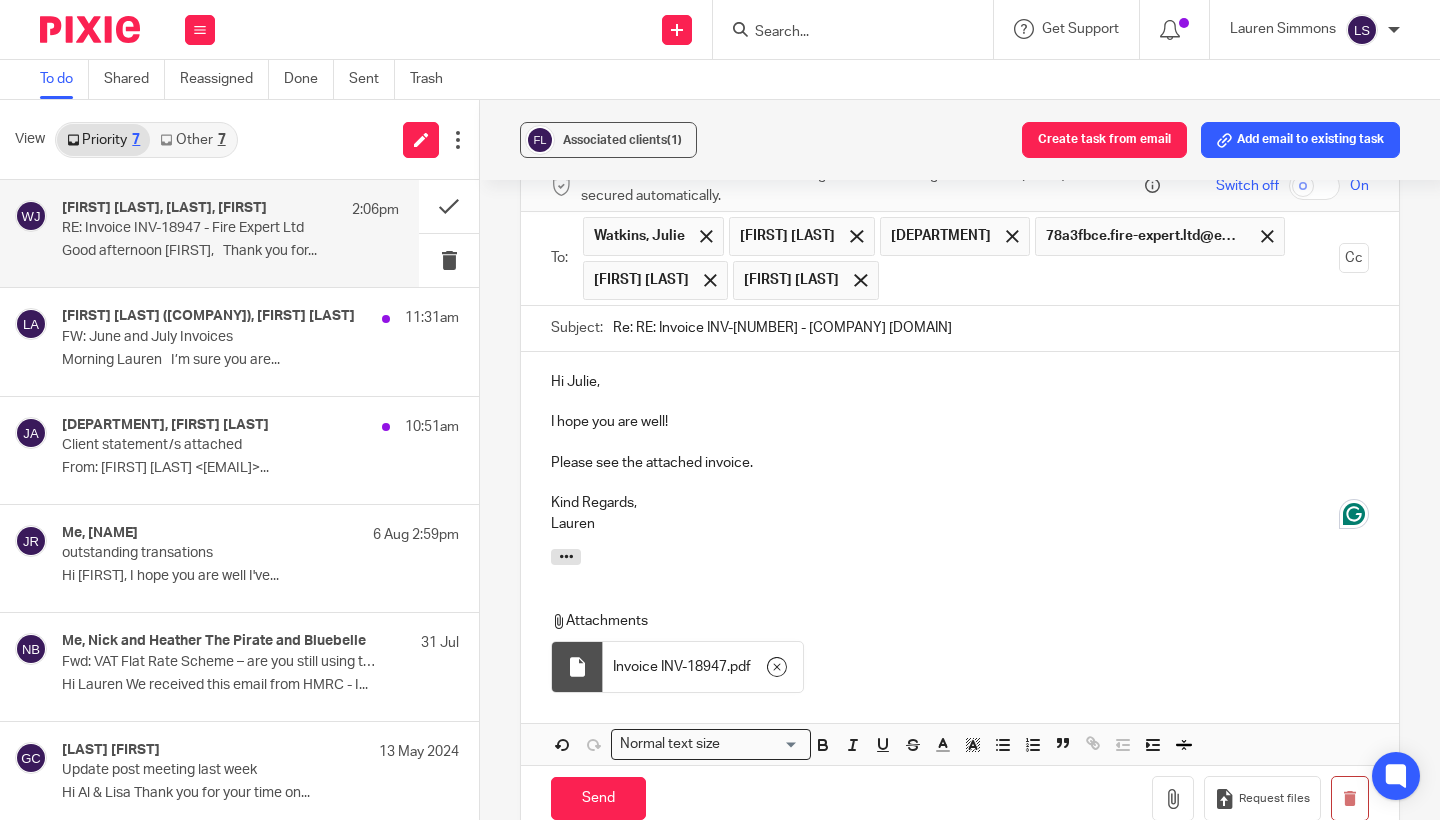 click on "Associated clients  (1)
Create task from email
Add email to existing task
RE: Invoice INV-18947 - Fire Expert Ltd
Reassign
Reply to everyone
Watkins, Julie
<julie.watkins@barrattredrow.co.uk>   to
Lisa Anderson
<lisa.anderson@fire-expert.ltd>   ,
Lauren Simmons
<lauren@fearlessfinancials.co.uk>   ,
Lauren Simmons
<lauren@fearlessfinancials.co.uk>   ,
Finance BSU
<financebsu@barrattplc.co.uk>   ,
78a3fbce.fire-expert.ltd@emea.teams.ms
<78a3fbce.fire-expert.ltd@emea.teams.ms>   ,
Al Brown
<al.brown@fire-expert.ltd>   ," at bounding box center [960, 460] 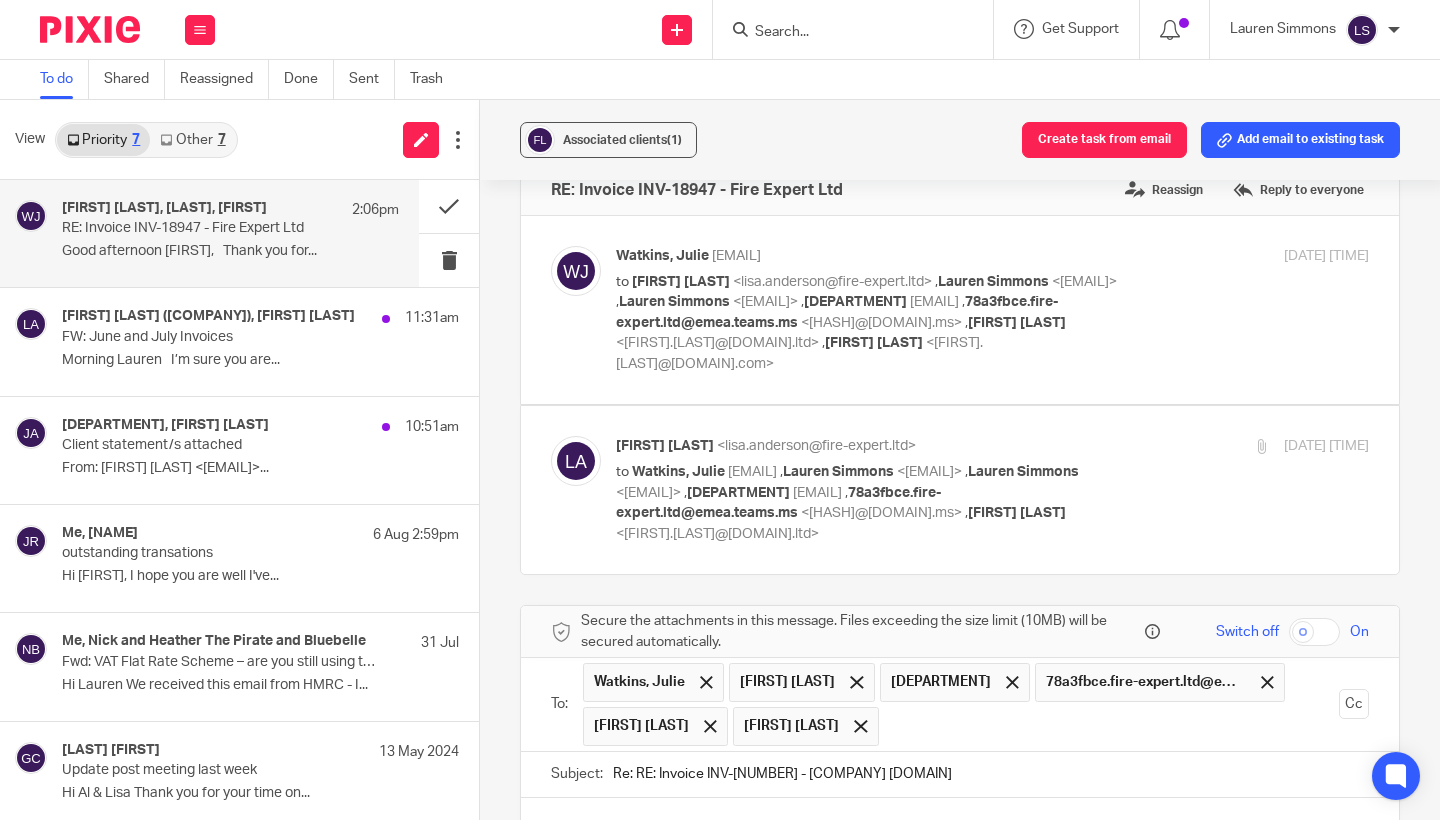 scroll, scrollTop: 39, scrollLeft: 0, axis: vertical 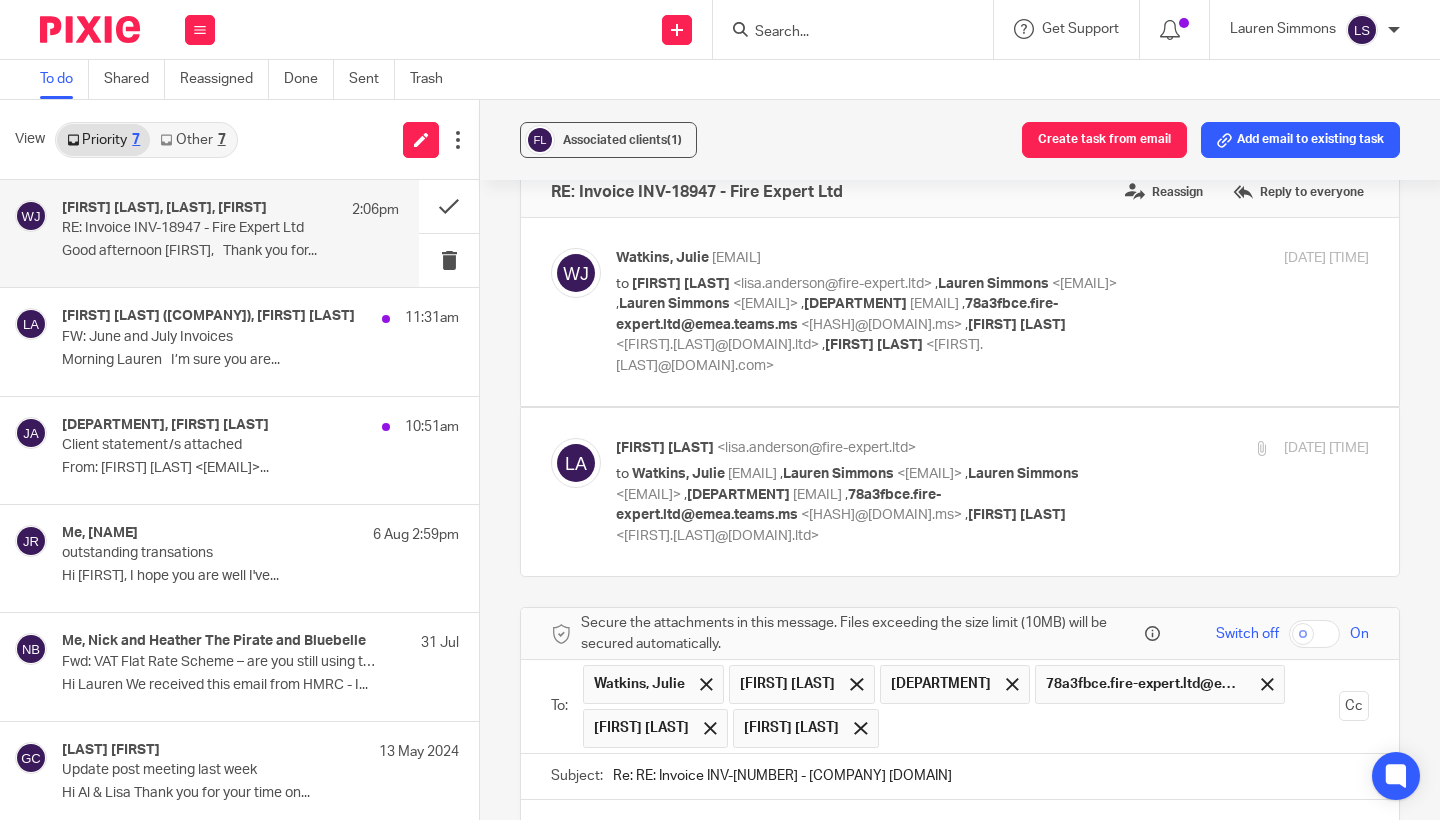 click on "to
Lisa Anderson
<lisa.anderson@fire-expert.ltd>   ,
Lauren Simmons
<lauren@fearlessfinancials.co.uk>   ,
Lauren Simmons
<lauren@fearlessfinancials.co.uk>   ,
Finance BSU
<financebsu@barrattplc.co.uk>   ,
78a3fbce.fire-expert.ltd@emea.teams.ms
<78a3fbce.fire-expert.ltd@emea.teams.ms>   ,
Al Brown
<al.brown@fire-expert.ltd>   ,
Stuart Duffy
<stuart.duffy@howardkennedy.com>" at bounding box center (867, 325) 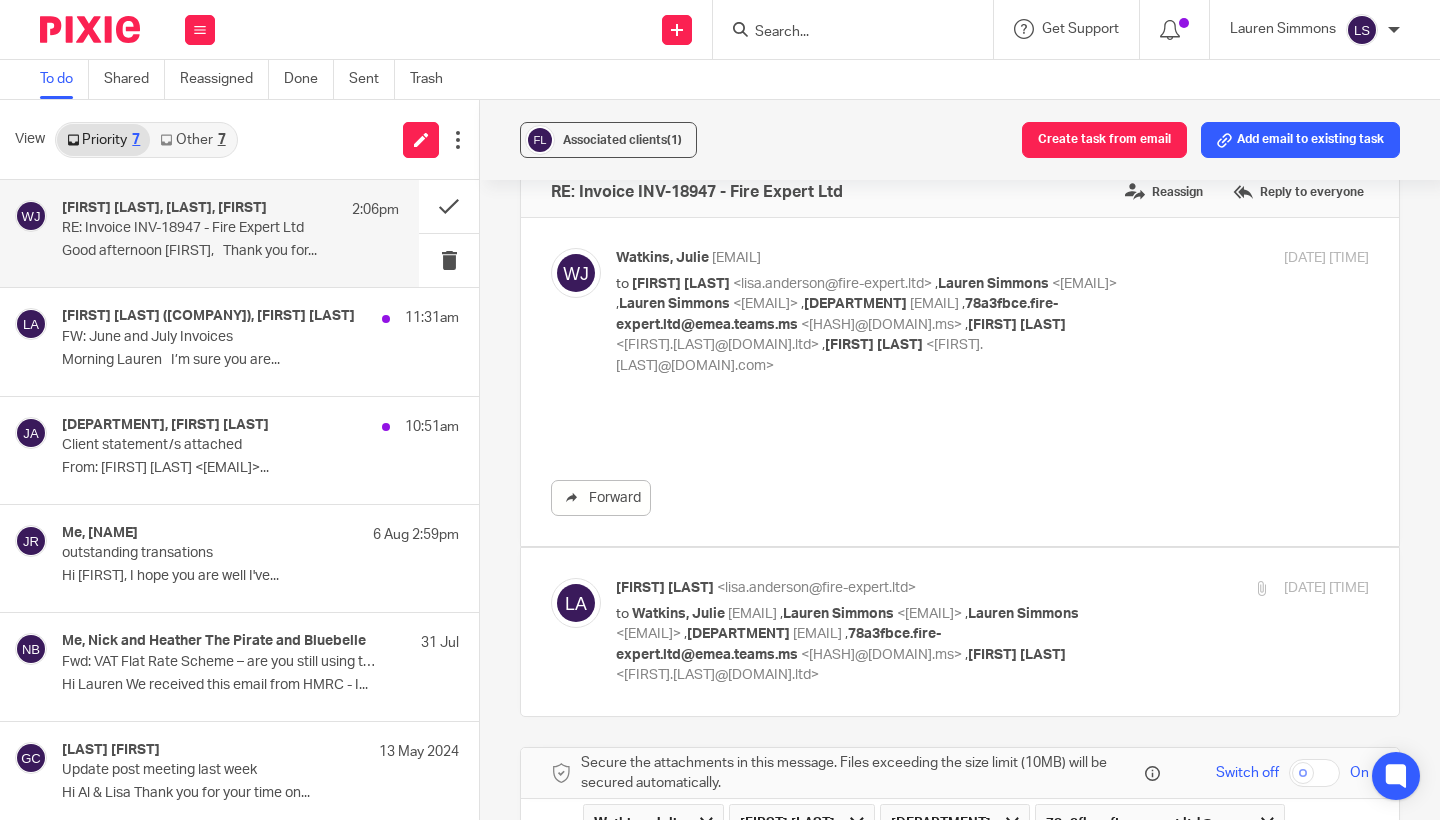 scroll, scrollTop: 0, scrollLeft: 0, axis: both 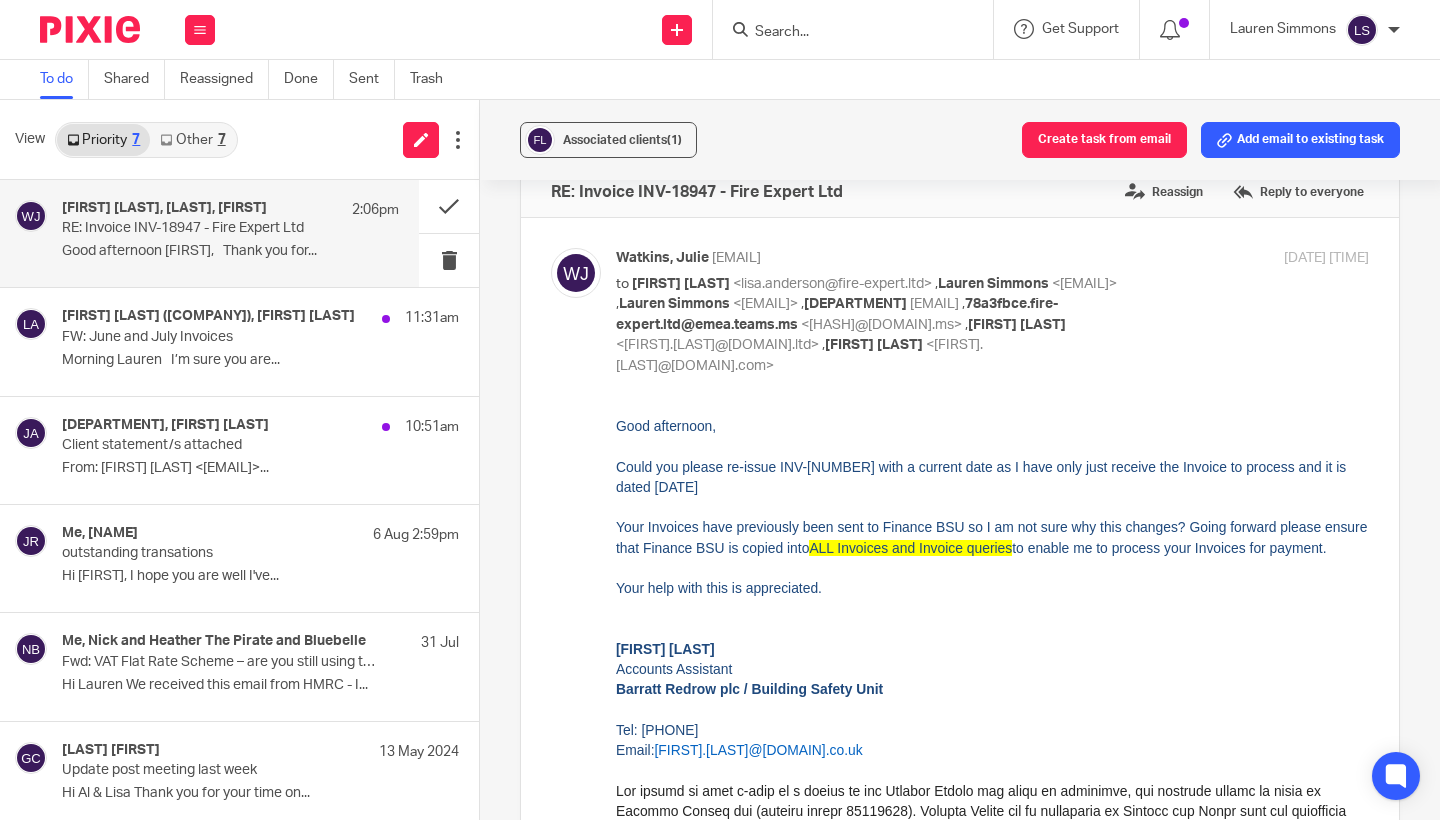 click on "Your Invoices have previously been sent to Finance BSU so I am not sure why this changes? Going forward please ensure that Finance BSU is copied into  ALL Invoices and Invoice queries   to enable me to process your Invoices for payment." at bounding box center (992, 537) 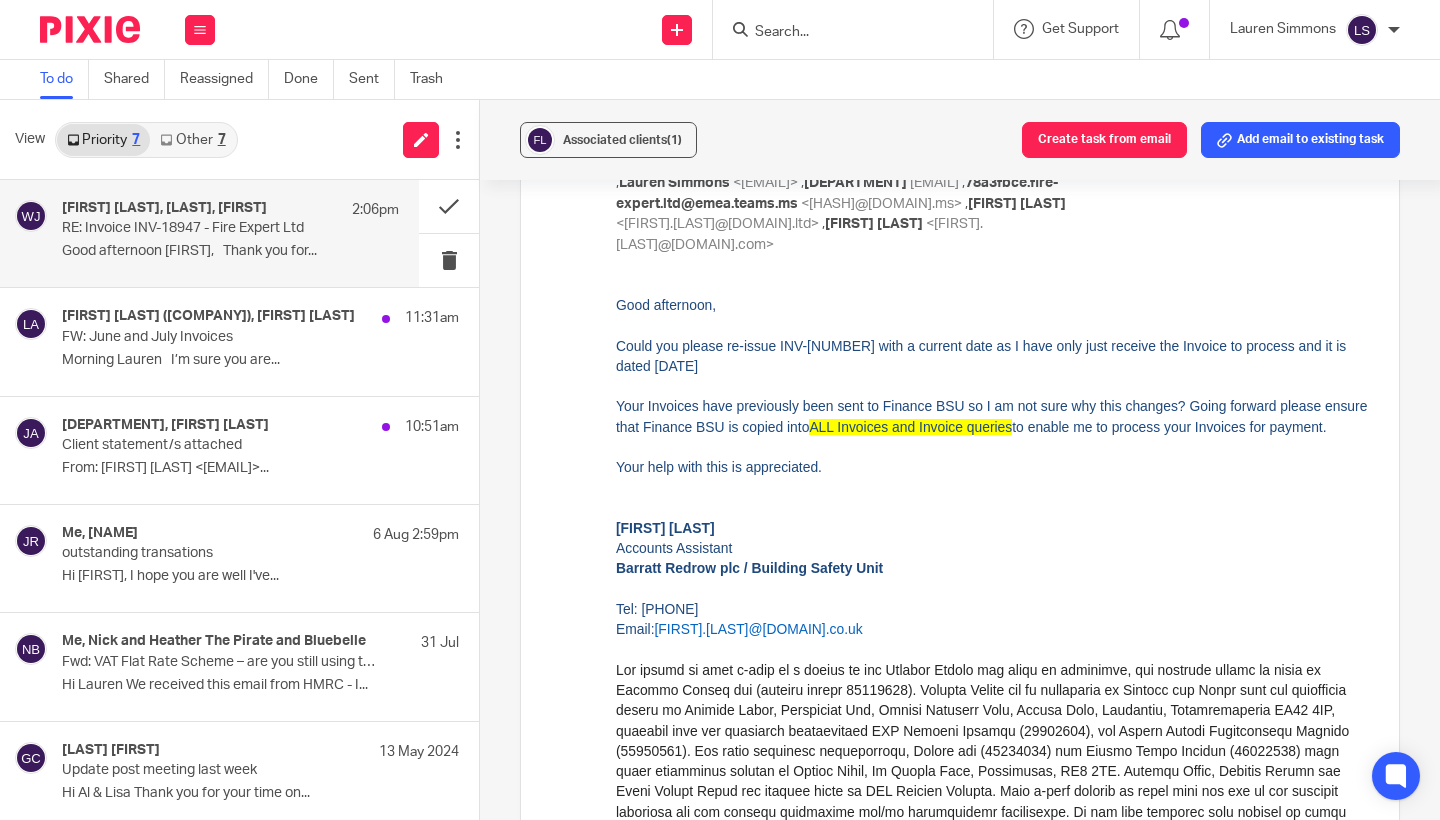 scroll, scrollTop: 164, scrollLeft: 0, axis: vertical 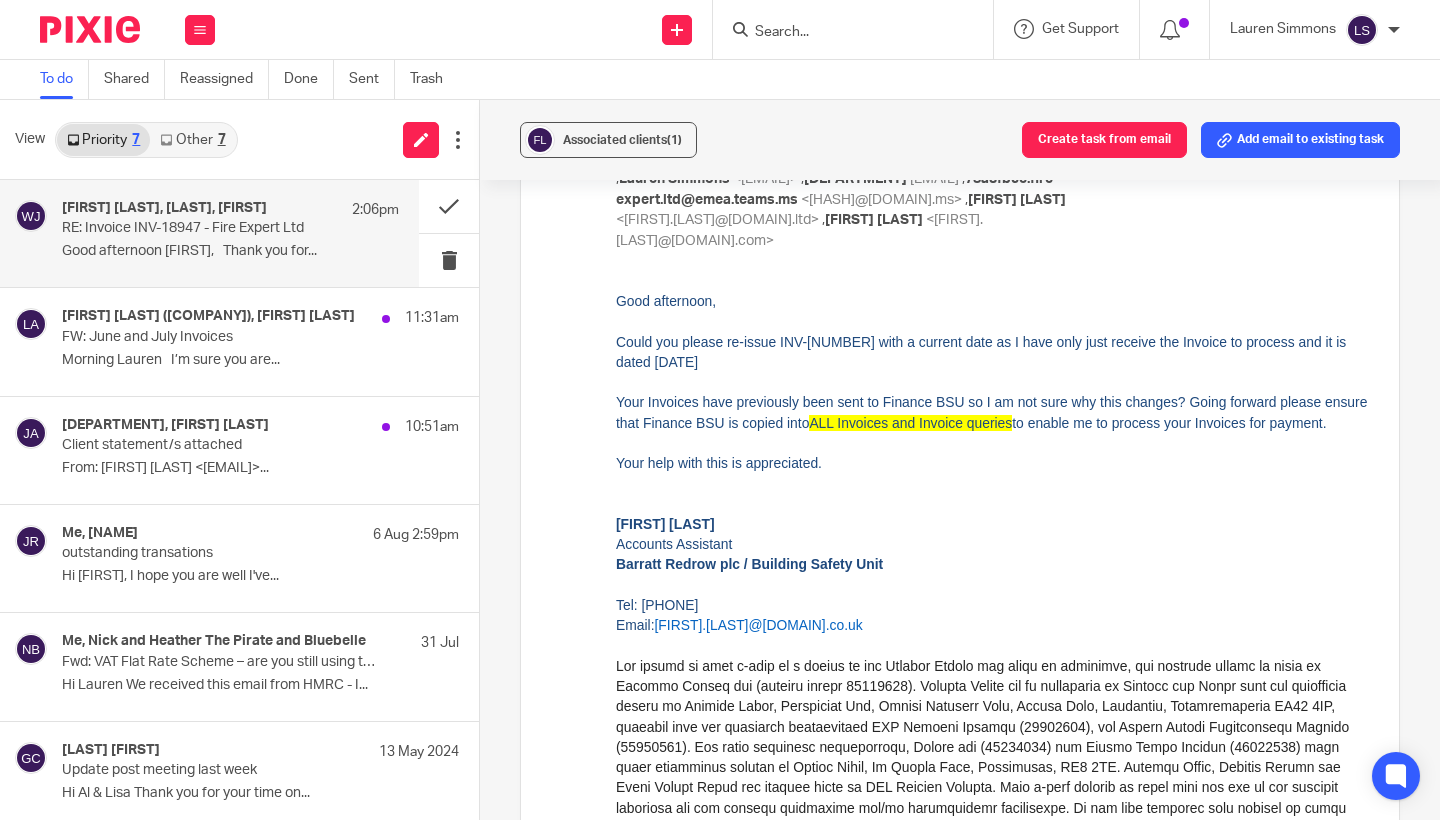 click at bounding box center [992, 483] 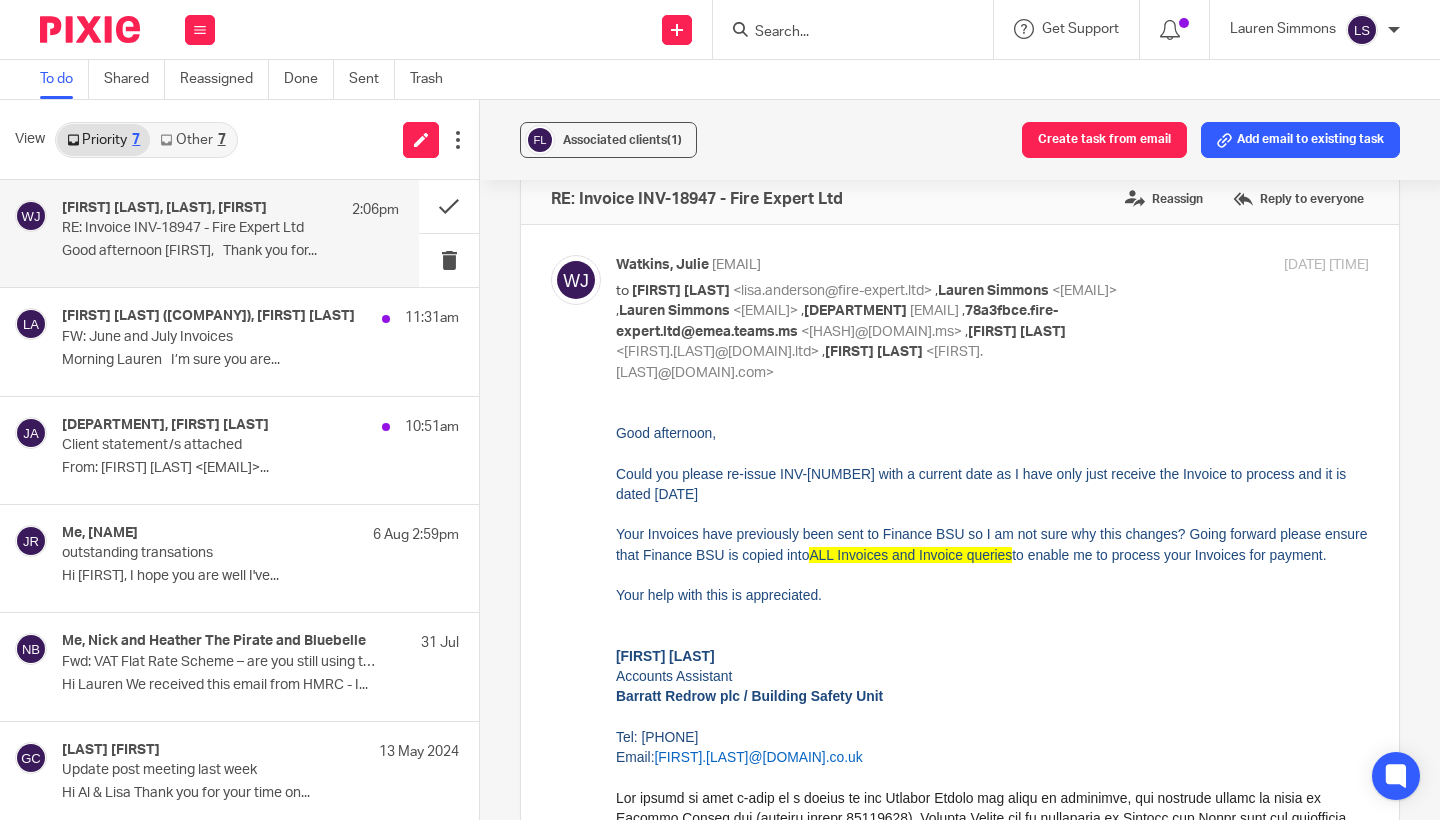 scroll, scrollTop: 30, scrollLeft: 0, axis: vertical 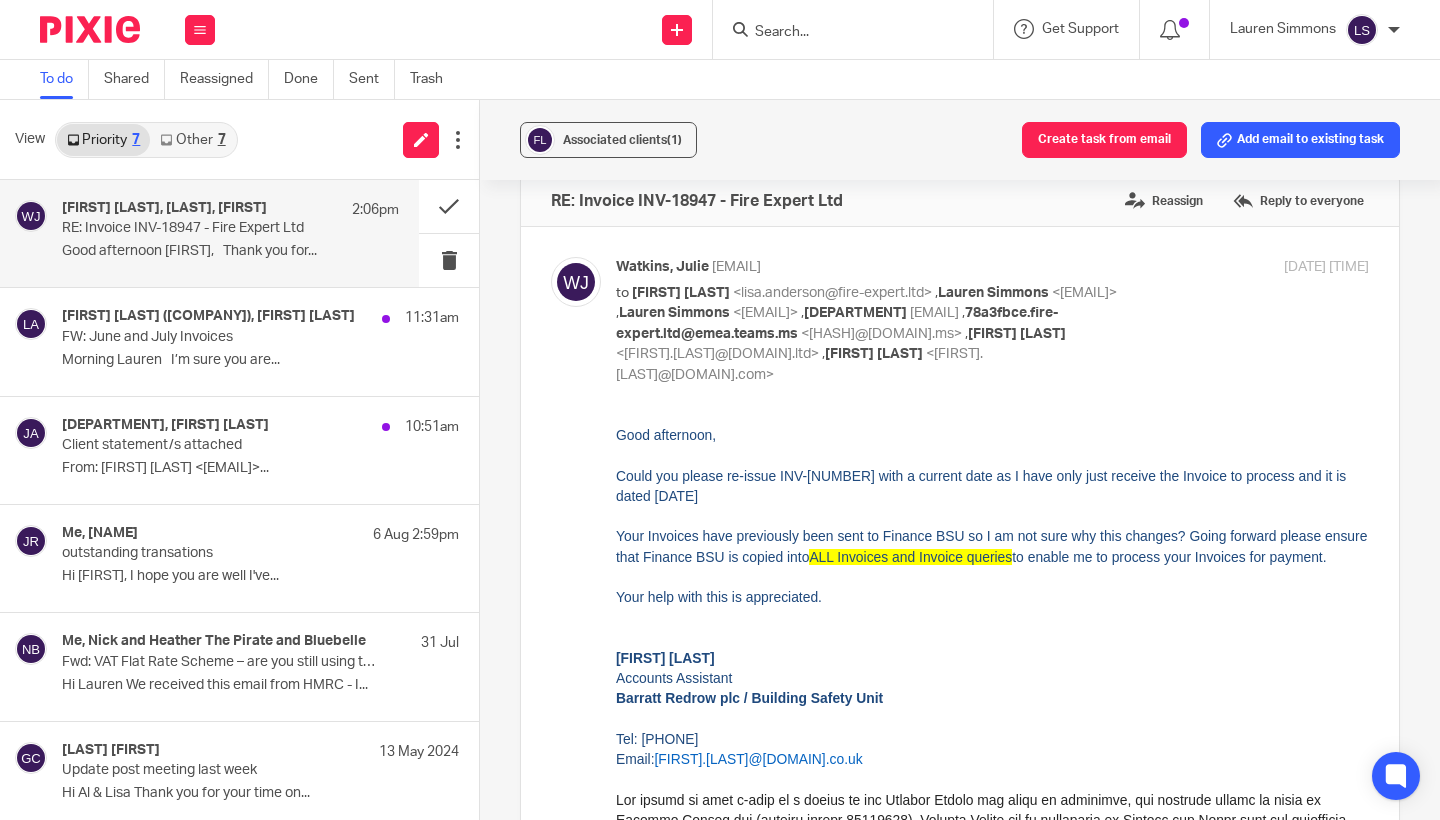 click on "to
Lisa Anderson
<lisa.anderson@fire-expert.ltd>   ,
Lauren Simmons
<lauren@fearlessfinancials.co.uk>   ,
Lauren Simmons
<lauren@fearlessfinancials.co.uk>   ,
Finance BSU
<financebsu@barrattplc.co.uk>   ,
78a3fbce.fire-expert.ltd@emea.teams.ms
<78a3fbce.fire-expert.ltd@emea.teams.ms>   ,
Al Brown
<al.brown@fire-expert.ltd>   ,
Stuart Duffy
<stuart.duffy@howardkennedy.com>" at bounding box center [867, 334] 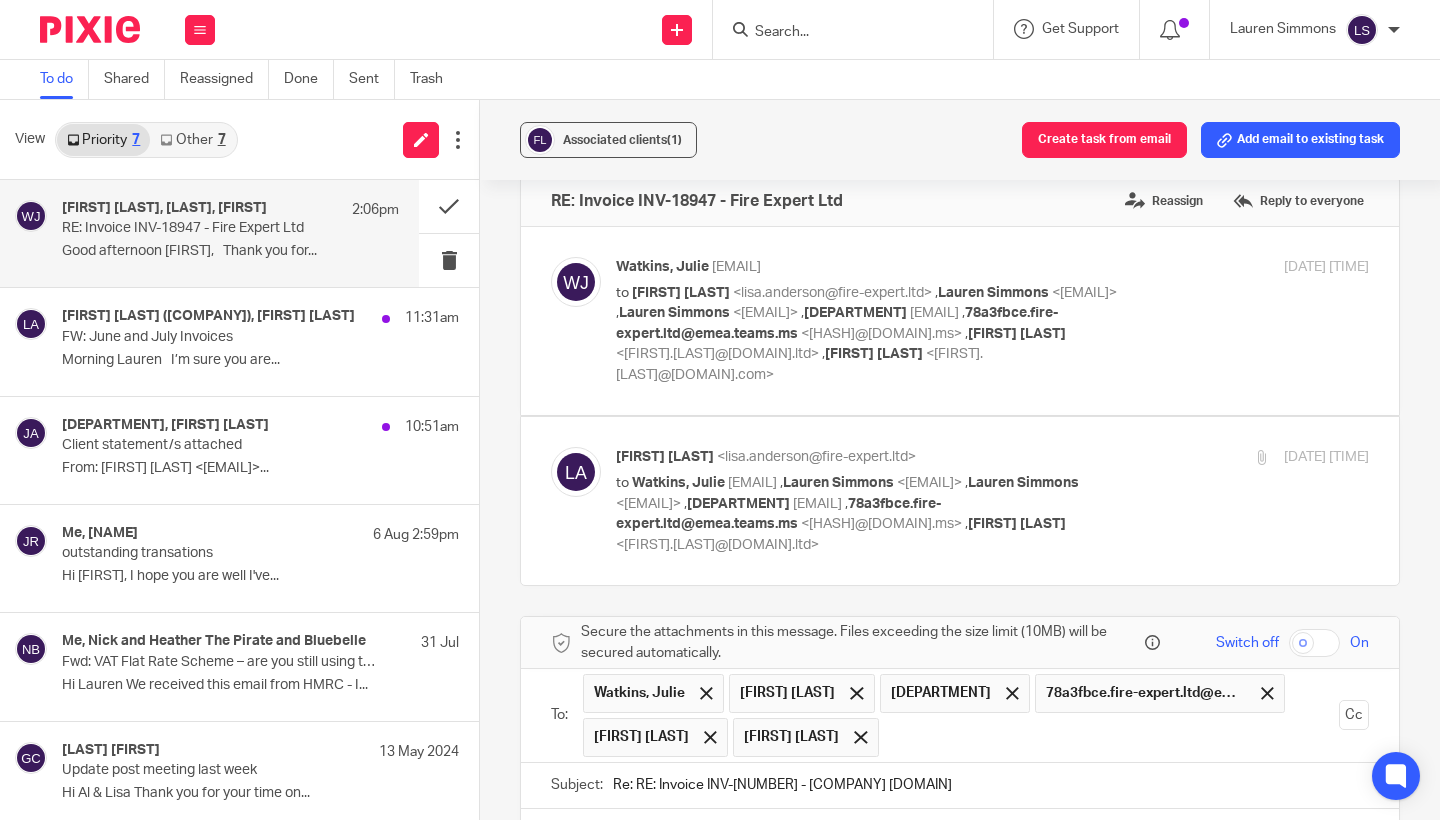 click on "Associated clients  (1)
Create task from email
Add email to existing task
RE: Invoice INV-18947 - Fire Expert Ltd
Reassign
Reply to everyone
Watkins, Julie
<julie.watkins@barrattredrow.co.uk>   to
Lisa Anderson
<lisa.anderson@fire-expert.ltd>   ,
Lauren Simmons
<lauren@fearlessfinancials.co.uk>   ,
Lauren Simmons
<lauren@fearlessfinancials.co.uk>   ,
Finance BSU
<financebsu@barrattplc.co.uk>   ,
78a3fbce.fire-expert.ltd@emea.teams.ms
<78a3fbce.fire-expert.ltd@emea.teams.ms>   ,
Al Brown
<al.brown@fire-expert.ltd>   ," at bounding box center (960, 460) 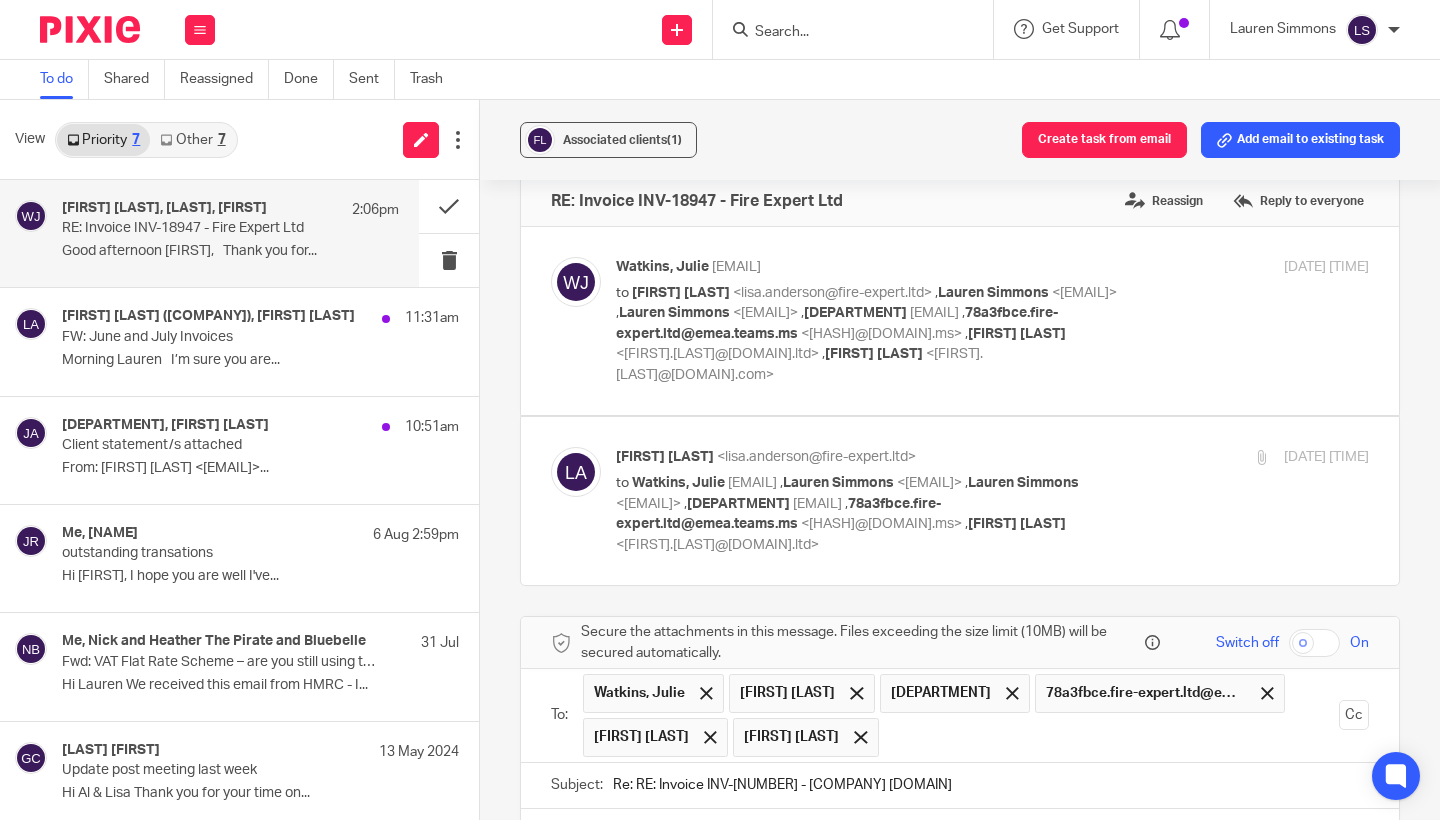 click on "Watkins, Julie
<julie.watkins@barrattredrow.co.uk>   to
Lisa Anderson
<lisa.anderson@fire-expert.ltd>   ,
Lauren Simmons
<lauren@fearlessfinancials.co.uk>   ,
Lauren Simmons
<lauren@fearlessfinancials.co.uk>   ,
Finance BSU
<financebsu@barrattplc.co.uk>   ,
78a3fbce.fire-expert.ltd@emea.teams.ms
<78a3fbce.fire-expert.ltd@emea.teams.ms>   ,
Al Brown
<al.brown@fire-expert.ltd>   ,
Stuart Duffy
<stuart.duffy@howardkennedy.com>       8 Aug 2025 12:23pm" at bounding box center [992, 321] 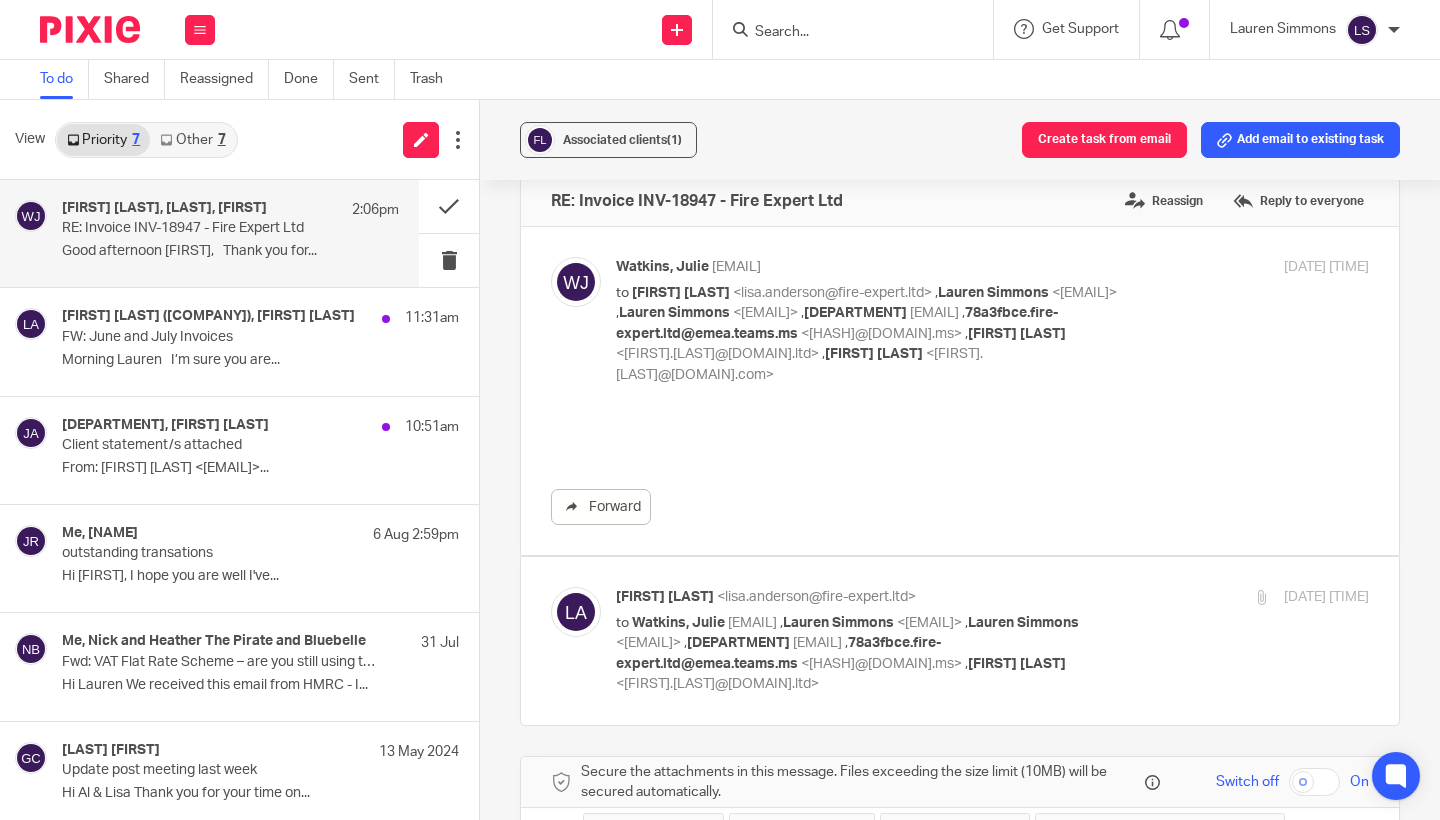 scroll, scrollTop: 0, scrollLeft: 0, axis: both 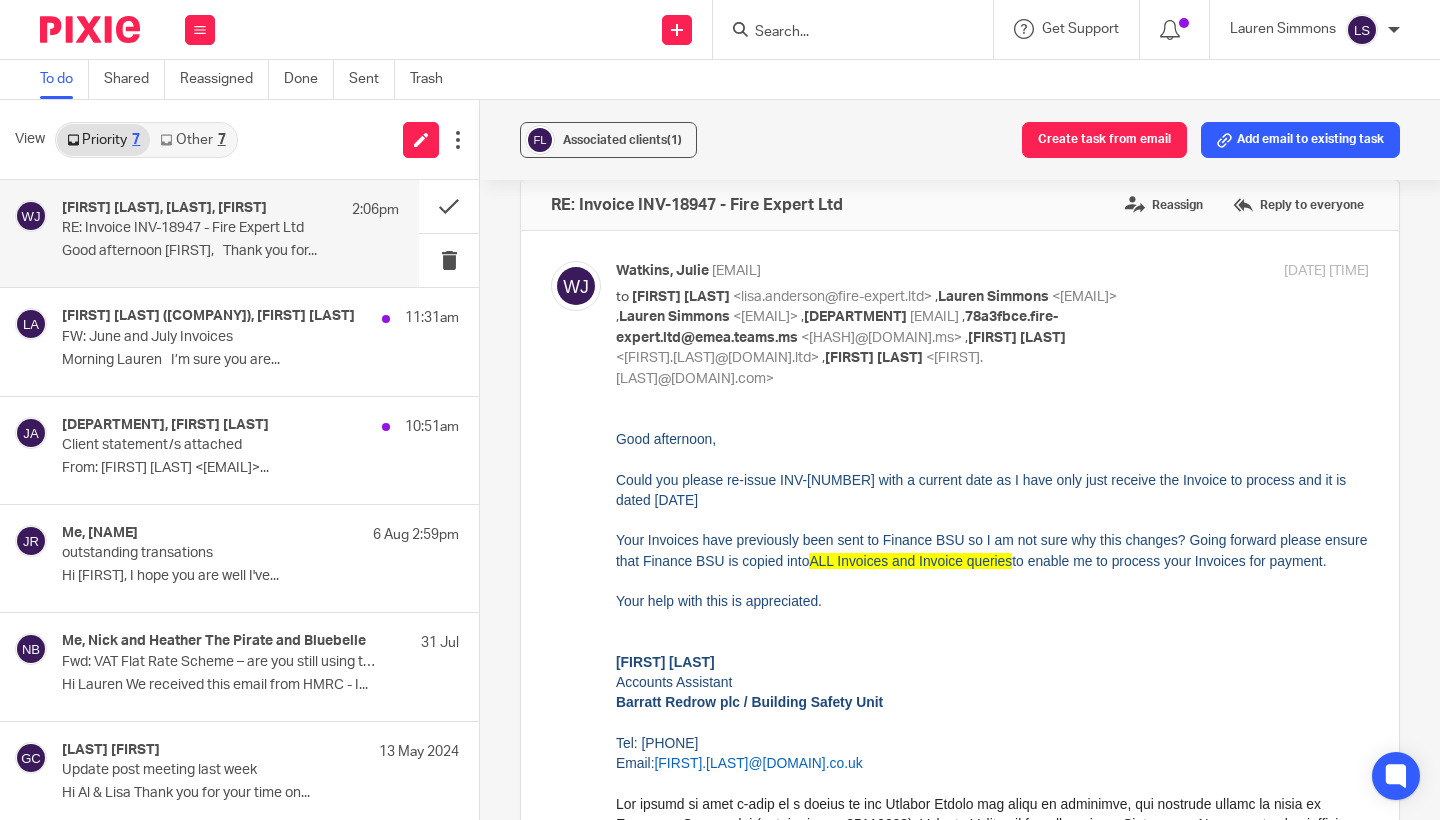 click at bounding box center [960, 673] 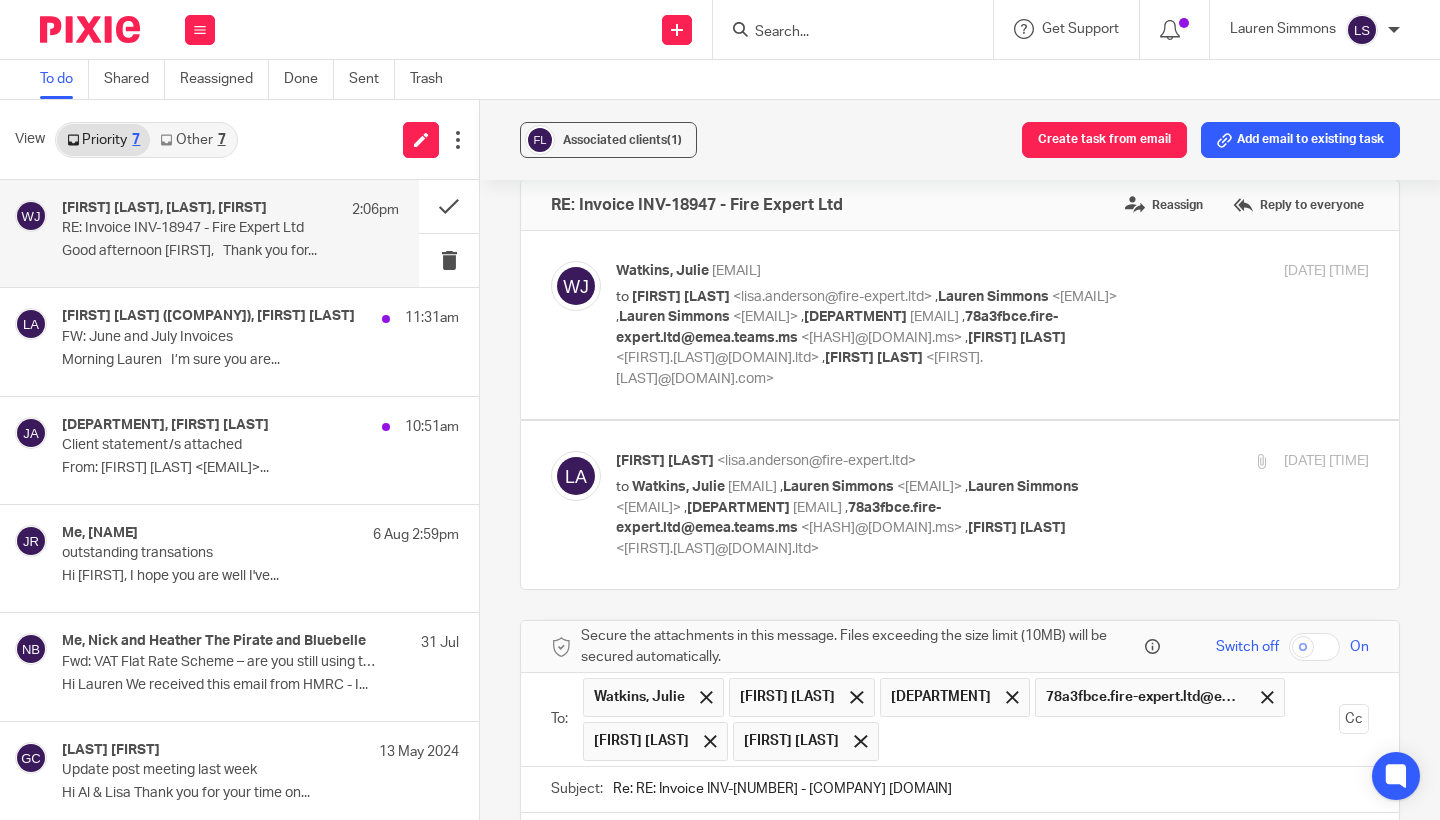 click on "Associated clients  (1)
Create task from email
Add email to existing task
RE: Invoice INV-18947 - Fire Expert Ltd
Reassign
Reply to everyone
Watkins, Julie
<julie.watkins@barrattredrow.co.uk>   to
Lisa Anderson
<lisa.anderson@fire-expert.ltd>   ,
Lauren Simmons
<lauren@fearlessfinancials.co.uk>   ,
Lauren Simmons
<lauren@fearlessfinancials.co.uk>   ,
Finance BSU
<financebsu@barrattplc.co.uk>   ,
78a3fbce.fire-expert.ltd@emea.teams.ms
<78a3fbce.fire-expert.ltd@emea.teams.ms>   ,
Al Brown
<al.brown@fire-expert.ltd>   ," at bounding box center (960, 460) 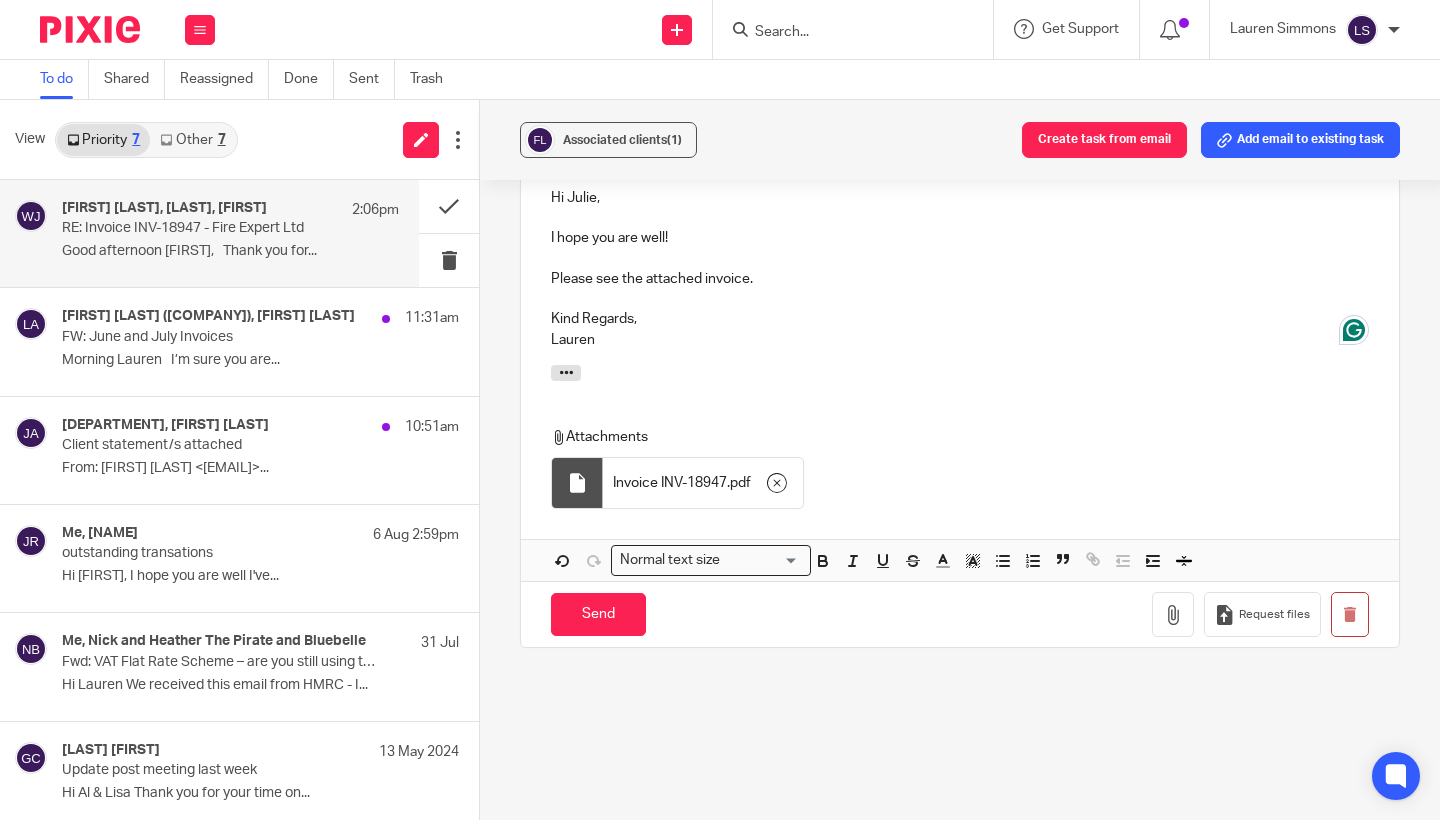 scroll, scrollTop: 681, scrollLeft: 0, axis: vertical 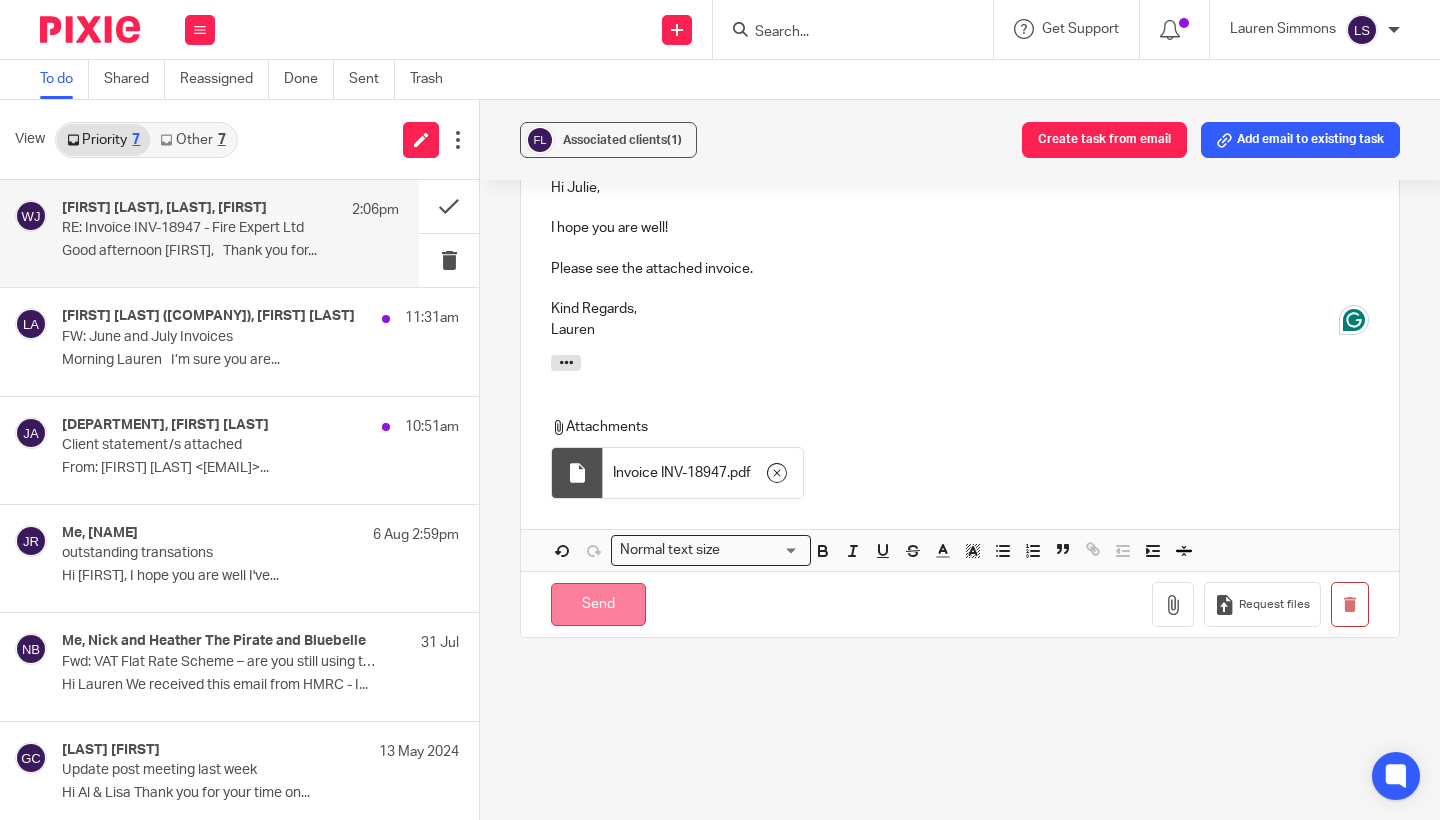 click on "Send" at bounding box center (598, 604) 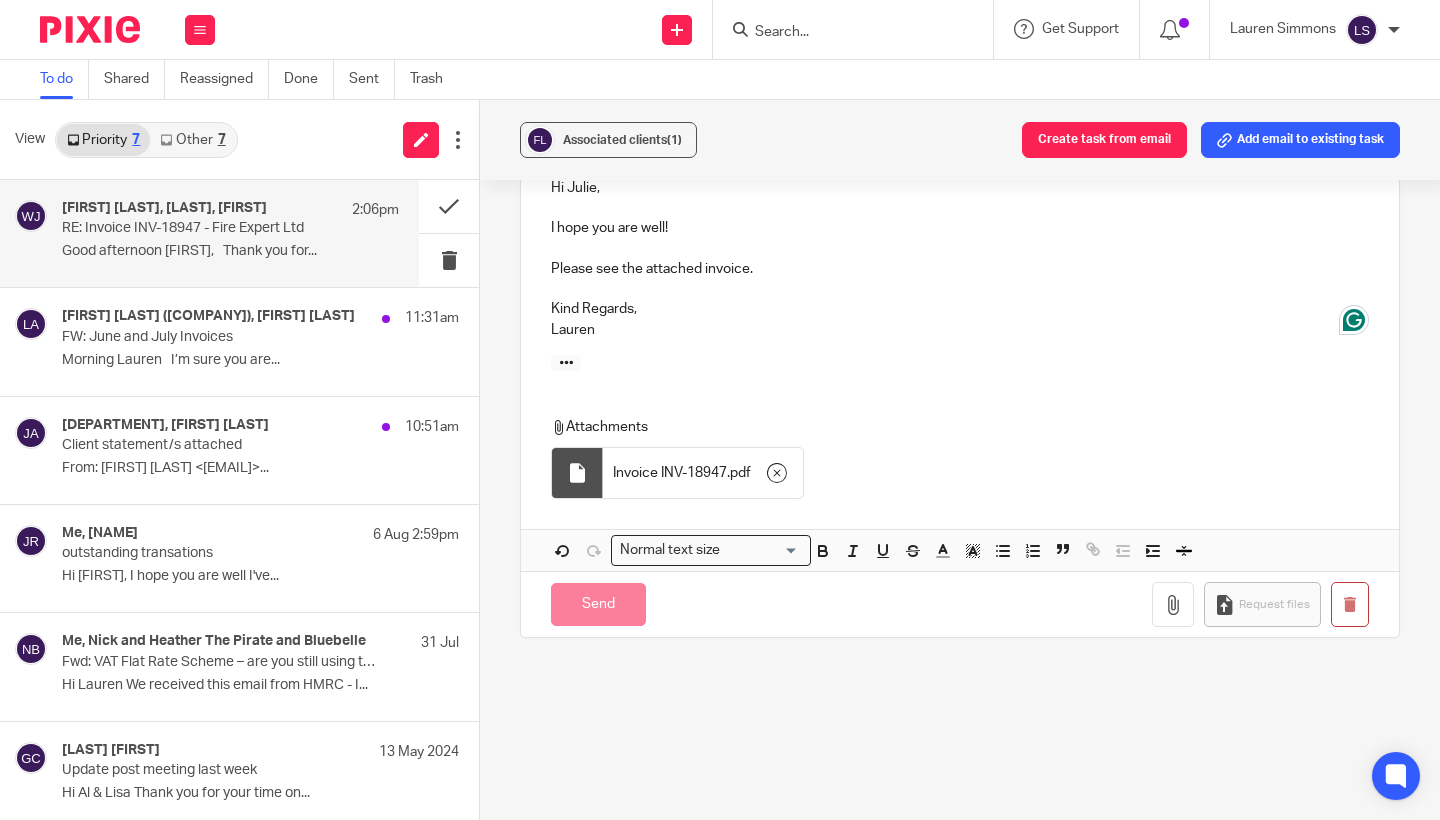 scroll, scrollTop: 110, scrollLeft: 0, axis: vertical 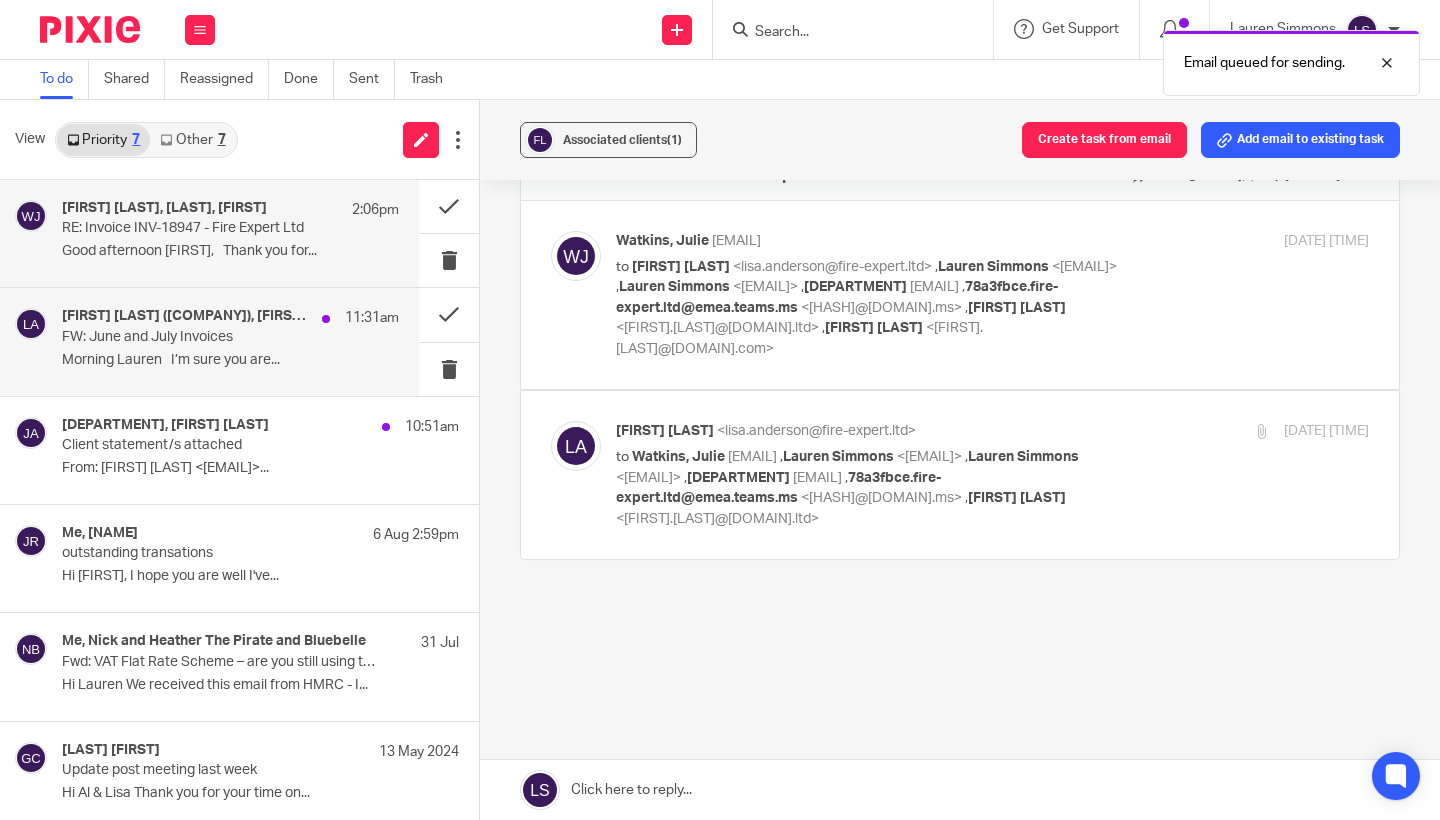 click on "FW: June and July Invoices" at bounding box center (197, 337) 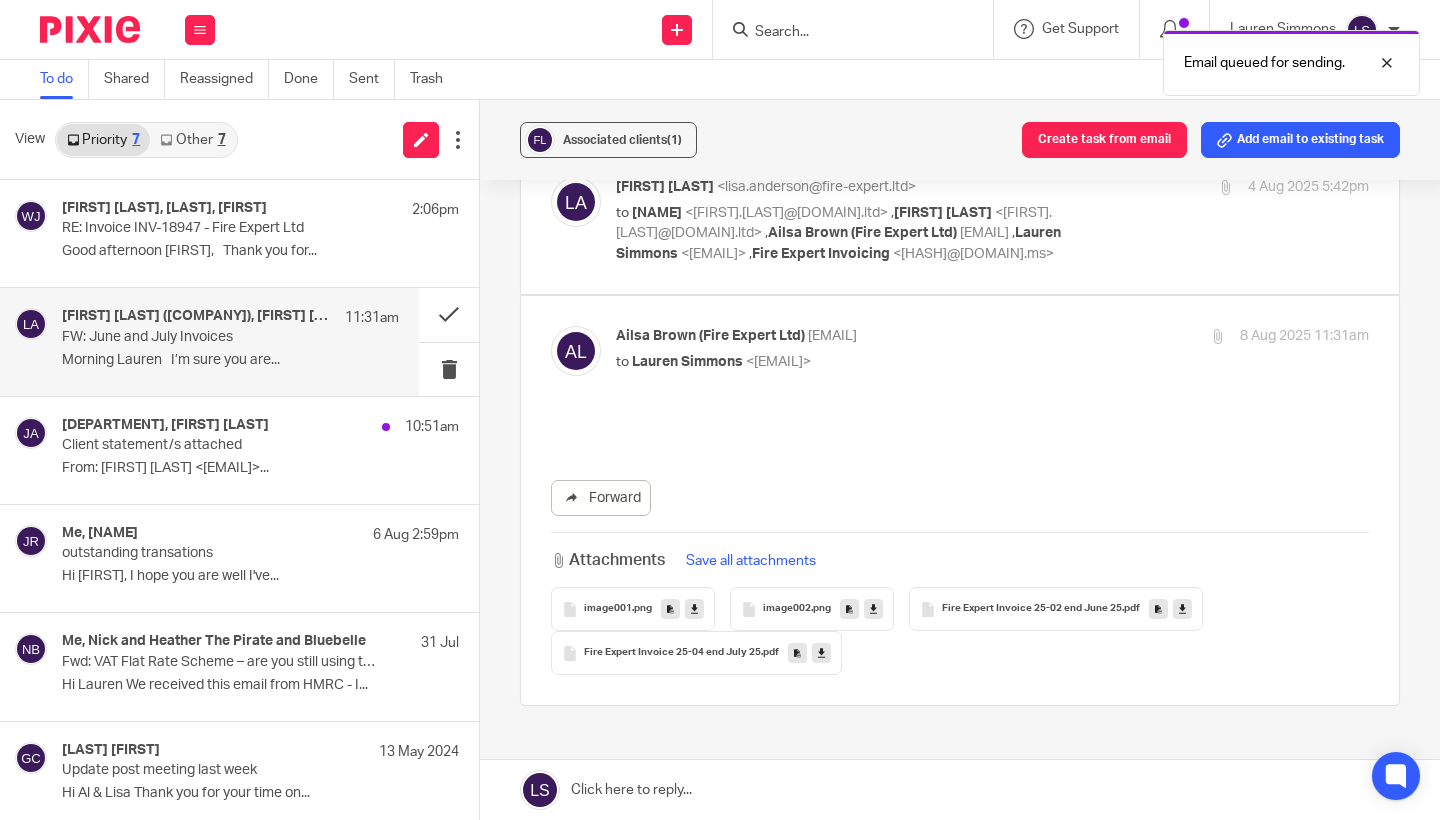 scroll, scrollTop: 0, scrollLeft: 0, axis: both 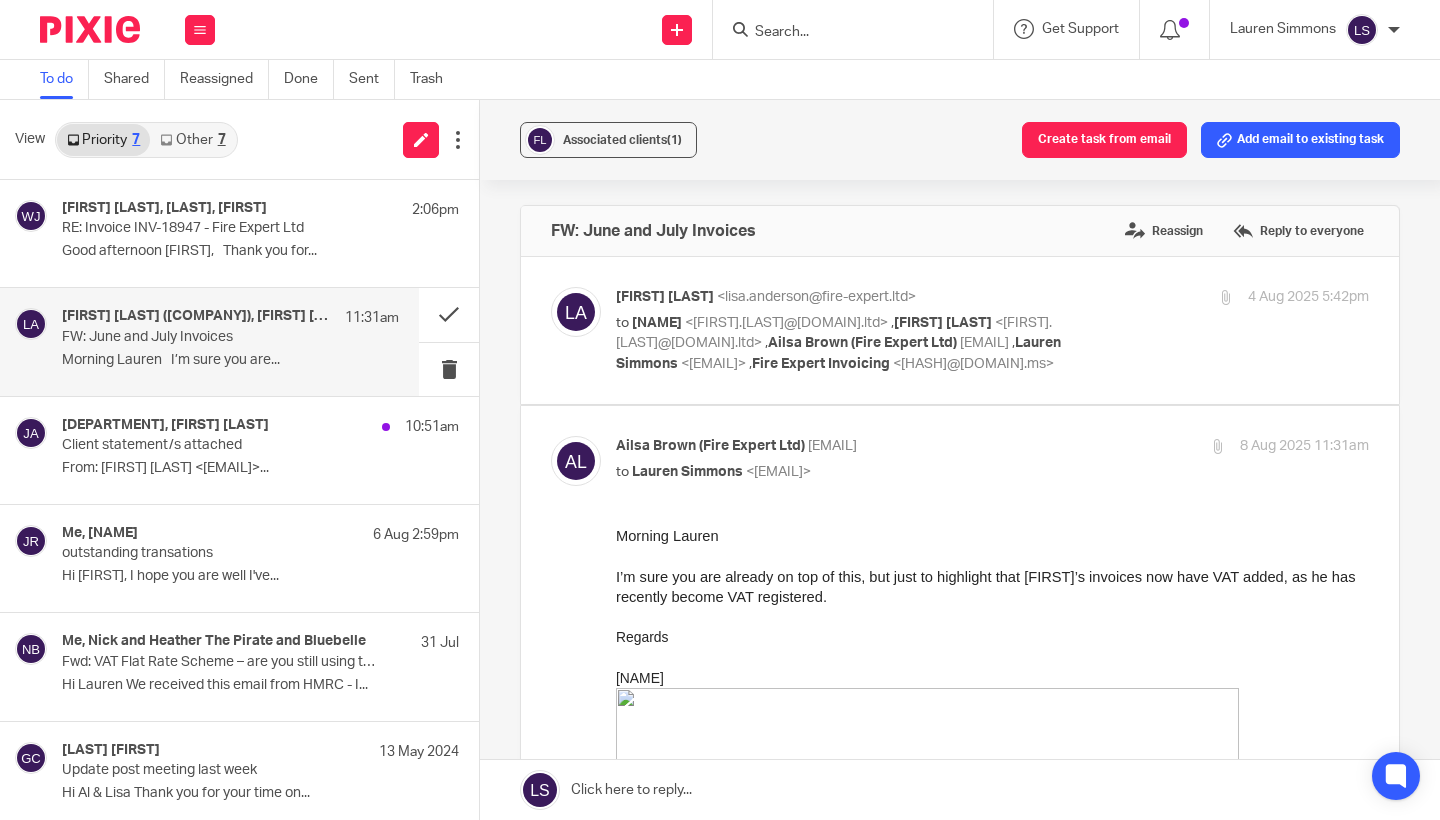 click on "Ailsa Brown (Fire Expert Ltd)
<ailsa.brown@fire-expert.ltd>" at bounding box center [867, 446] 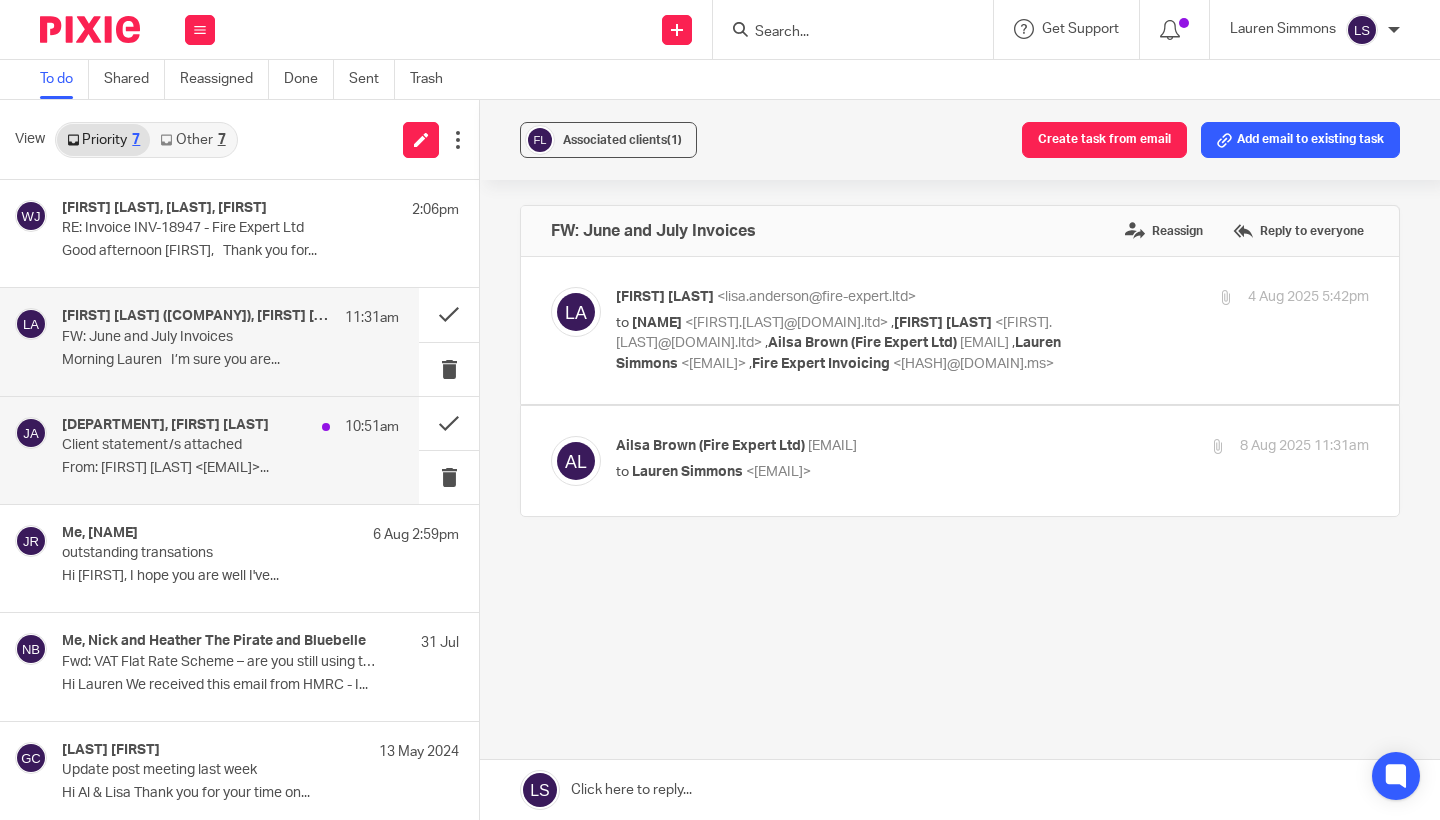 click on "Client statement/s attached" at bounding box center (197, 445) 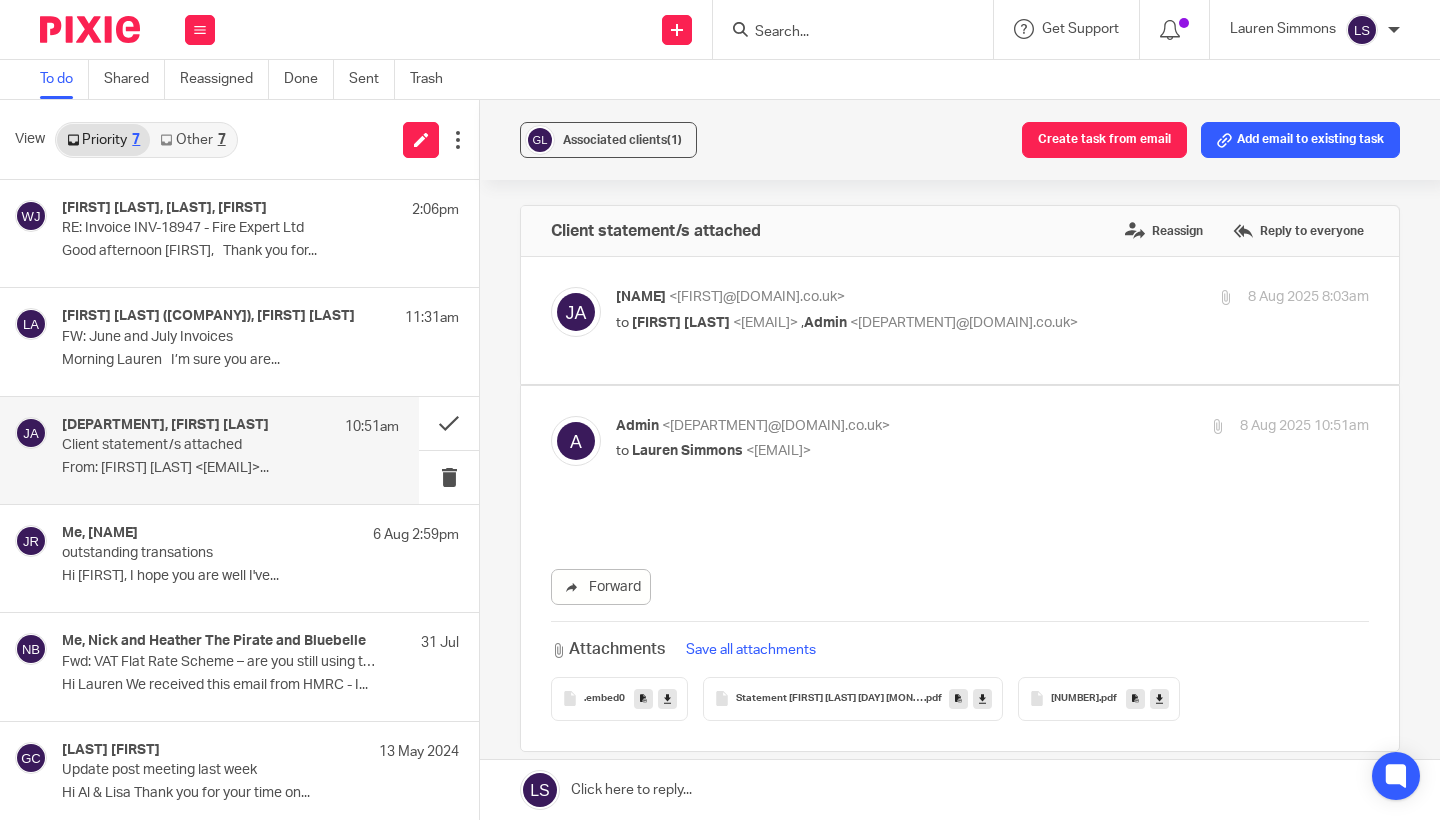 scroll, scrollTop: 0, scrollLeft: 0, axis: both 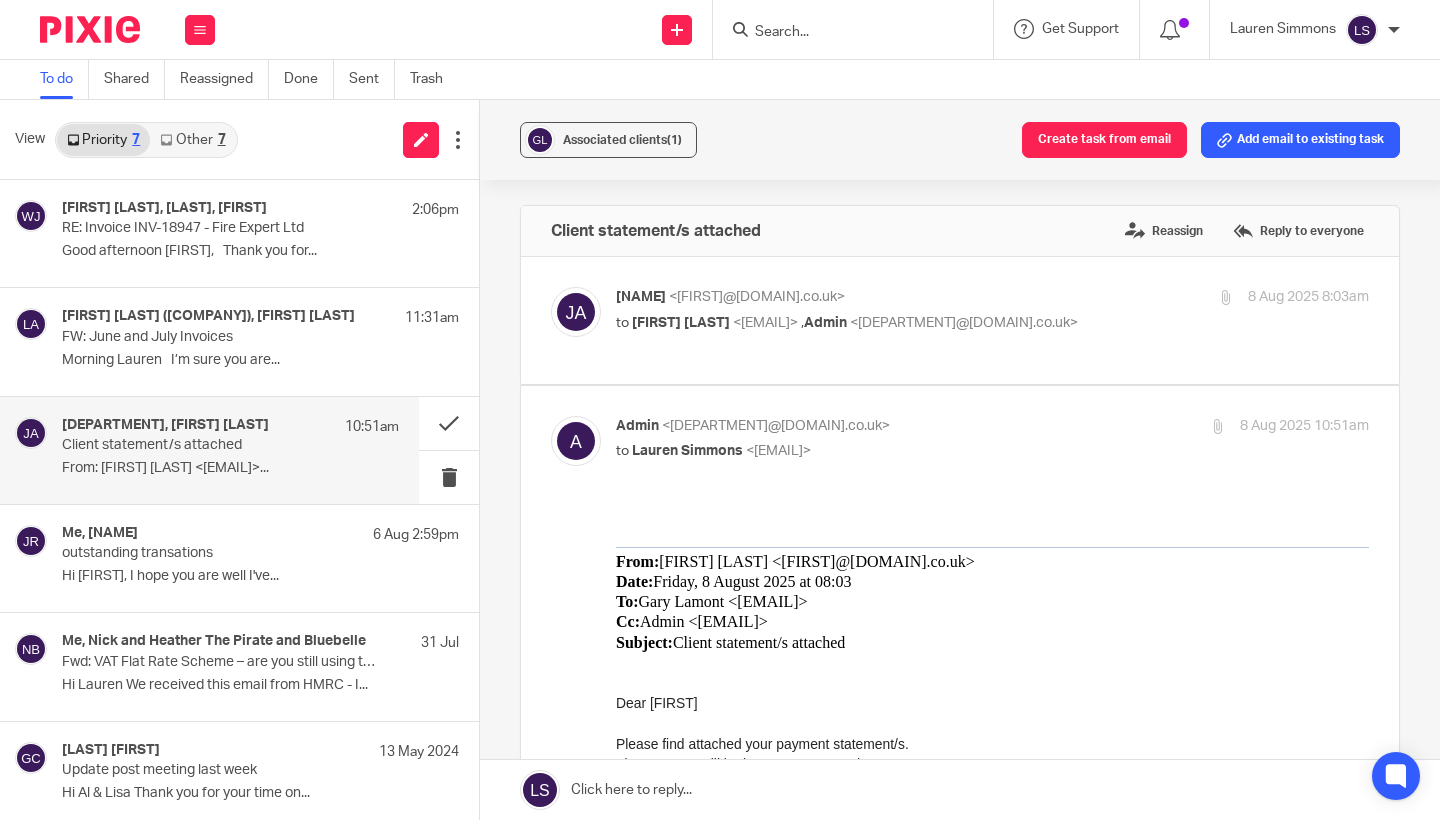 click on "Admin
<admin@fearlessfinancials.co.uk>" at bounding box center (867, 426) 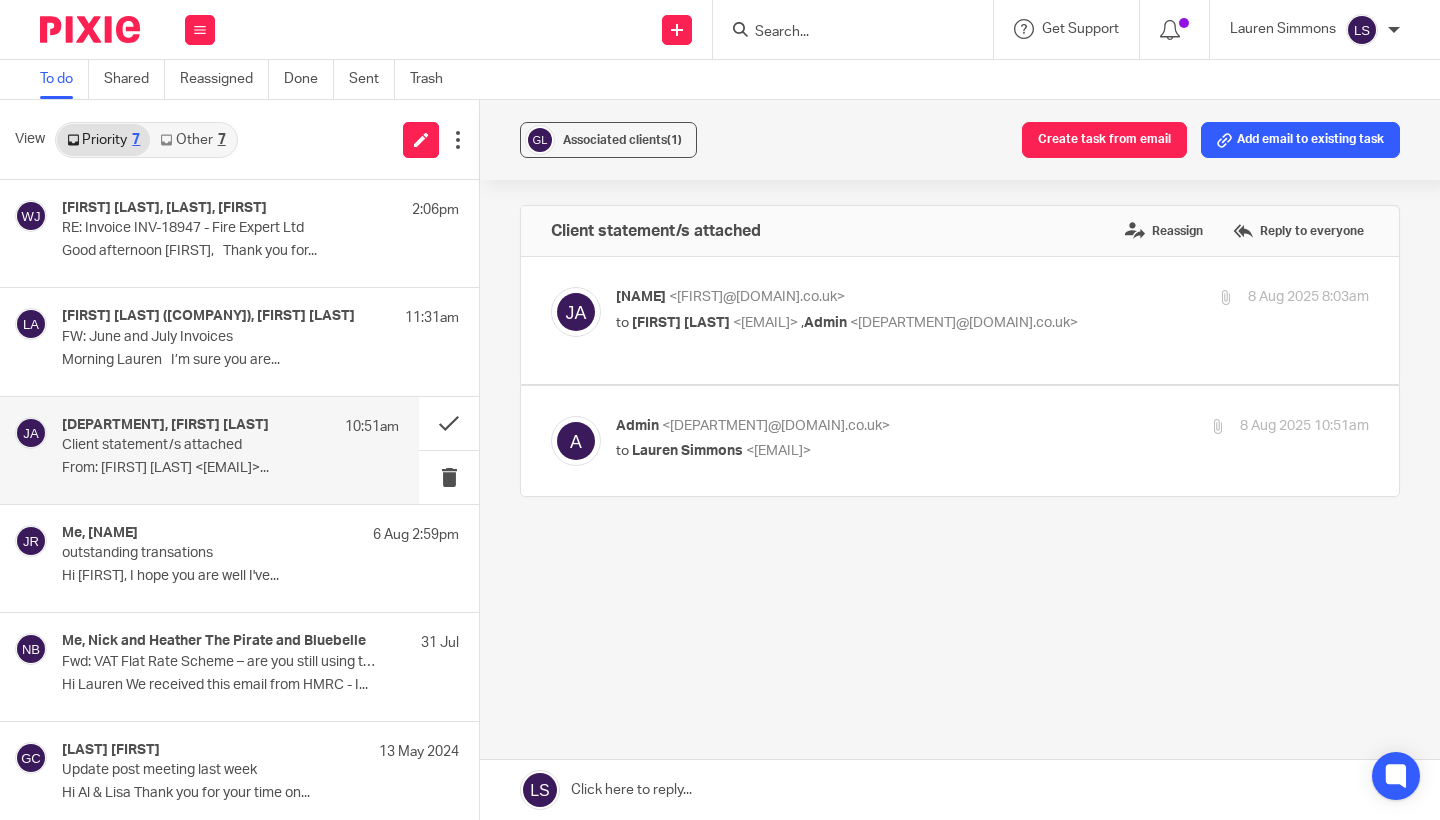 click on "to
Gary Lamont
<garylamont2@yahoo.co.uk>   ,
Admin
<admin@fearlessfinancials.co.uk>" at bounding box center (867, 323) 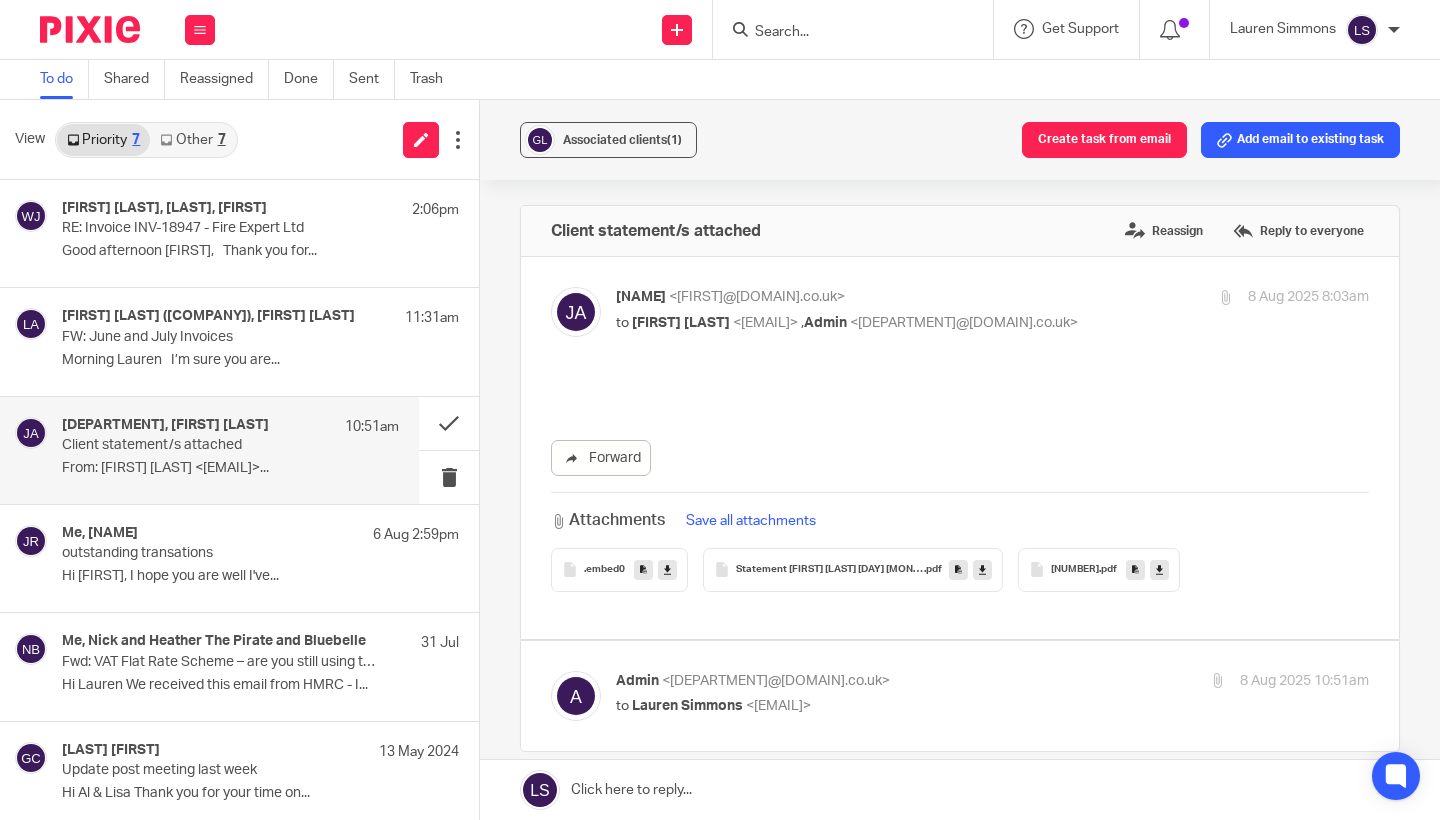 scroll, scrollTop: 0, scrollLeft: 0, axis: both 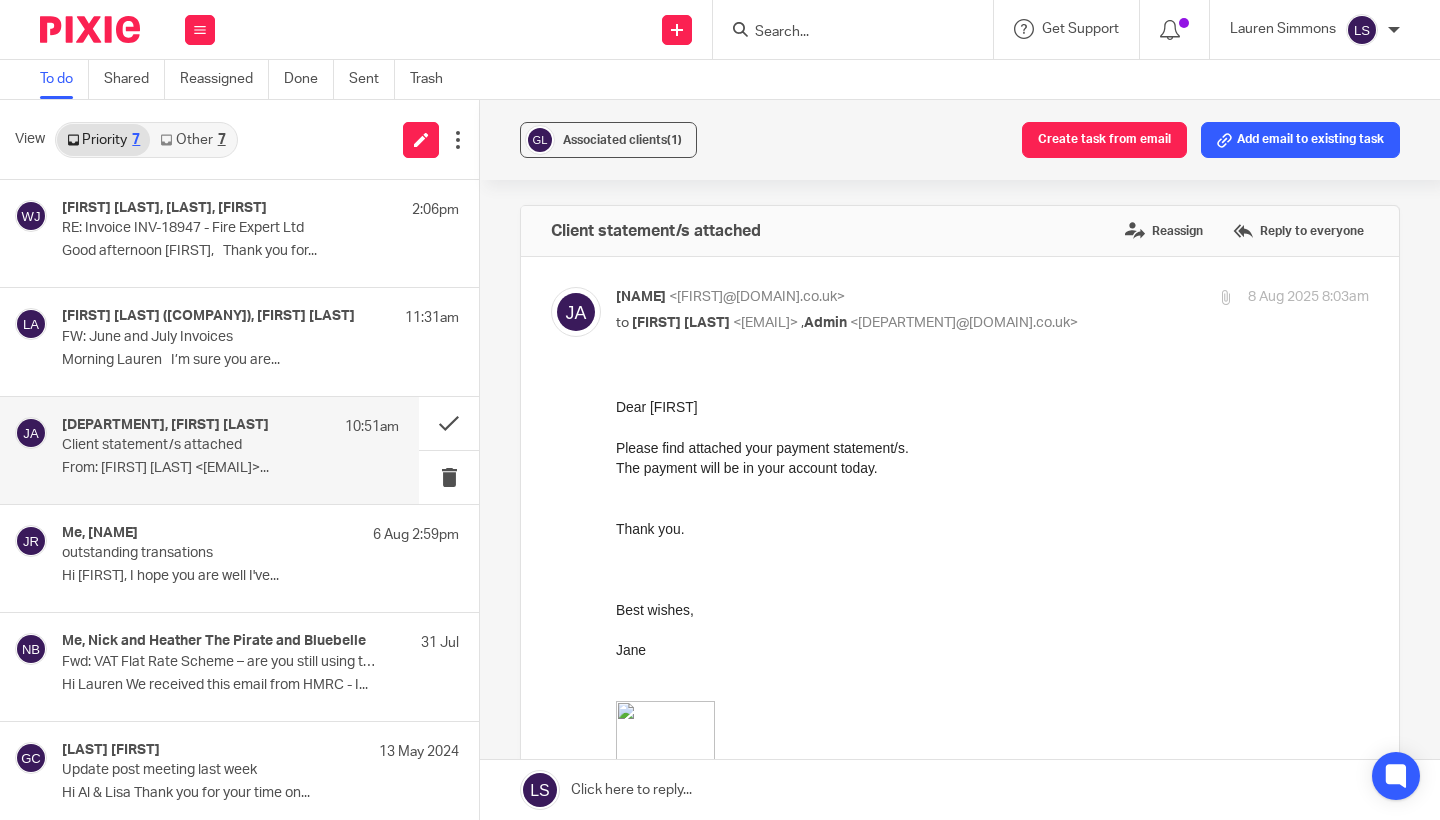click on "Dear Gary  Please find attached your payment statement/s.  The payment will be in your account today. Thank you.   Best wishes, Jane Jane Allcroft Conway van Gelder Grant Ltd  5th Floor, Strand Bridge House  138-142 Strand London  WC2R 1HH  T: +44 (0)20 7287 0077 E:  jane@conwayvg.co.uk www.conwayvangeldergrant.com This email and anyfiles transmitted with it are confidential and intended solely for the use ofthe addressee.  It may contain privilegedinformation that is exempt from disclosure by law.  If you are not the addressee, please notethat unauthorised dissemination, copying or accessing of this email and itscontents is prohibited and may be unlawful. If you have received this email in error please inform us immediately bytelephone on +44 (0)20 7287 0077. We scan all incoming & outgoing mail,however we suggest that you too scan all attachments as we do not acceptresponsibility for any virus accidentally transmitted with the intended files." at bounding box center (992, 704) 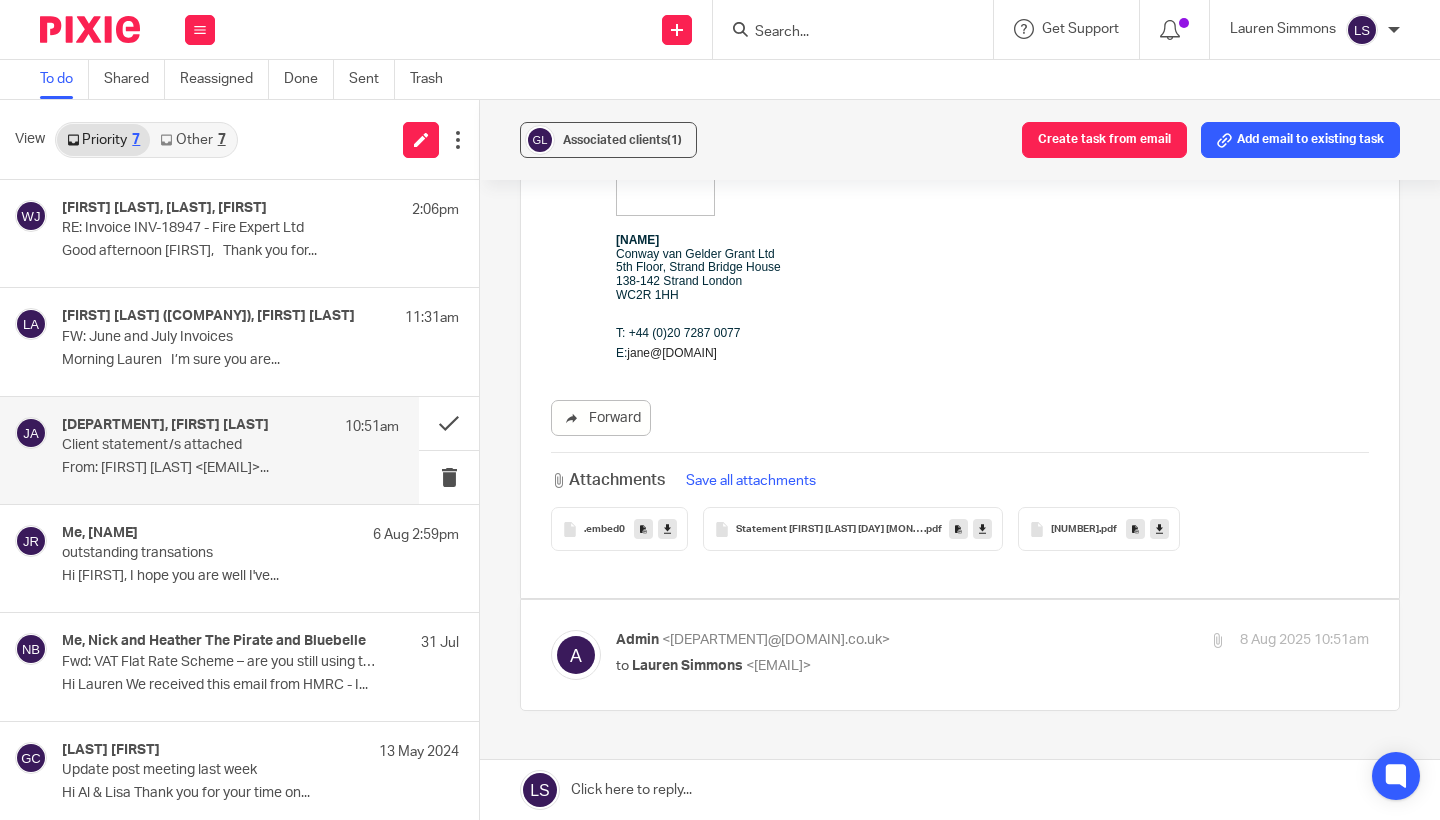 scroll, scrollTop: 589, scrollLeft: 0, axis: vertical 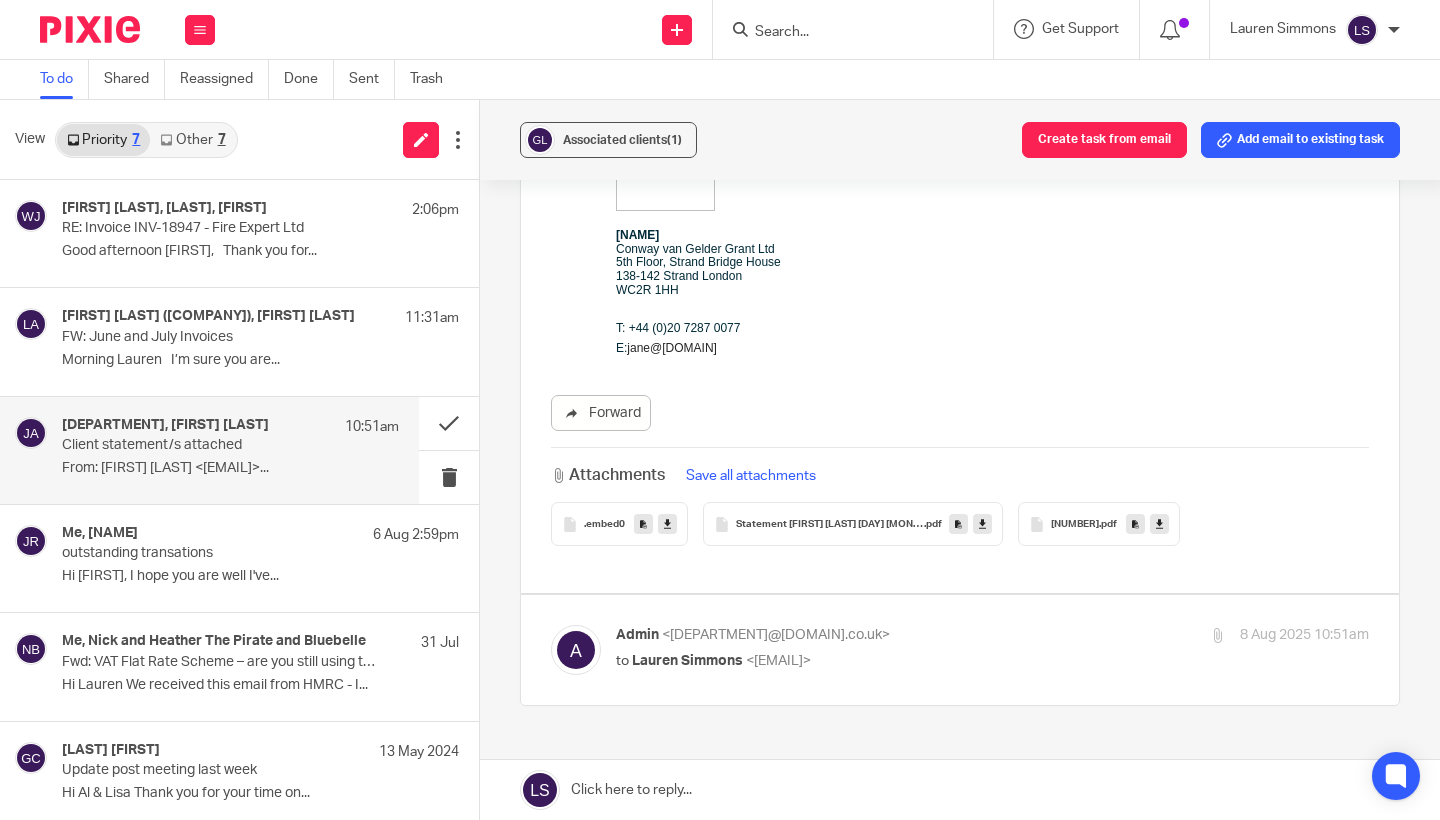 click at bounding box center (982, 524) 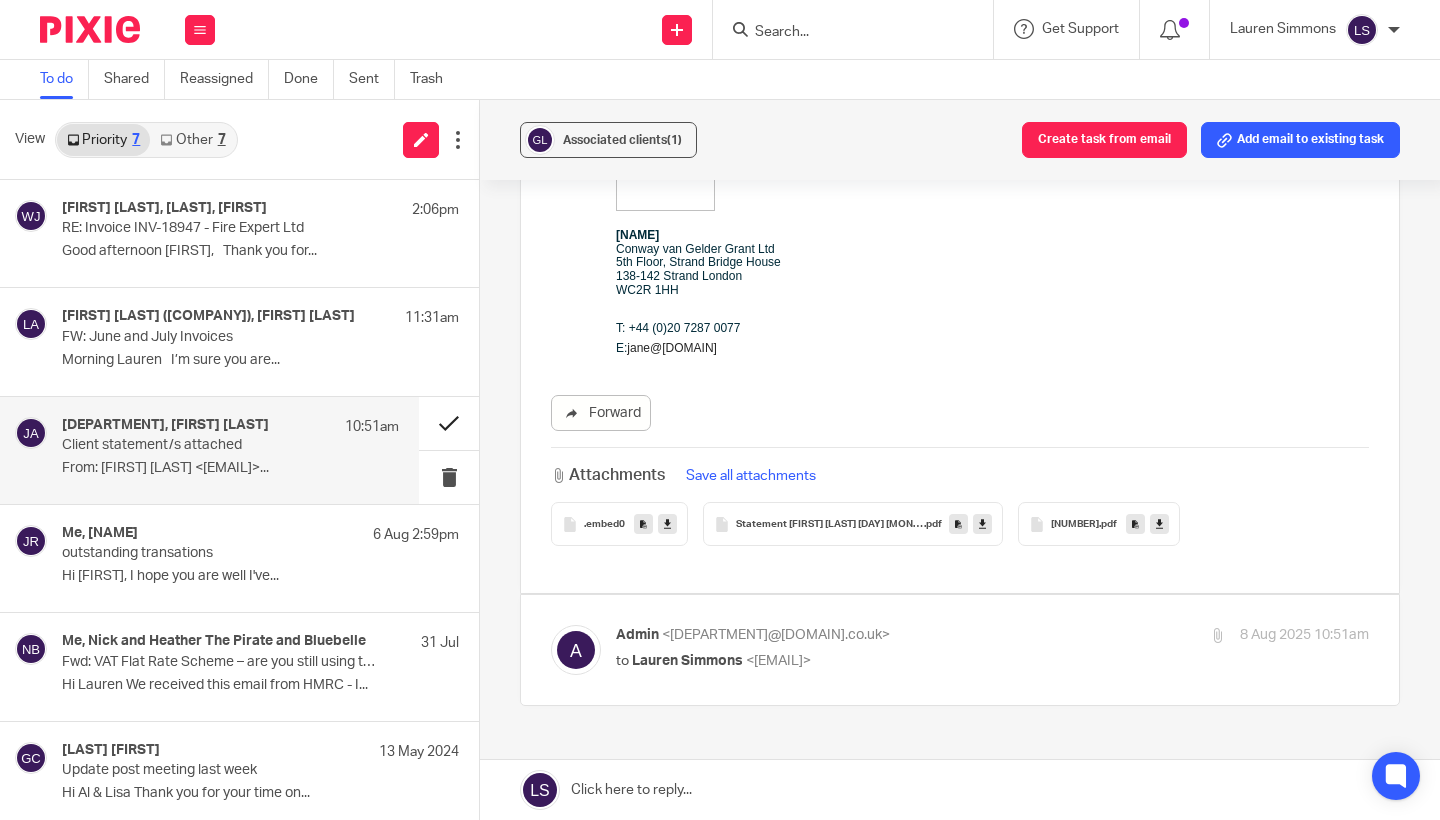 click at bounding box center (449, 423) 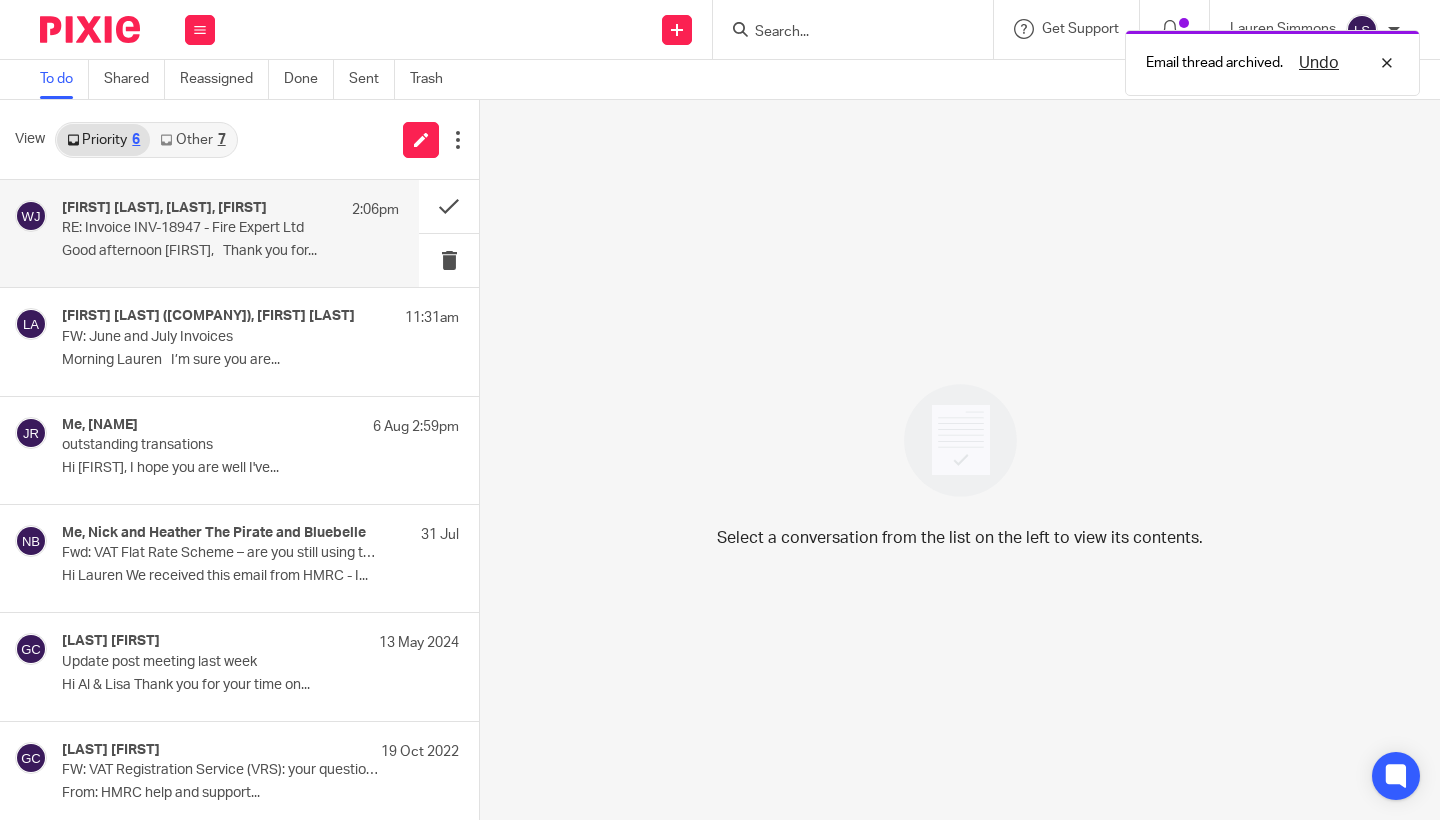 click on "Good afternoon Julie,     Thank you for..." at bounding box center [230, 251] 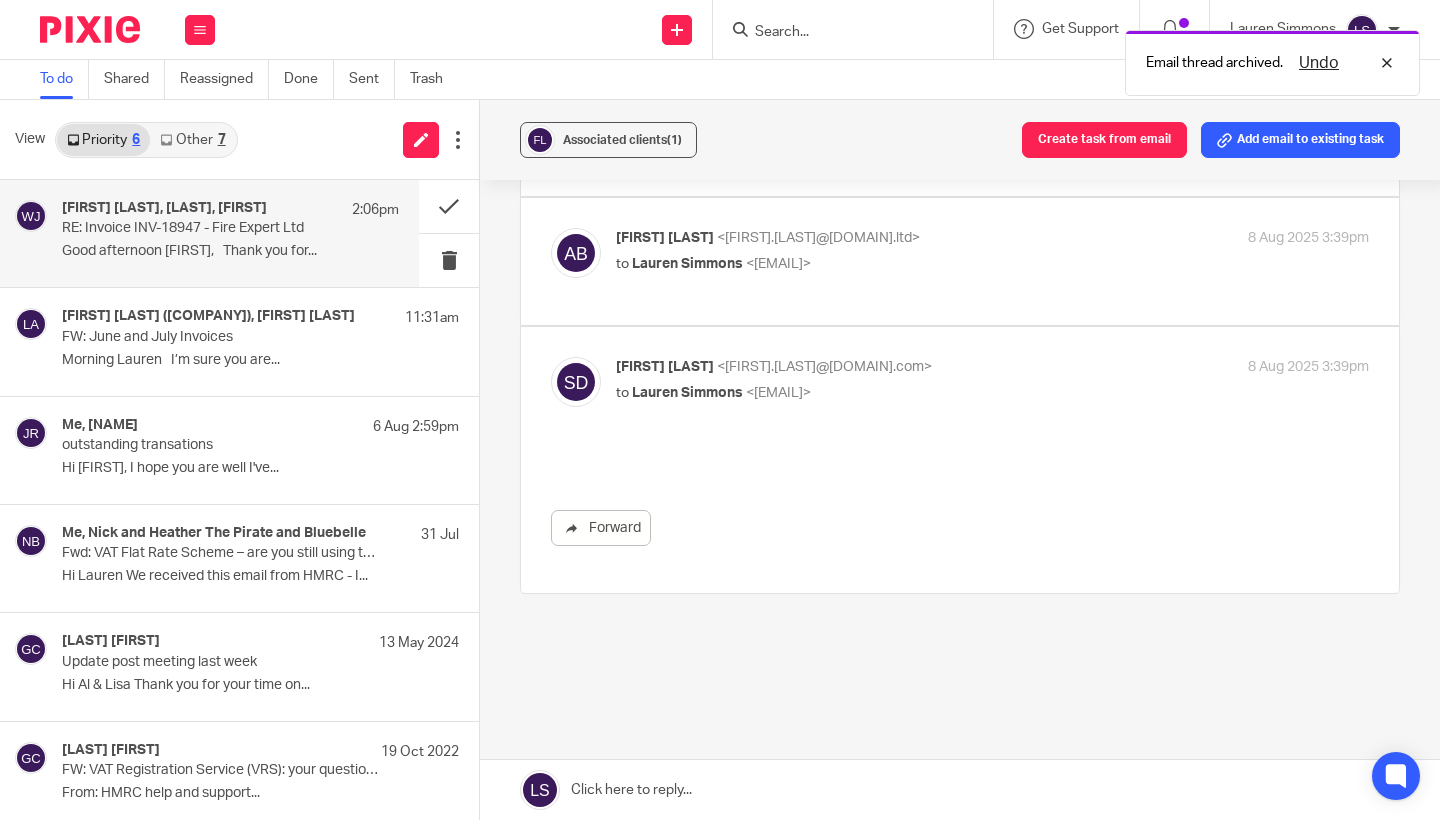 scroll, scrollTop: 0, scrollLeft: 0, axis: both 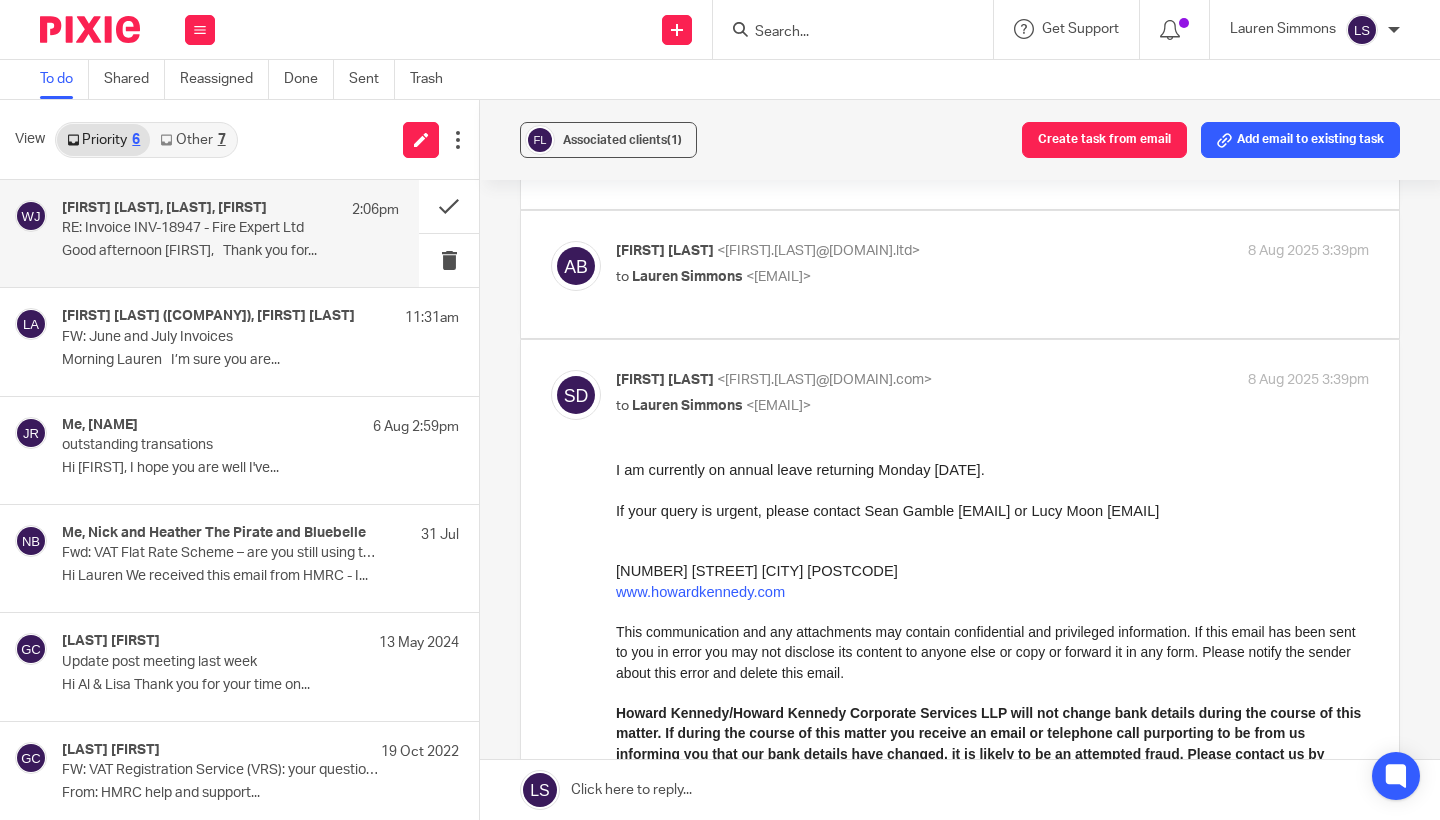 click on "to
Lauren Simmons
<lauren@fearlessfinancials.co.uk>" at bounding box center [867, 406] 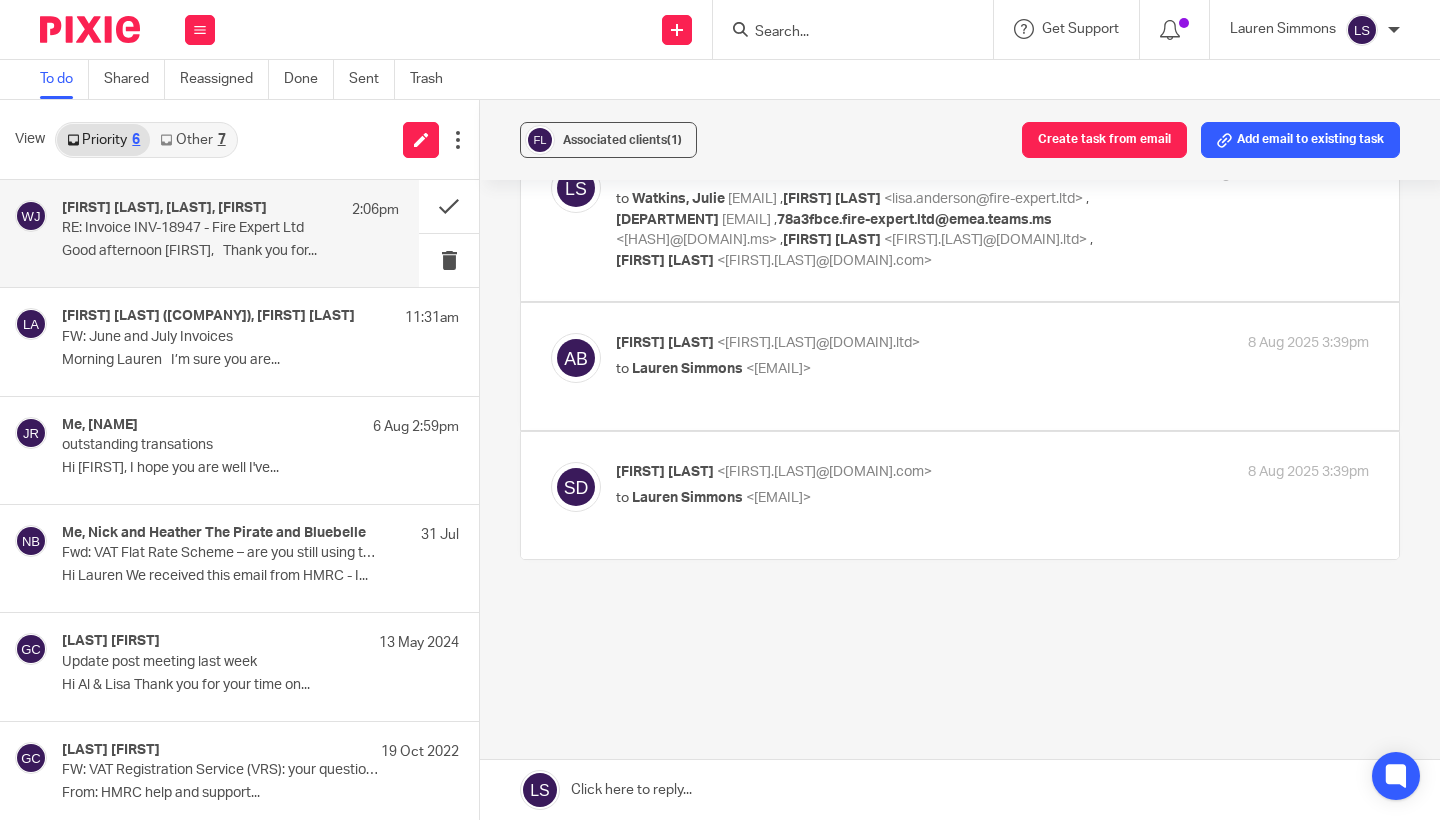 scroll, scrollTop: 571, scrollLeft: 0, axis: vertical 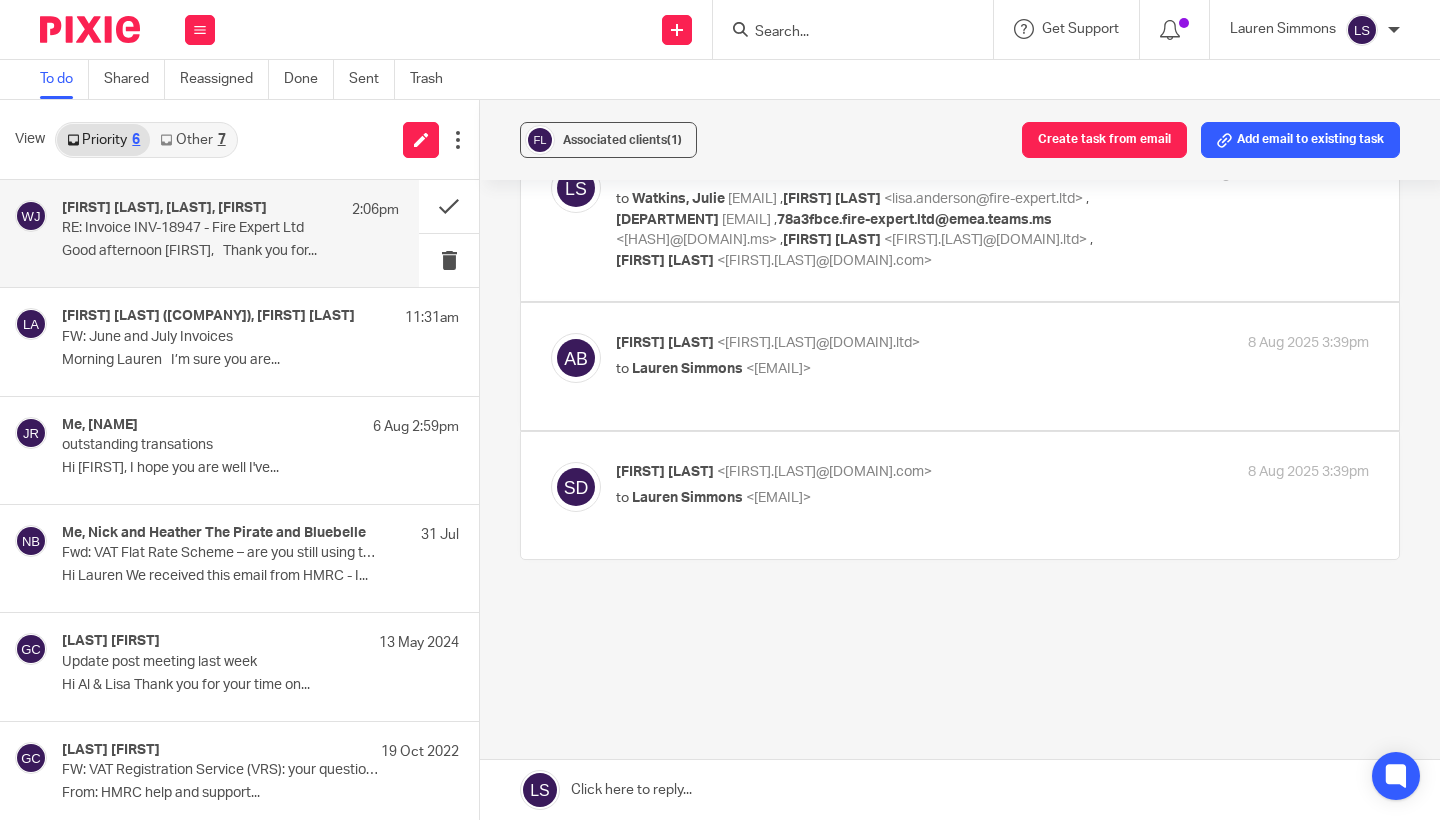 click on "<lauren@fearlessfinancials.co.uk>" at bounding box center (778, 369) 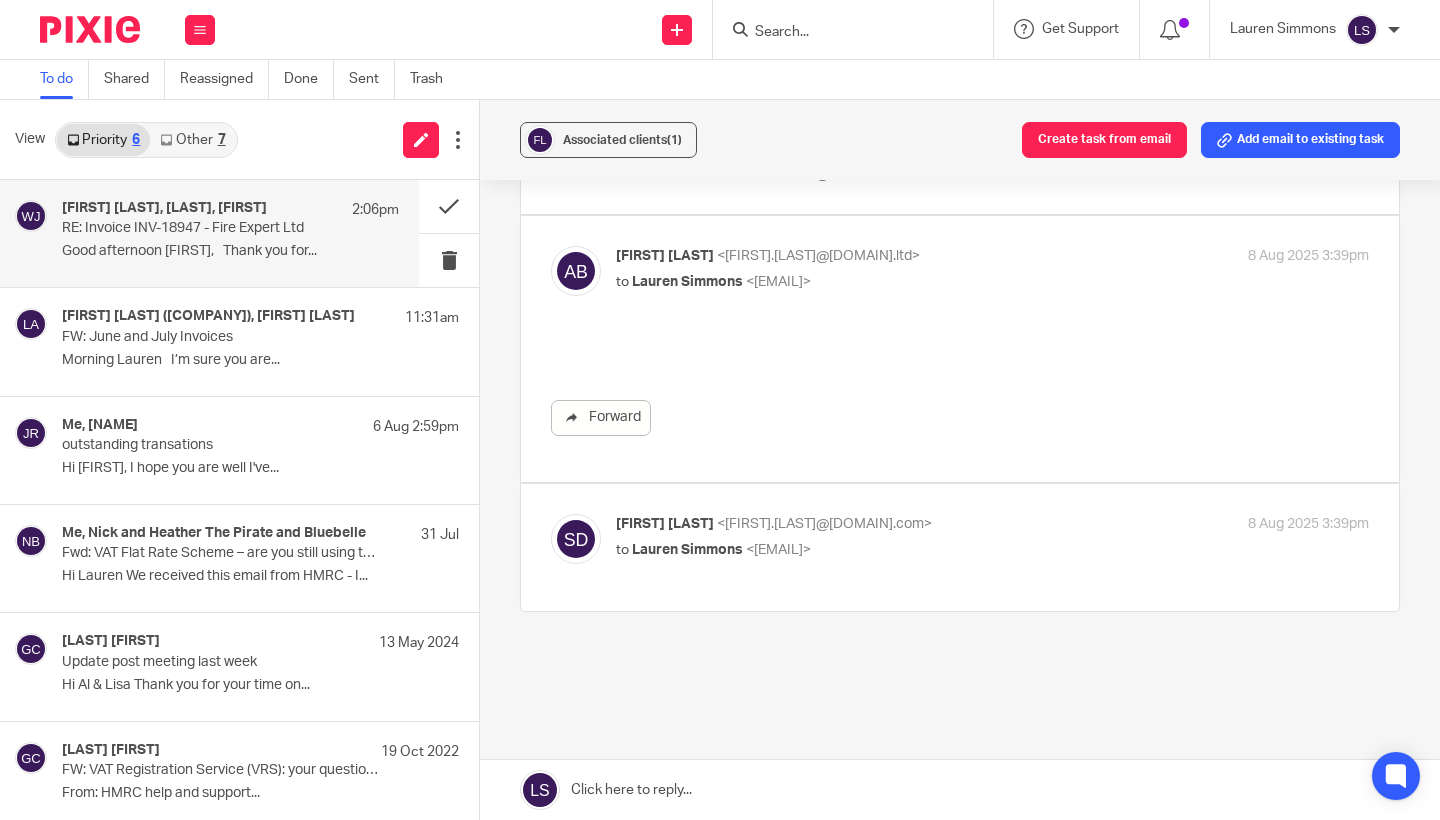 scroll, scrollTop: 0, scrollLeft: 0, axis: both 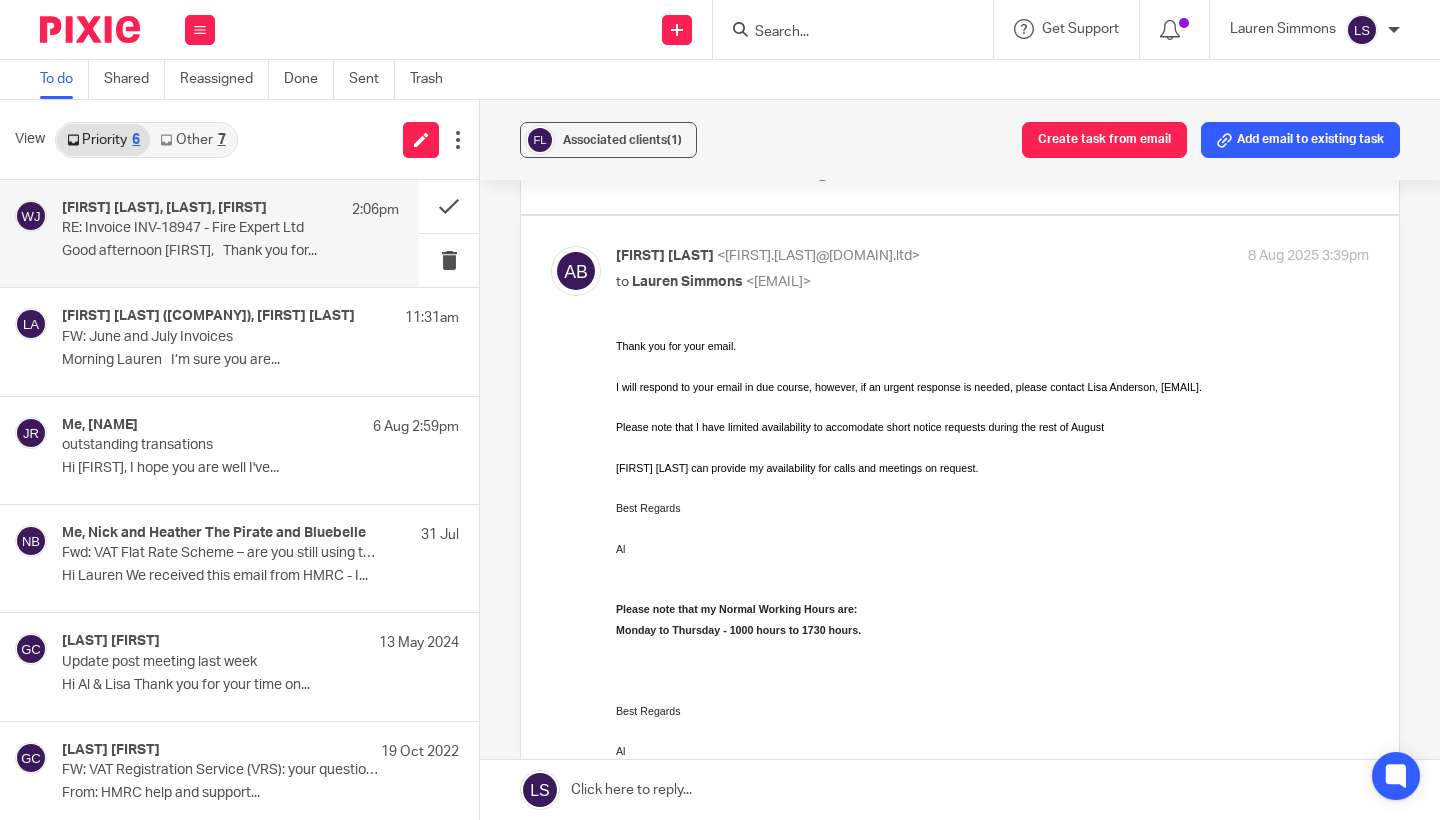 click on "to
Lauren Simmons
<lauren@fearlessfinancials.co.uk>" at bounding box center (867, 282) 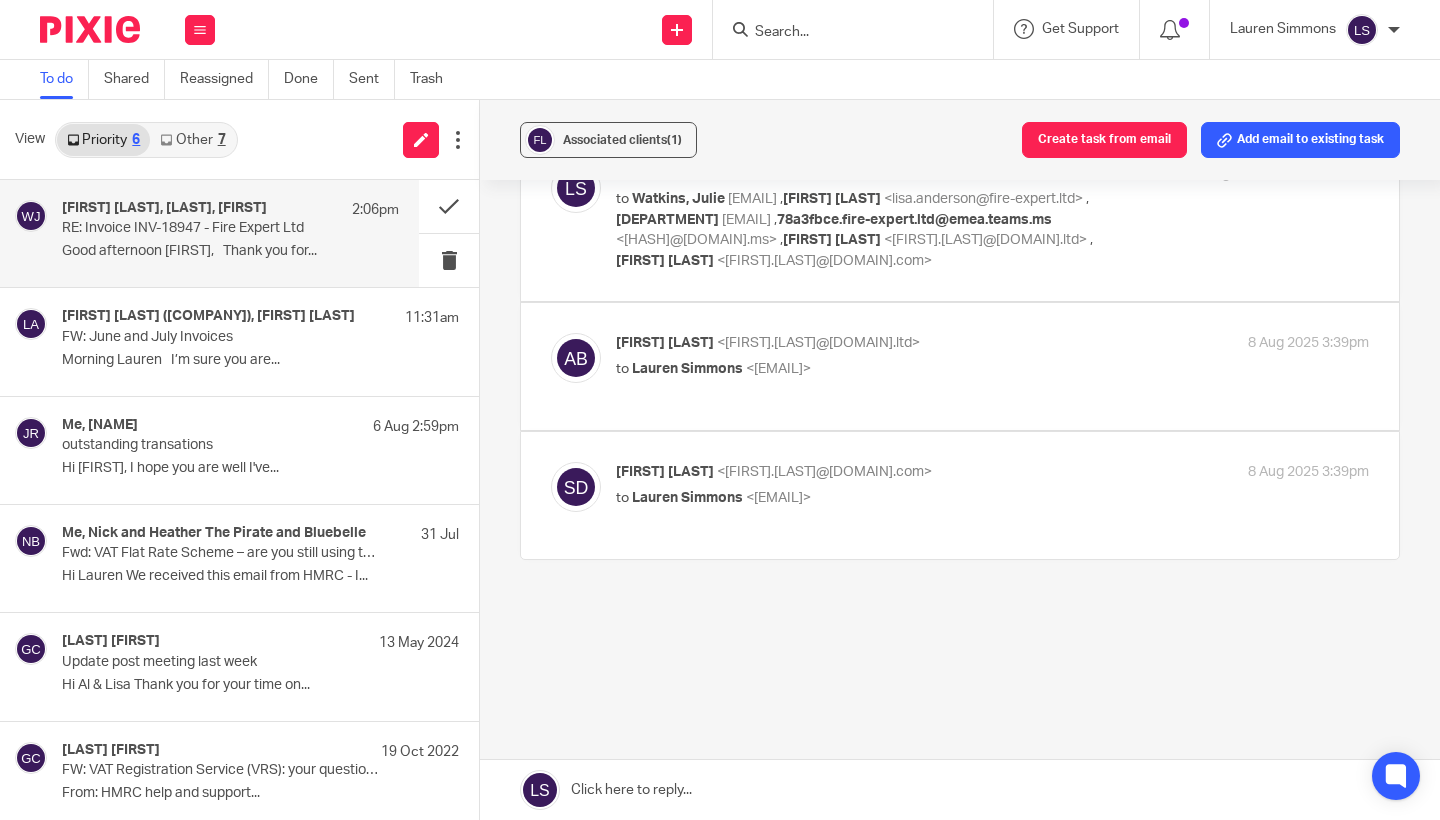 click on "to
Watkins, Julie
<julie.watkins@barrattredrow.co.uk>   ,
Lisa Anderson
<lisa.anderson@fire-expert.ltd>   ,
Finance BSU
<financebsu@barrattplc.co.uk>   ,
78a3fbce.fire-expert.ltd@emea.teams.ms
<78a3fbce.fire-expert.ltd@emea.teams.ms>   ,
Al Brown
<al.brown@fire-expert.ltd>   ,
Stuart Duffy
<stuart.duffy@howardkennedy.com>" at bounding box center [867, 230] 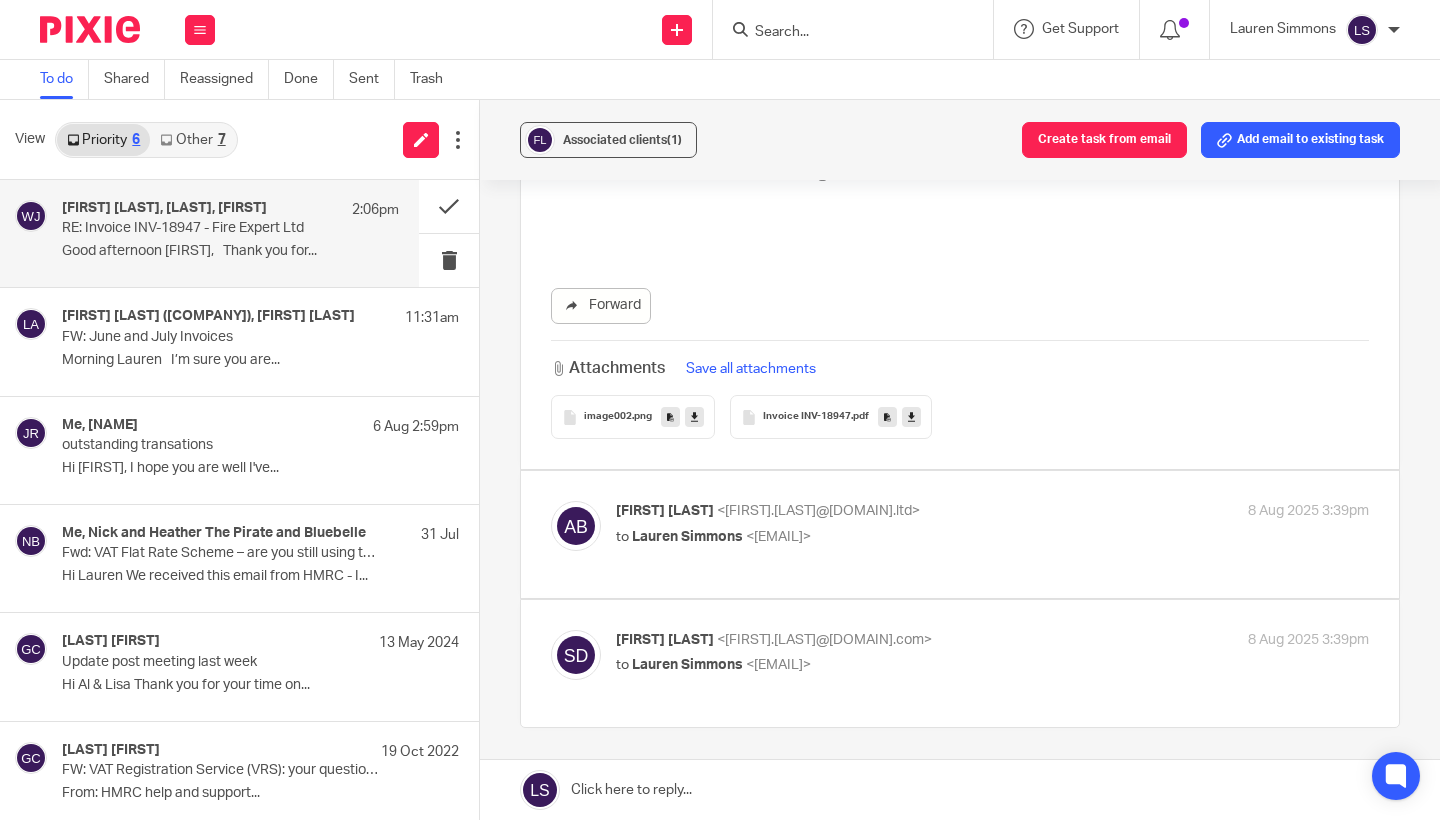 scroll, scrollTop: 0, scrollLeft: 0, axis: both 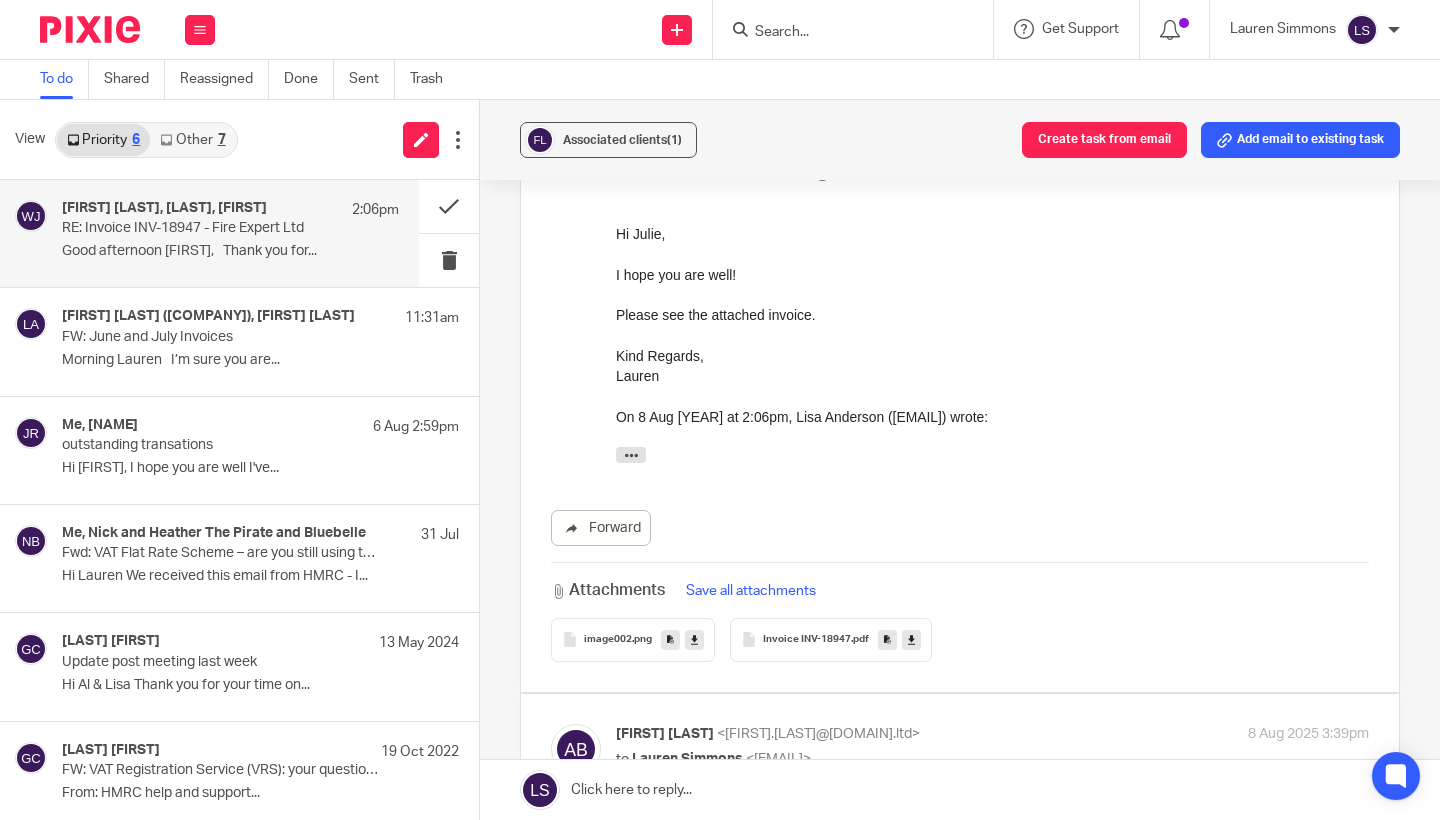 click on "to
Watkins, Julie
<julie.watkins@barrattredrow.co.uk>   ,
Lisa Anderson
<lisa.anderson@fire-expert.ltd>   ,
Finance BSU
<financebsu@barrattplc.co.uk>   ,
78a3fbce.fire-expert.ltd@emea.teams.ms
<78a3fbce.fire-expert.ltd@emea.teams.ms>   ,
Al Brown
<al.brown@fire-expert.ltd>   ,
Stuart Duffy
<stuart.duffy@howardkennedy.com>" at bounding box center (867, 143) 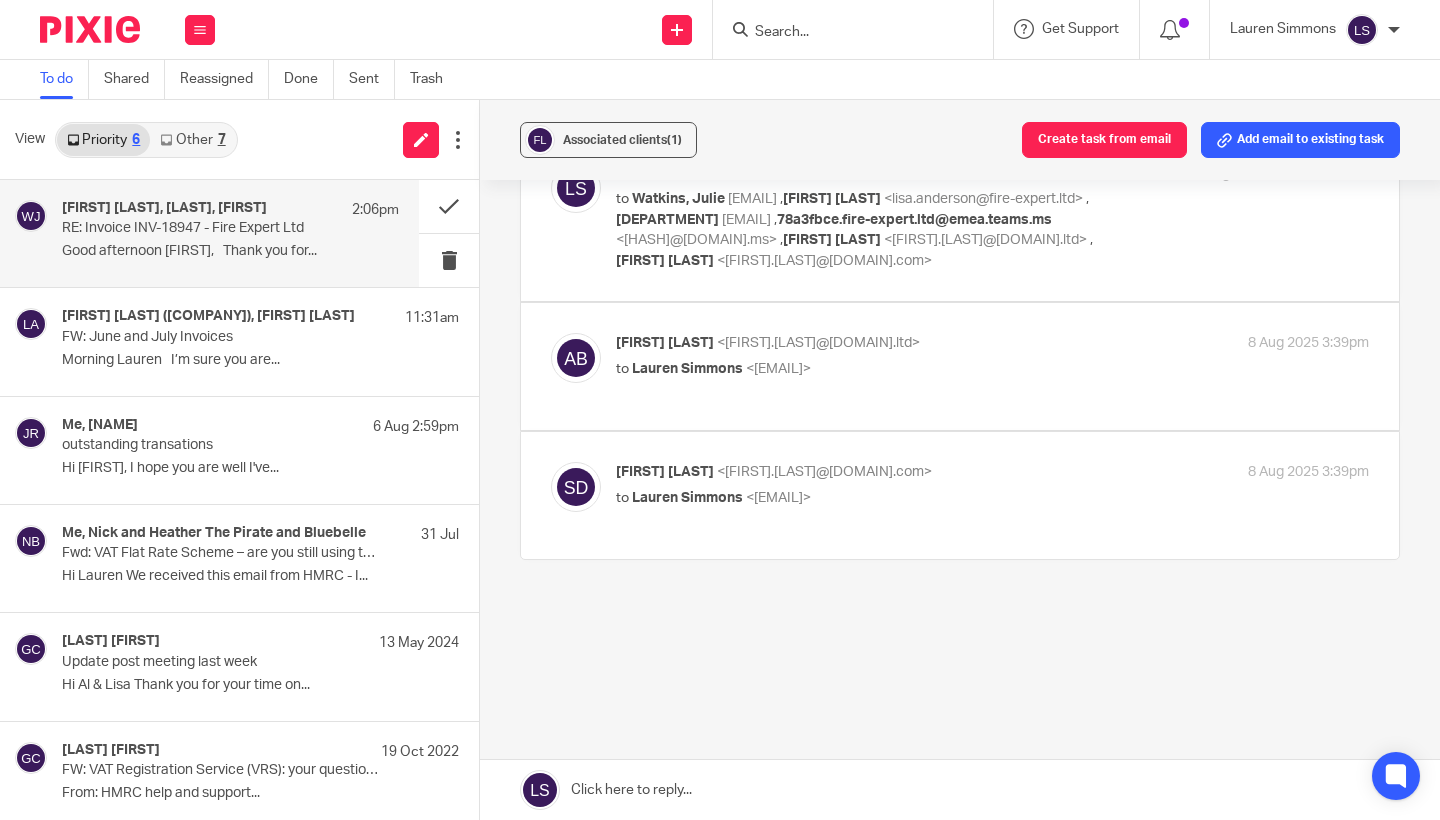 click on "to
Watkins, Julie
<julie.watkins@barrattredrow.co.uk>   ,
Lisa Anderson
<lisa.anderson@fire-expert.ltd>   ,
Finance BSU
<financebsu@barrattplc.co.uk>   ,
78a3fbce.fire-expert.ltd@emea.teams.ms
<78a3fbce.fire-expert.ltd@emea.teams.ms>   ,
Al Brown
<al.brown@fire-expert.ltd>   ,
Stuart Duffy
<stuart.duffy@howardkennedy.com>" at bounding box center [867, 230] 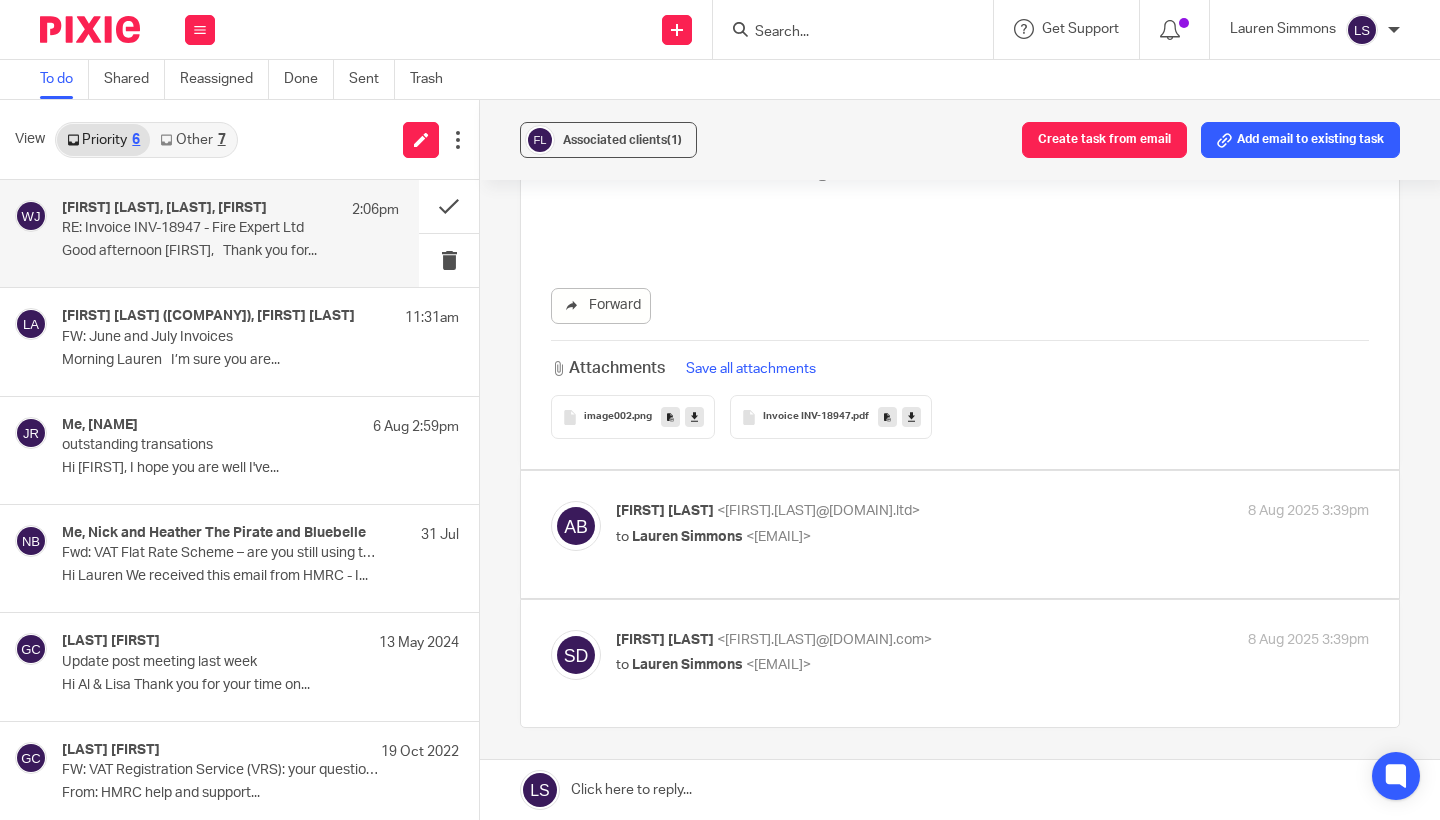 scroll, scrollTop: 0, scrollLeft: 0, axis: both 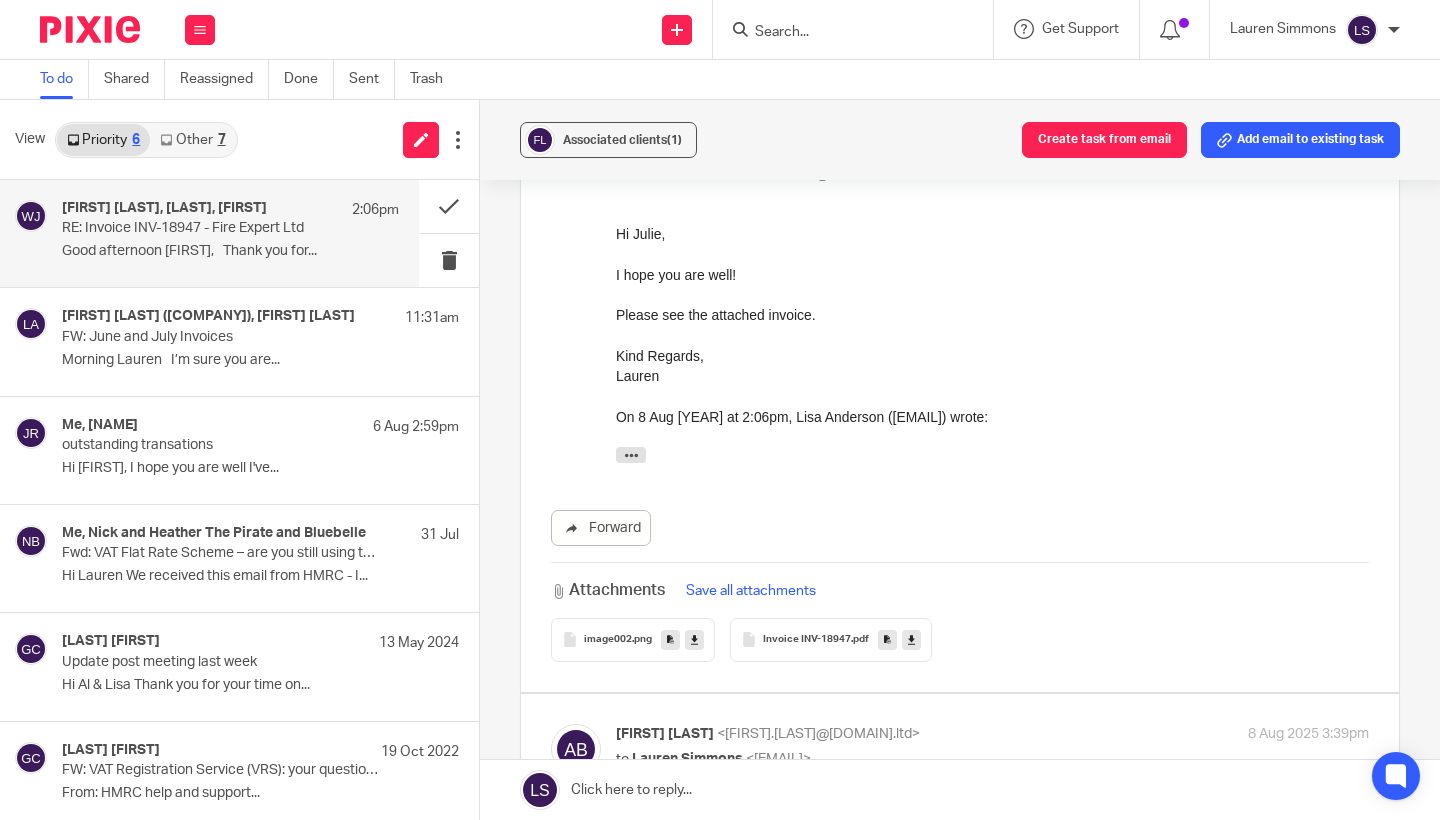 click on "to
Watkins, Julie
<julie.watkins@barrattredrow.co.uk>   ,
Lisa Anderson
<lisa.anderson@fire-expert.ltd>   ,
Finance BSU
<financebsu@barrattplc.co.uk>   ,
78a3fbce.fire-expert.ltd@emea.teams.ms
<78a3fbce.fire-expert.ltd@emea.teams.ms>   ,
Al Brown
<al.brown@fire-expert.ltd>   ,
Stuart Duffy
<stuart.duffy@howardkennedy.com>" at bounding box center (867, 143) 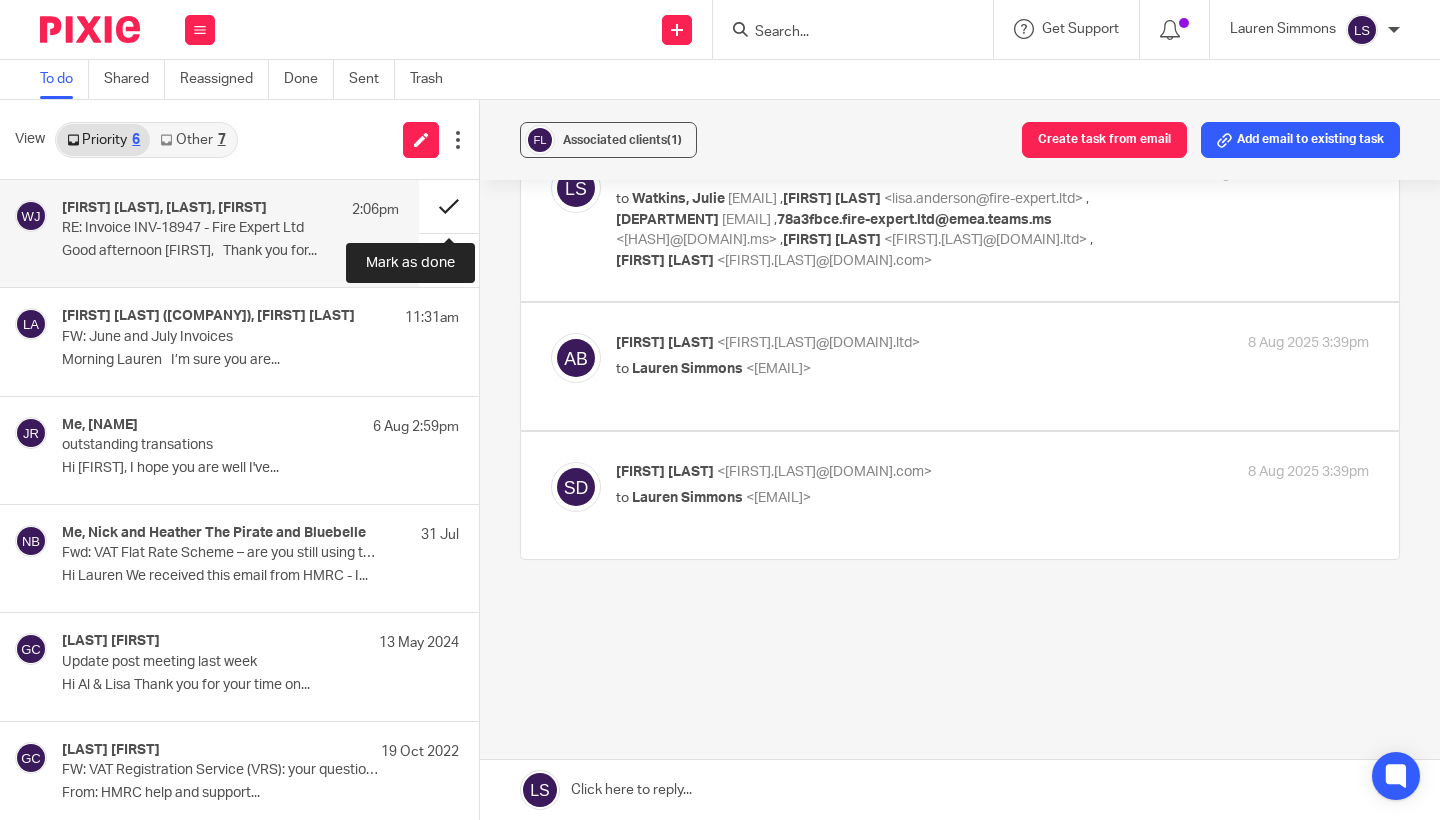 click at bounding box center [449, 206] 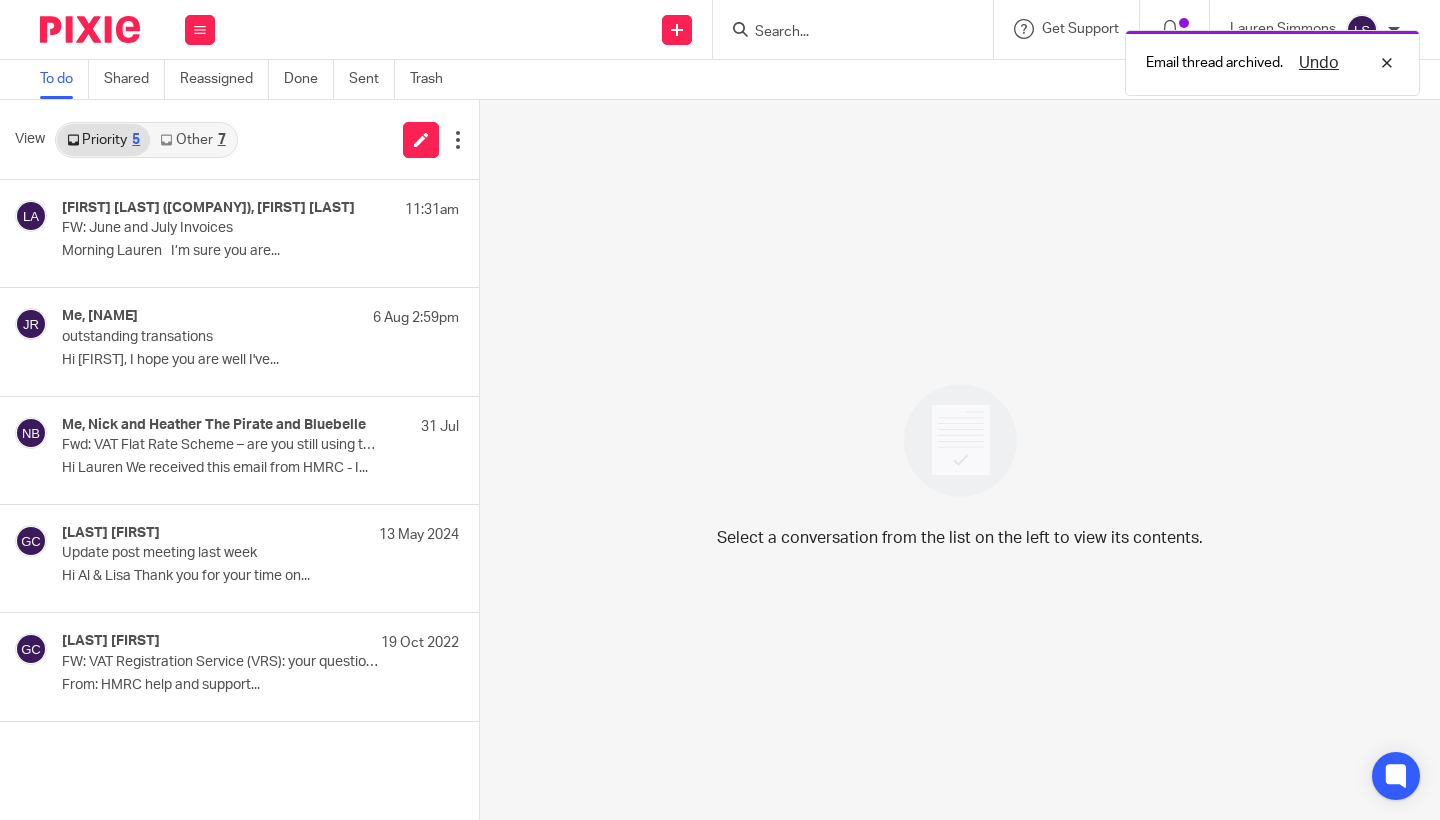 click on "Other
7" at bounding box center [192, 140] 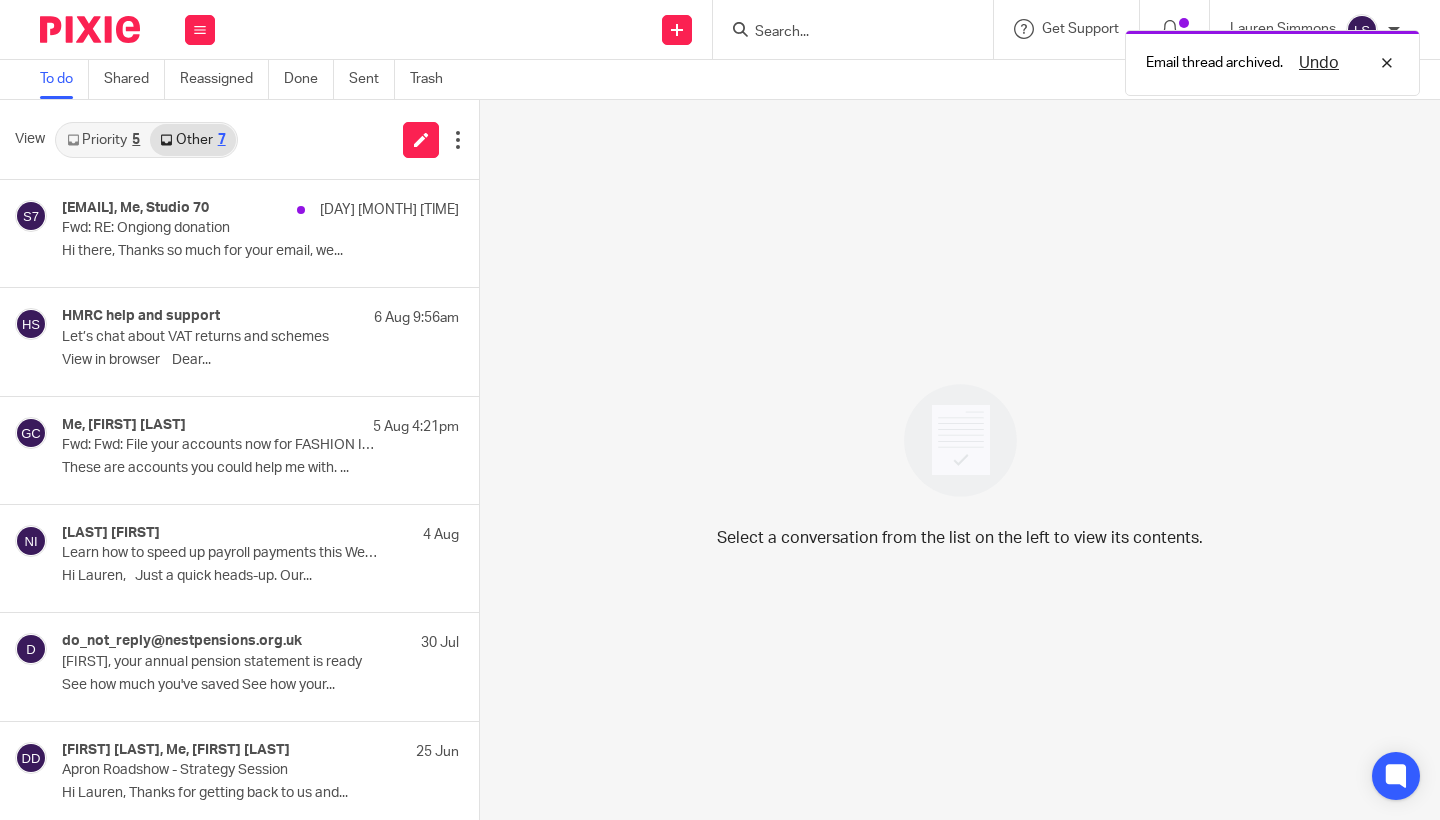 click on "5" at bounding box center [136, 140] 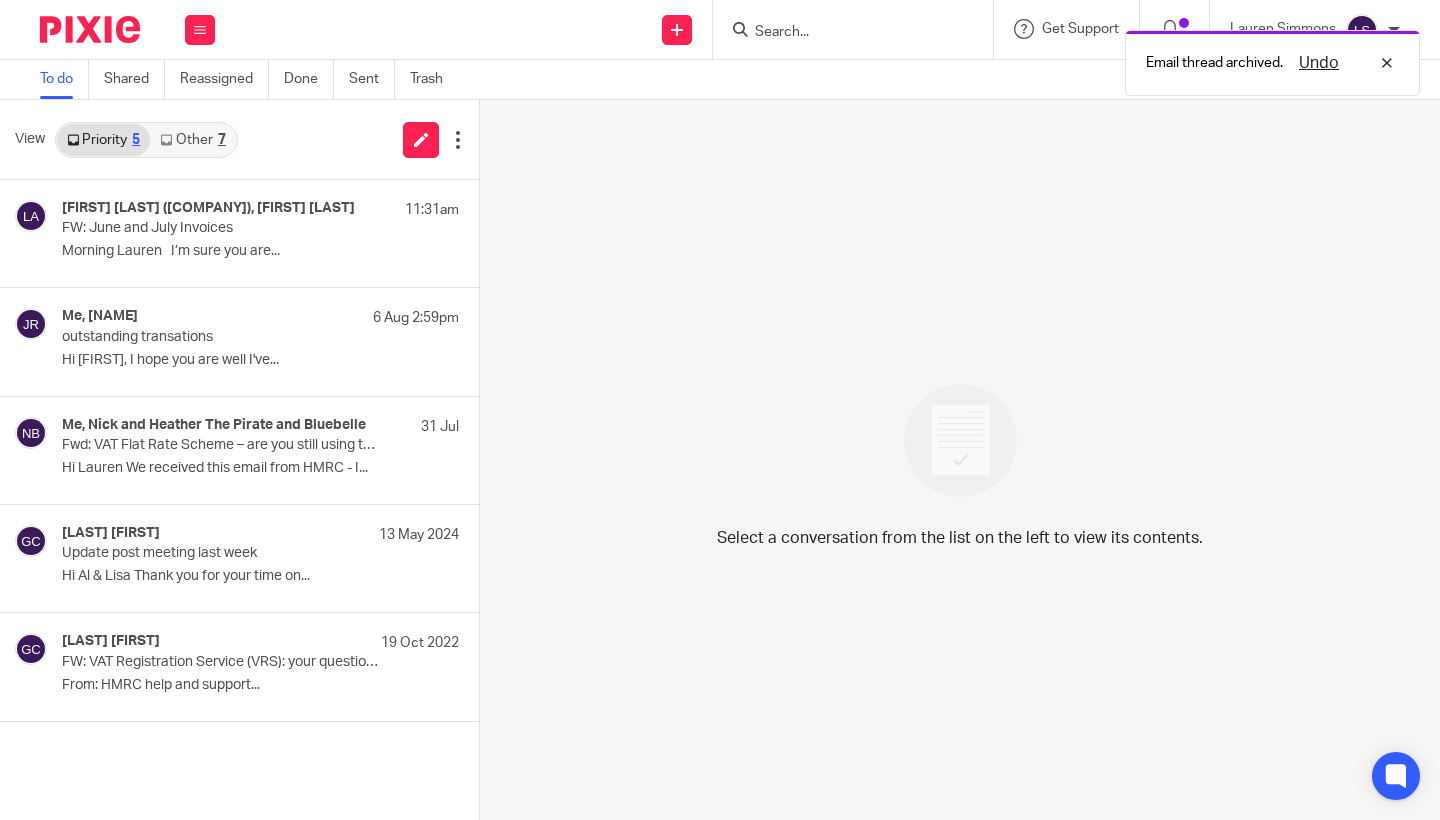 click on "Other
7" at bounding box center (192, 140) 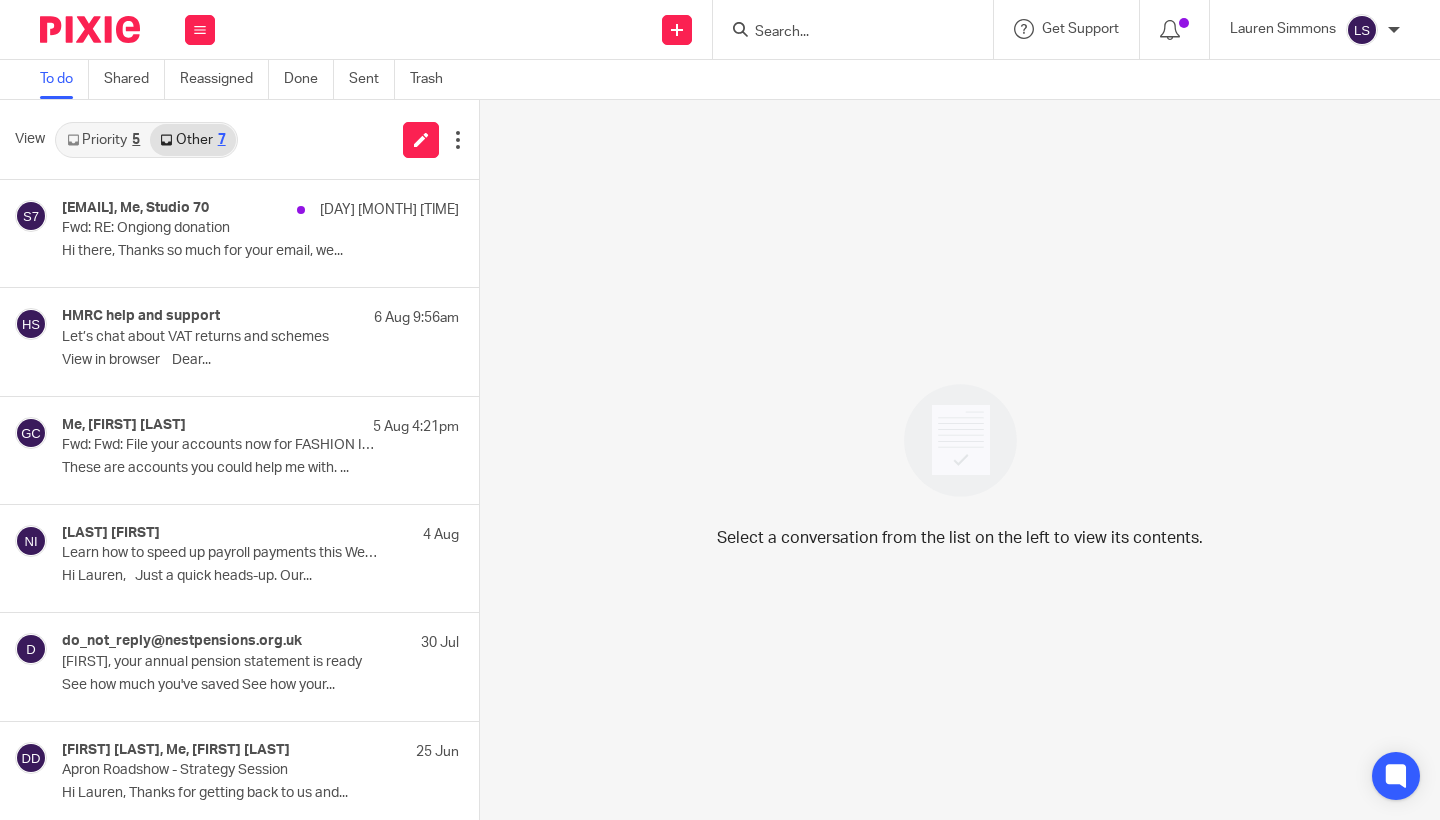 click at bounding box center (843, 33) 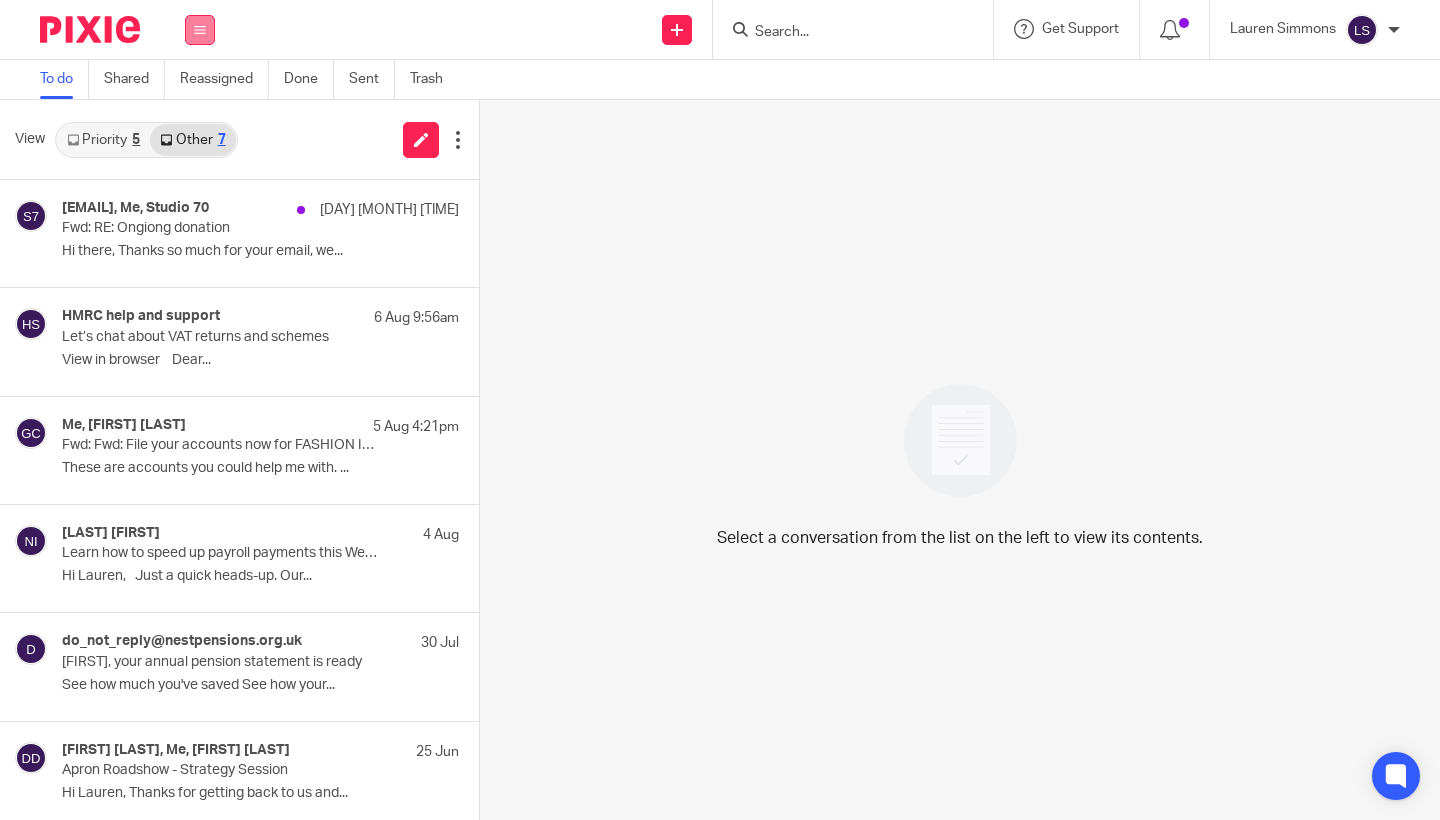 click at bounding box center (200, 30) 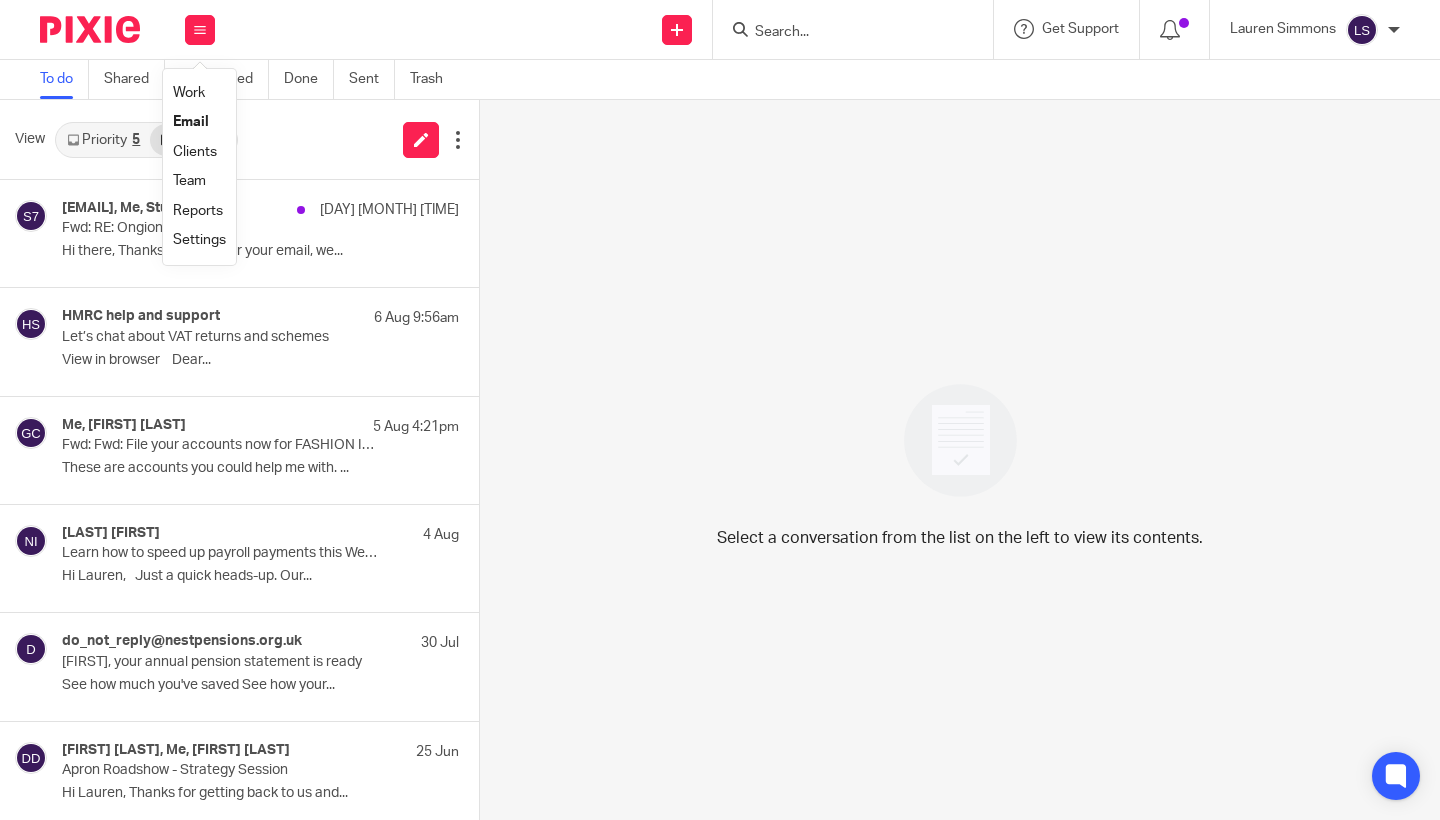 click on "Team" at bounding box center (189, 181) 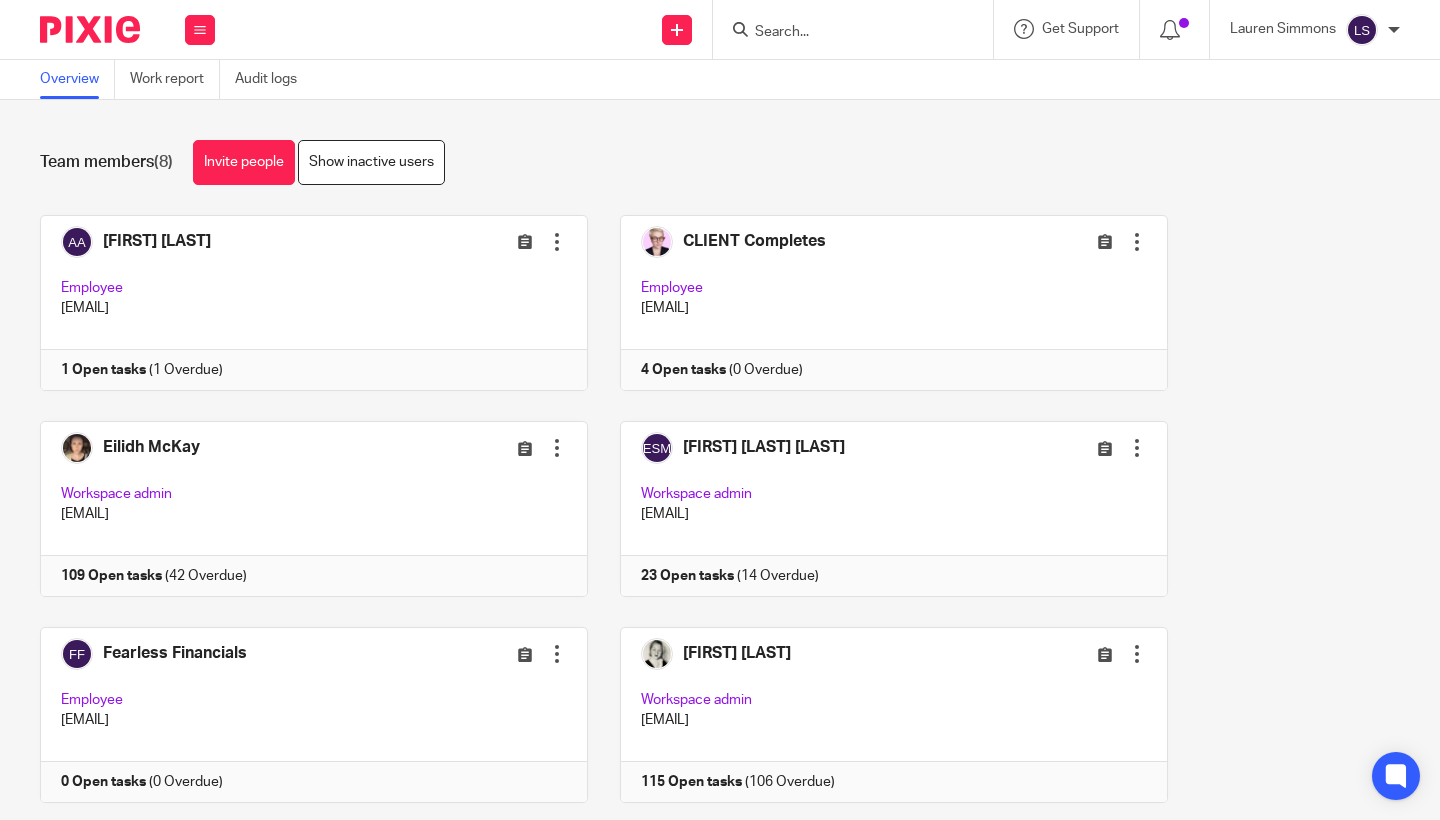scroll, scrollTop: 0, scrollLeft: 0, axis: both 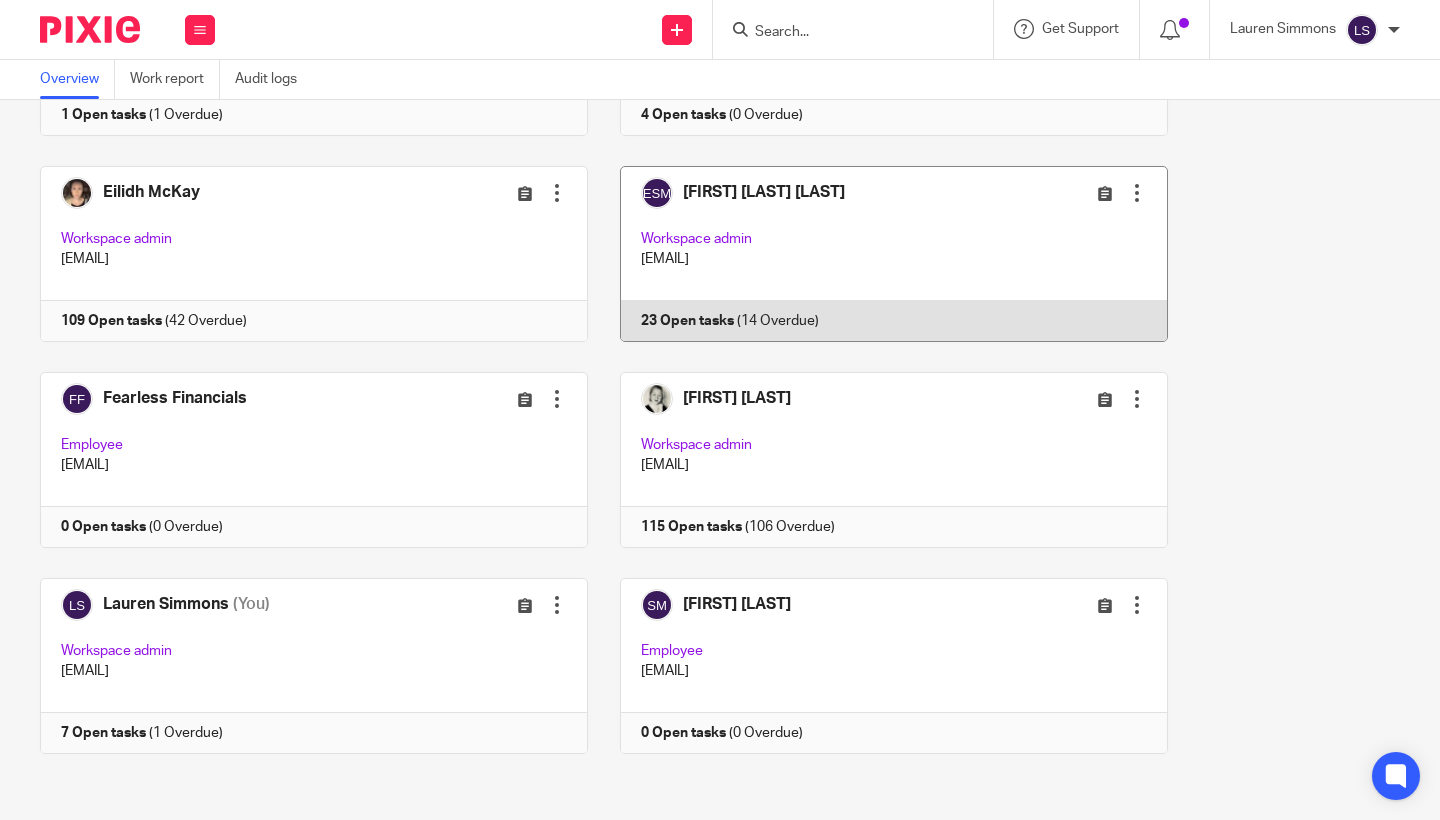 click at bounding box center (878, 254) 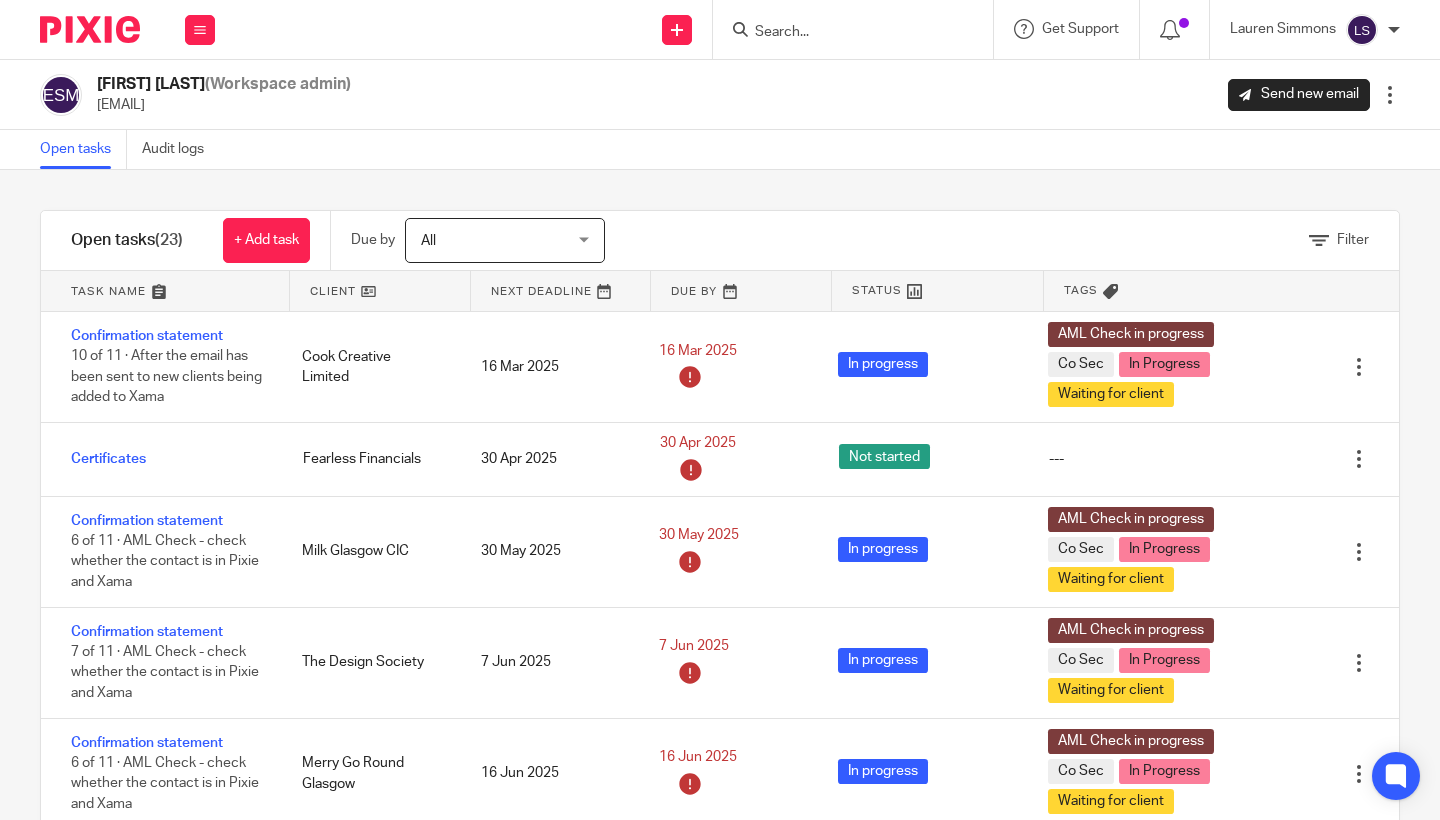 scroll, scrollTop: 0, scrollLeft: 0, axis: both 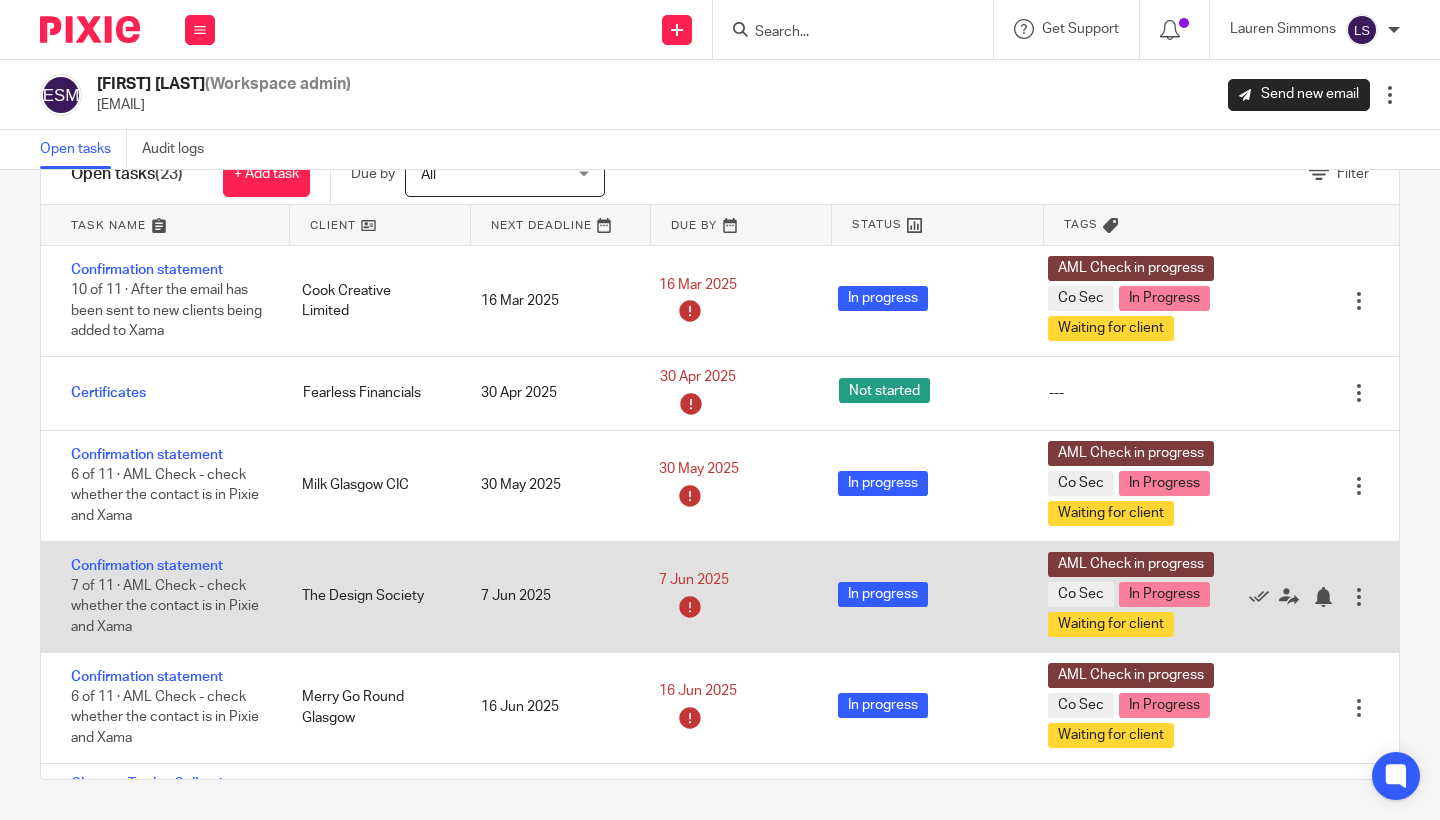 click on "The Design Society" at bounding box center [371, 596] 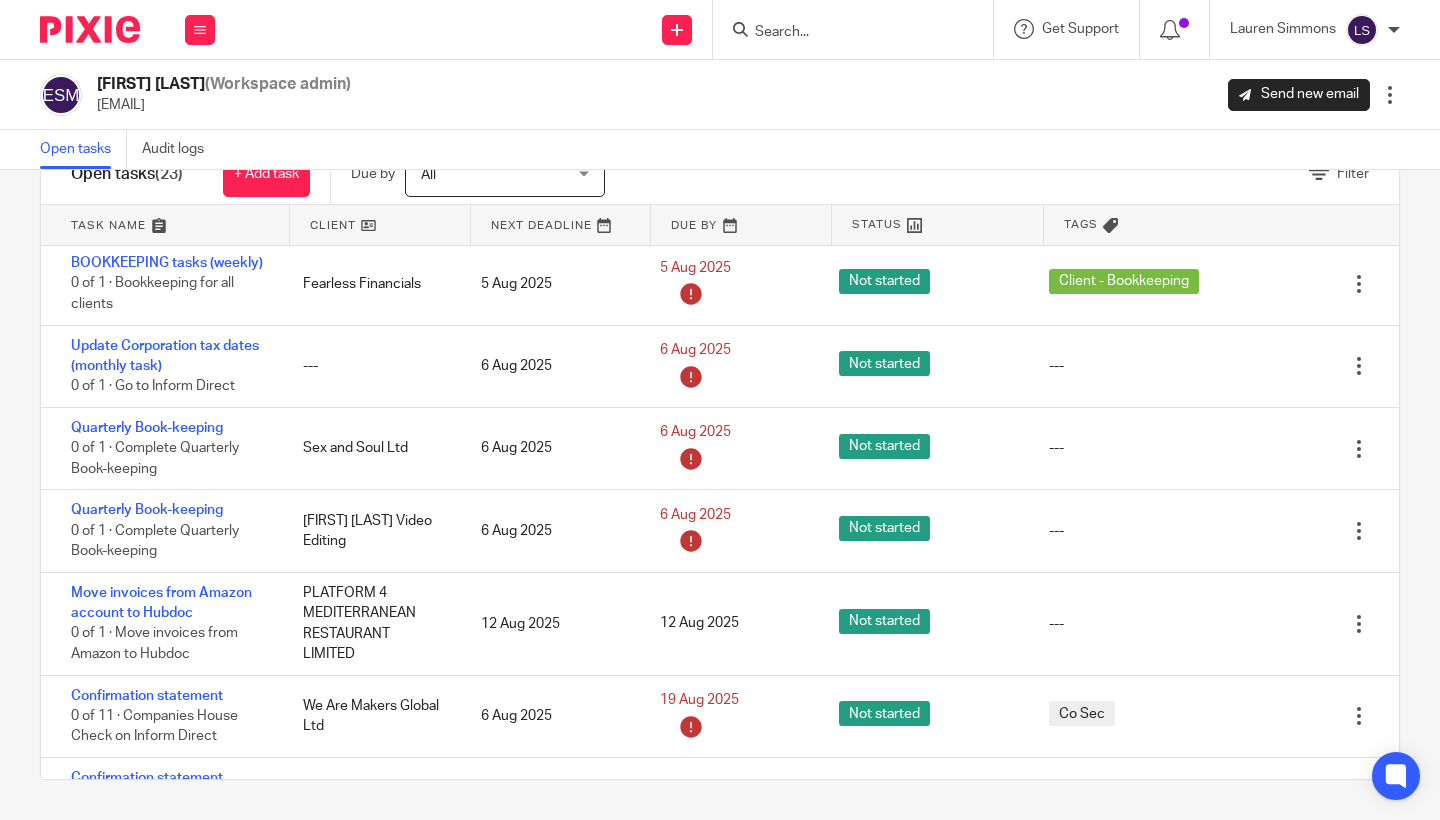 scroll, scrollTop: 806, scrollLeft: 0, axis: vertical 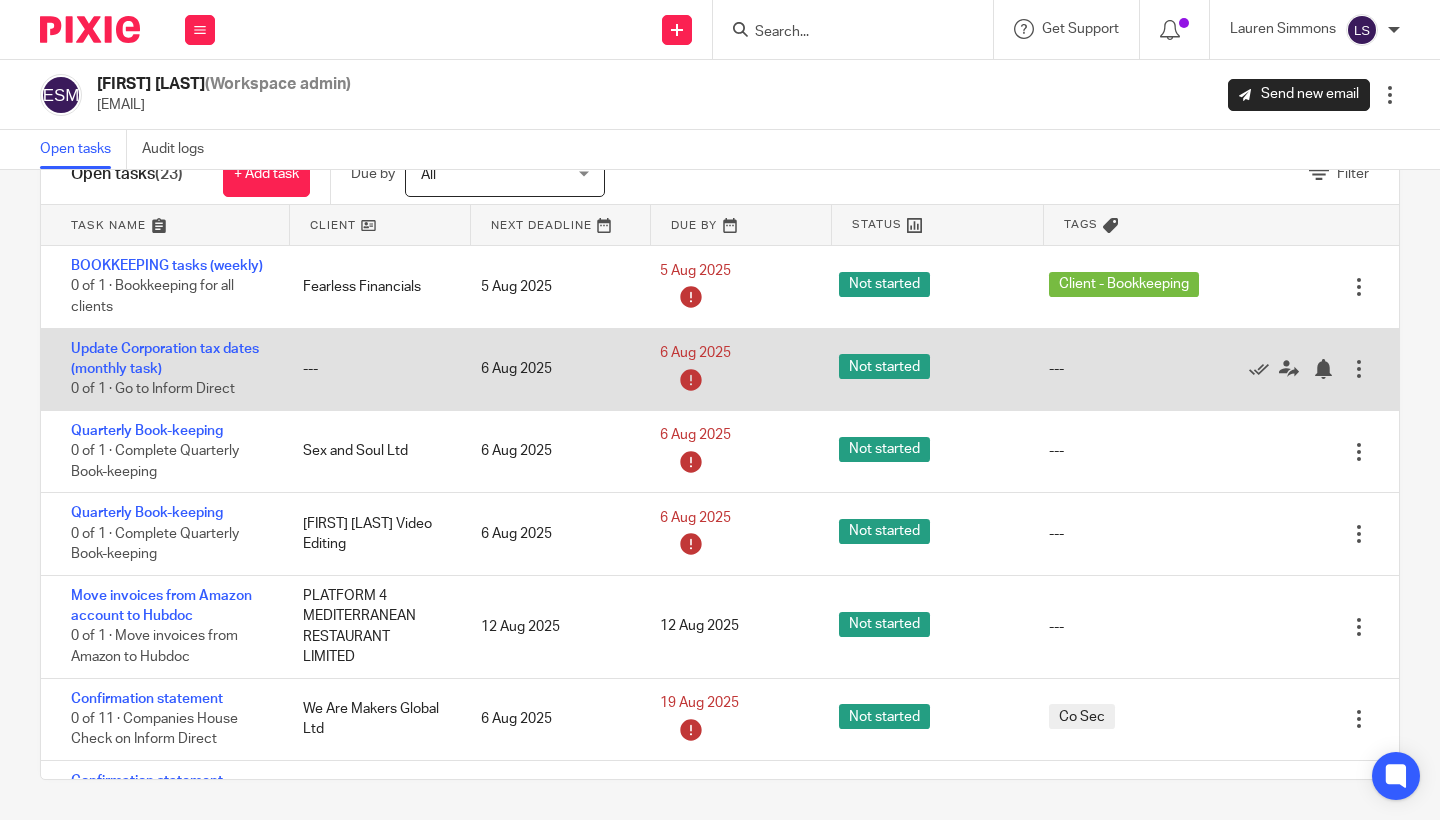 click on "Update Corporation tax dates (monthly task)
0
of
1 ·
Go to Inform Direct" at bounding box center [162, 369] 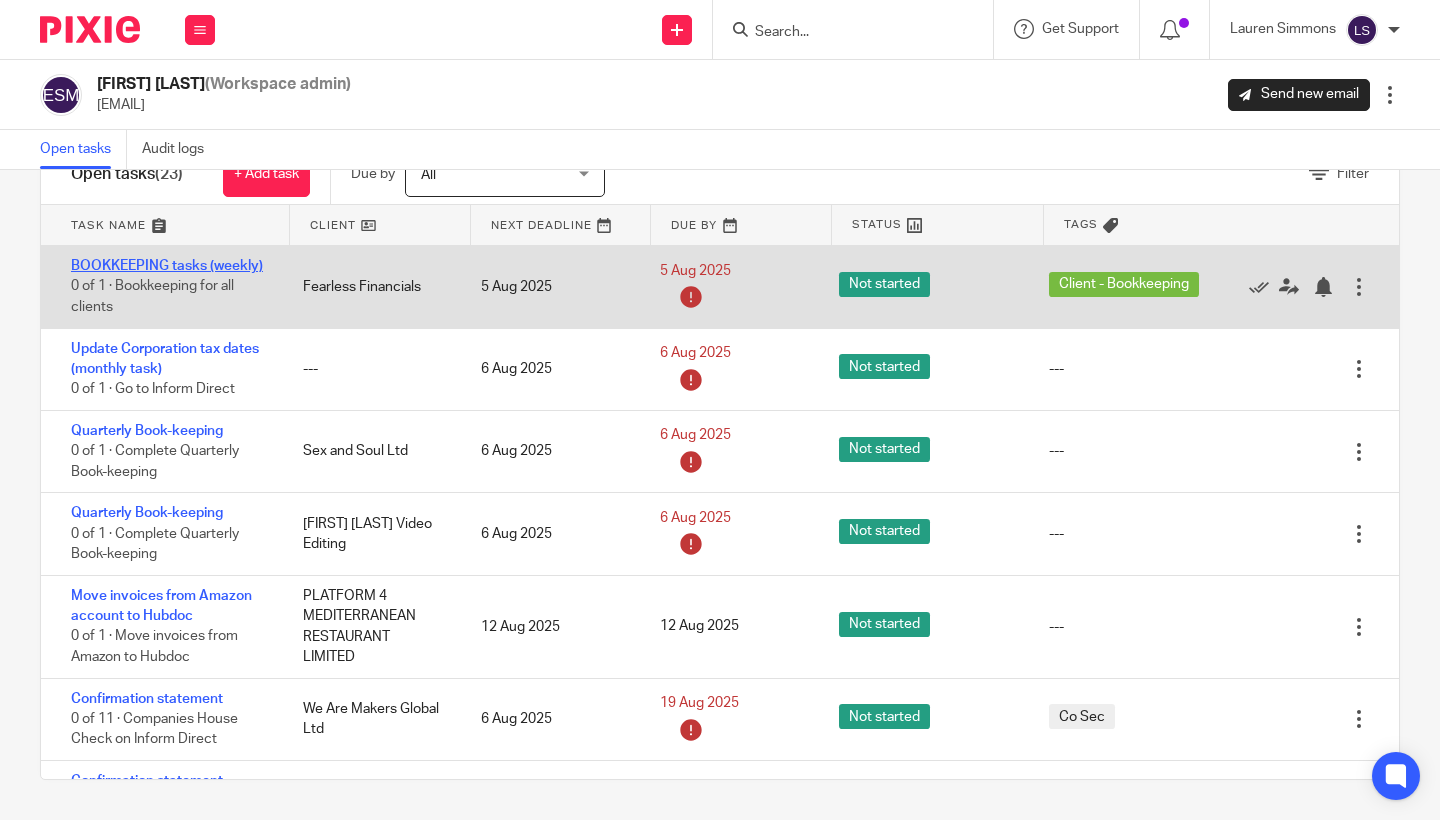 click on "BOOKKEEPING tasks (weekly)" at bounding box center (167, 266) 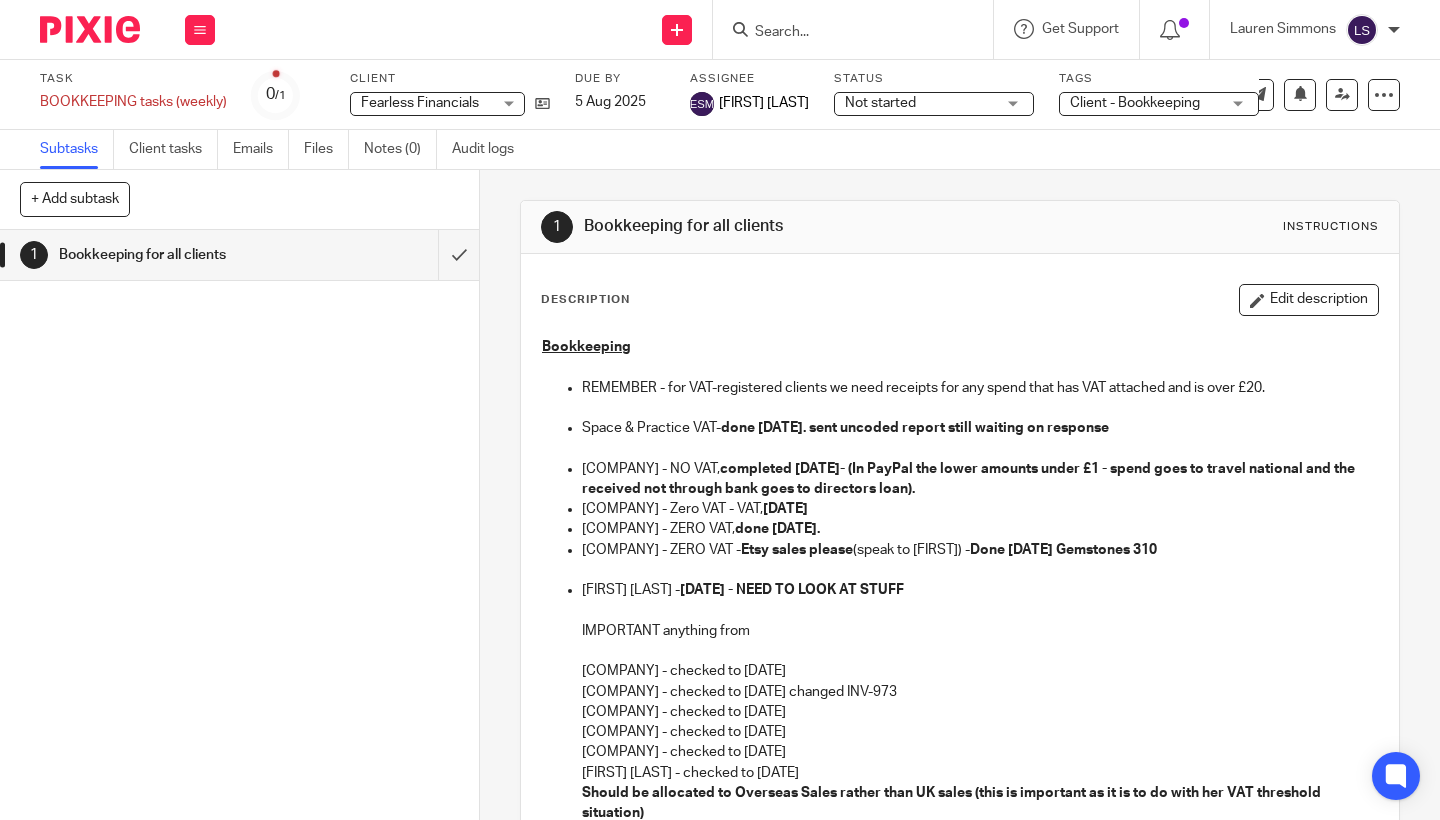 scroll, scrollTop: 0, scrollLeft: 0, axis: both 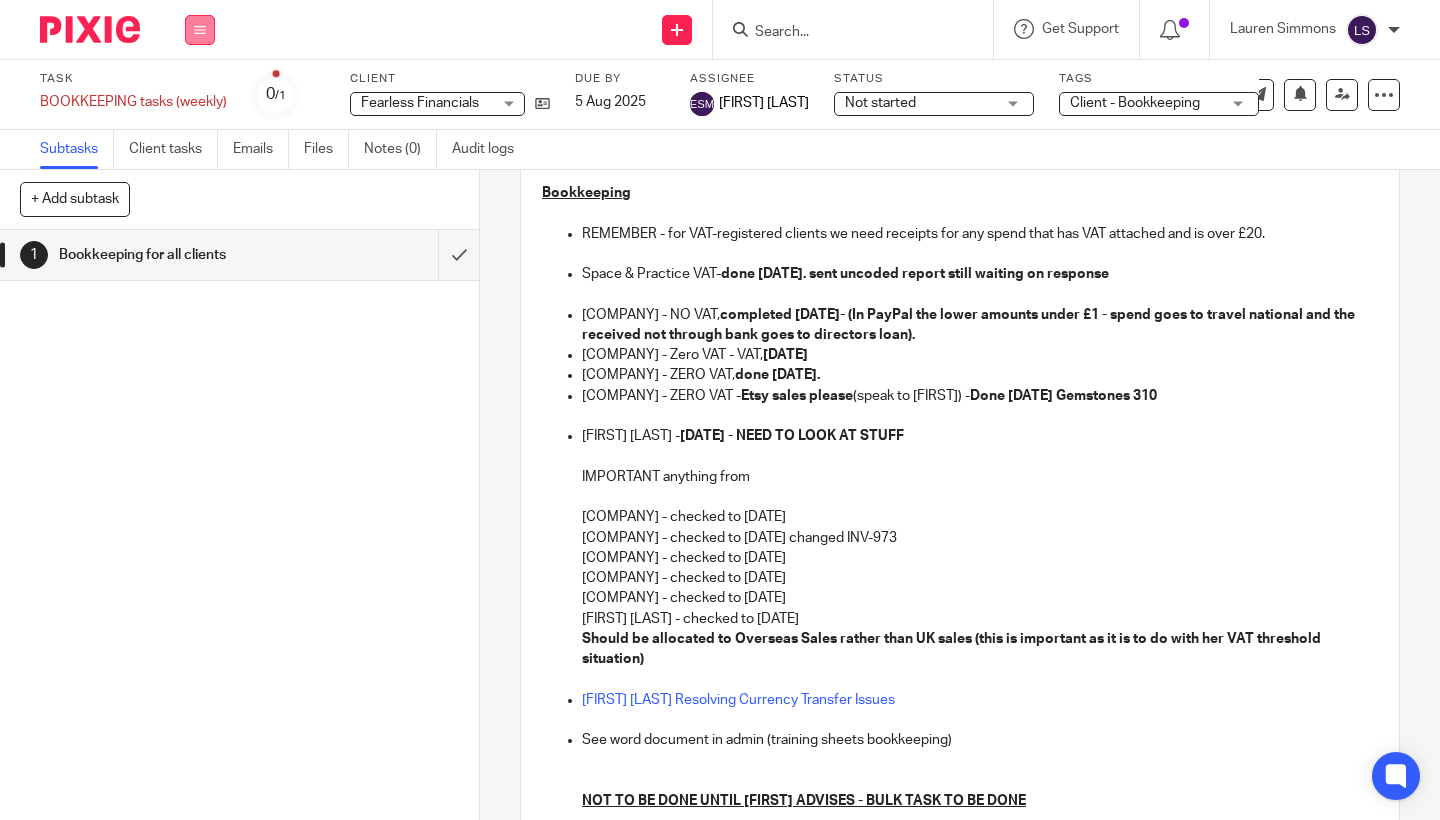 click at bounding box center (200, 30) 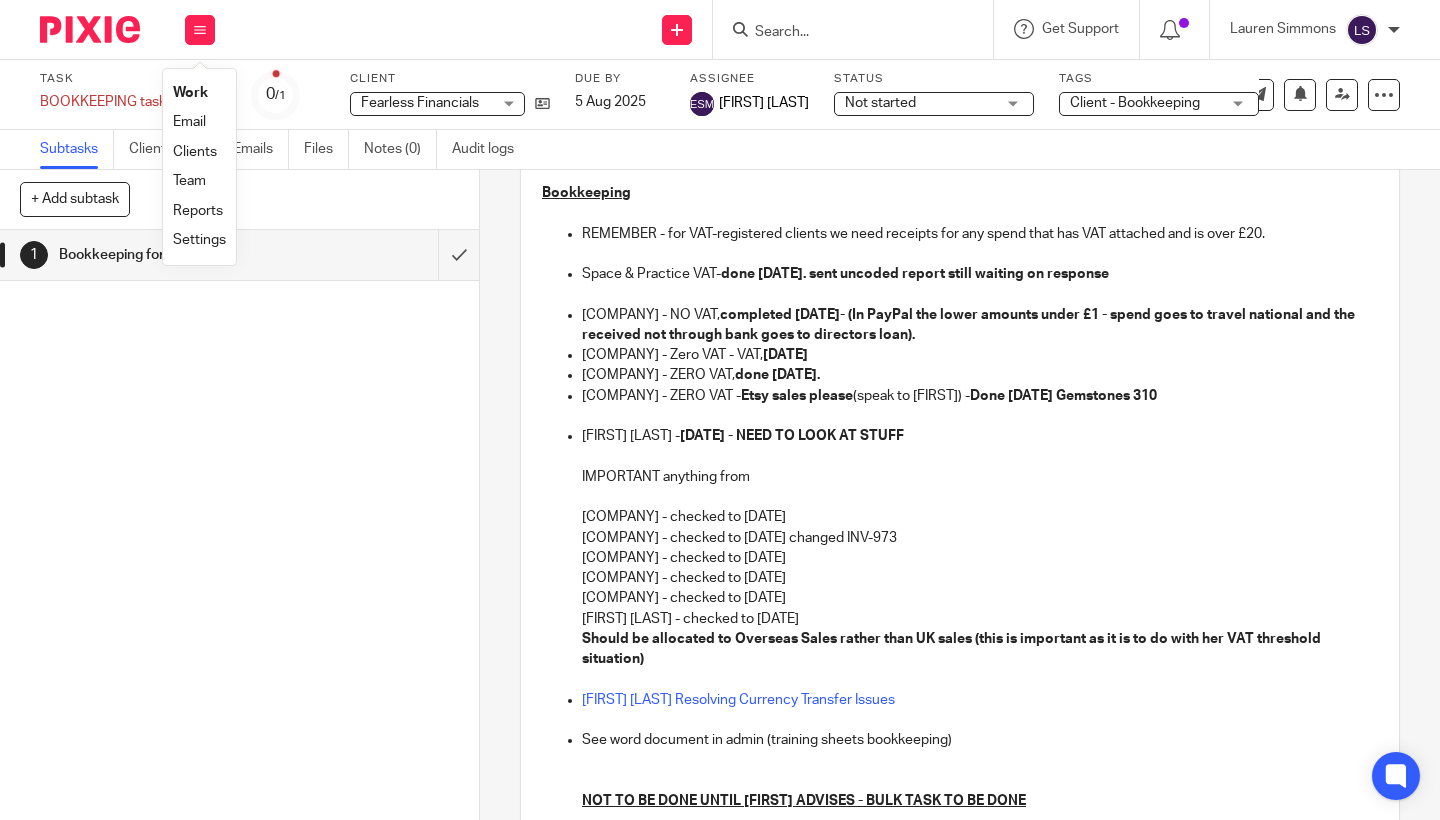 click on "Email" at bounding box center [189, 122] 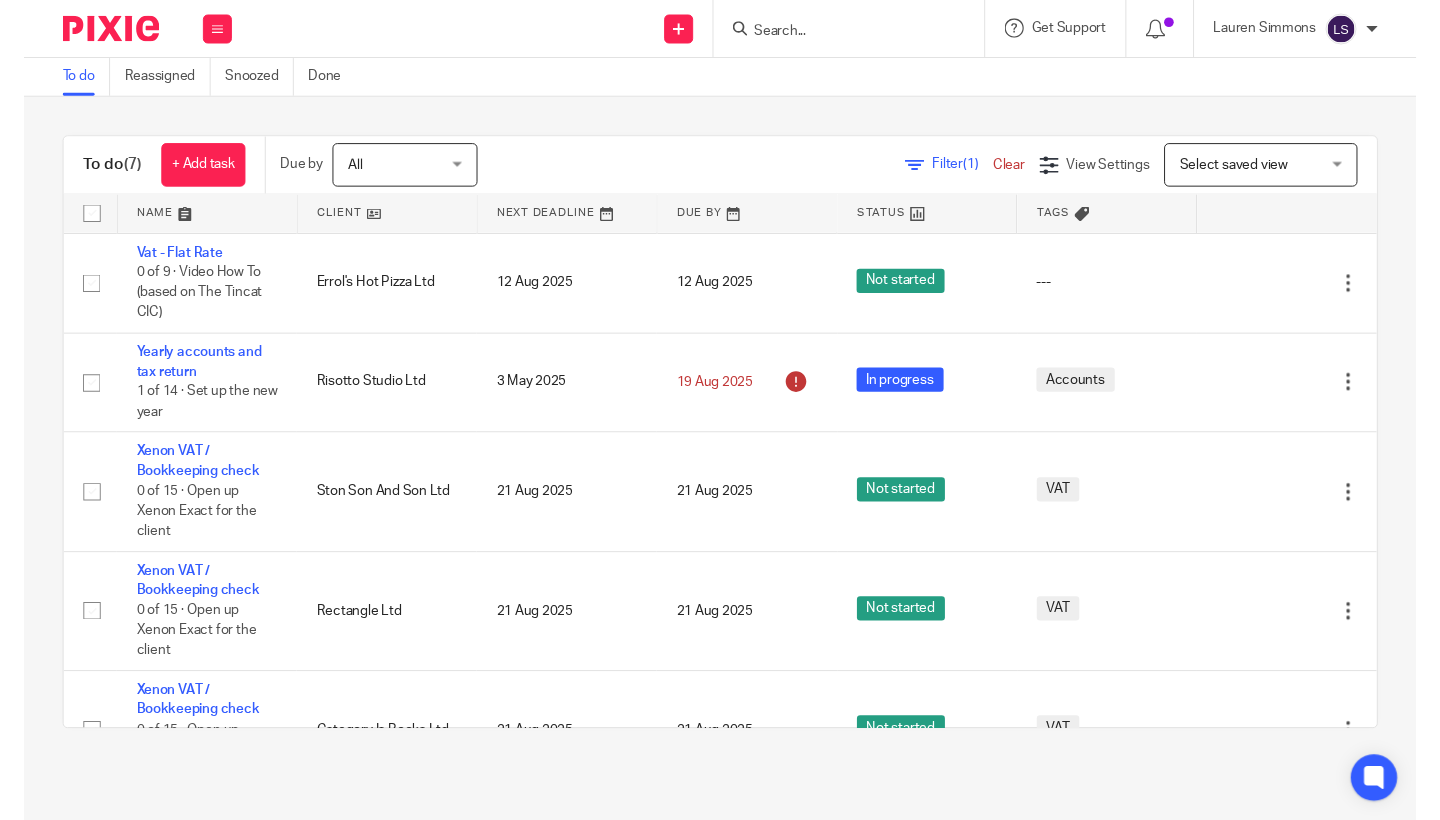 scroll, scrollTop: 0, scrollLeft: 0, axis: both 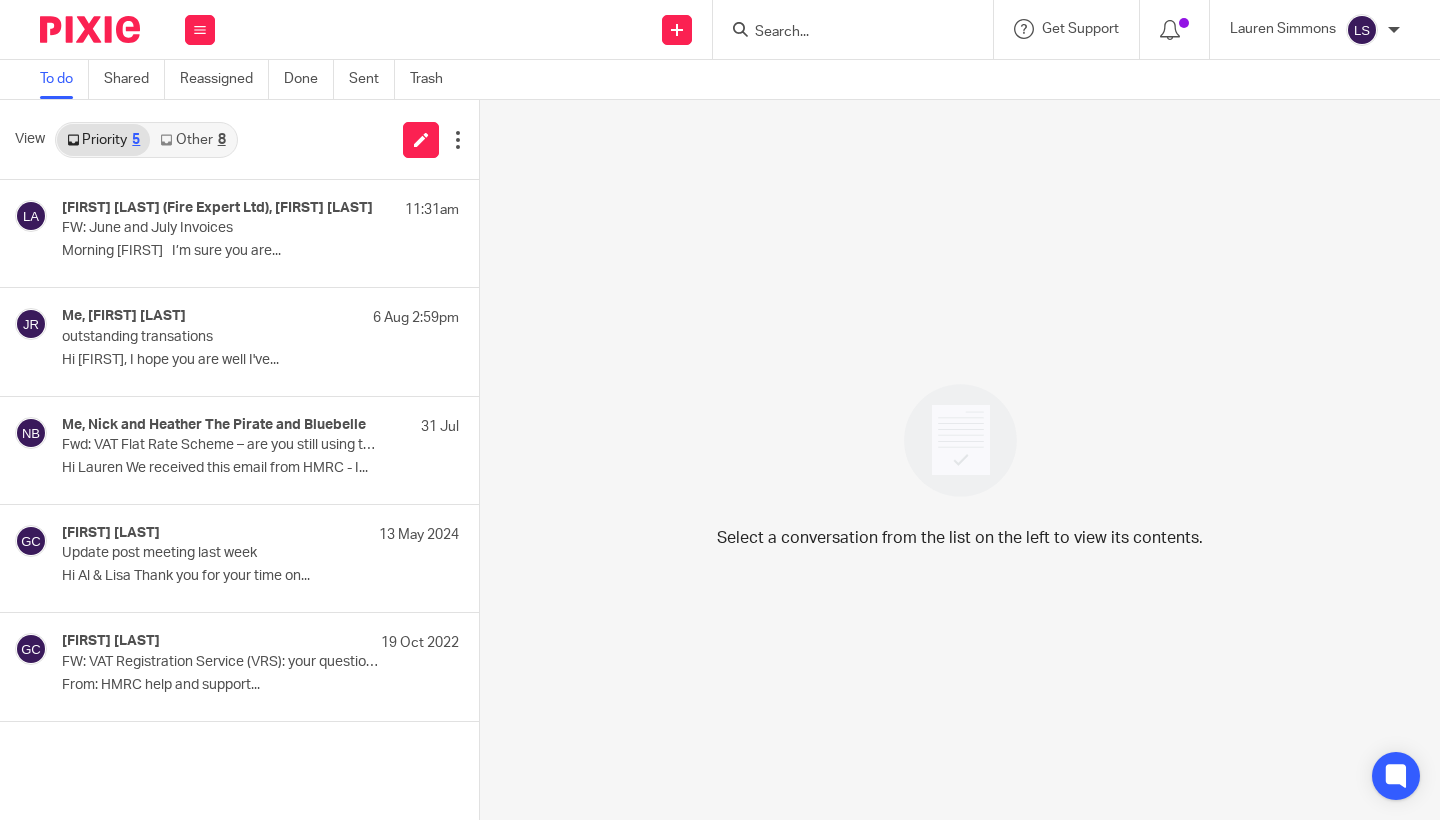 click on "Other
8" at bounding box center (192, 140) 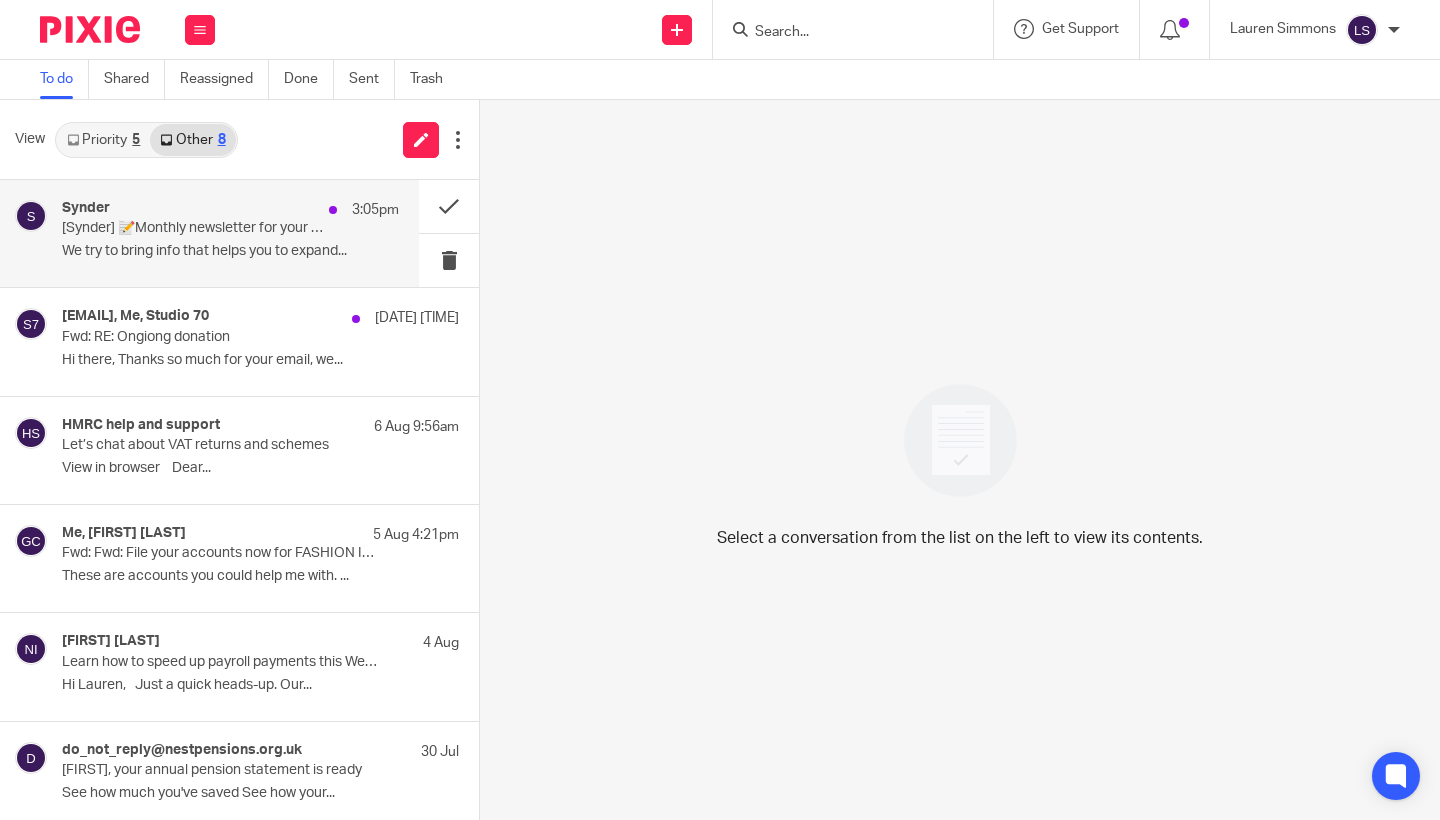 click on "We try to bring info that helps you to expand..." at bounding box center (230, 251) 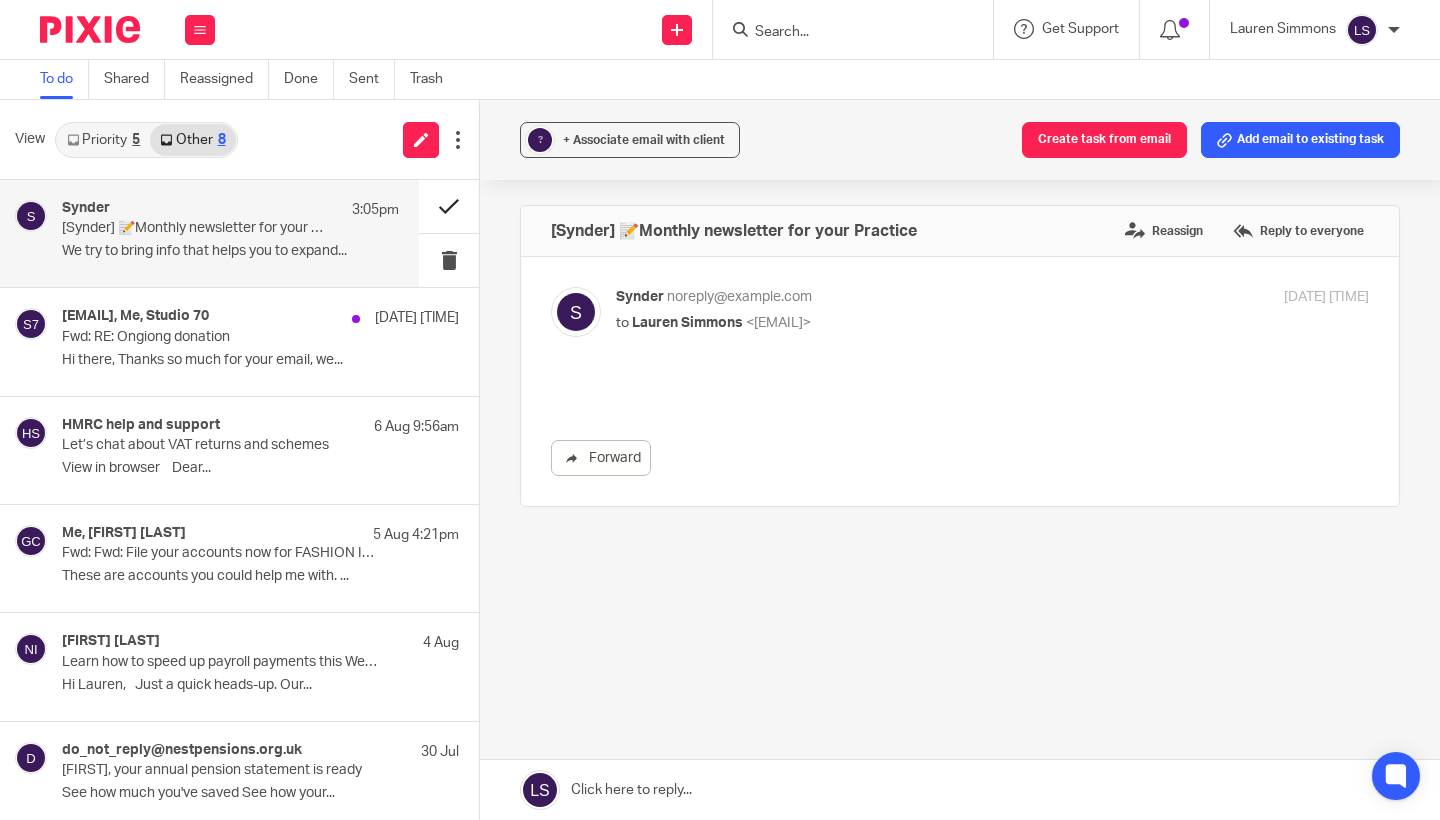 scroll, scrollTop: 0, scrollLeft: 0, axis: both 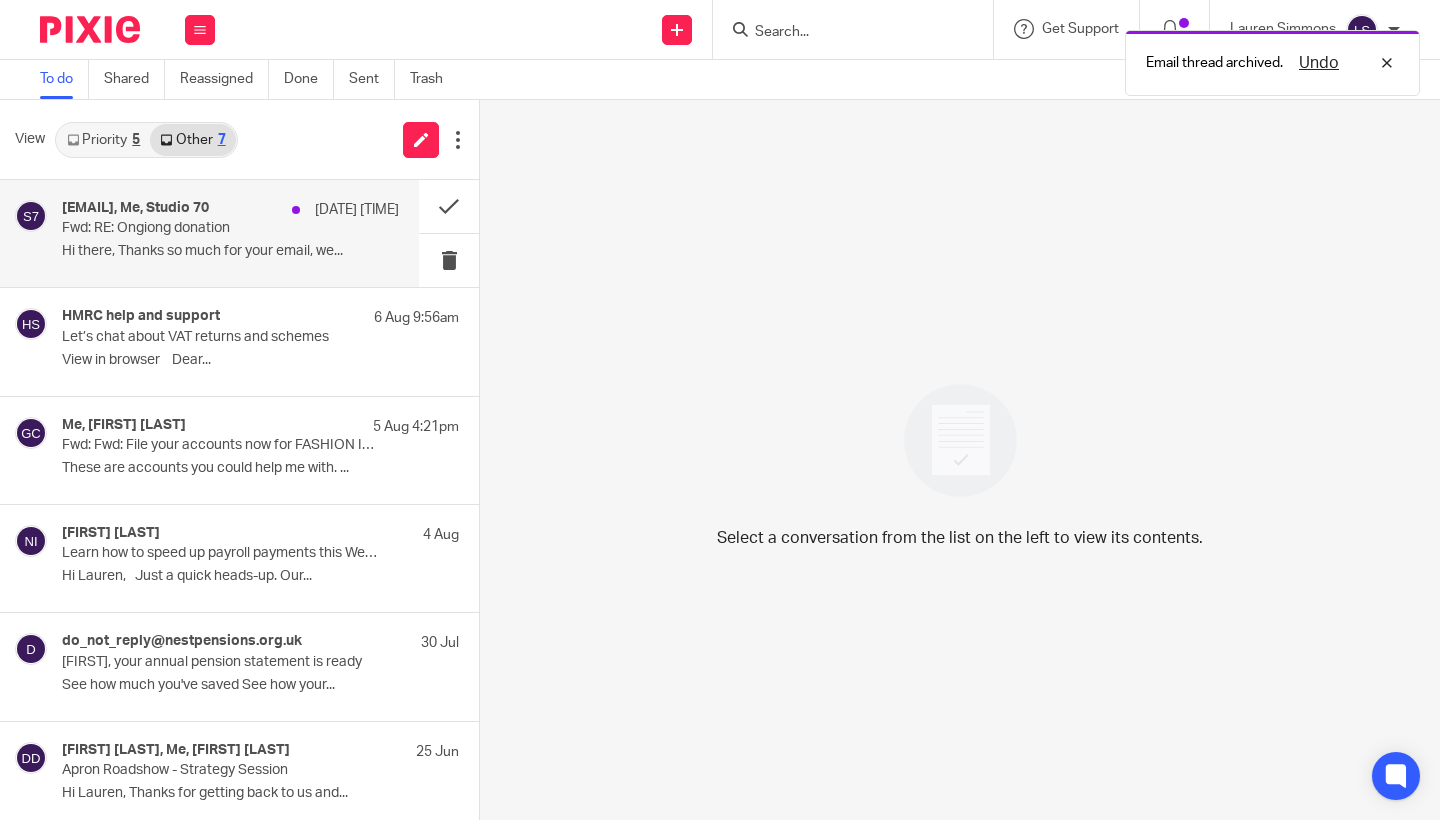 click on "Fwd: RE: Ongiong donation" at bounding box center (197, 228) 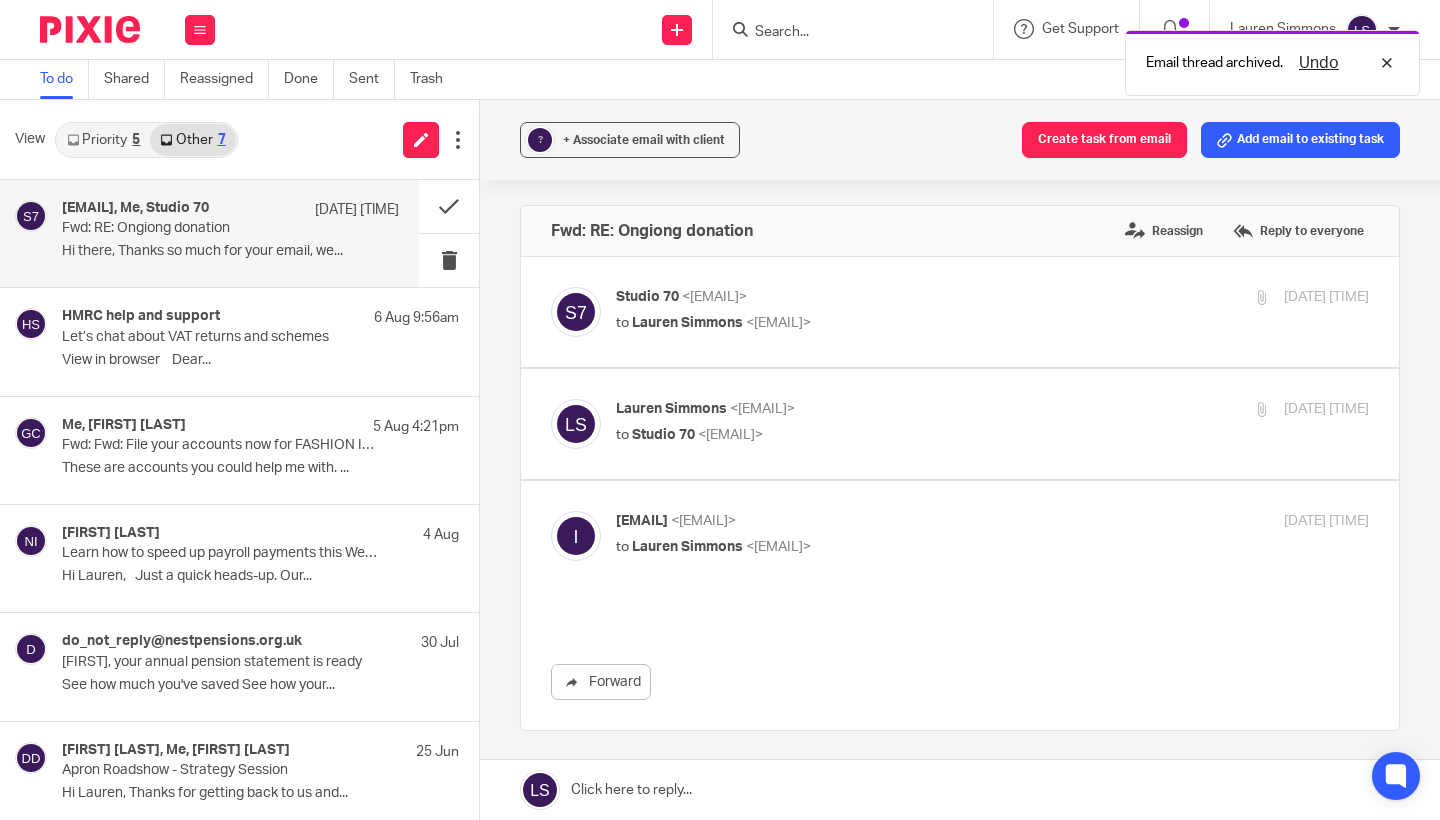 scroll, scrollTop: 0, scrollLeft: 0, axis: both 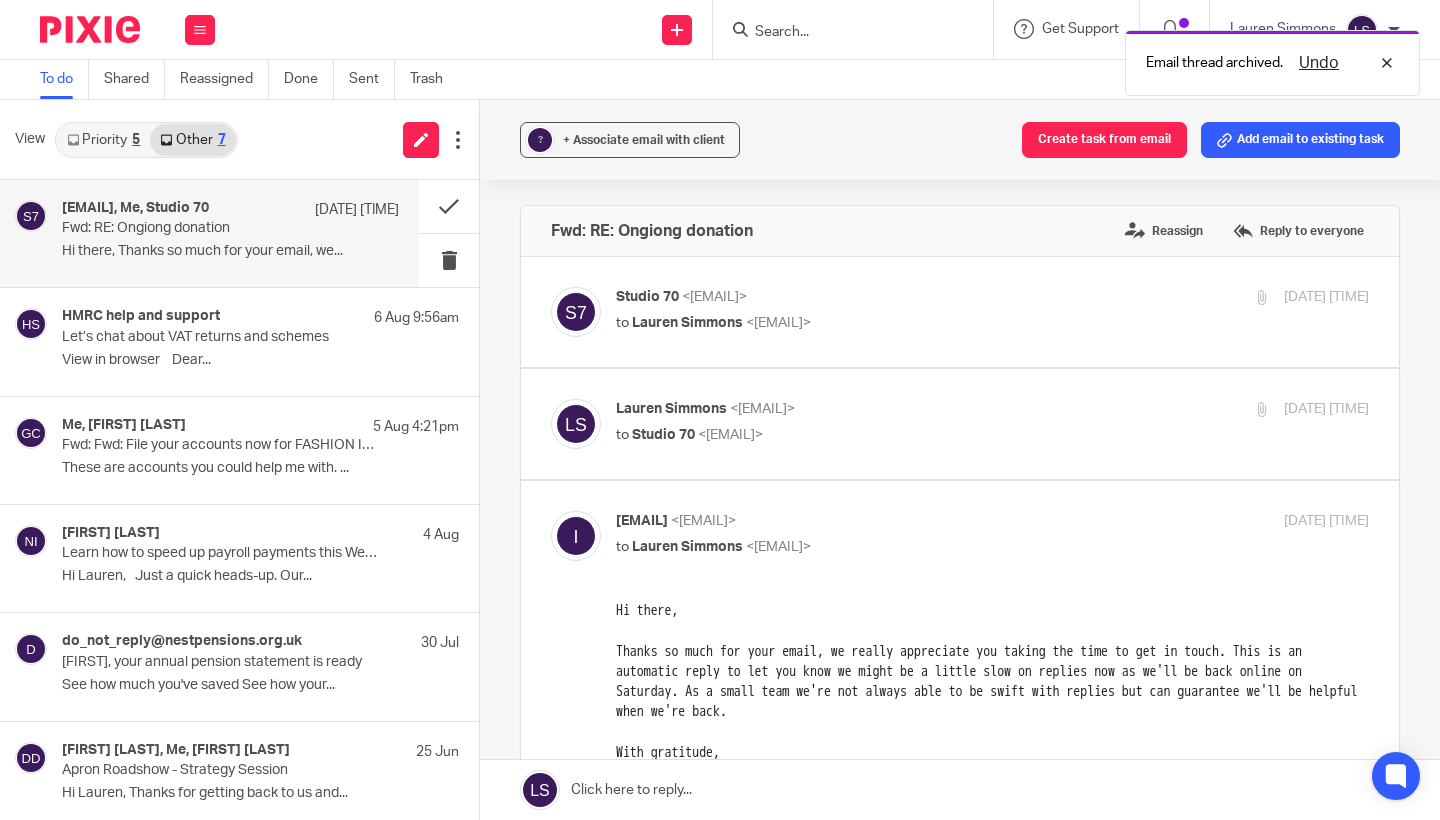 click on "info@studio70glasgow.com
<info@studio70glasgow.com>" at bounding box center [867, 521] 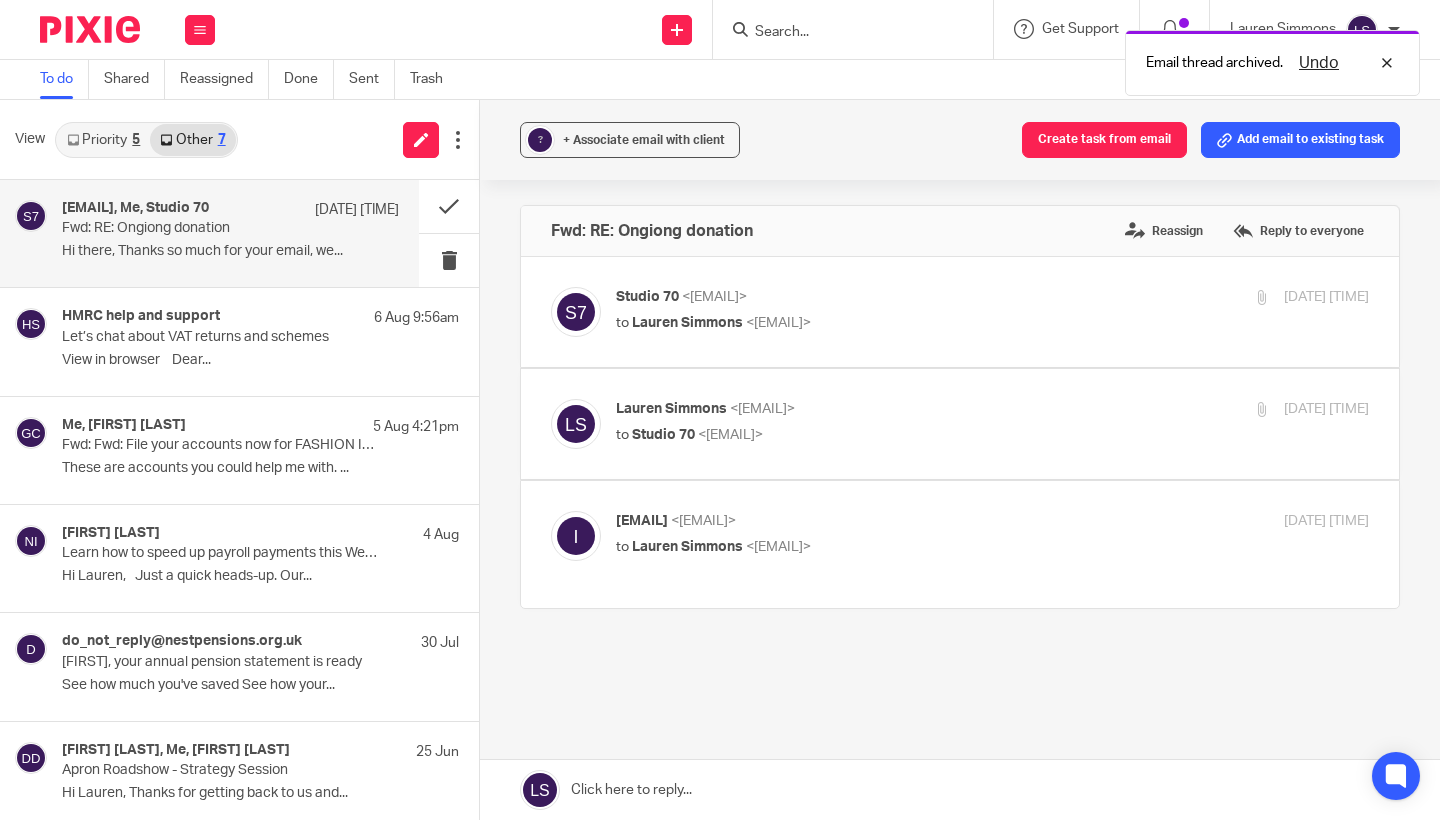 click on "Priority
5" at bounding box center (103, 140) 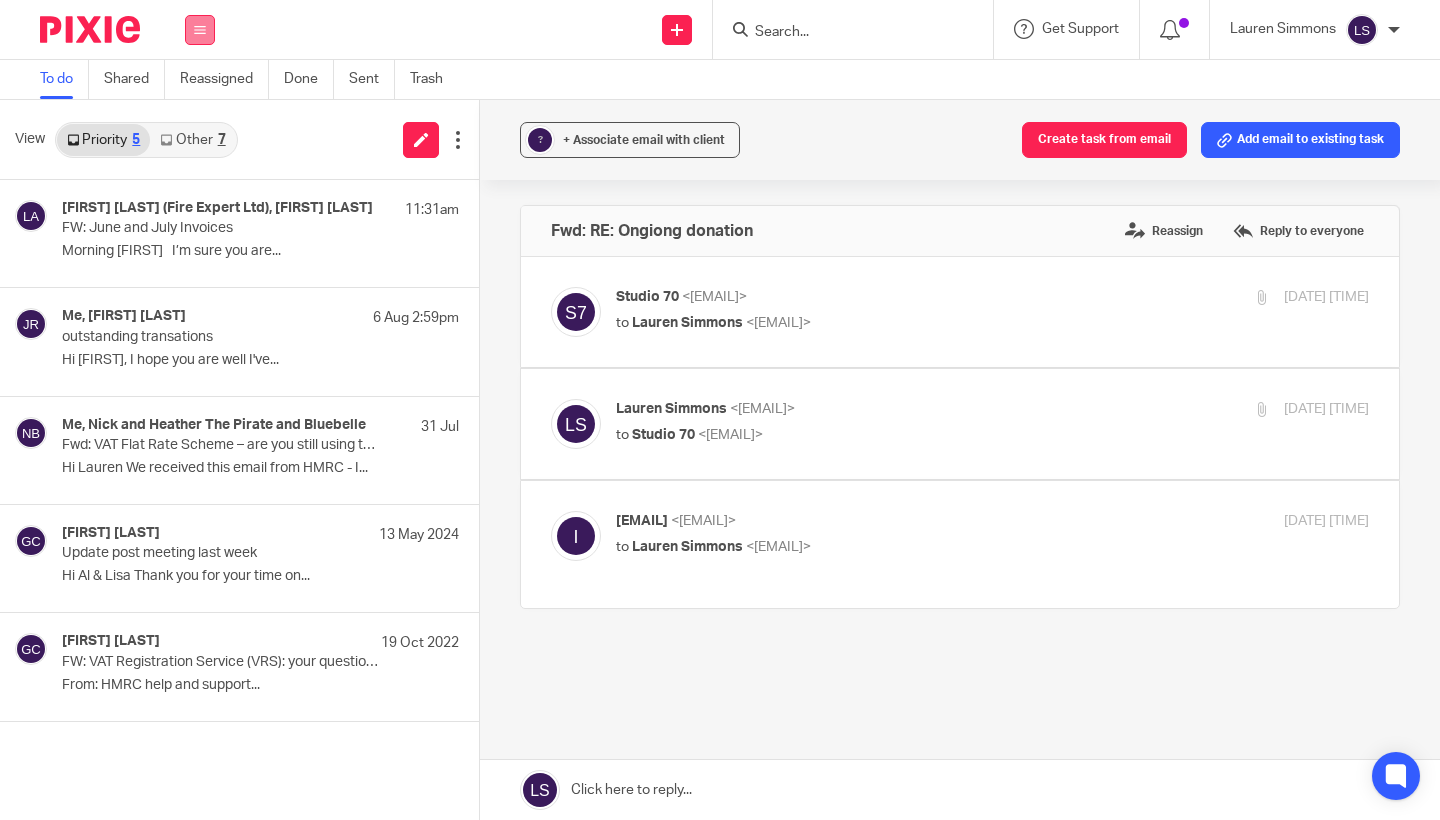 click at bounding box center [200, 30] 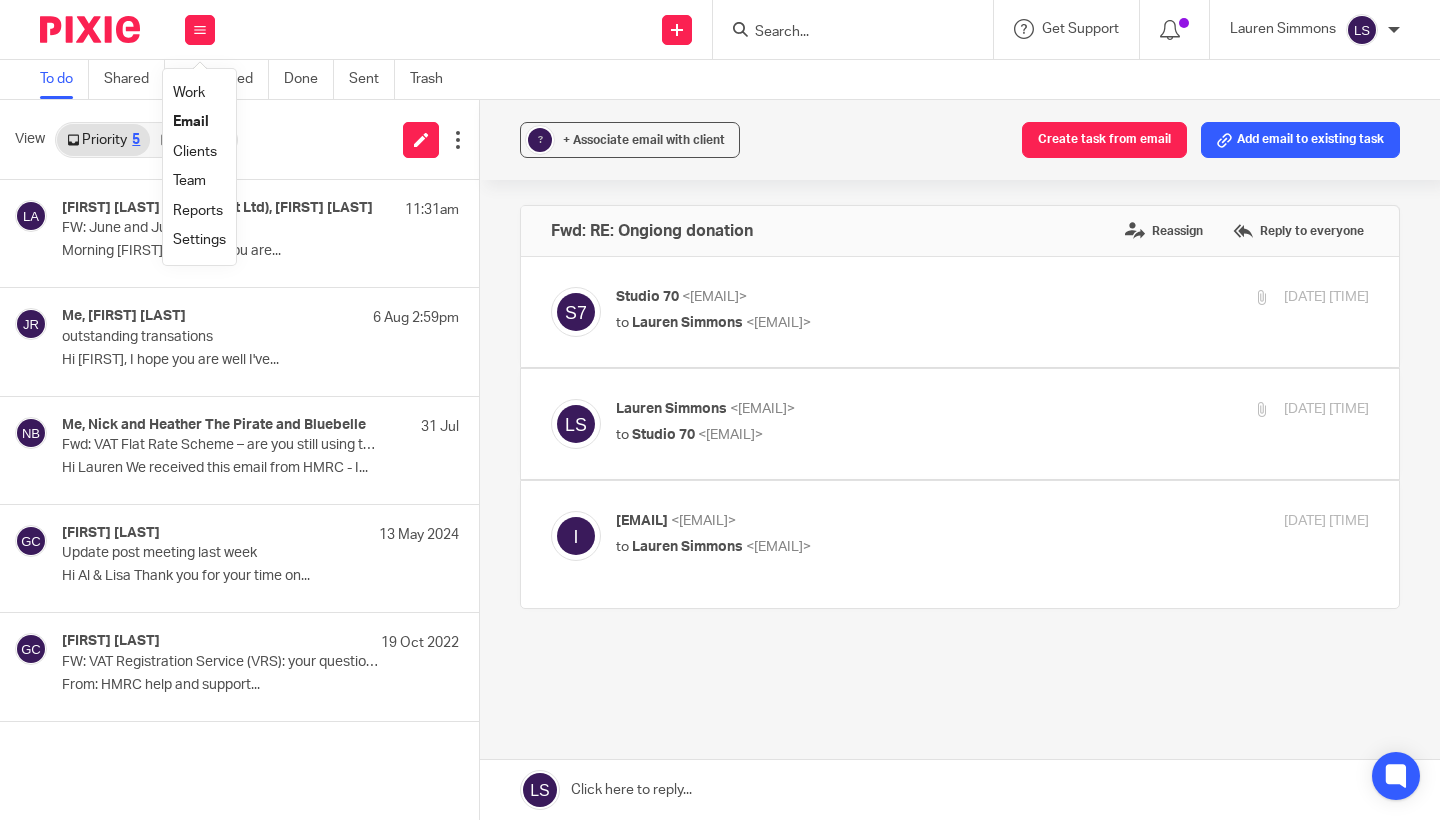 click on "Email" at bounding box center [191, 122] 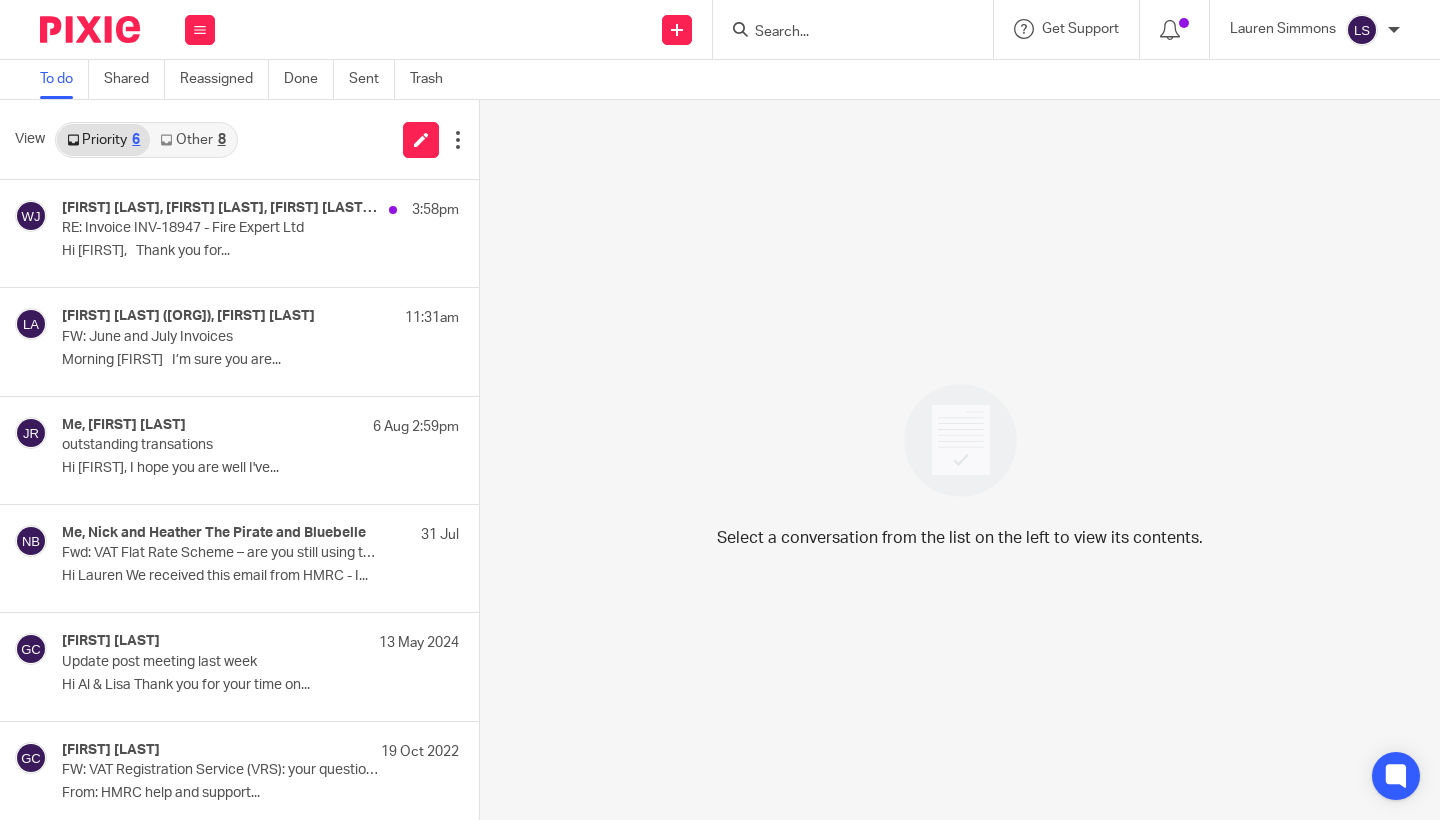 scroll, scrollTop: 0, scrollLeft: 0, axis: both 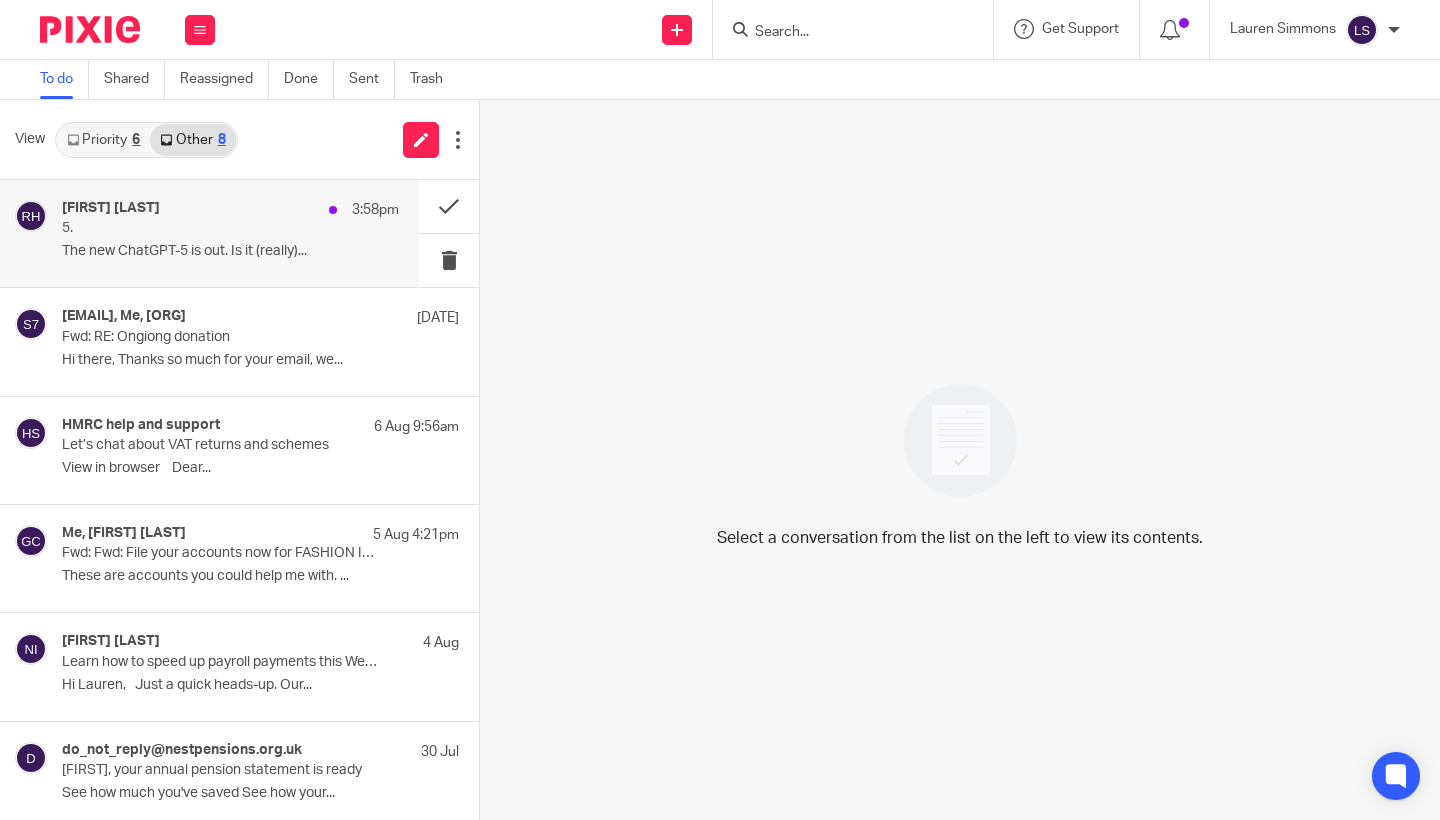 click on "[FIRST] [LAST]
[TIME]   5.   The new ChatGPT-5 is out. Is it (really)..." at bounding box center (230, 233) 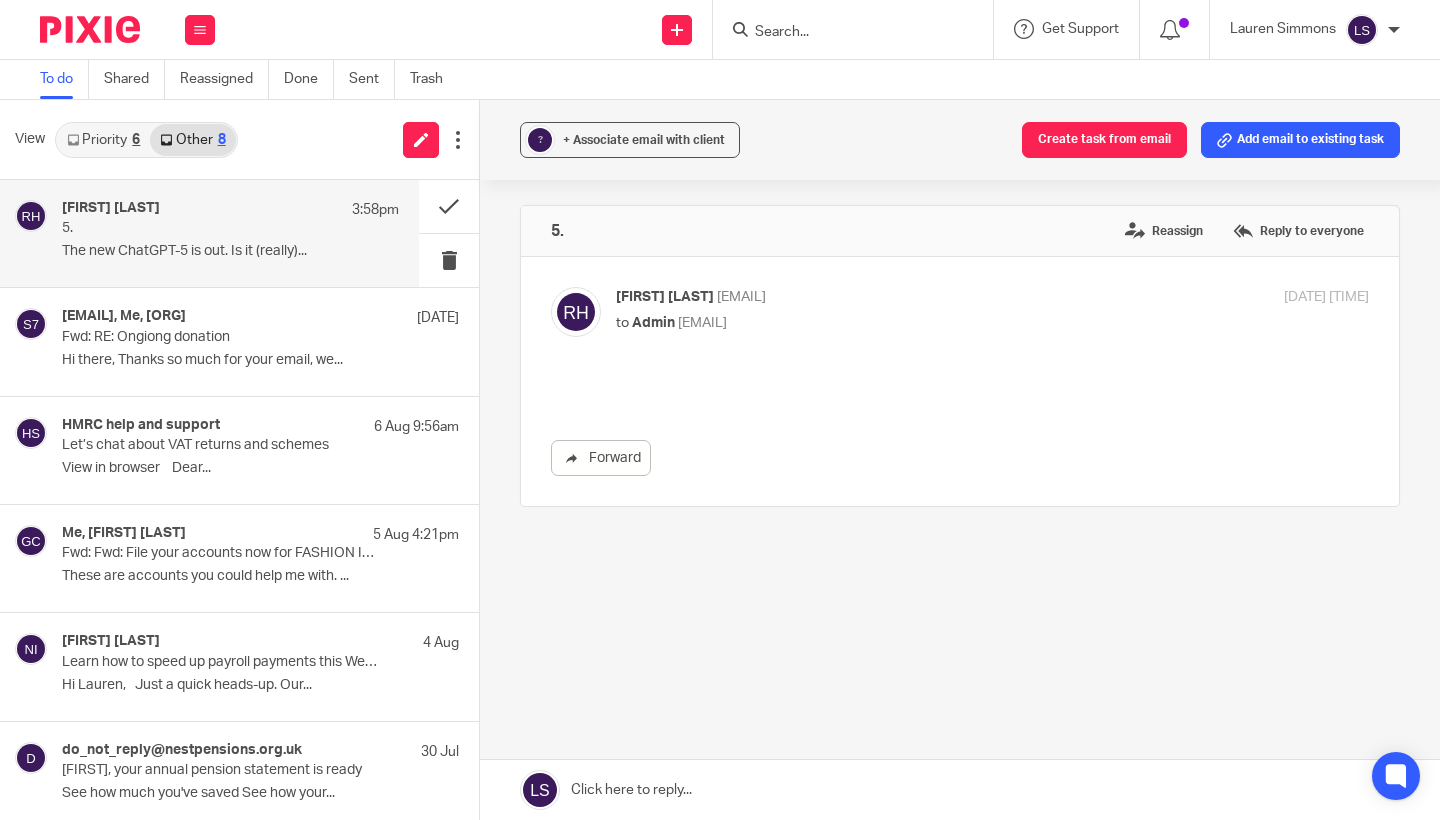 scroll, scrollTop: 0, scrollLeft: 0, axis: both 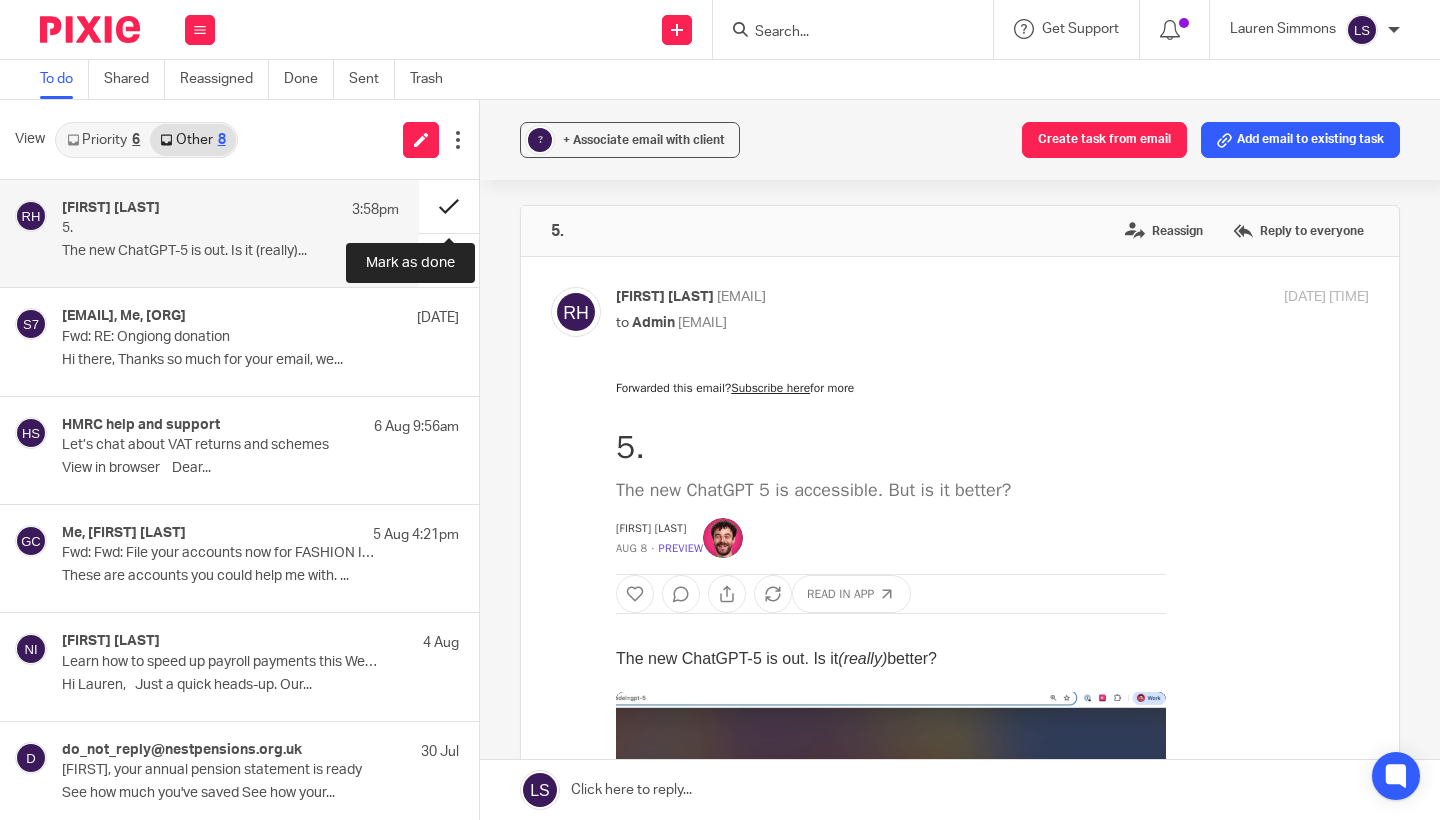 click at bounding box center (449, 206) 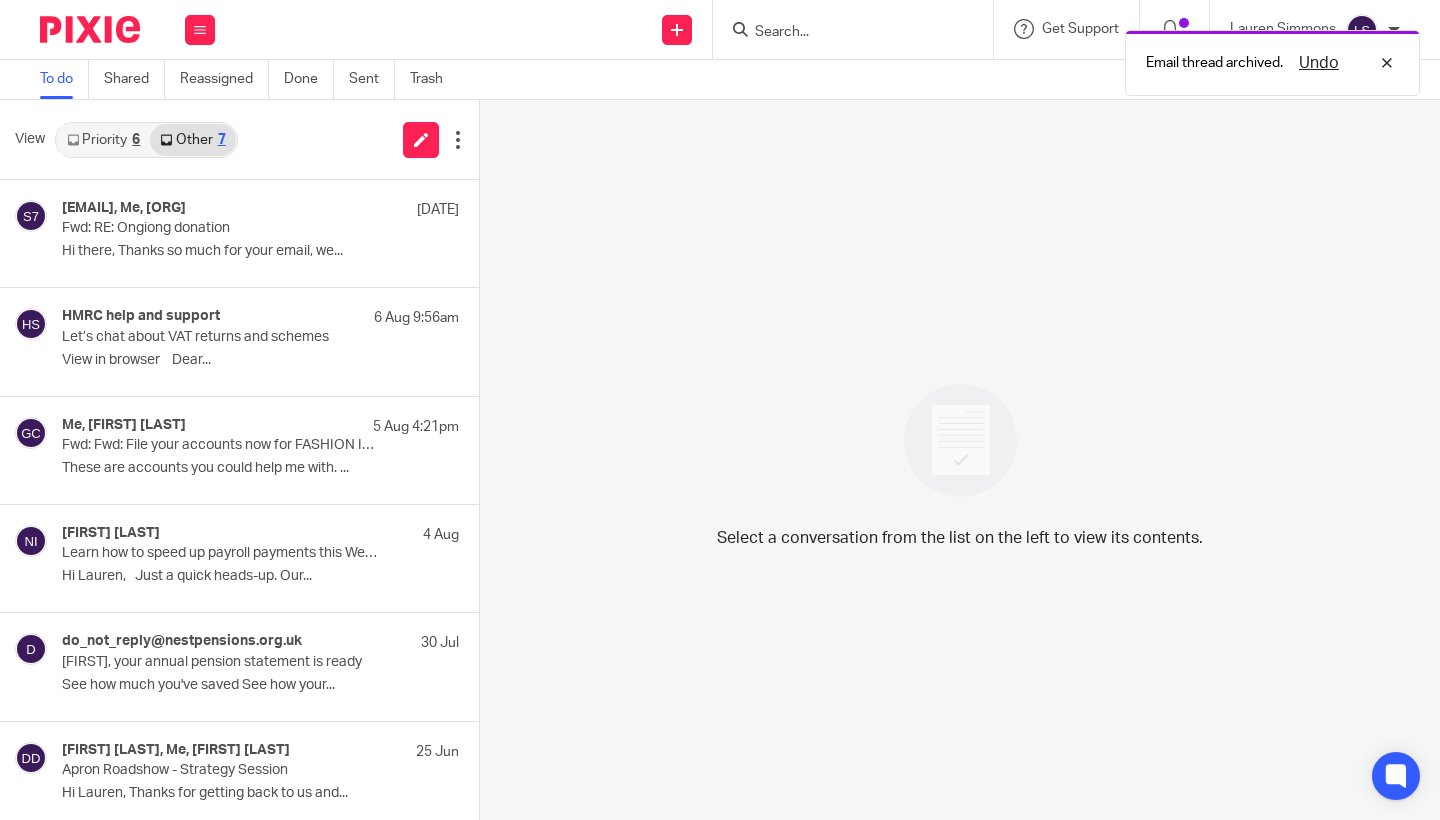 click on "Priority
6" at bounding box center [103, 140] 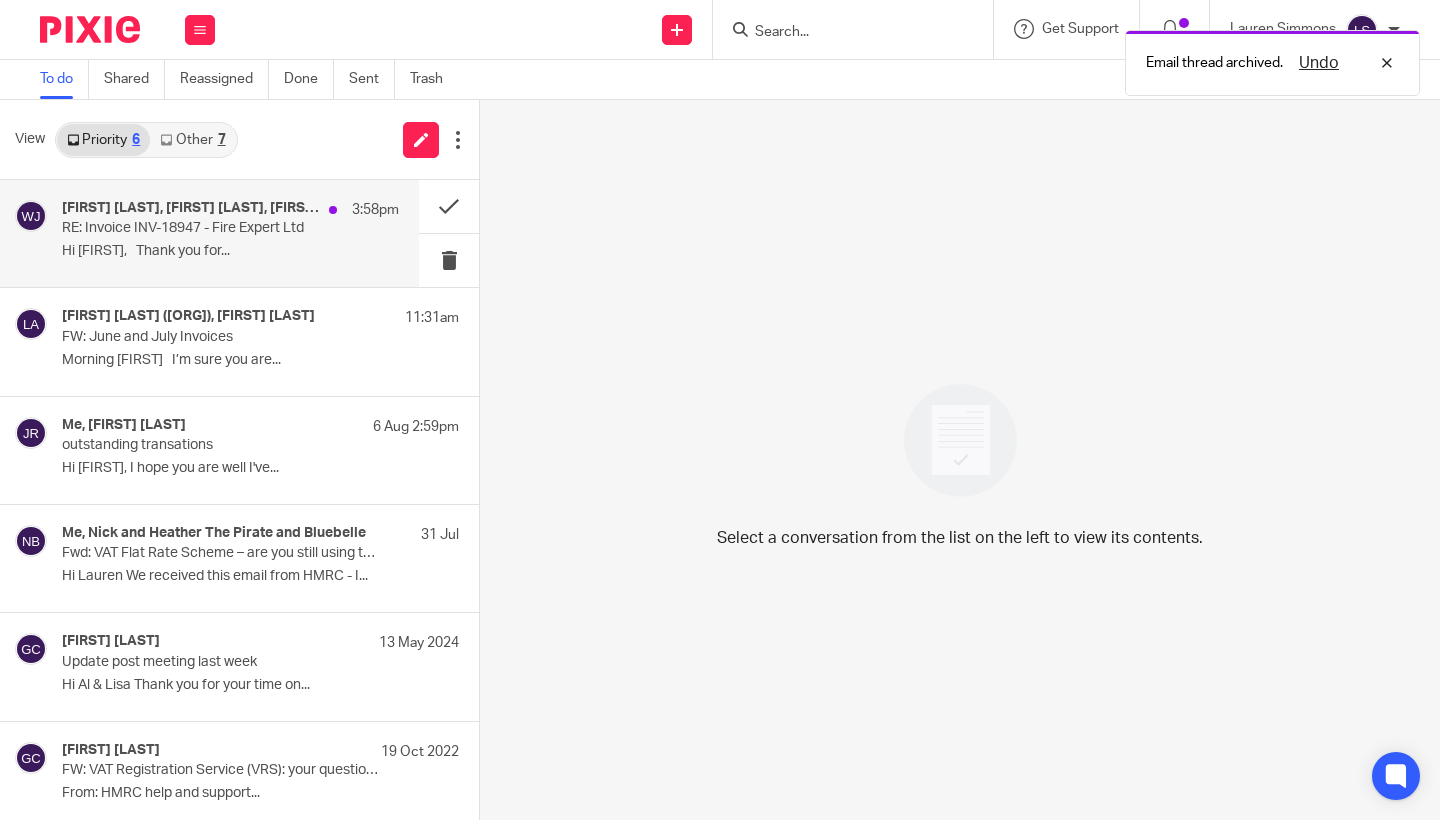 click on "[FIRST] [LAST], [FIRST] [LAST], [FIRST] [LAST], Me, [LAST], [FIRST]
[TIME]   RE: Invoice INV-18947 - Fire Expert Ltd   Hi [FIRST],     Thank you for..." at bounding box center [209, 233] 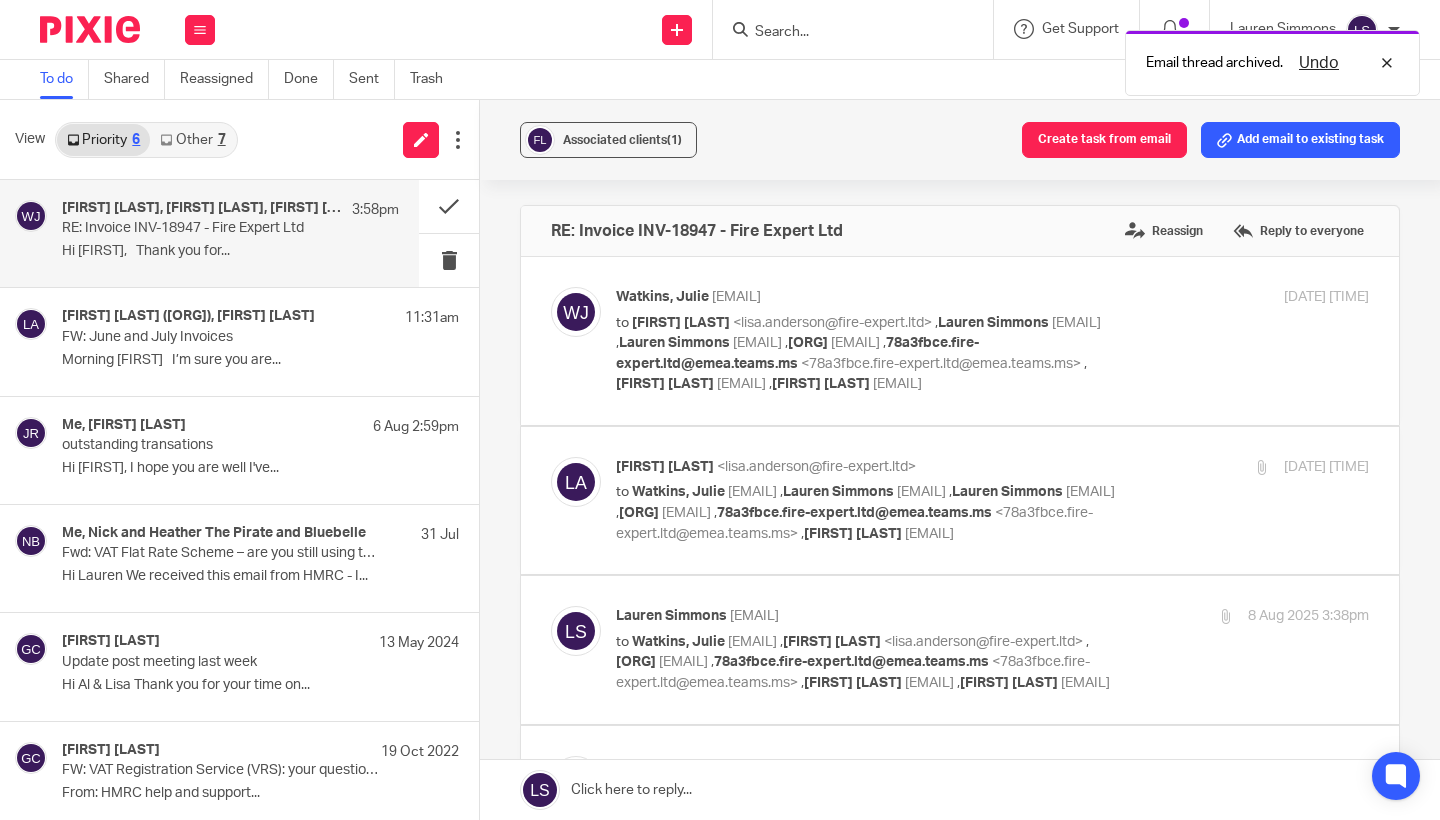 click on "Associated clients  (1)
Create task from email
Add email to existing task
RE: Invoice INV-18947 - Fire Expert Ltd
Reassign
Reply to everyone
Watkins, Julie
<julie.watkins@barrattredrow.co.uk>   to
Lisa Anderson
<lisa.anderson@fire-expert.ltd>   ,
Lauren Simmons
<lauren@fearlessfinancials.co.uk>   ,
Lauren Simmons
<lauren@fearlessfinancials.co.uk>   ,
Finance BSU
<financebsu@barrattplc.co.uk>   ,
78a3fbce.fire-expert.ltd@emea.teams.ms
<78a3fbce.fire-expert.ltd@emea.teams.ms>   ,
Al Brown
<al.brown@fire-expert.ltd>   ," at bounding box center (960, 460) 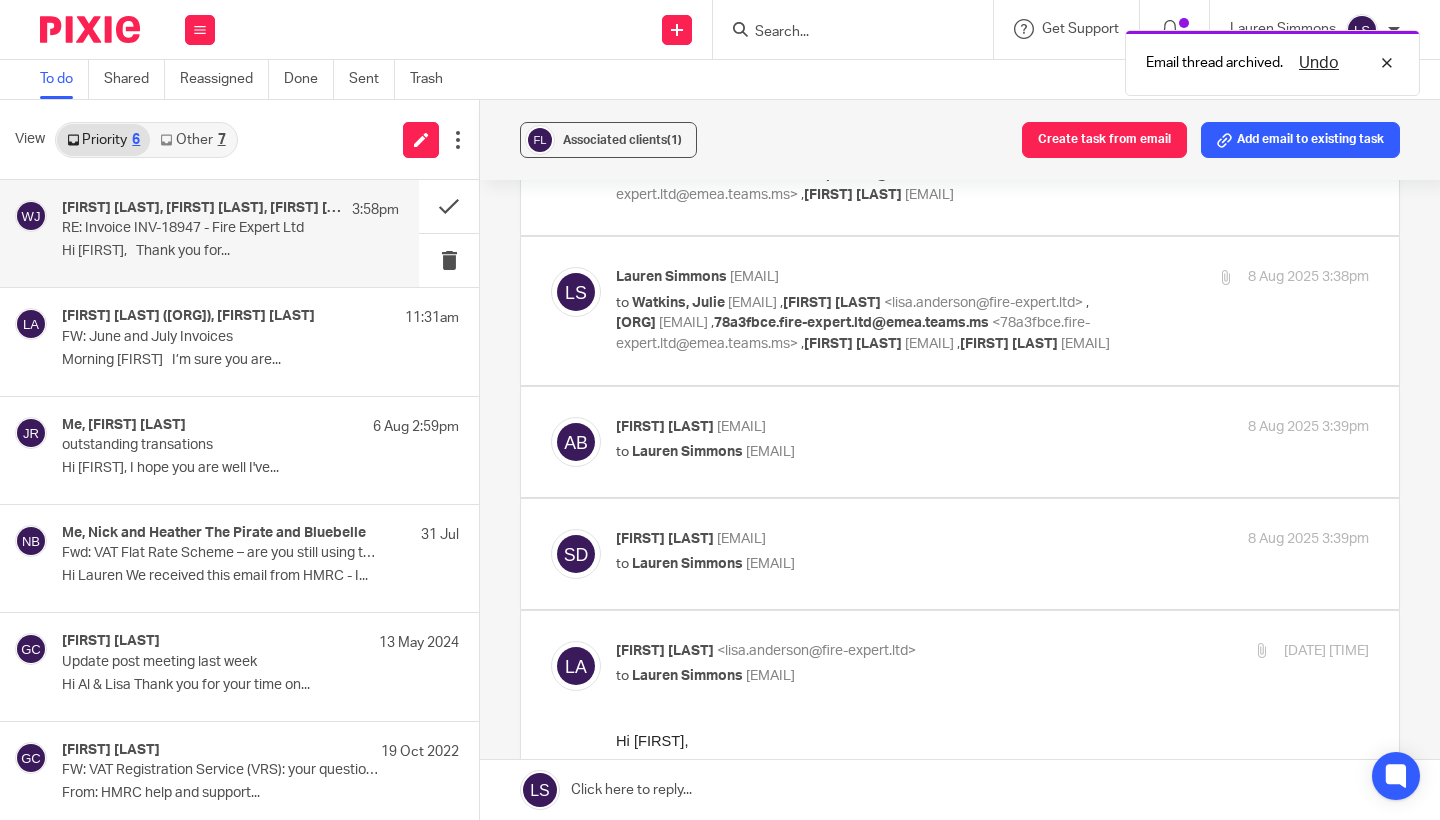 scroll, scrollTop: 546, scrollLeft: 0, axis: vertical 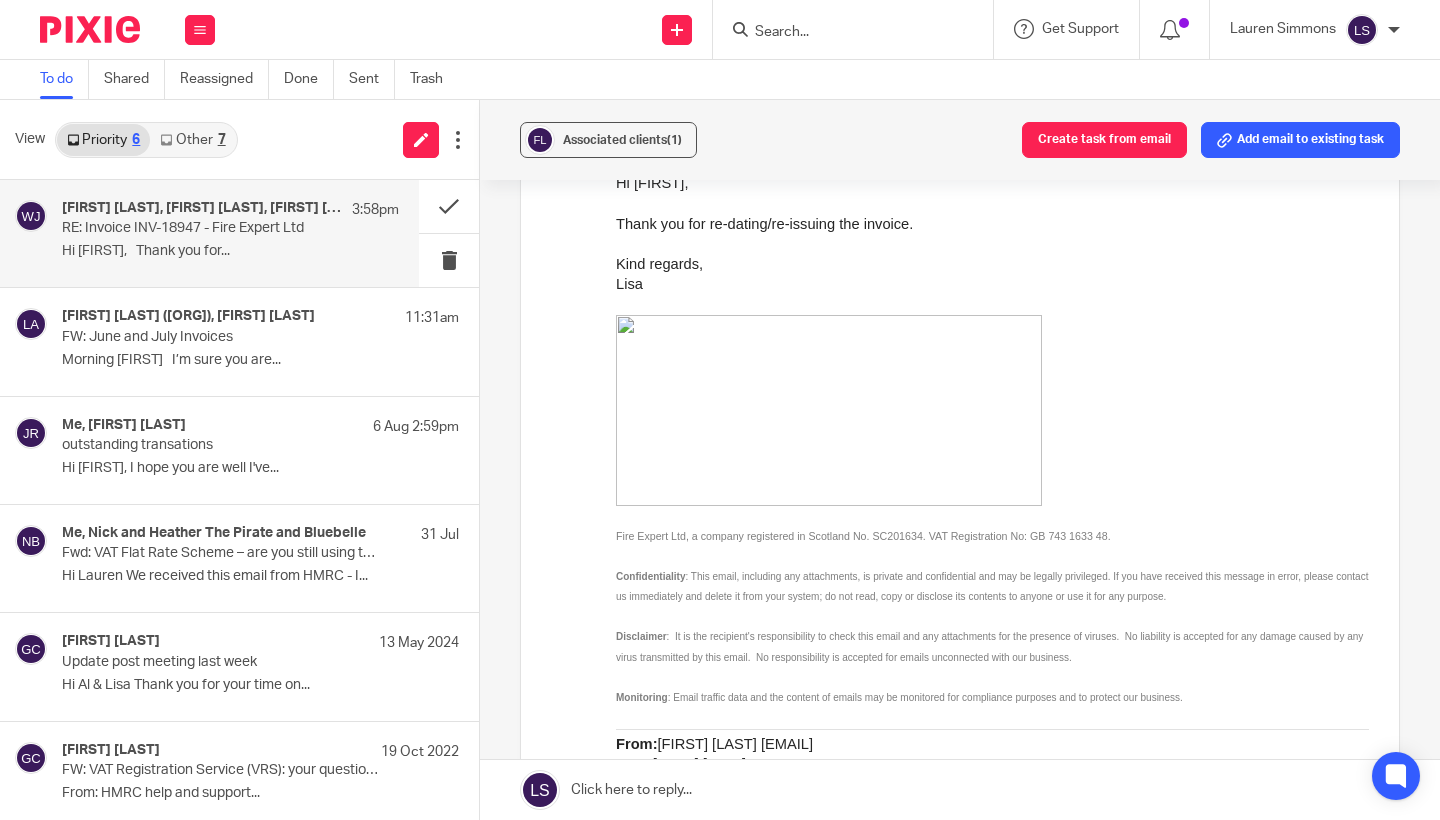 click on "to
Lauren Simmons
<lauren@fearlessfinancials.co.uk>" at bounding box center (867, 118) 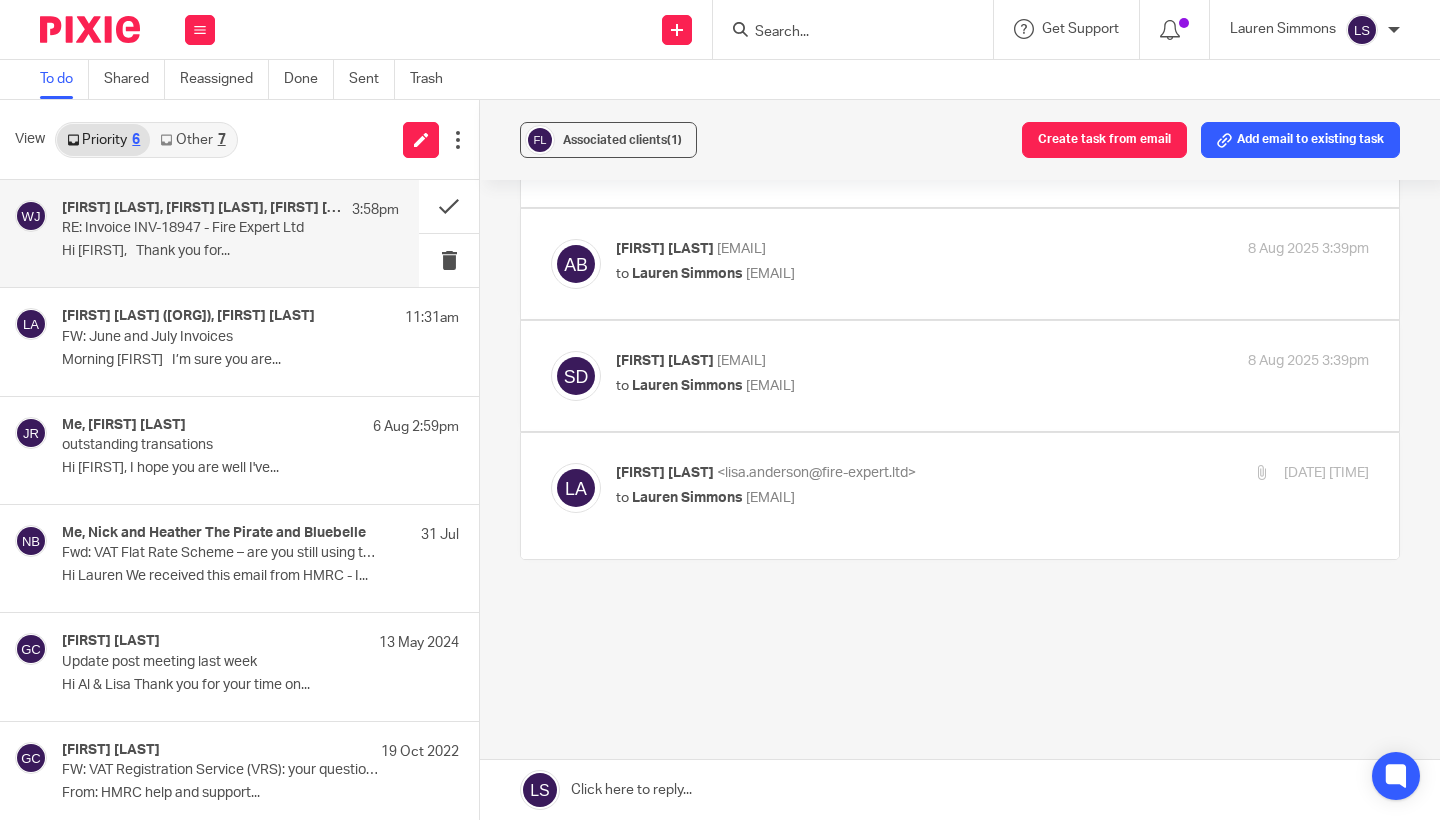 scroll, scrollTop: 698, scrollLeft: 0, axis: vertical 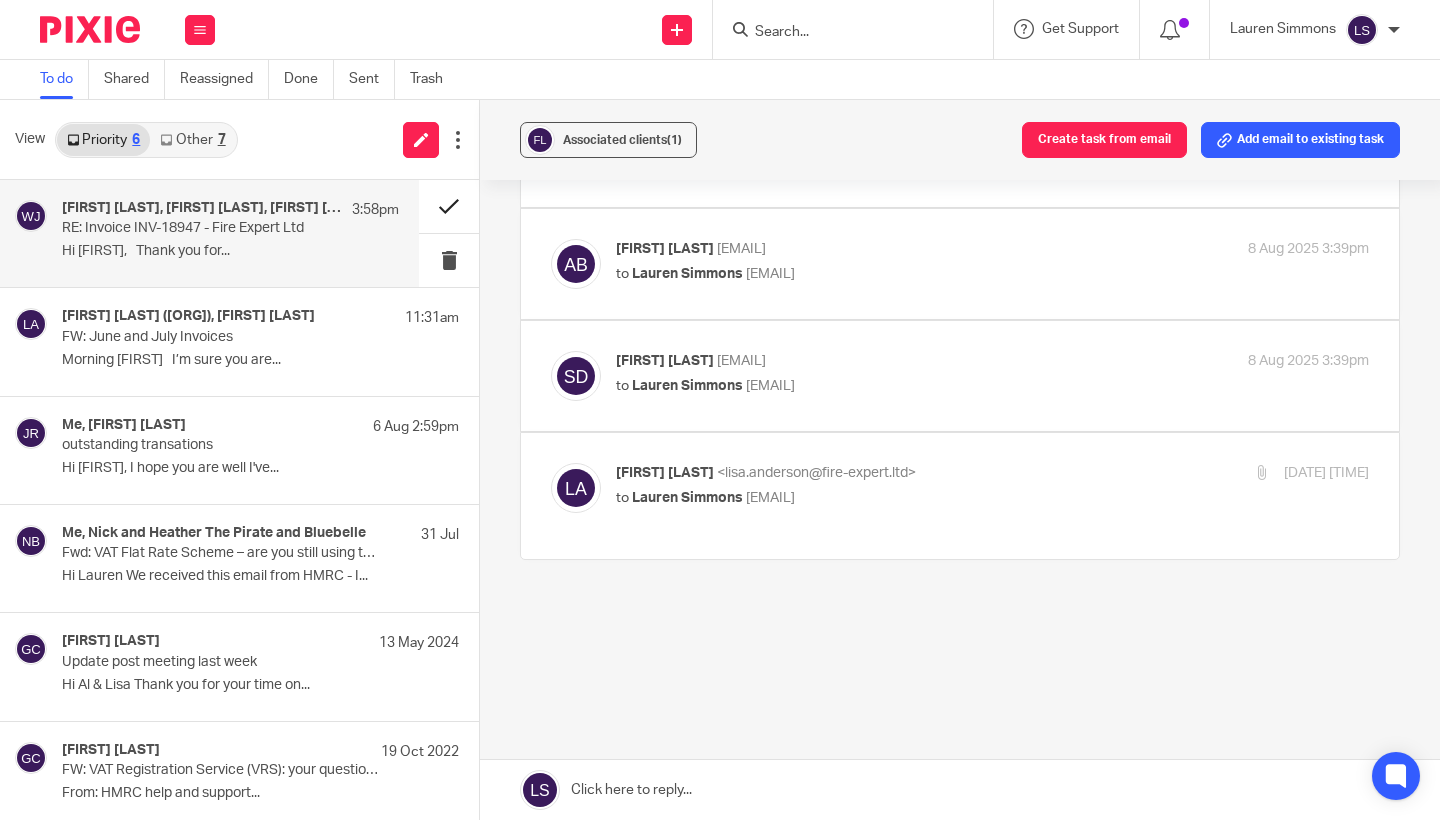 click at bounding box center (449, 206) 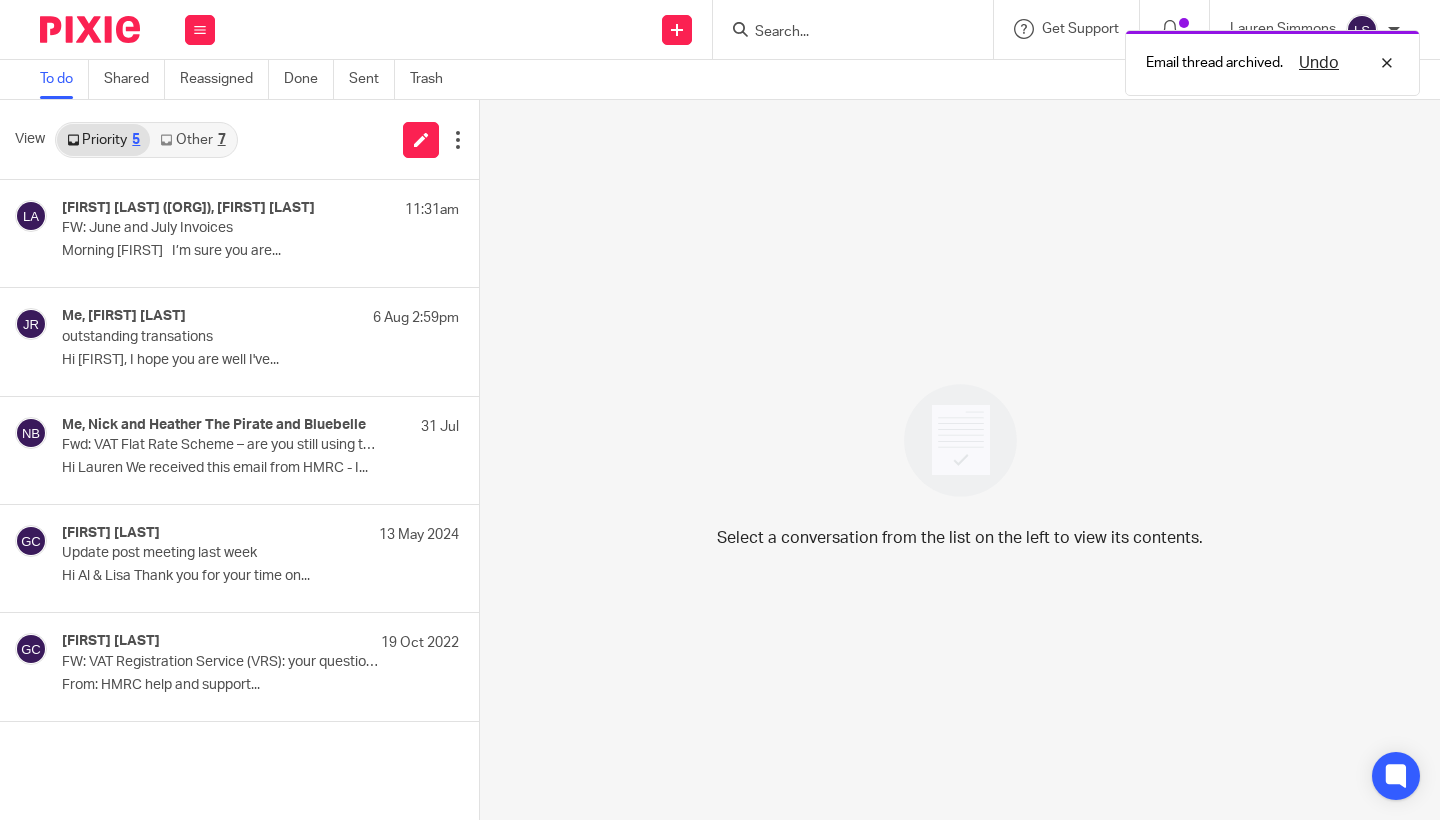 click on "Other
7" at bounding box center (192, 140) 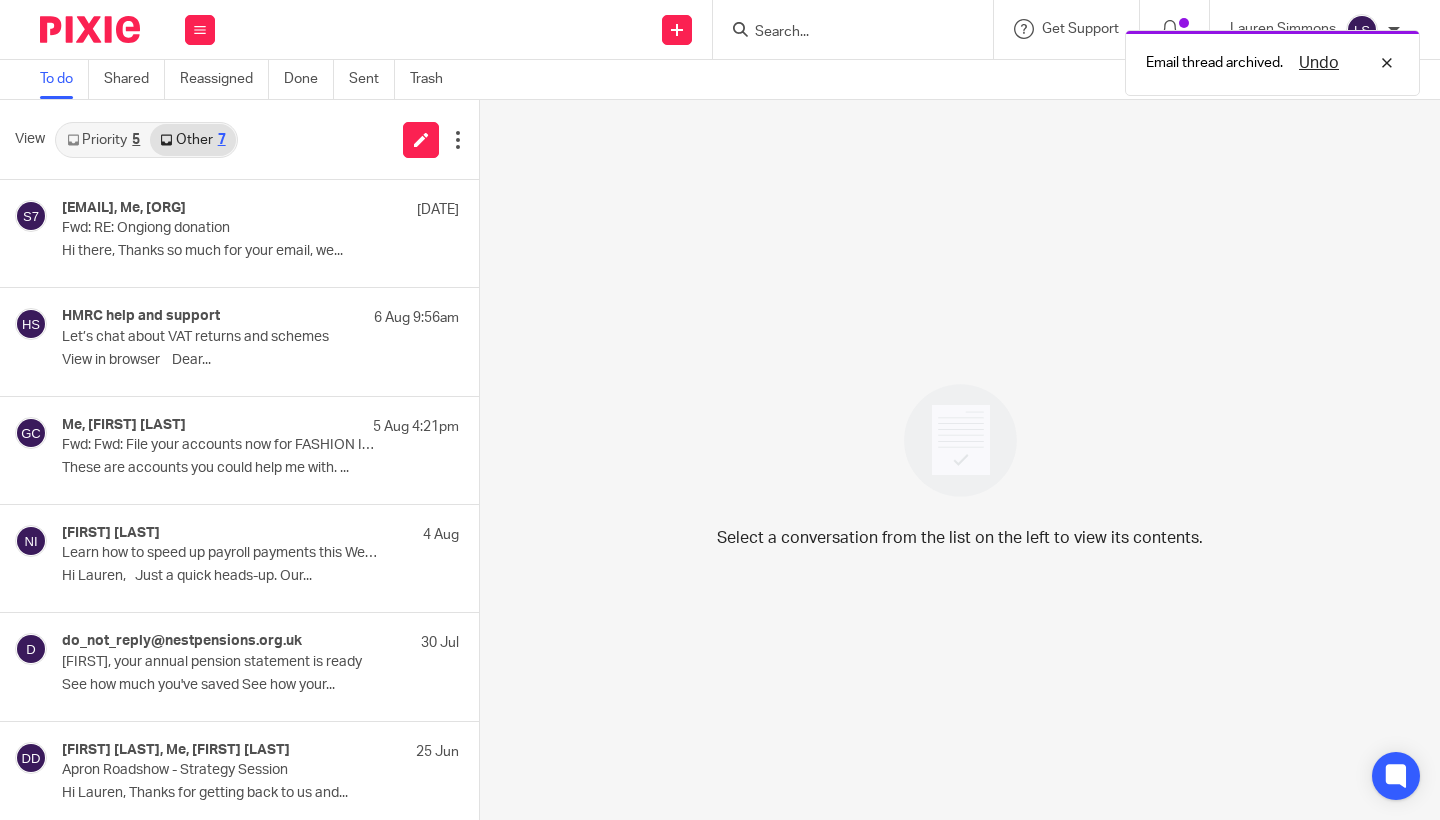 click on "Priority
5" at bounding box center (103, 140) 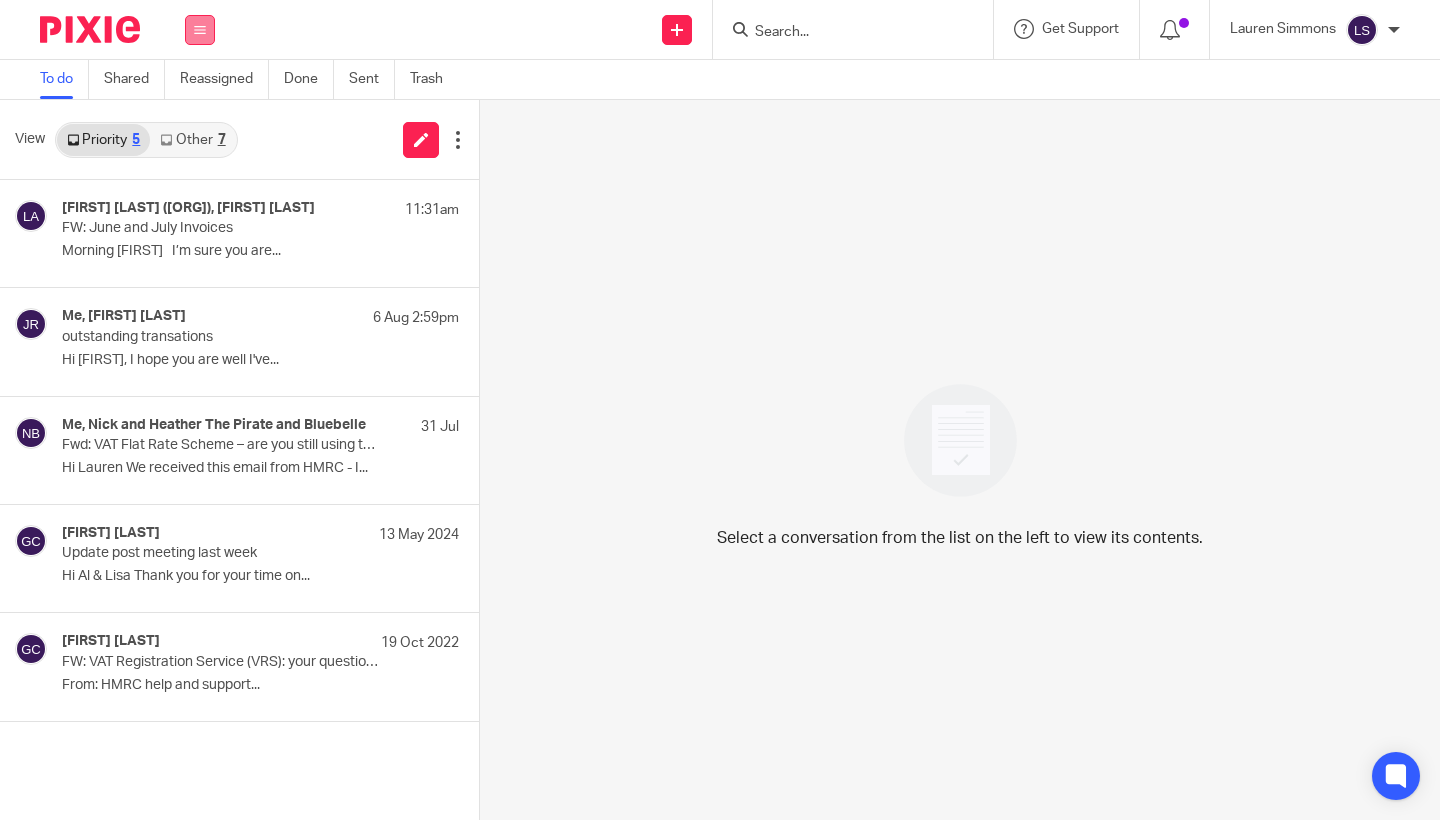 click at bounding box center (200, 30) 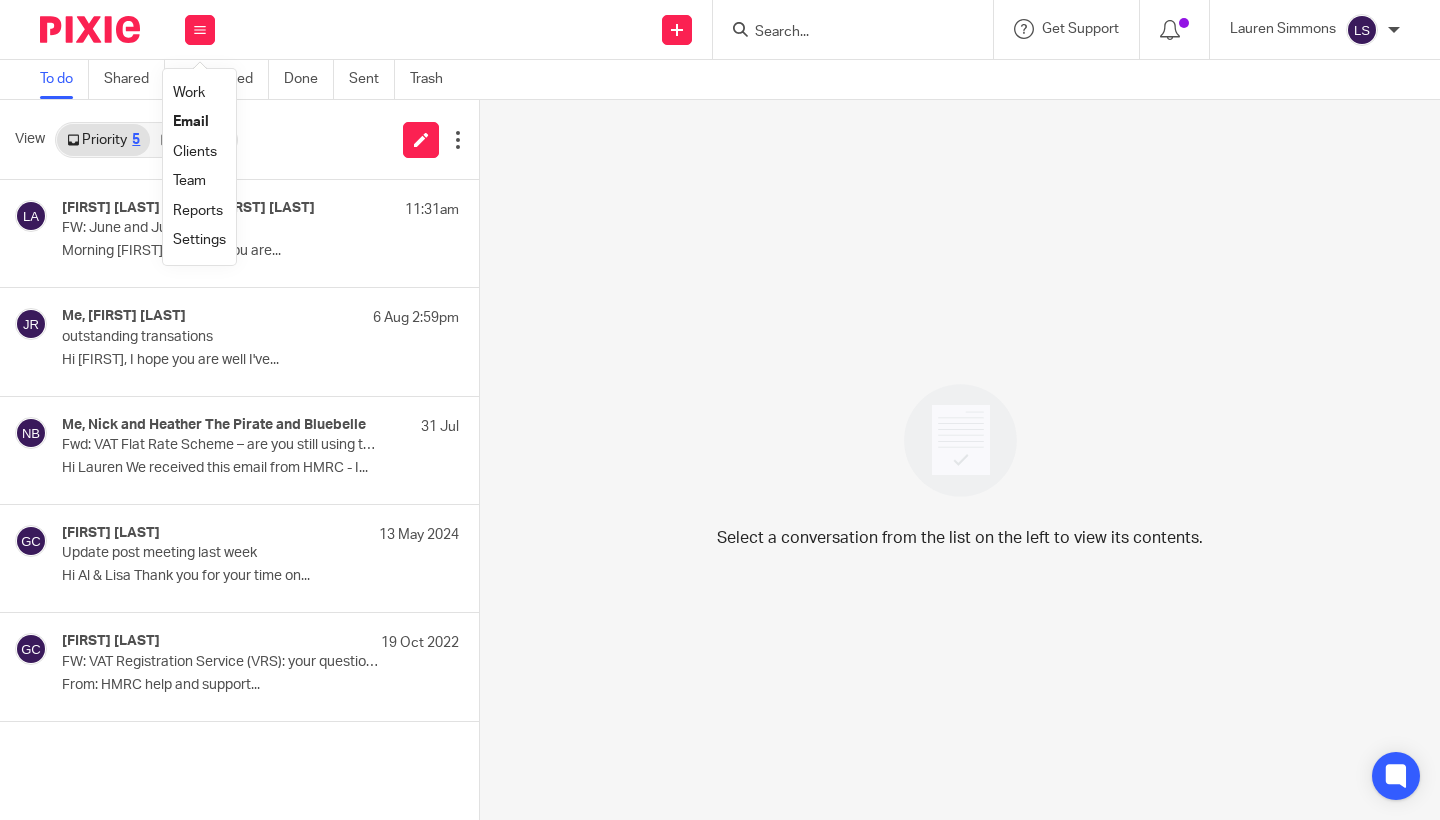 click on "Email" at bounding box center [191, 122] 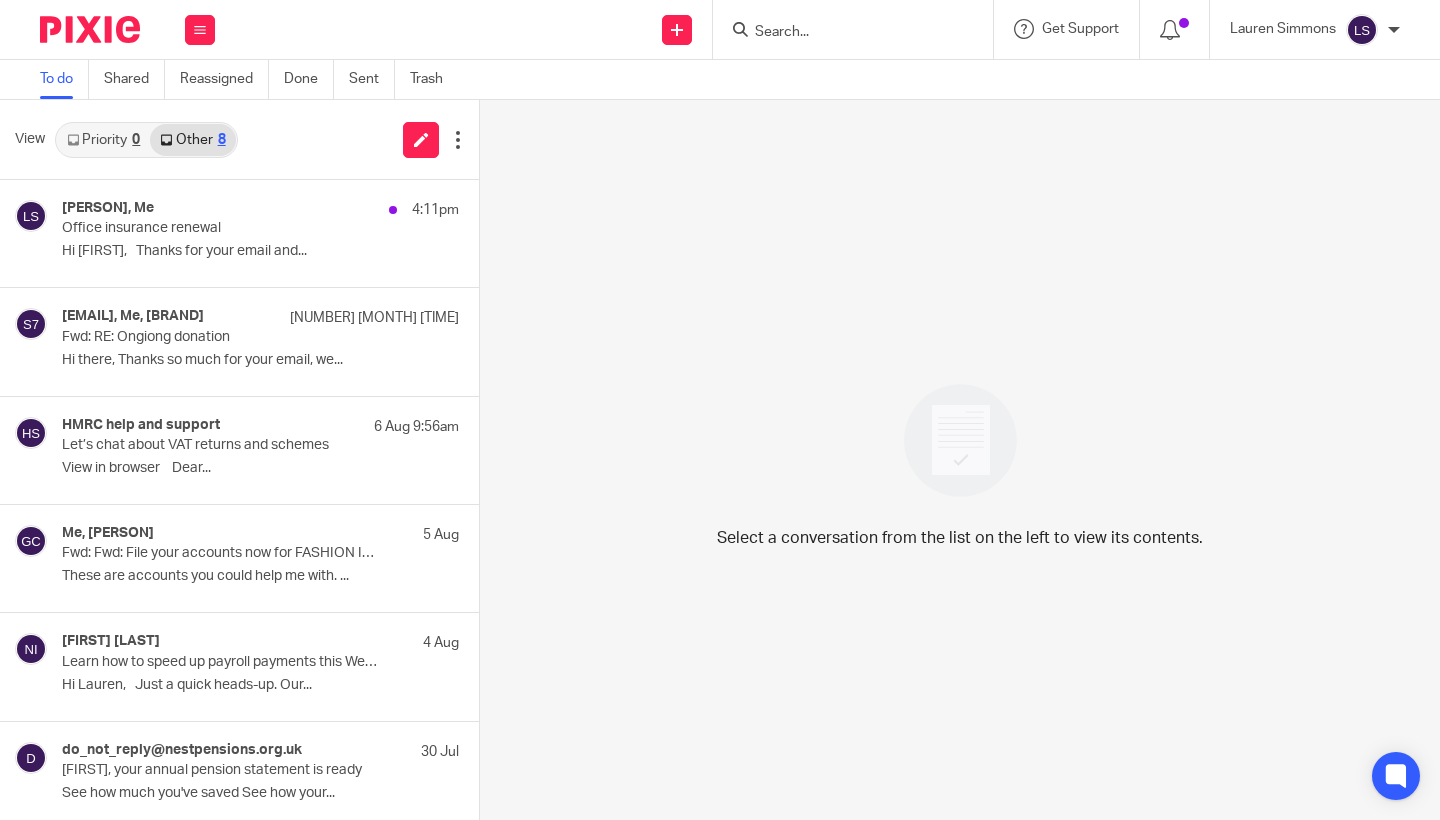 scroll, scrollTop: 0, scrollLeft: 0, axis: both 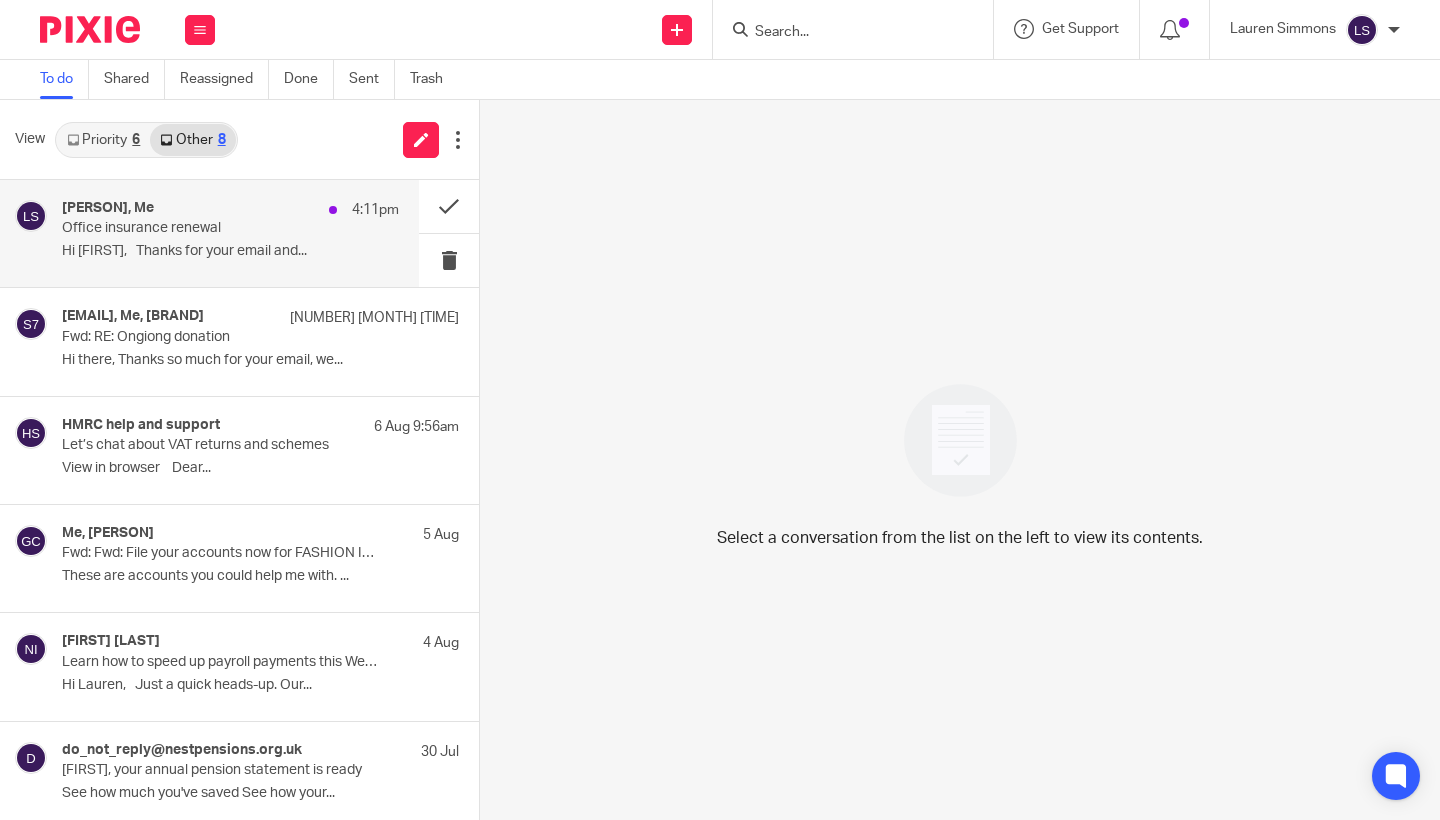 click on "Office insurance renewal" at bounding box center [197, 228] 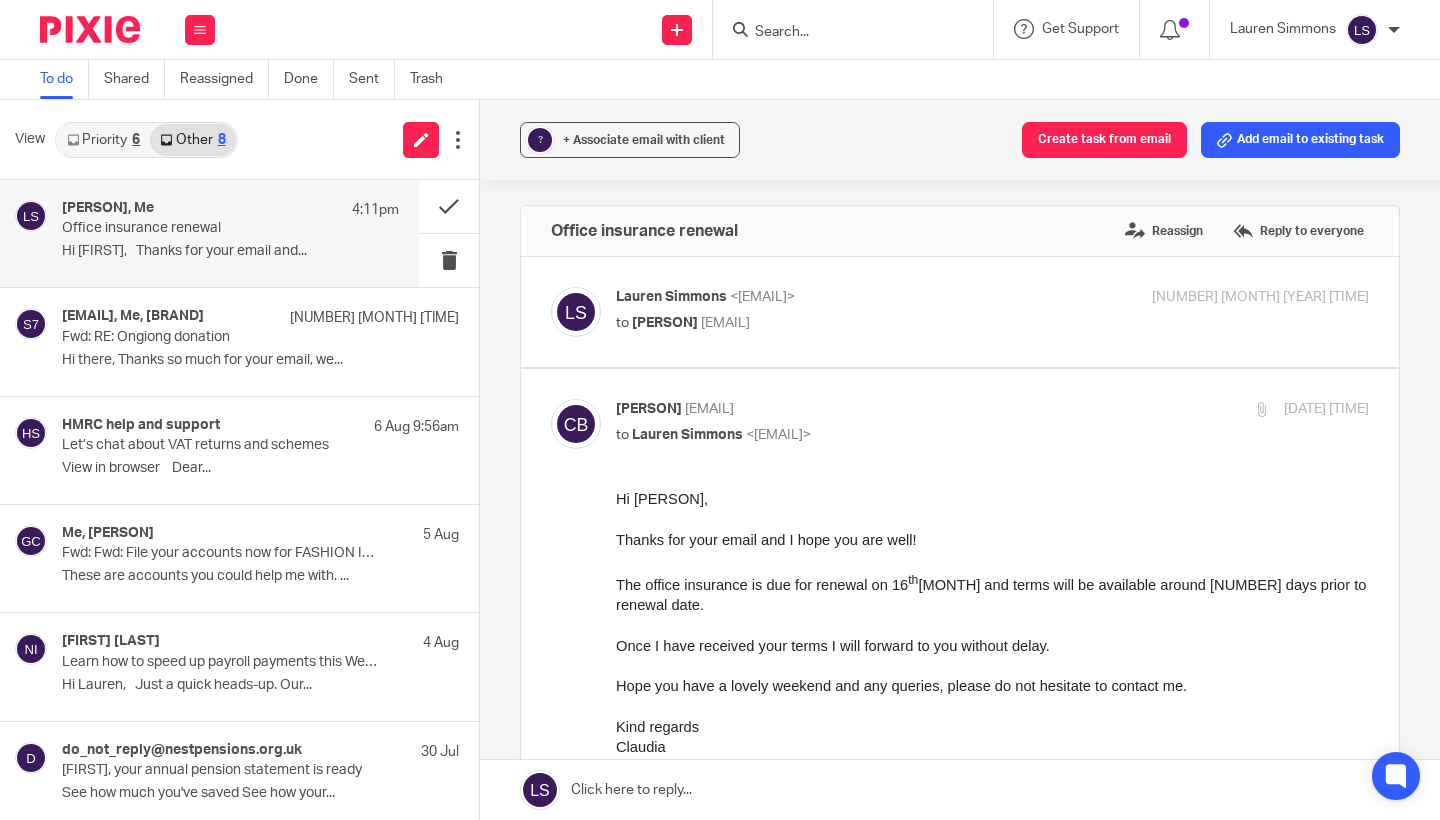 scroll, scrollTop: 0, scrollLeft: 0, axis: both 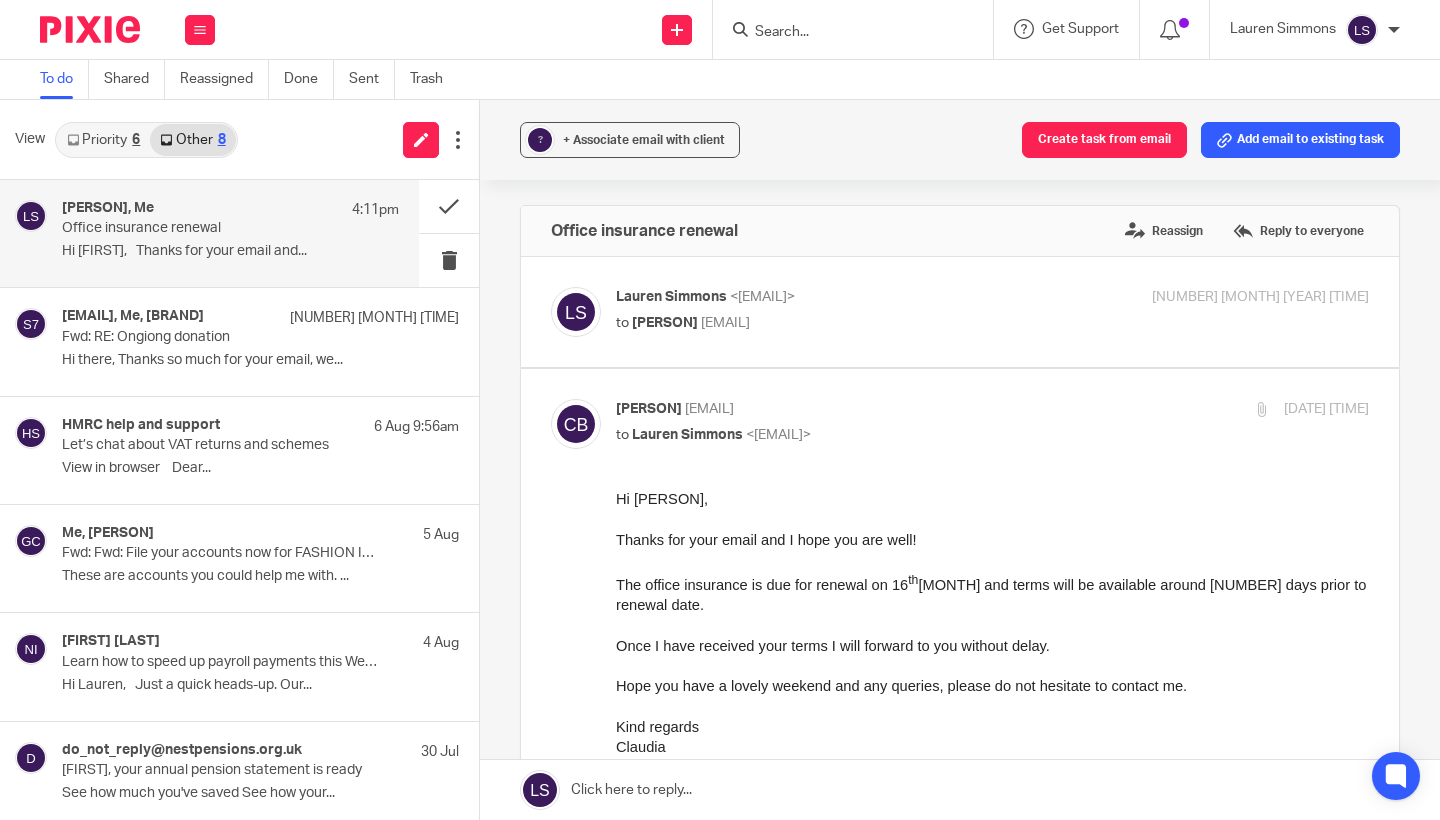 click on "Forward
Attachments
Save all attachments
0 .png       1 .png" at bounding box center (960, 1111) 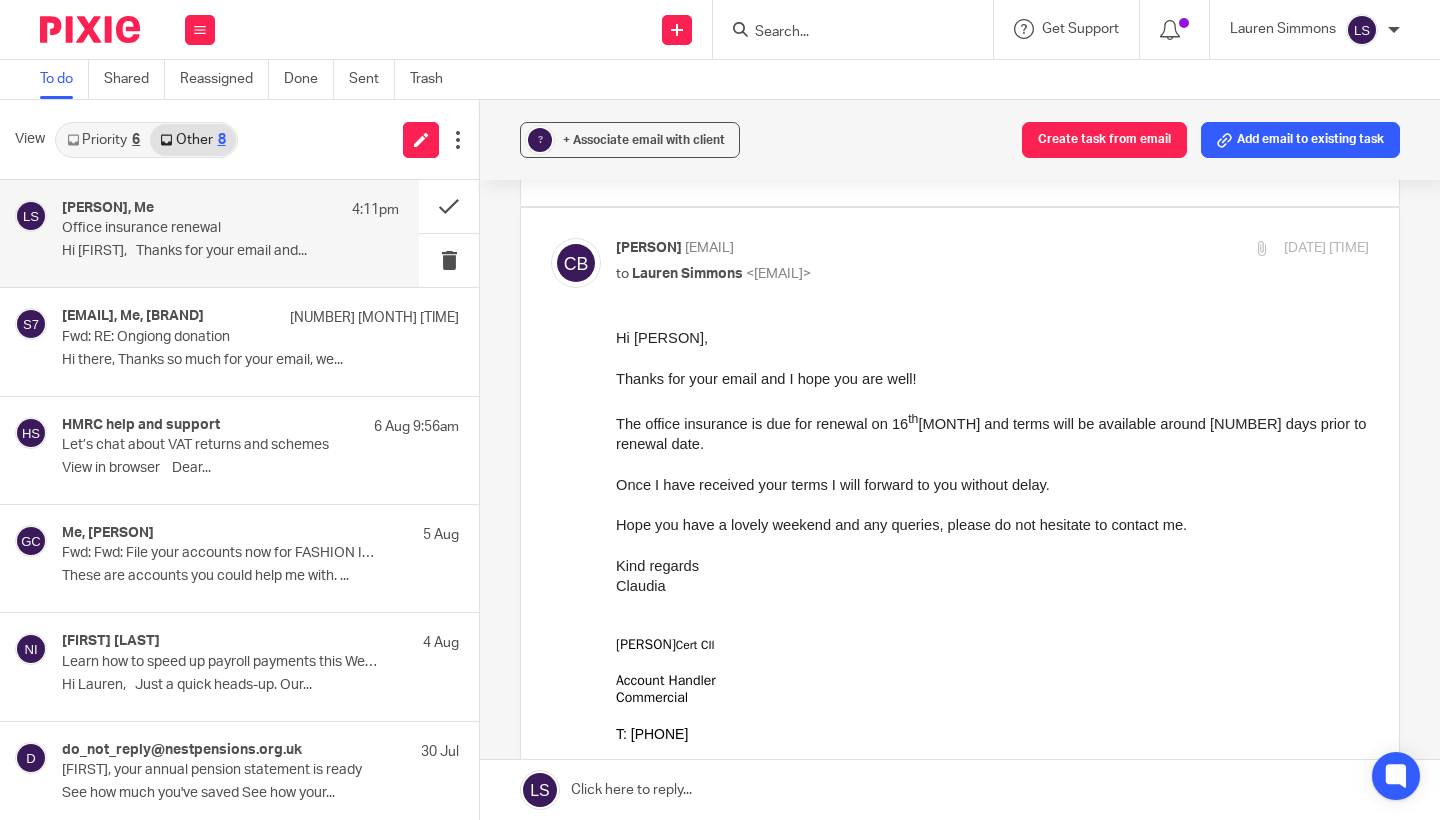 scroll, scrollTop: 163, scrollLeft: 0, axis: vertical 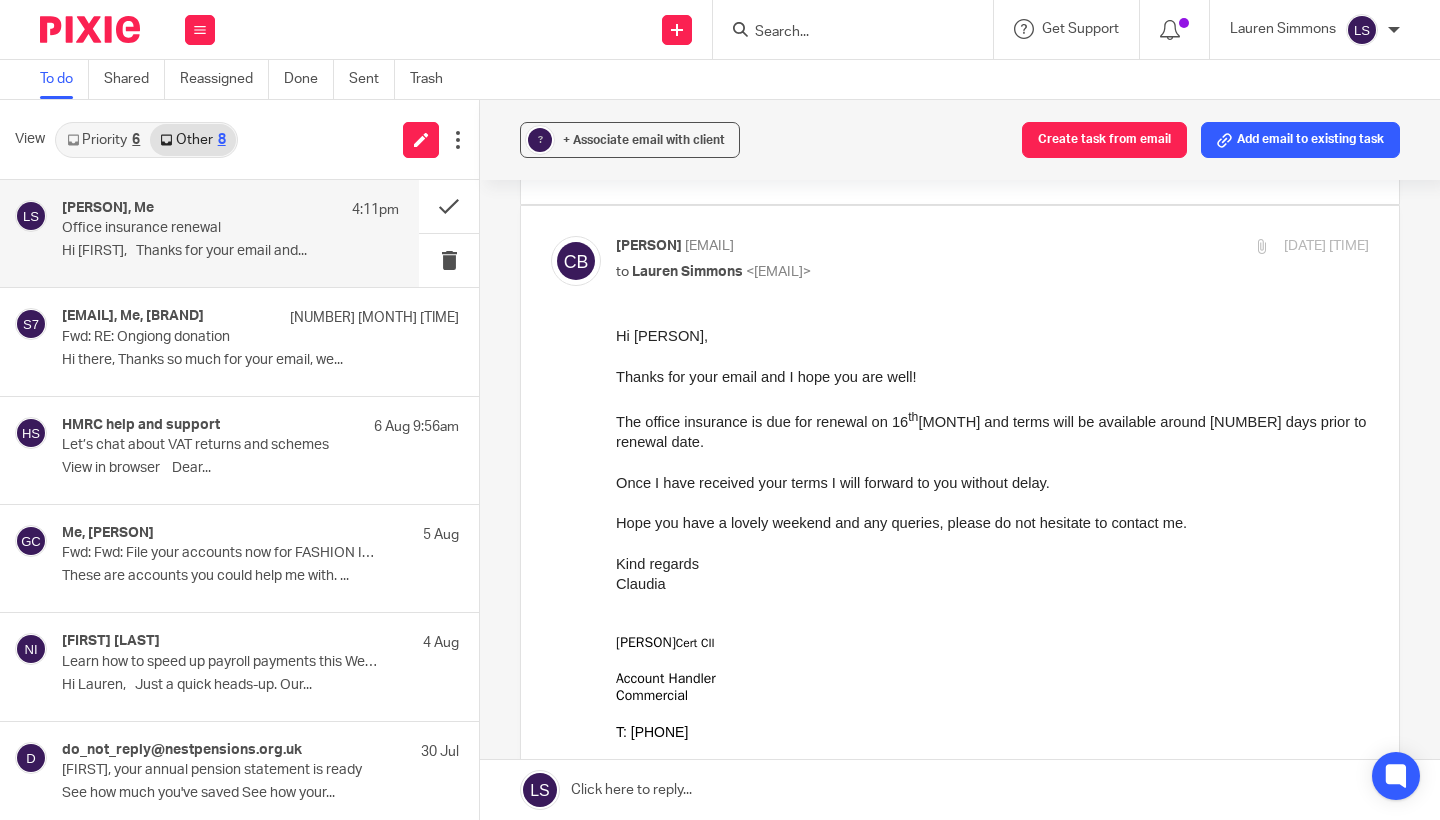 click at bounding box center [960, 903] 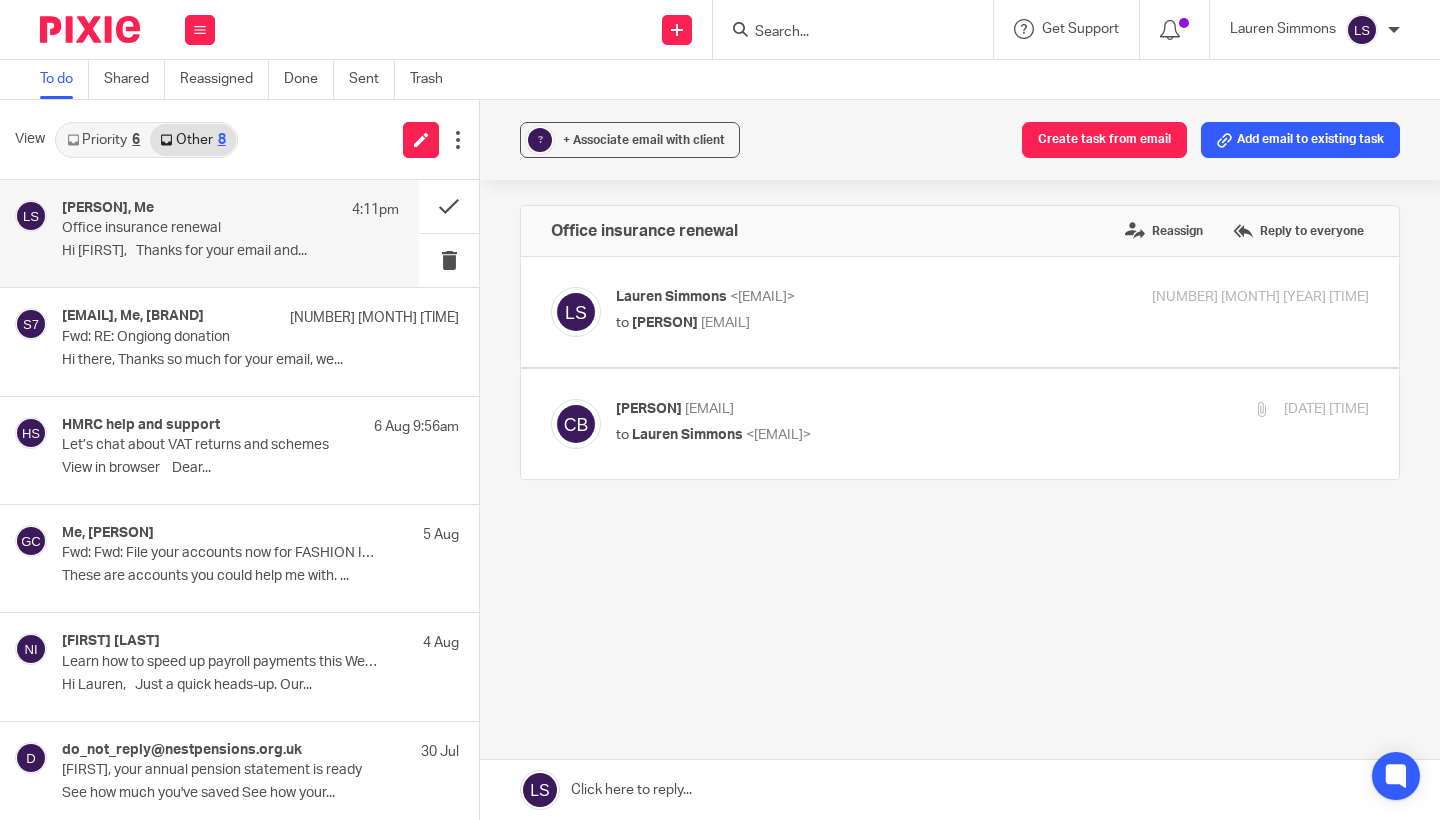 scroll, scrollTop: 0, scrollLeft: 0, axis: both 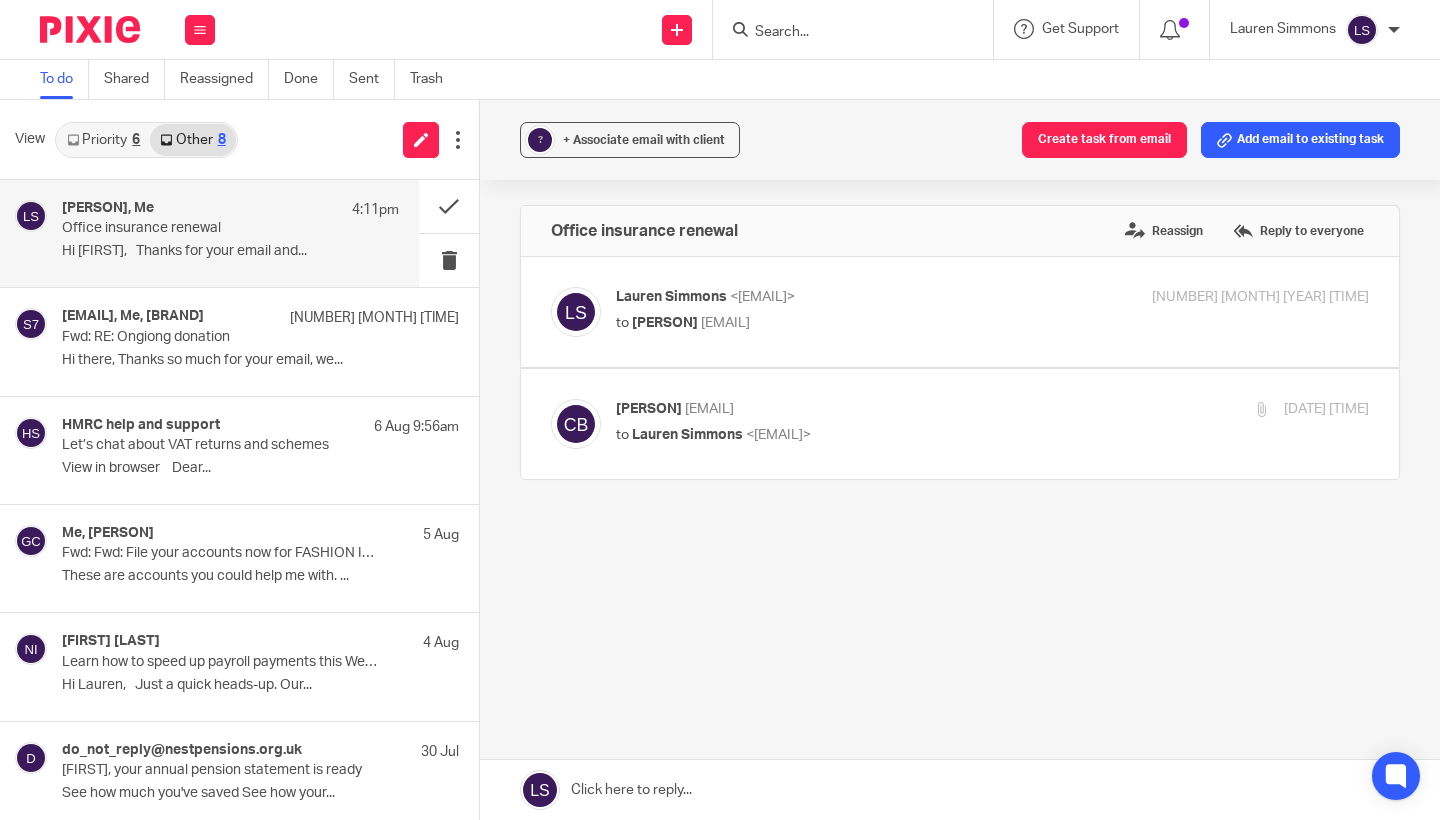 click at bounding box center (960, 790) 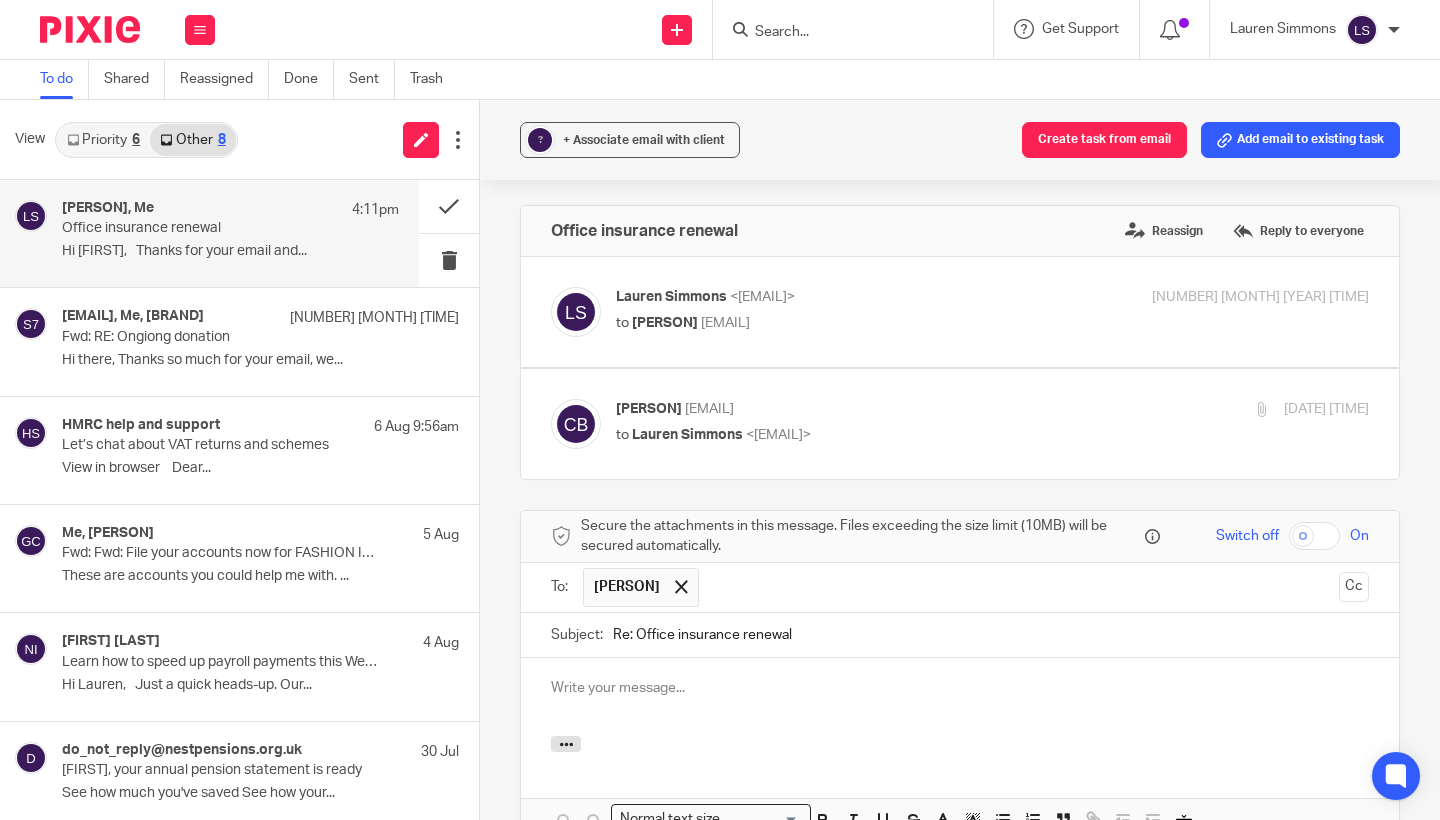 scroll, scrollTop: 276, scrollLeft: 0, axis: vertical 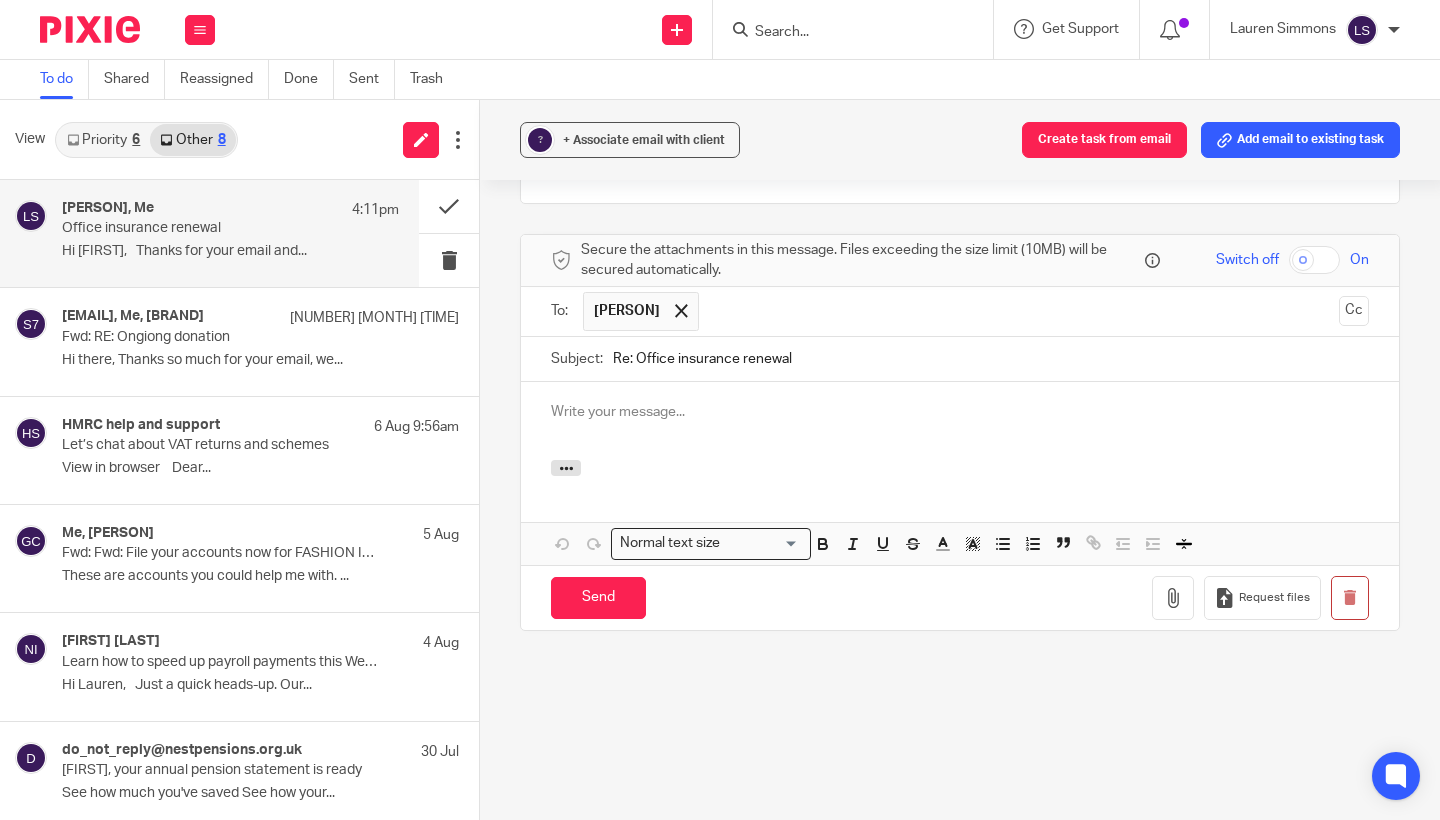 type 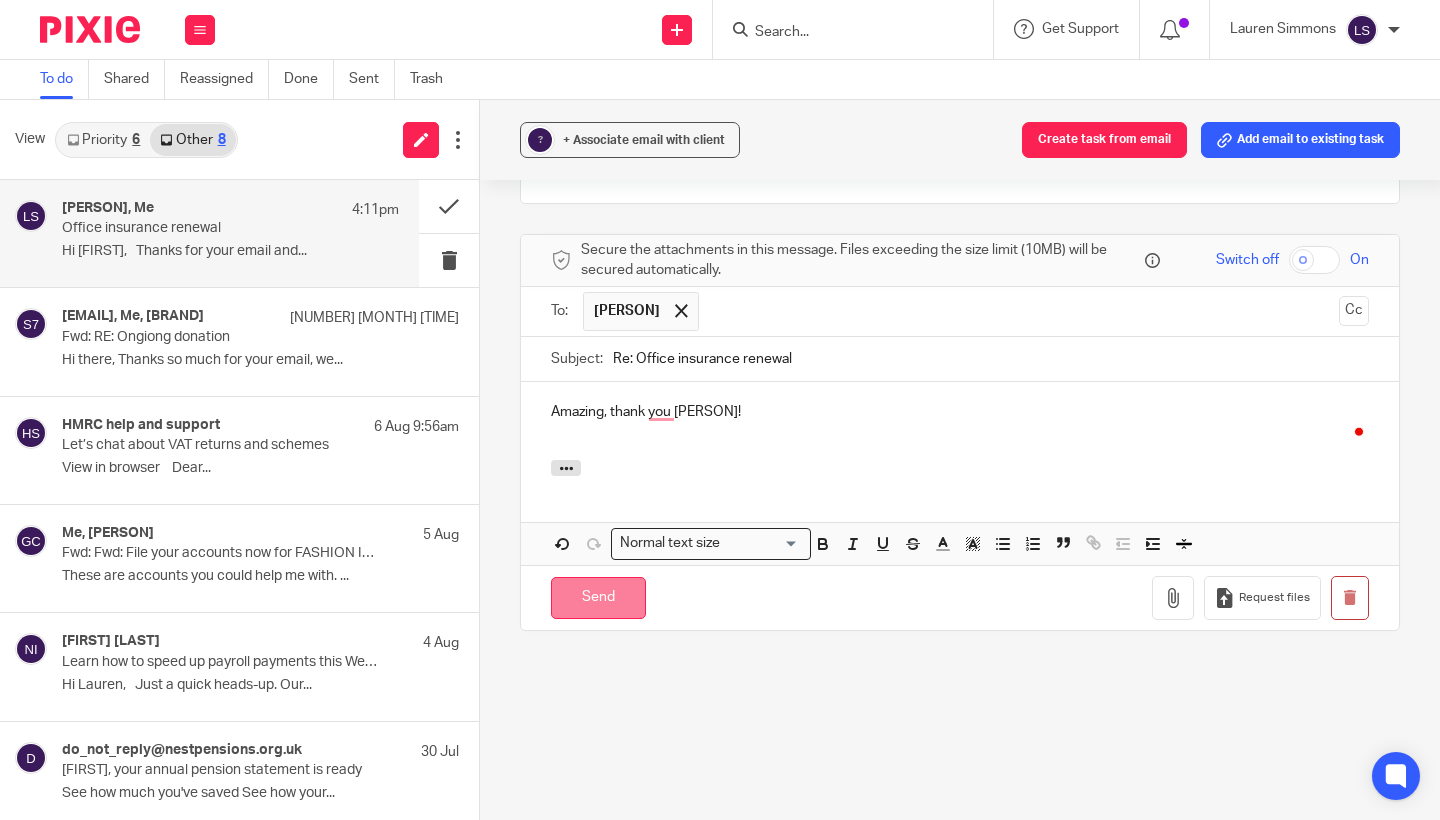 click on "Send" at bounding box center (598, 598) 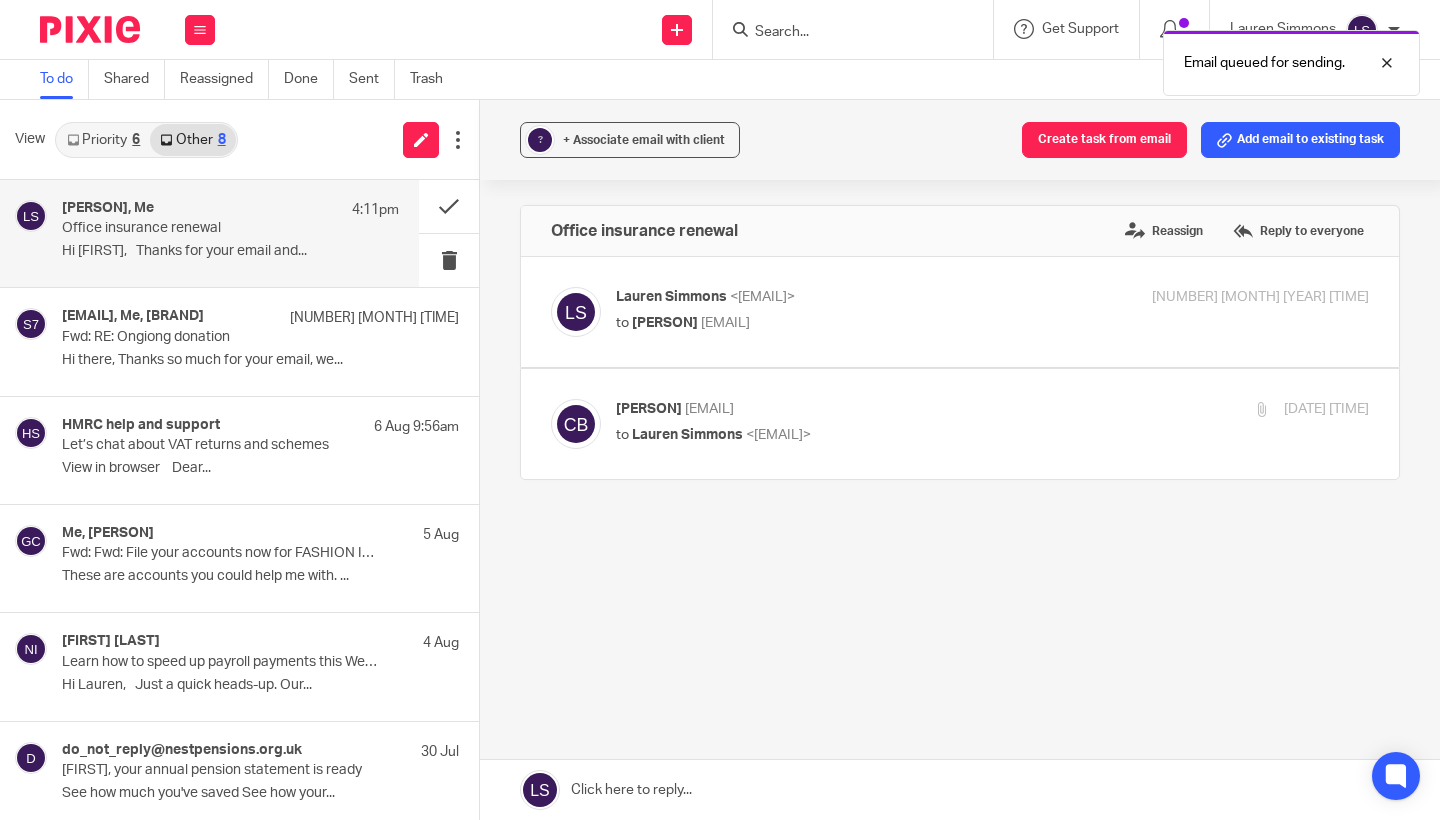 scroll, scrollTop: 0, scrollLeft: 0, axis: both 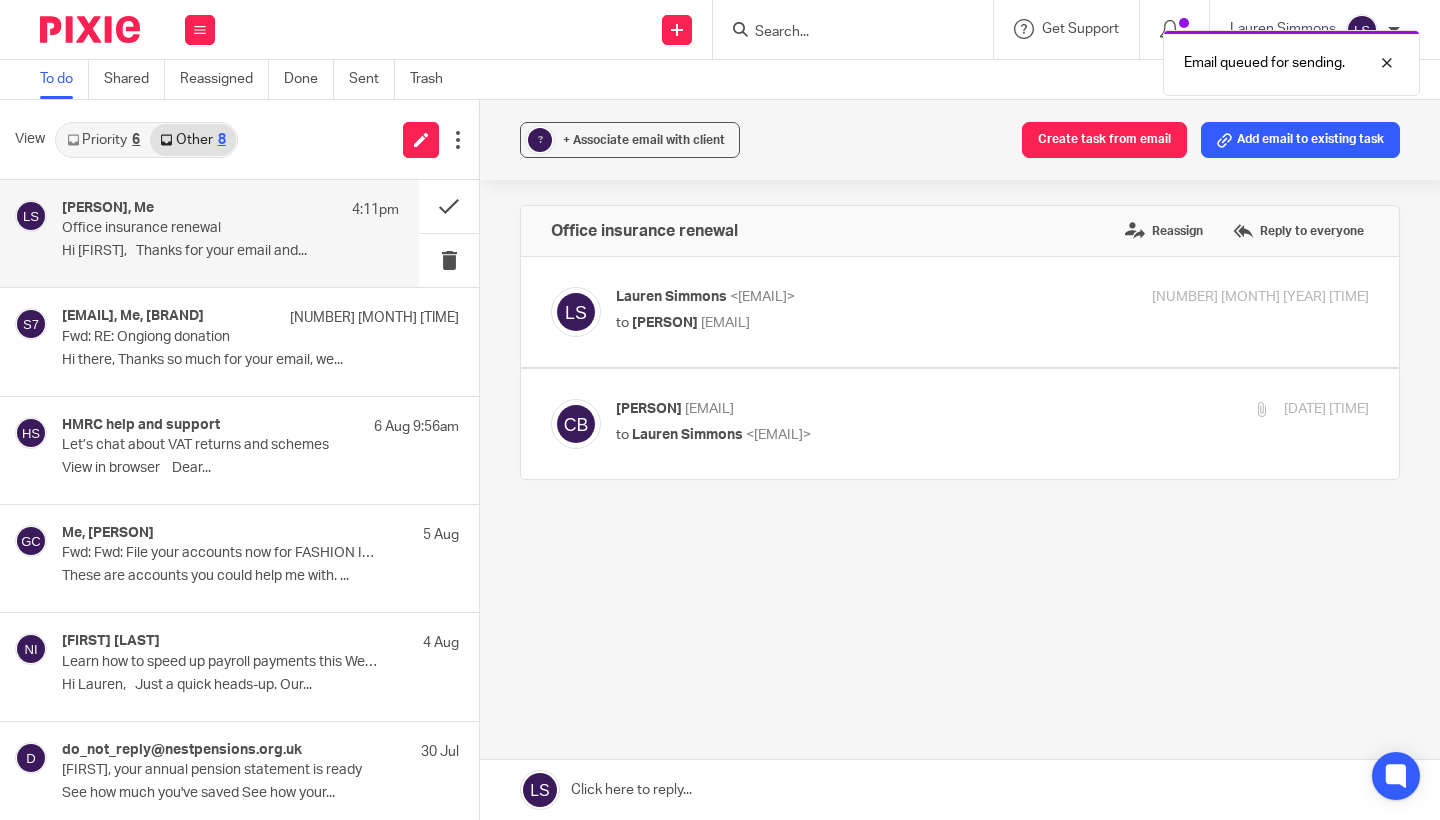 click on "Priority
6" at bounding box center (103, 140) 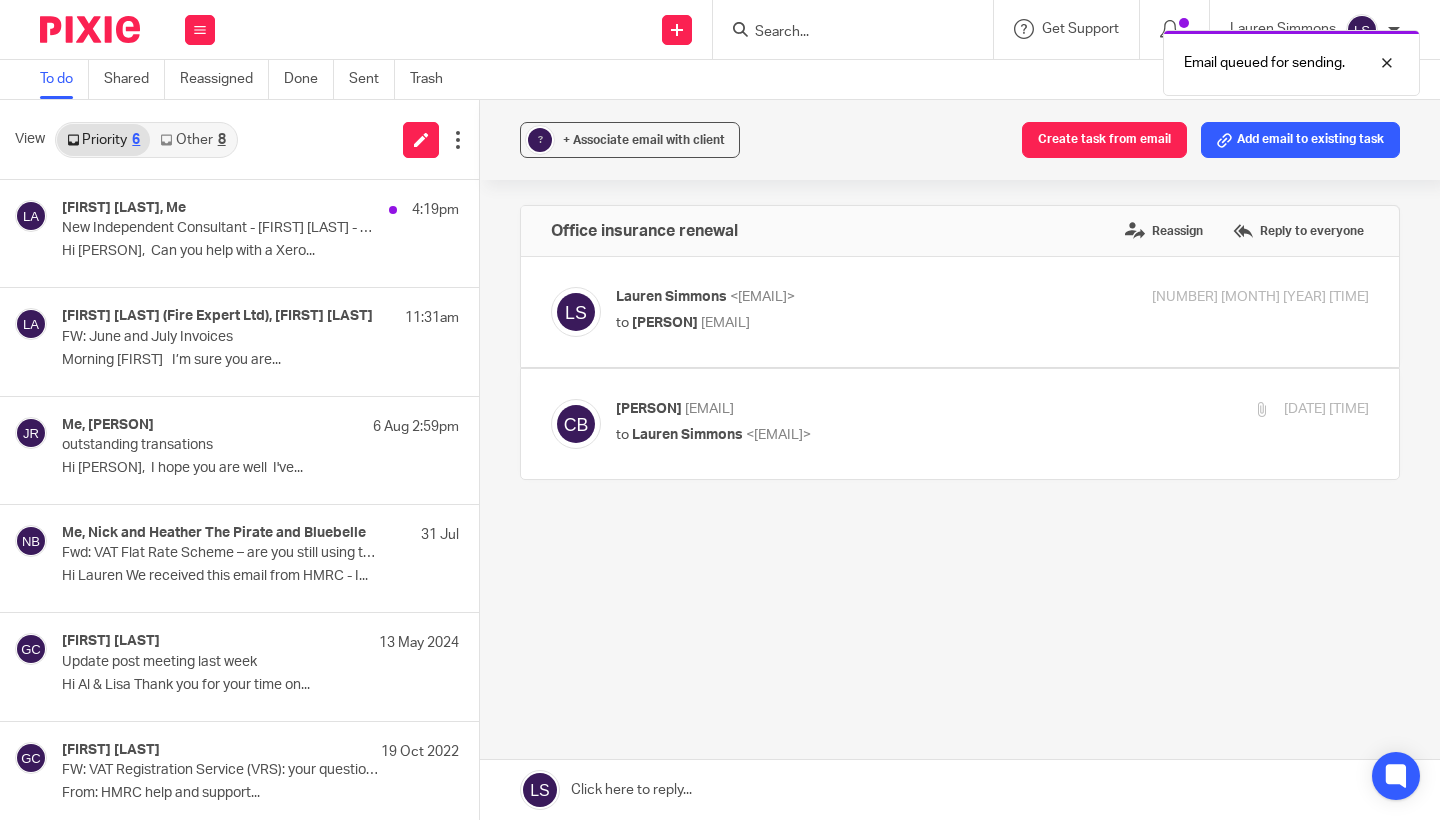 click on "Other
8" at bounding box center (192, 140) 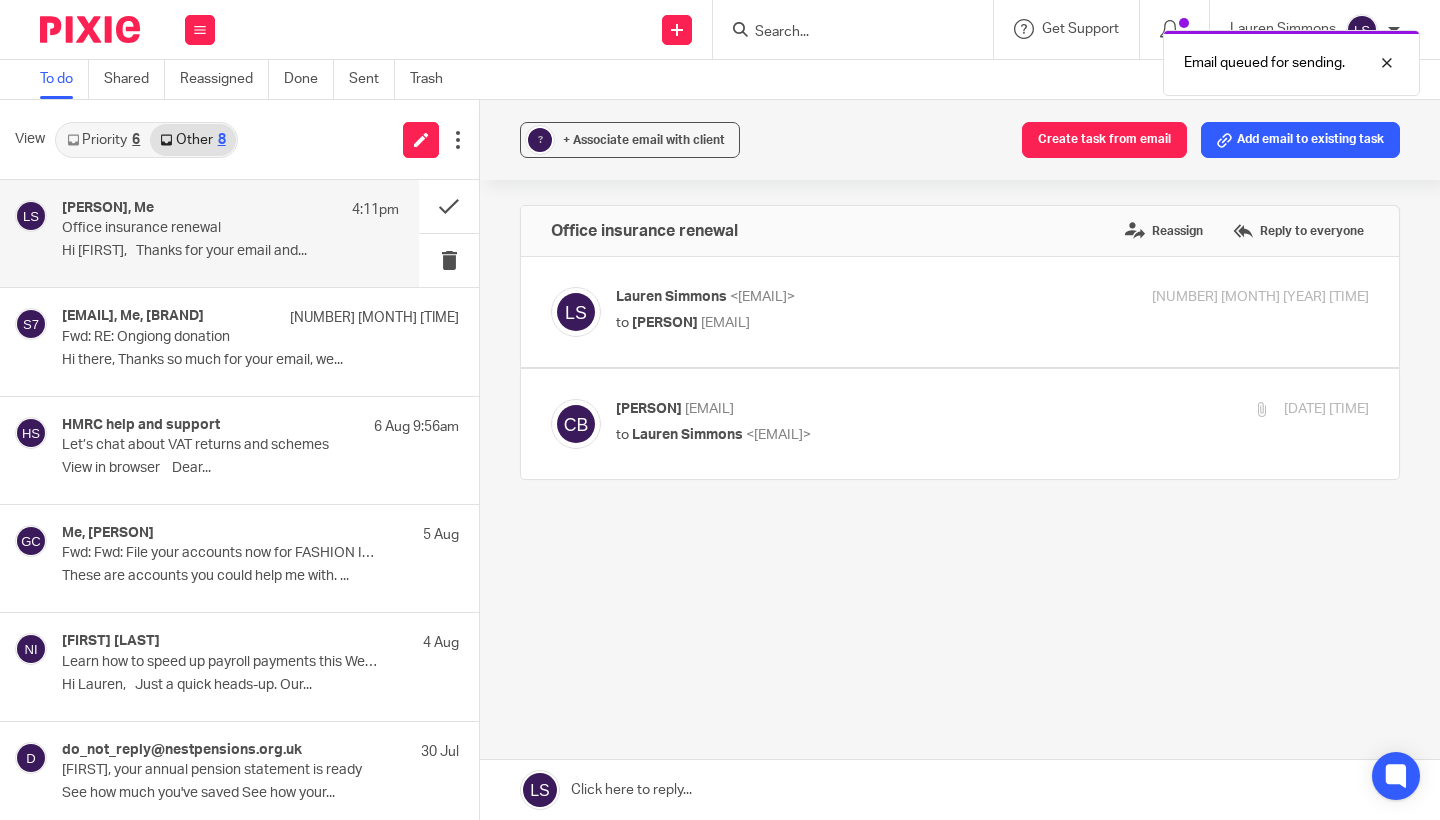 click on "Priority
6" at bounding box center [103, 140] 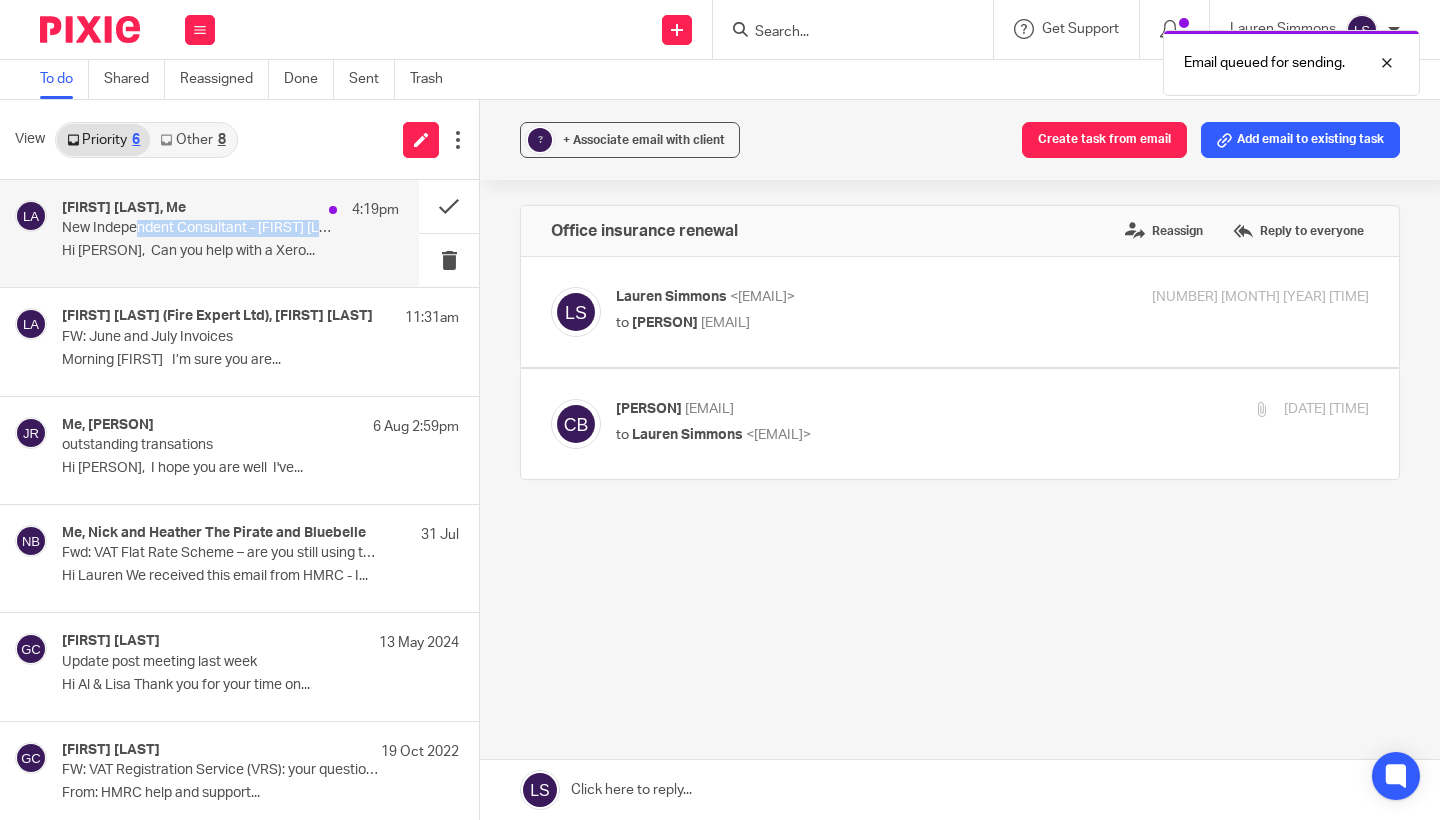 click on "Lisa Anderson, Me
4:19pm   New Independent Consultant - Jason Burgoyne - Xero Account   Hi Lauren,      Can you help with a Xero..." at bounding box center [230, 233] 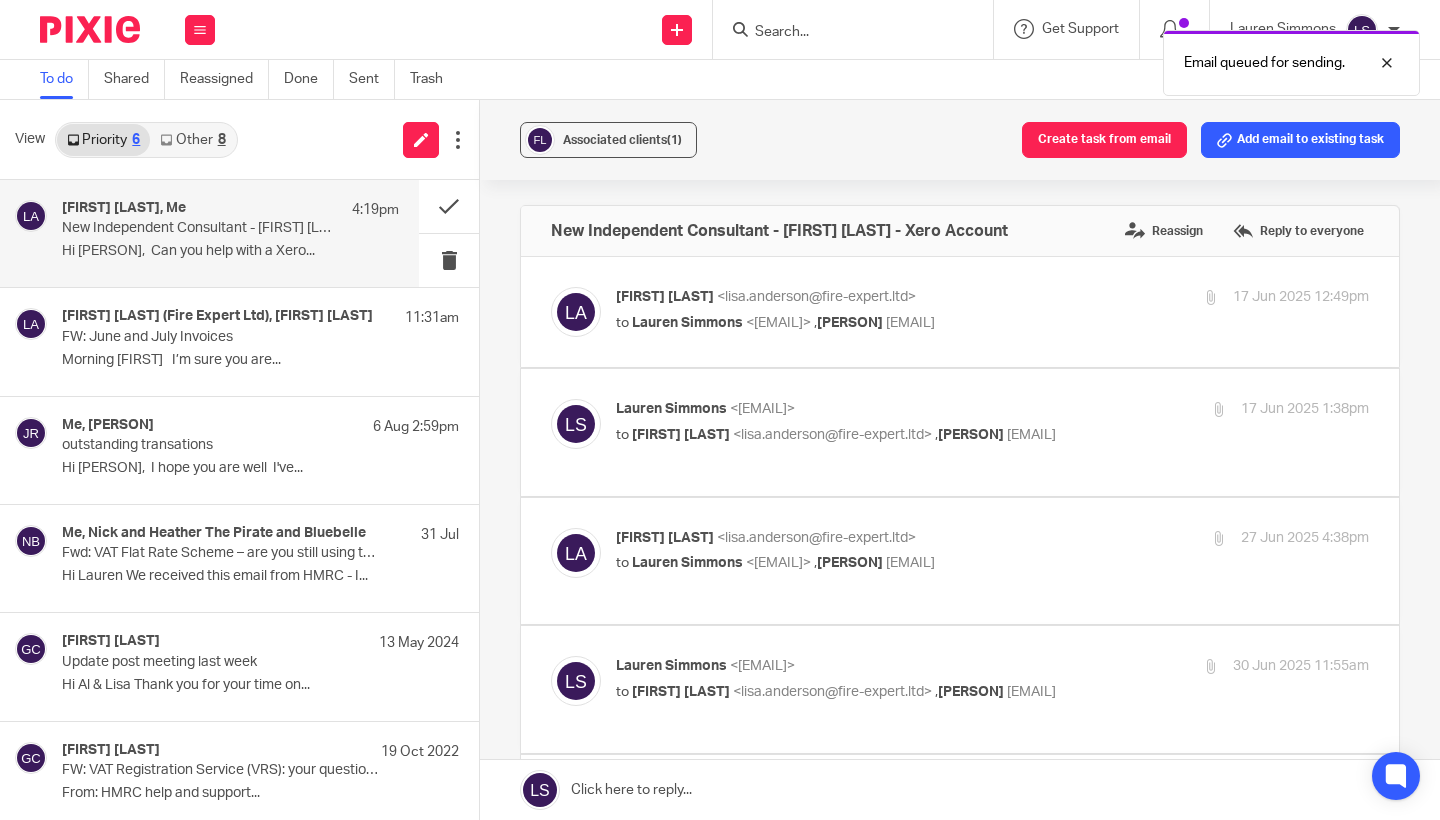 click on "Associated clients  (1)
Create task from email
Add email to existing task
New Independent Consultant - Jason Burgoyne - Xero Account
Reassign
Reply to everyone
Lisa Anderson
<lisa.anderson@fire-expert.ltd>   to
Lauren Simmons
<lauren@fearlessfinancials.co.uk>   ,
Al Brown
<al.brown@fire-expert.ltd>       17 Jun 2025 12:49pm
Forward
Attachments       image001 .png
Lauren Simmons
<lauren@fearlessfinancials.co.uk>   to
Lisa Anderson
<lisa.anderson@fire-expert.ltd>   ,
Al Brown
<al.brown@fire-expert.ltd>" at bounding box center [960, 460] 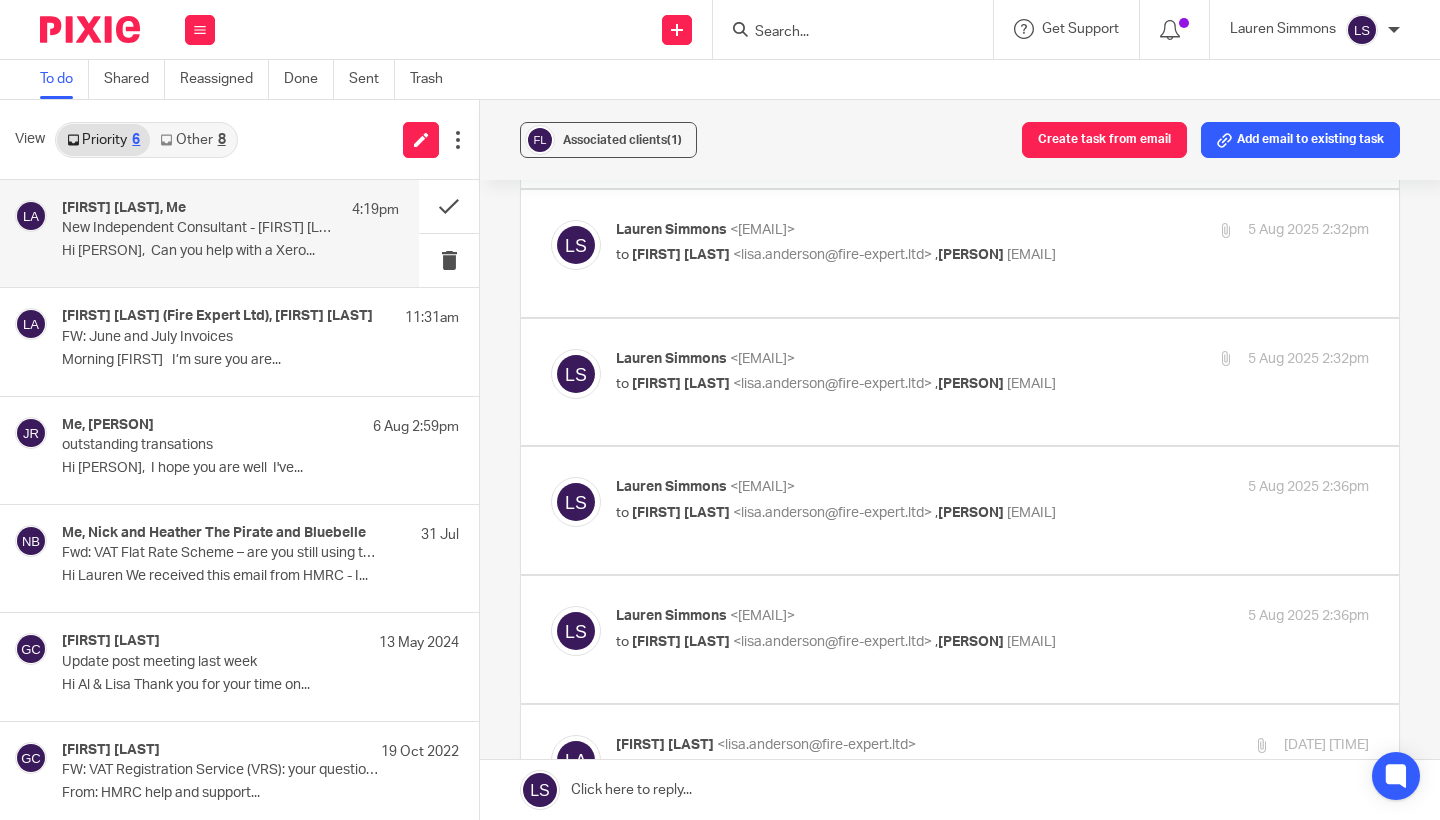 scroll, scrollTop: 0, scrollLeft: 0, axis: both 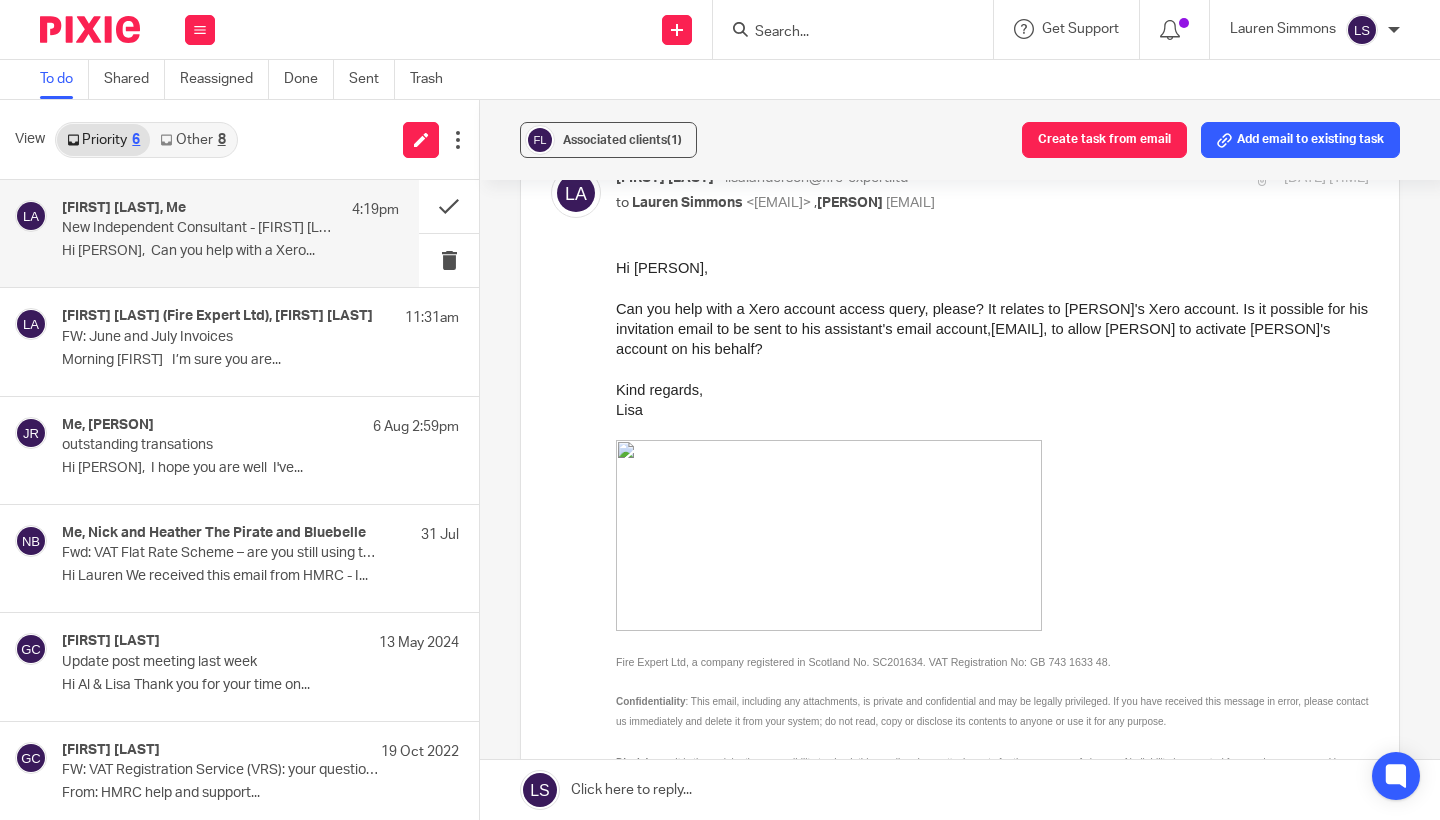 drag, startPoint x: 1038, startPoint y: 327, endPoint x: 1165, endPoint y: 330, distance: 127.03543 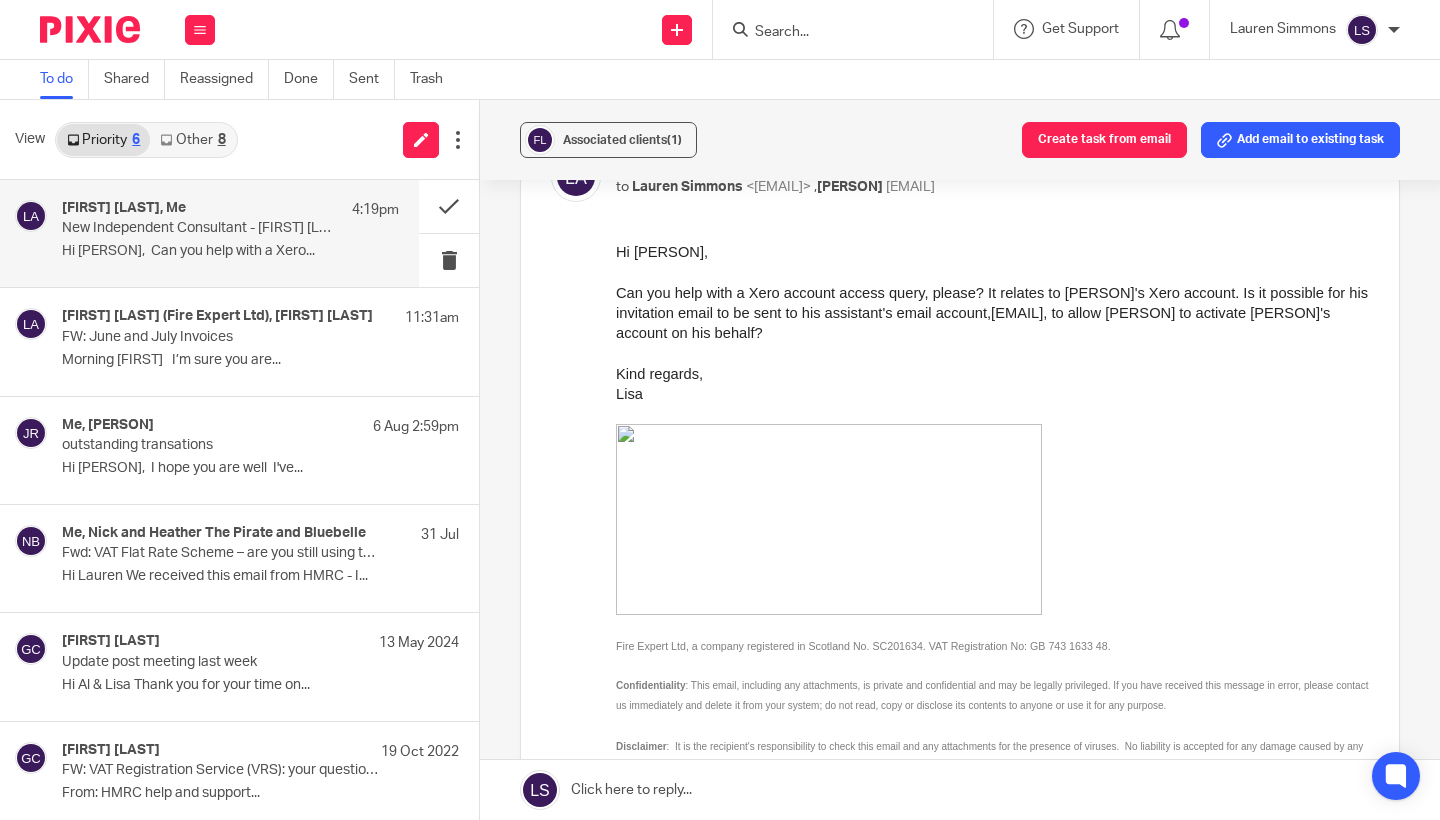 scroll, scrollTop: 2017, scrollLeft: 0, axis: vertical 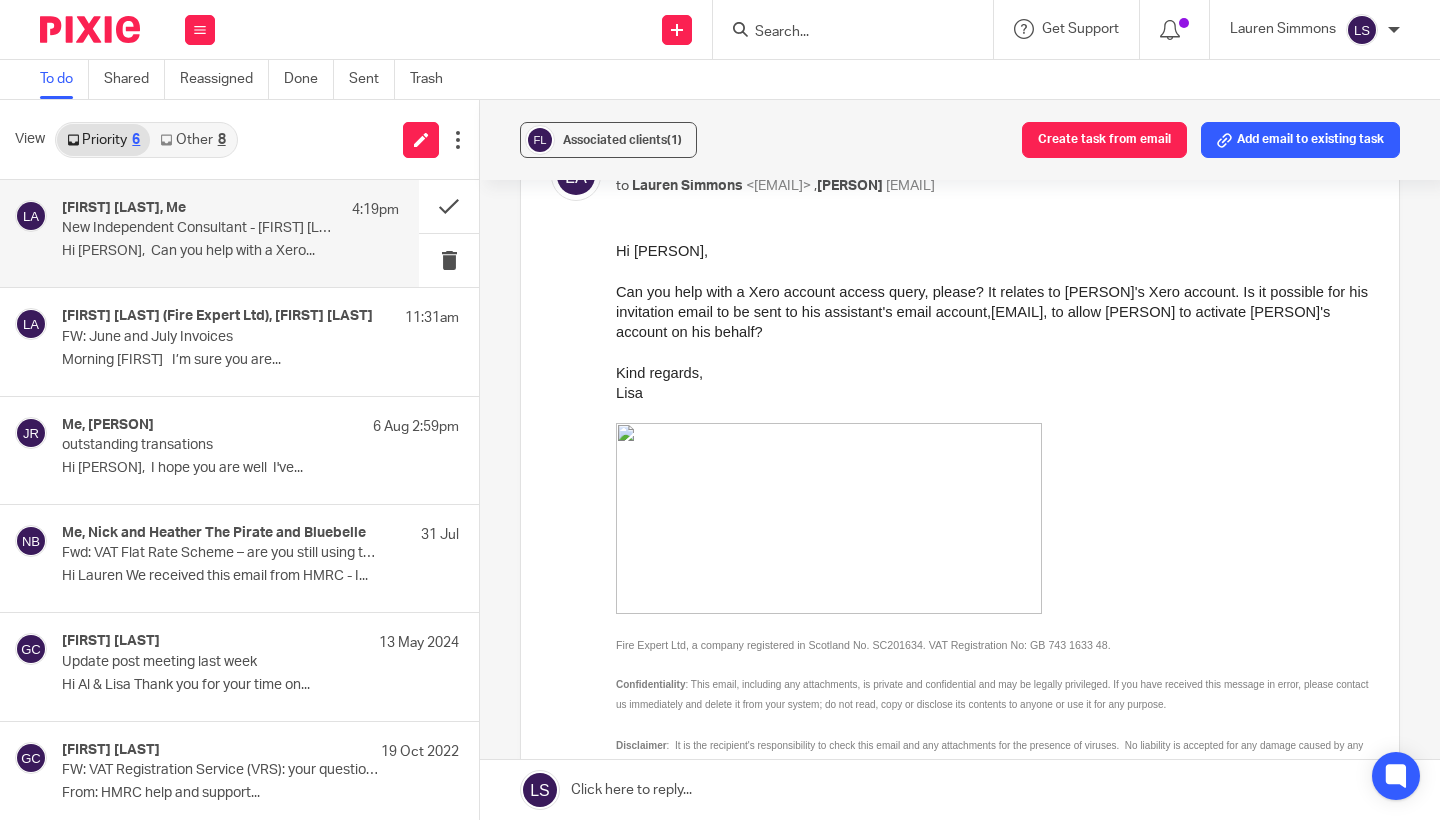 click at bounding box center (992, 351) 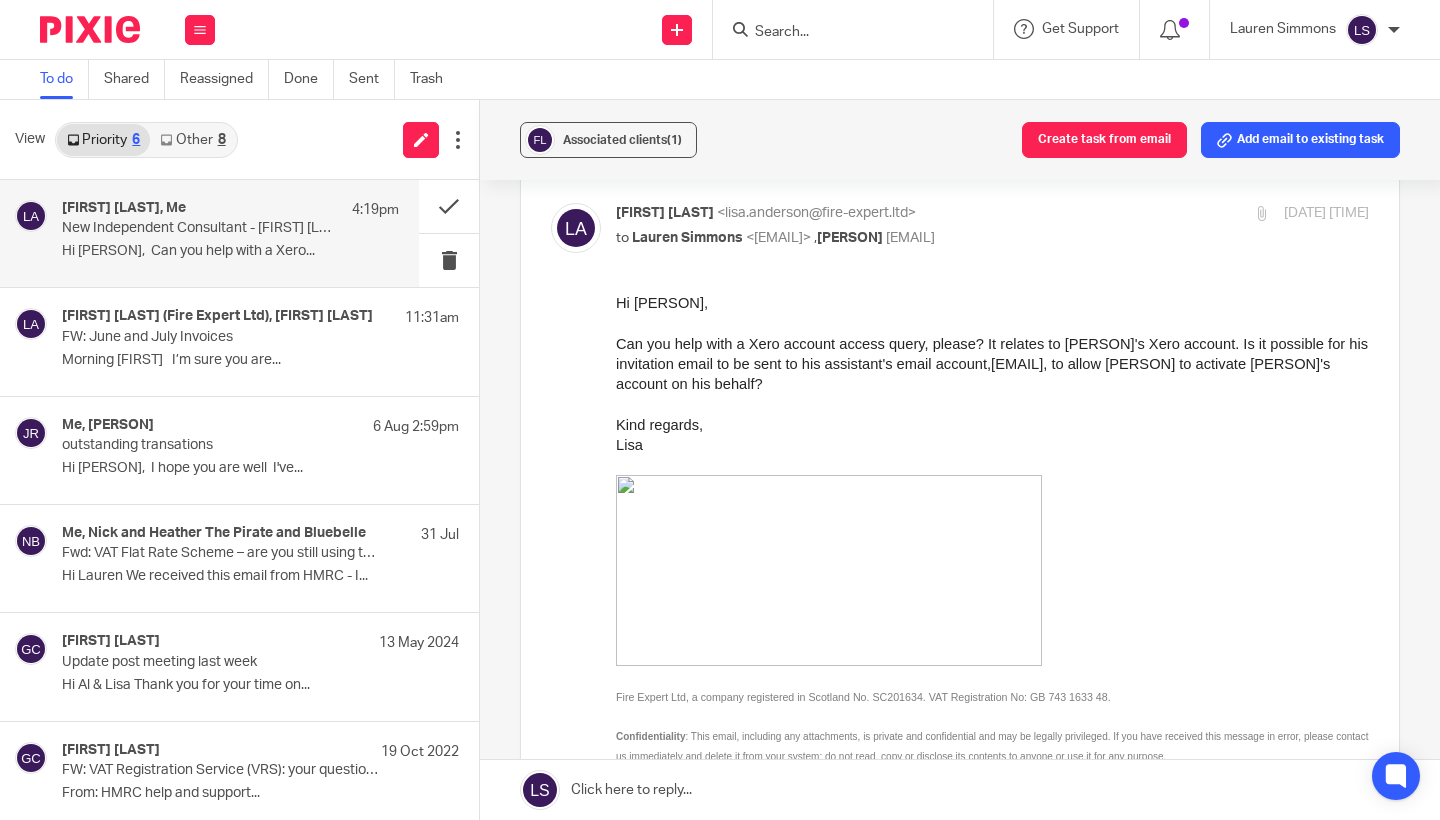 click on "to
Lauren Simmons
<lauren@fearlessfinancials.co.uk>   ,
Al Brown
<al.brown@fire-expert.ltd>" at bounding box center (867, 238) 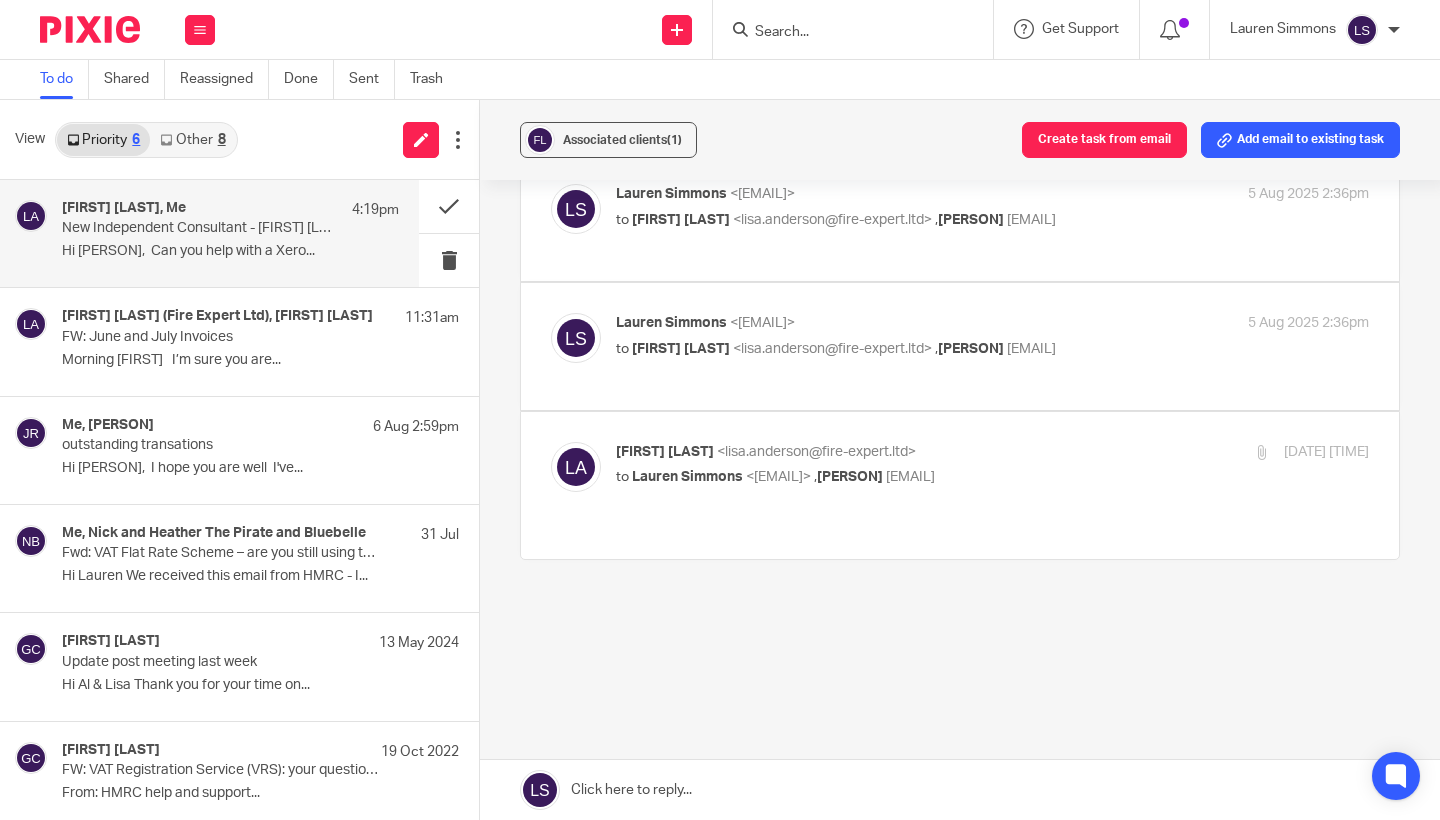scroll, scrollTop: 1728, scrollLeft: 0, axis: vertical 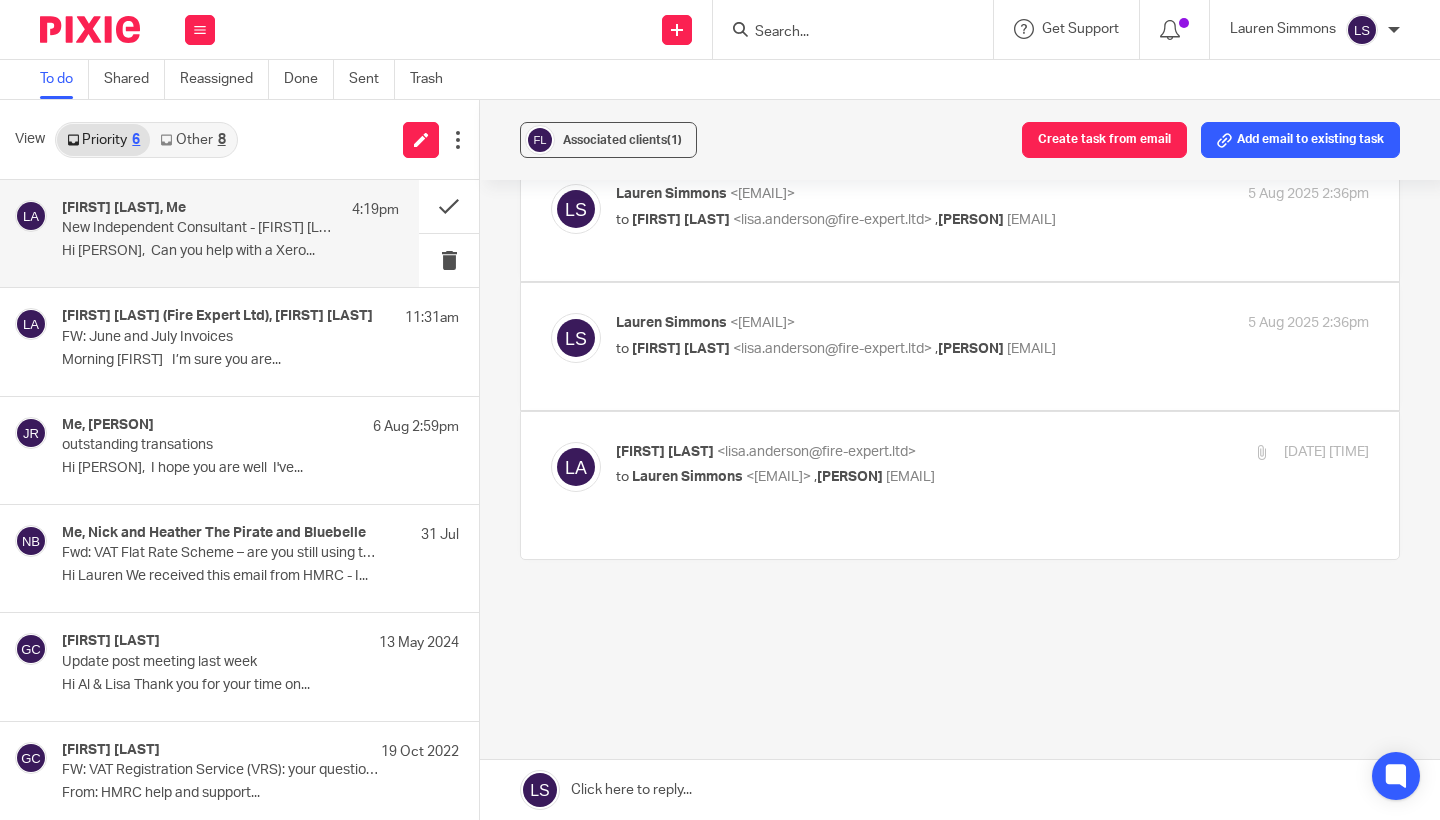 click at bounding box center [960, 790] 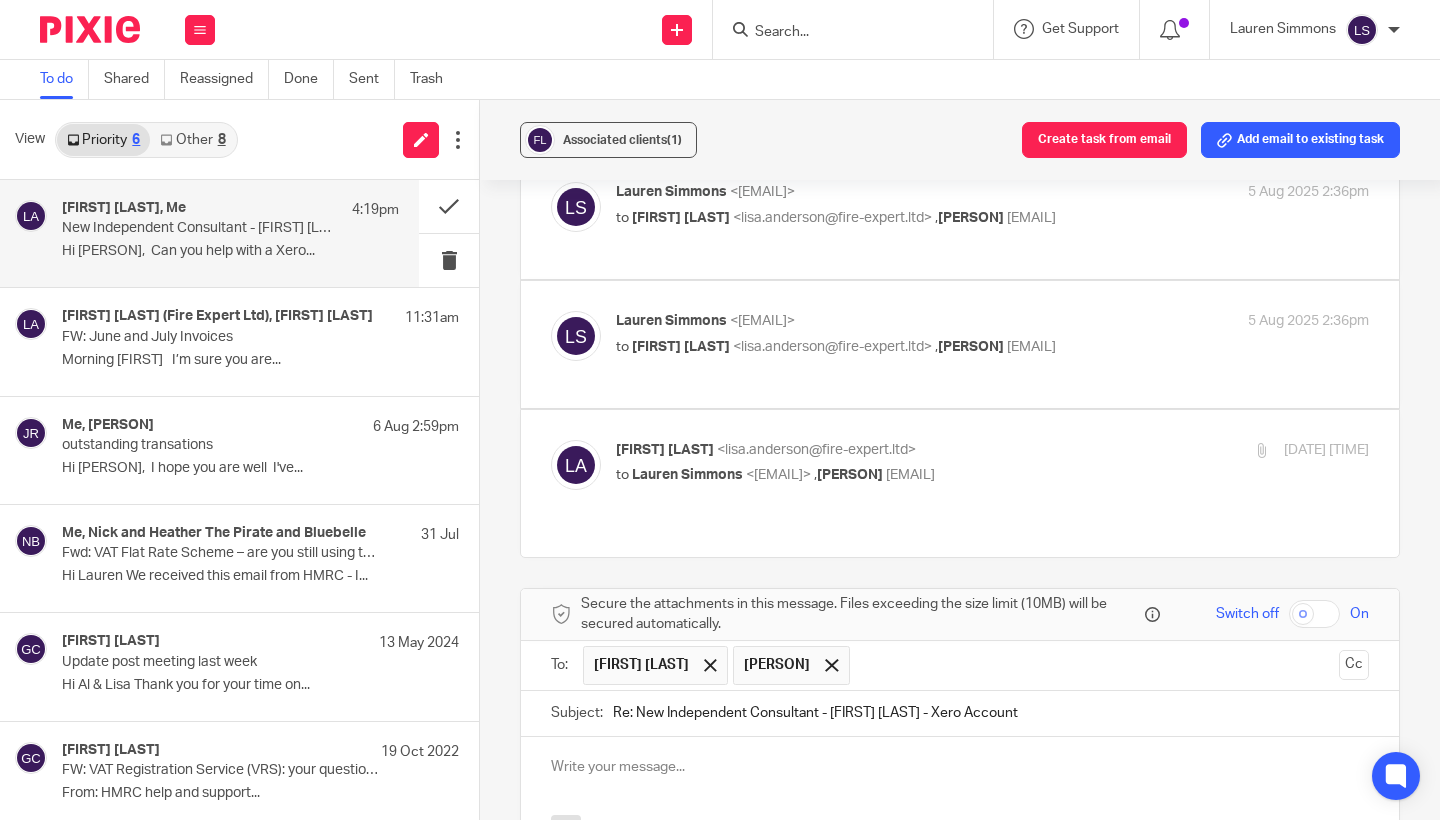 scroll, scrollTop: 2054, scrollLeft: 0, axis: vertical 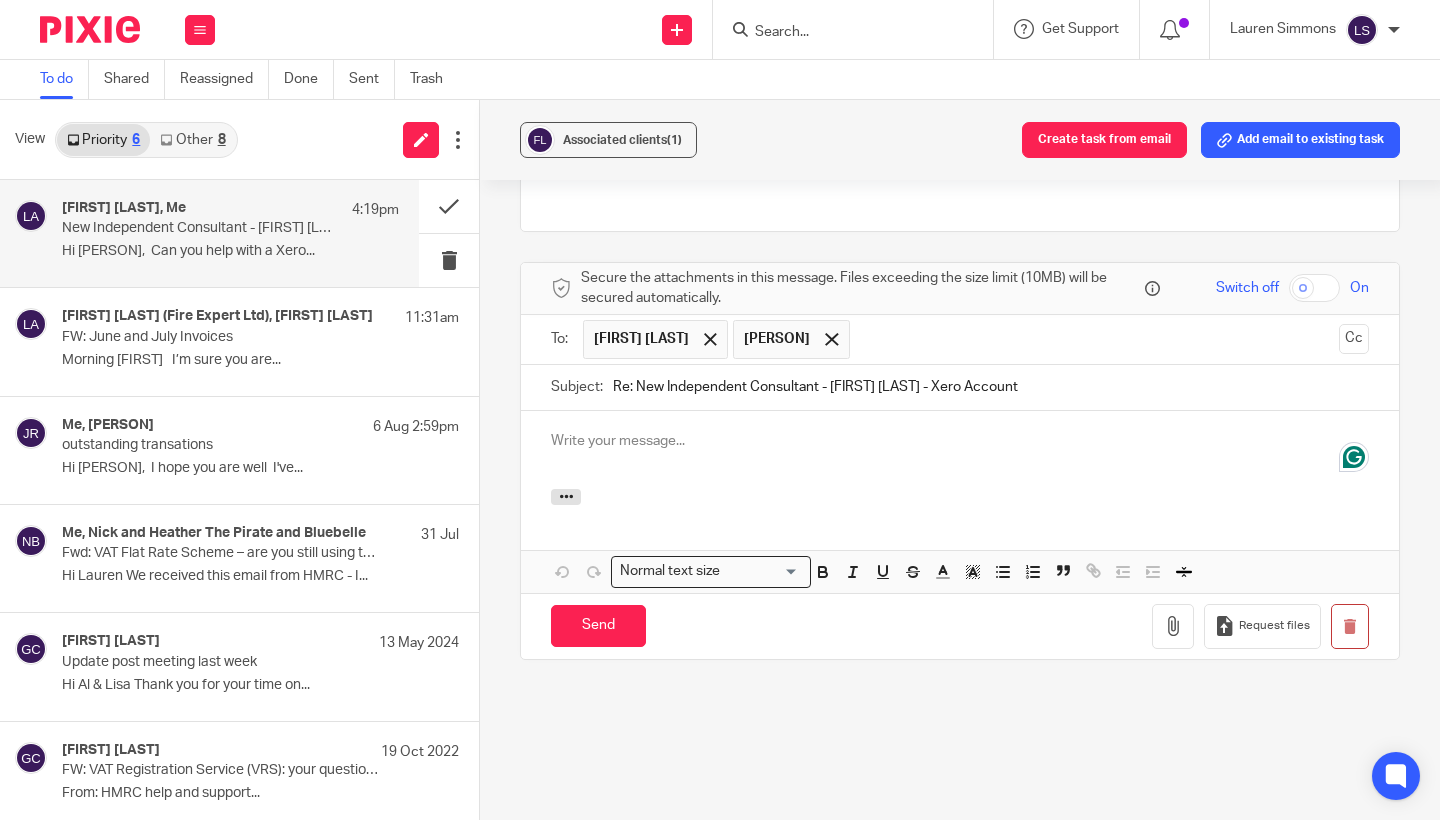 type 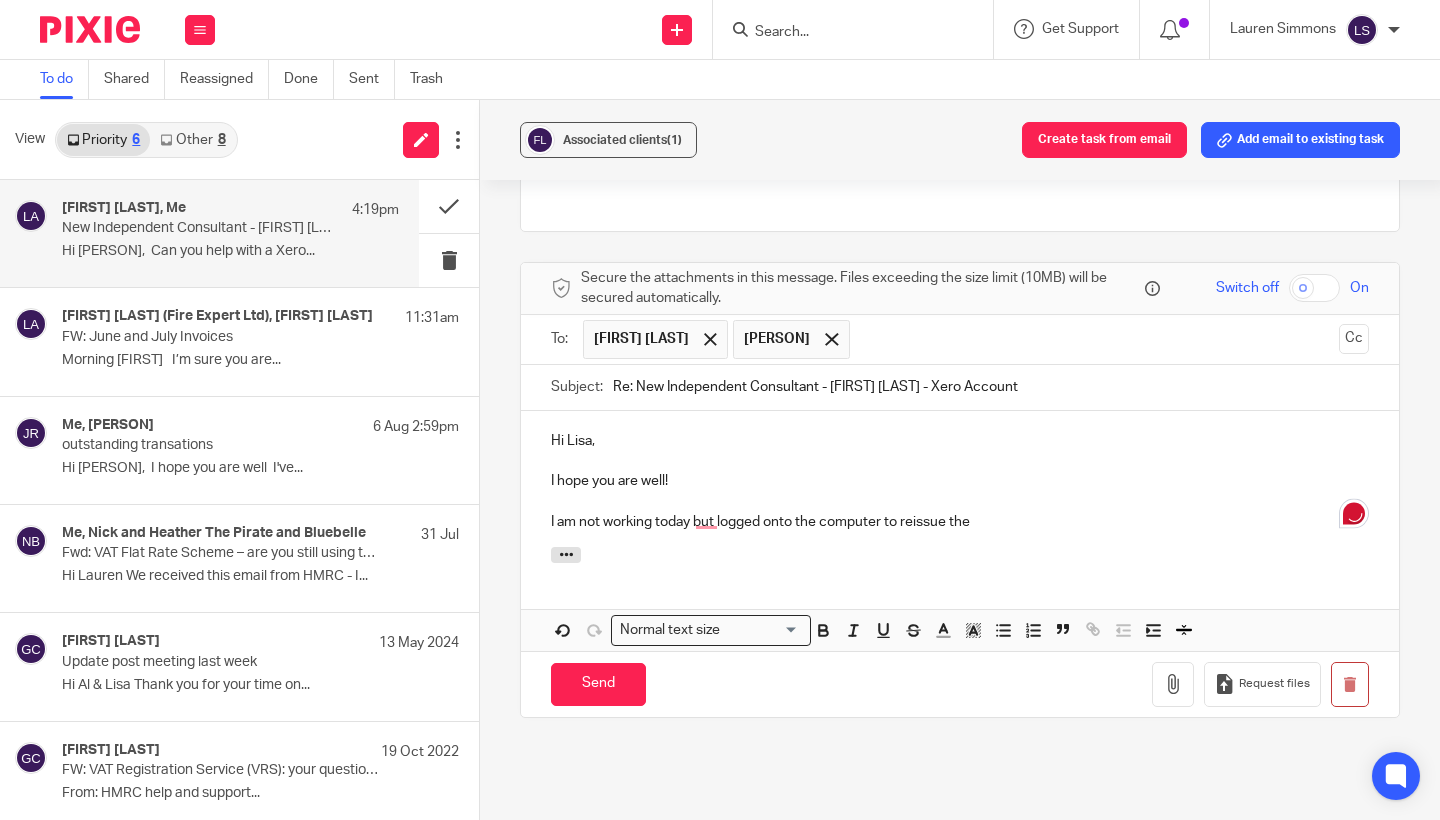 click on "Associated clients  (1)
Create task from email
Add email to existing task
New Independent Consultant - [FIRST] [LAST] - Xero Account
Reassign
Reply to everyone
[FIRST] [LAST]
<[EMAIL]>   to
[FIRST] [LAST]
<[EMAIL]>   ,
[FIRST] [LAST]
<[EMAIL]>       [DATE] [TIME]
Forward
Attachments       image001 .png
[FIRST] [LAST]
<[EMAIL]>   to
[FIRST] [LAST]
<[EMAIL]>   ,
[FIRST] [LAST]
<[EMAIL]>" at bounding box center (960, 460) 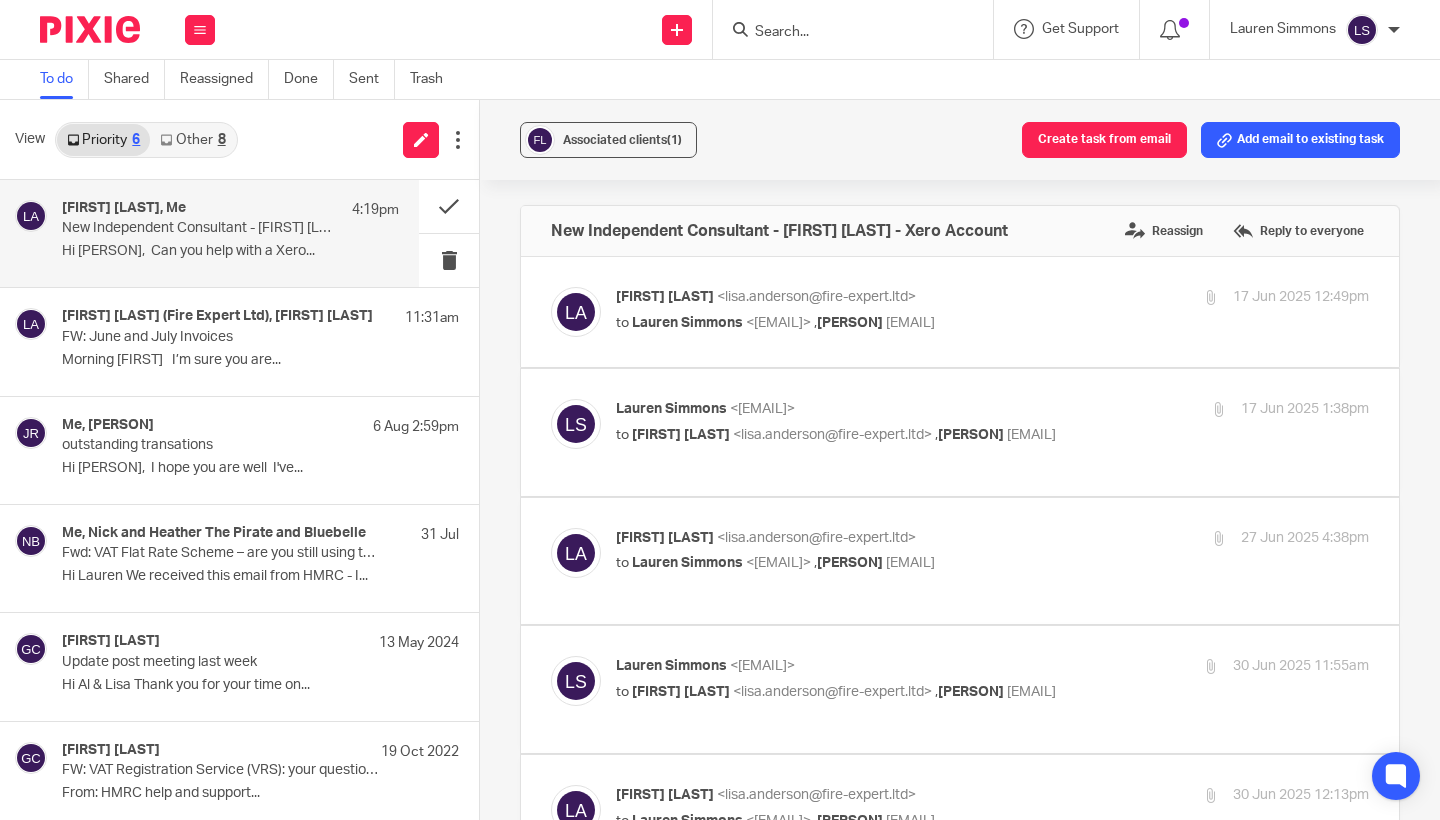 scroll, scrollTop: 0, scrollLeft: 0, axis: both 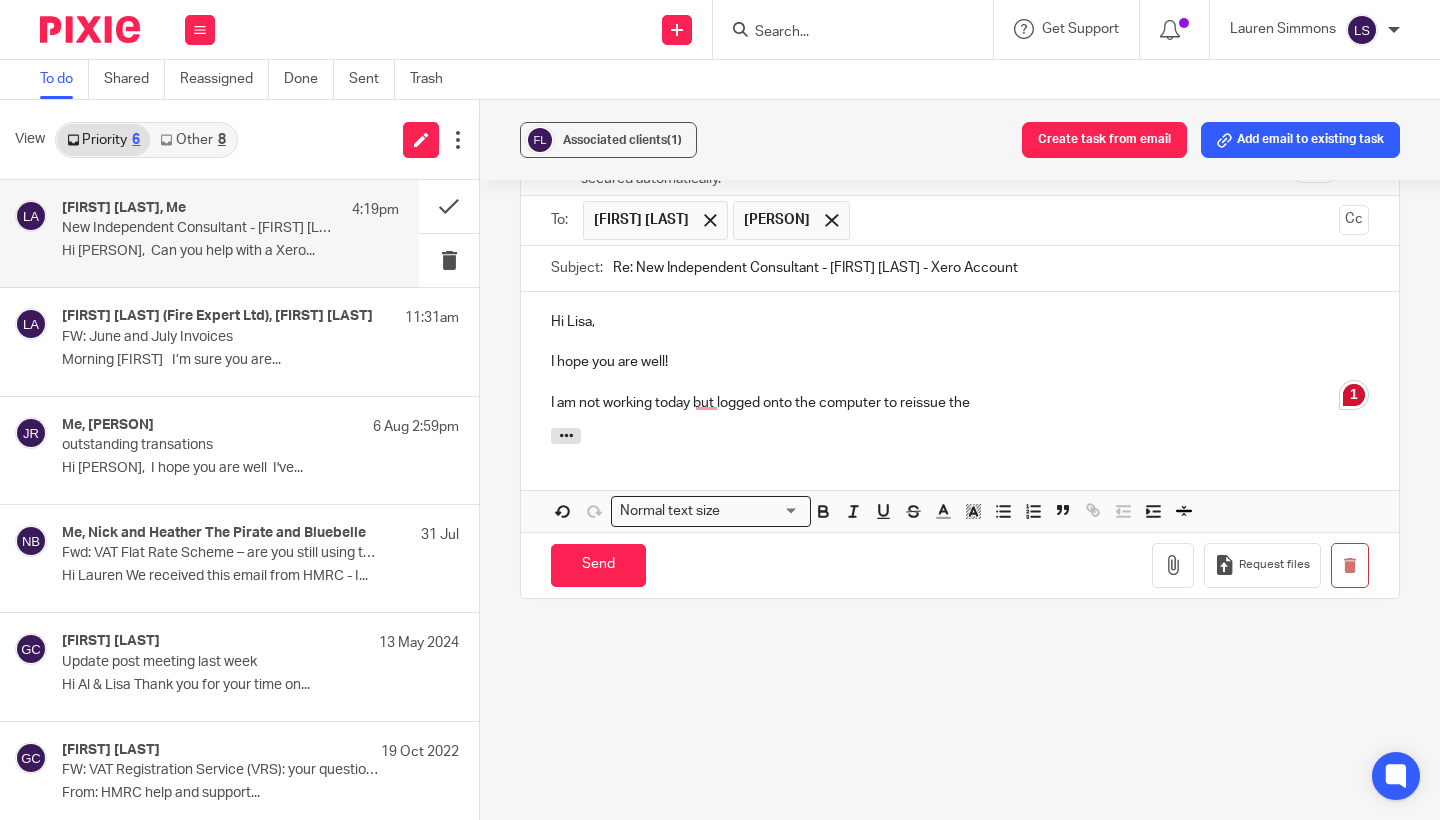 click on "I am not working today but logged onto the computer to reissue the" at bounding box center [960, 403] 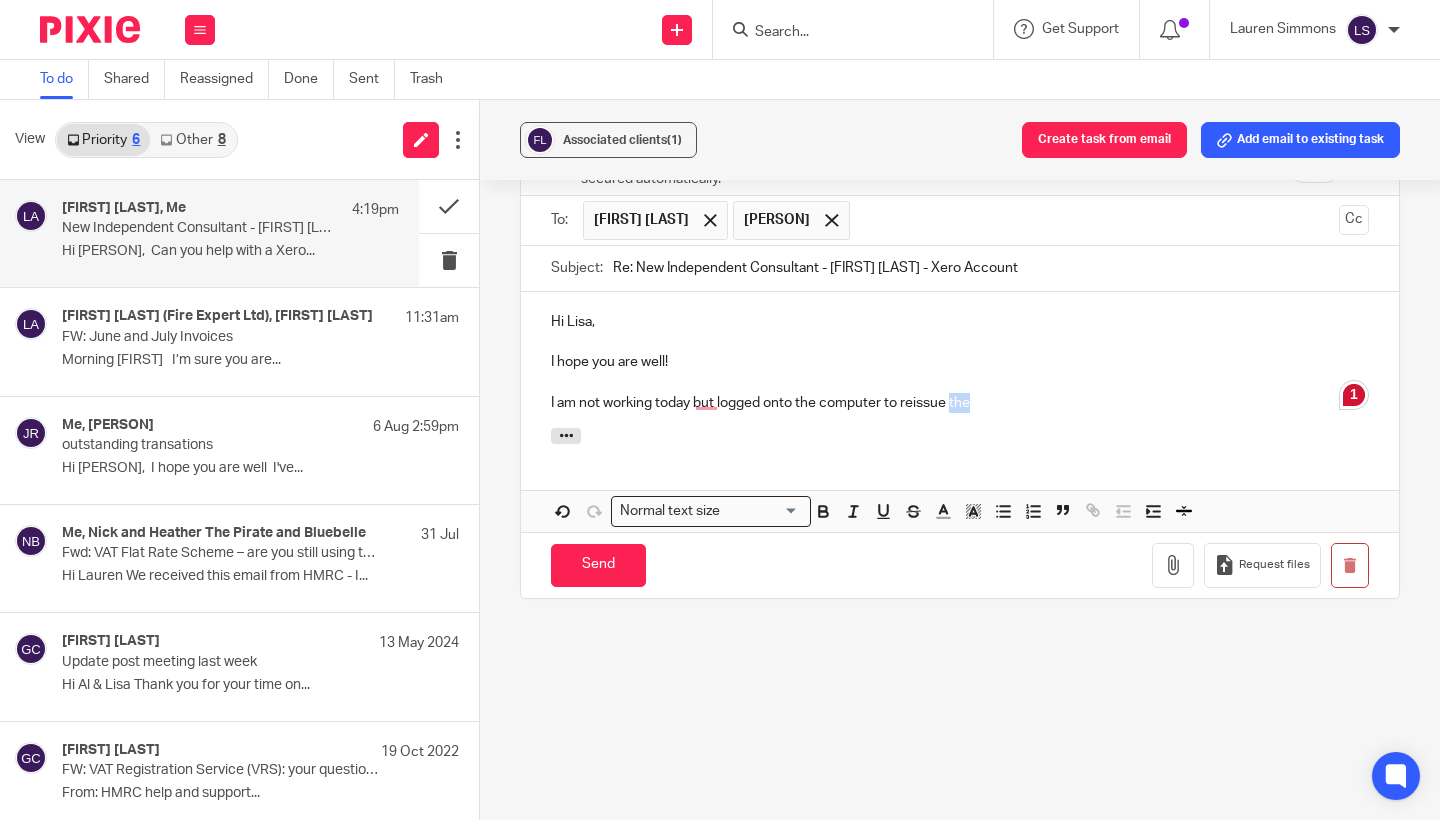 click on "I am not working today but logged onto the computer to reissue the" at bounding box center [960, 403] 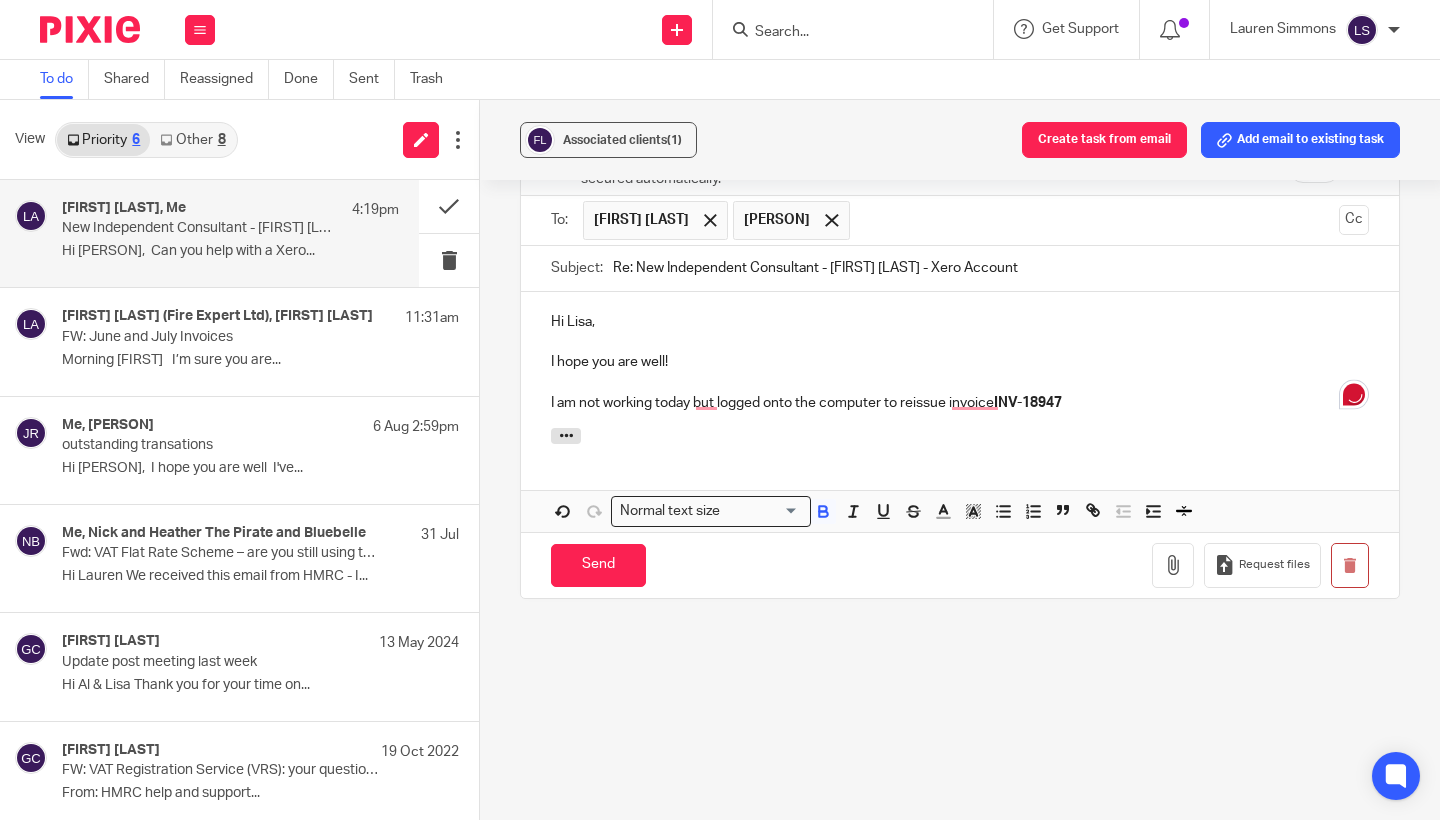 drag, startPoint x: 1075, startPoint y: 406, endPoint x: 1000, endPoint y: 405, distance: 75.00667 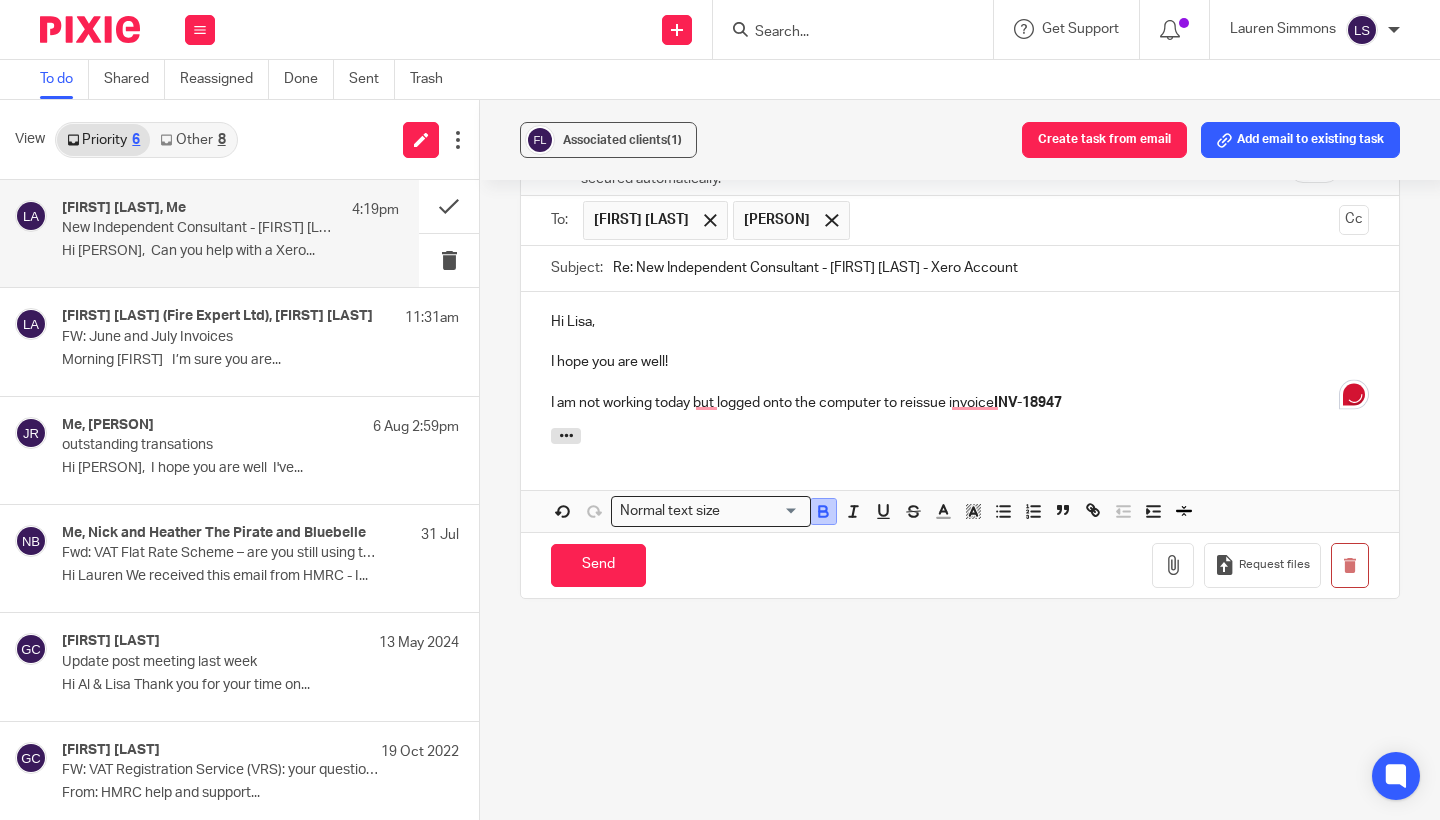 click 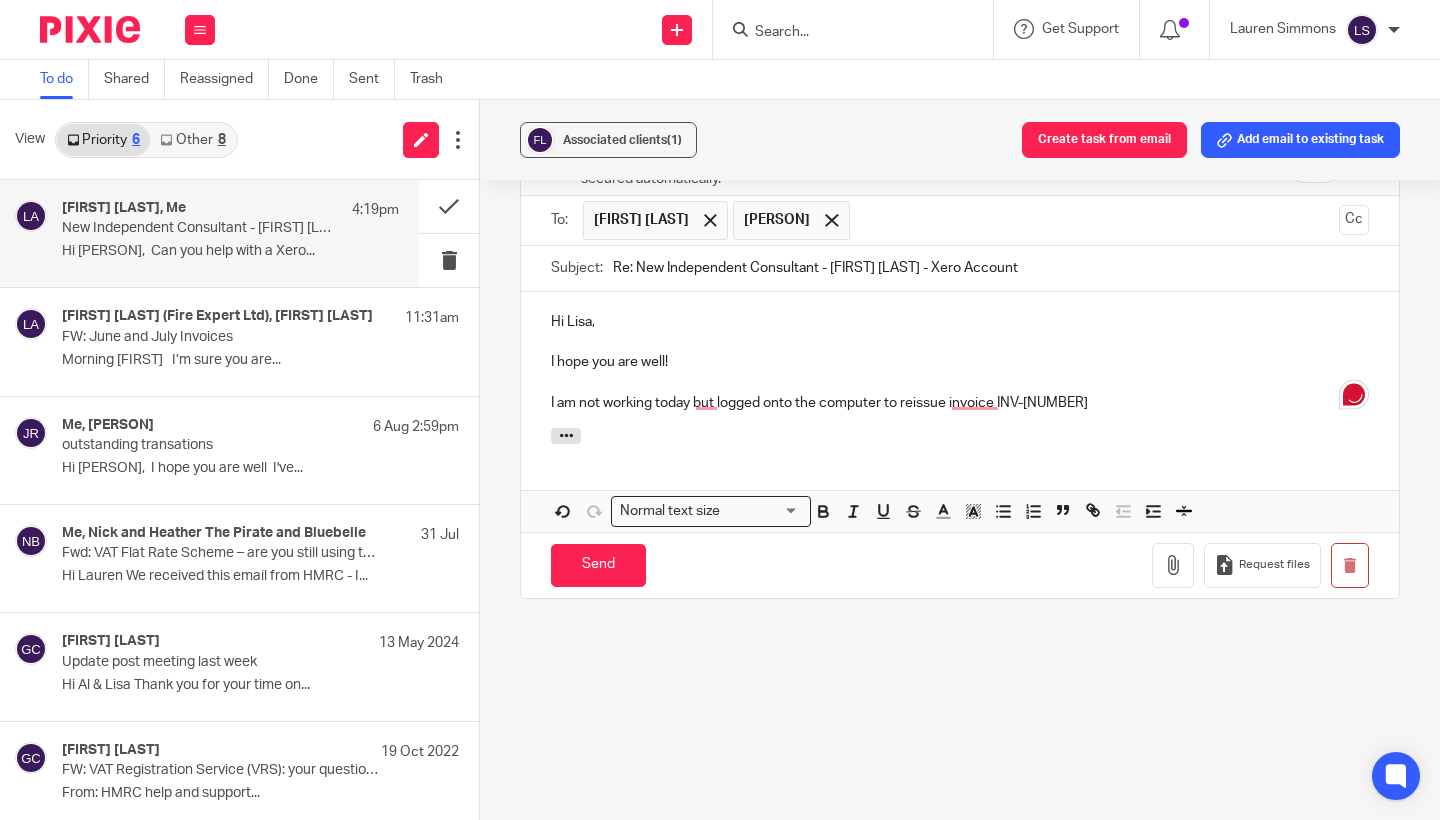 click on "I am not working today but logged onto the computer to reissue invoice INV-18947" at bounding box center [960, 403] 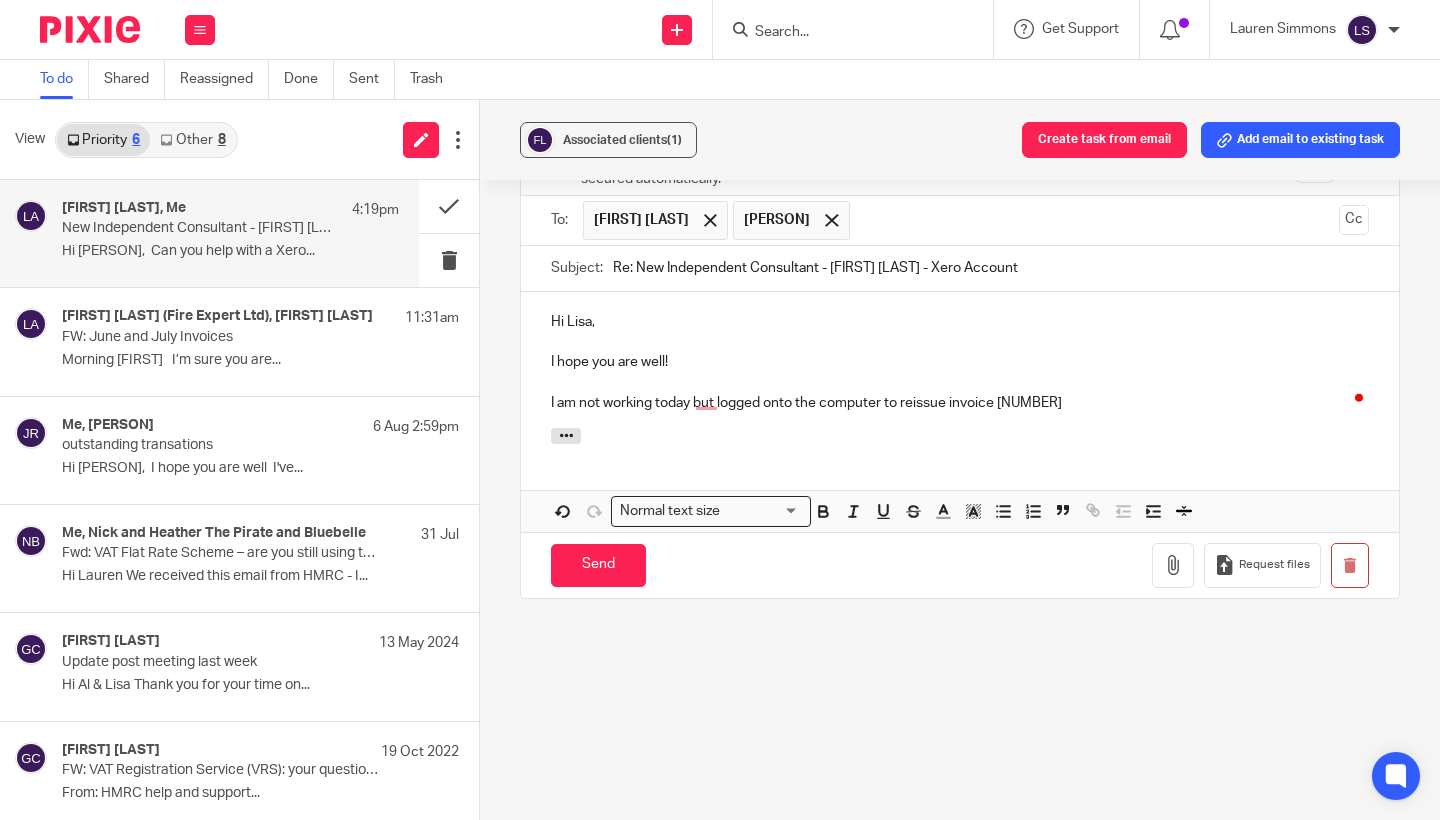 click on "I am not working today but logged onto the computer to reissue invoice 18947" at bounding box center [960, 403] 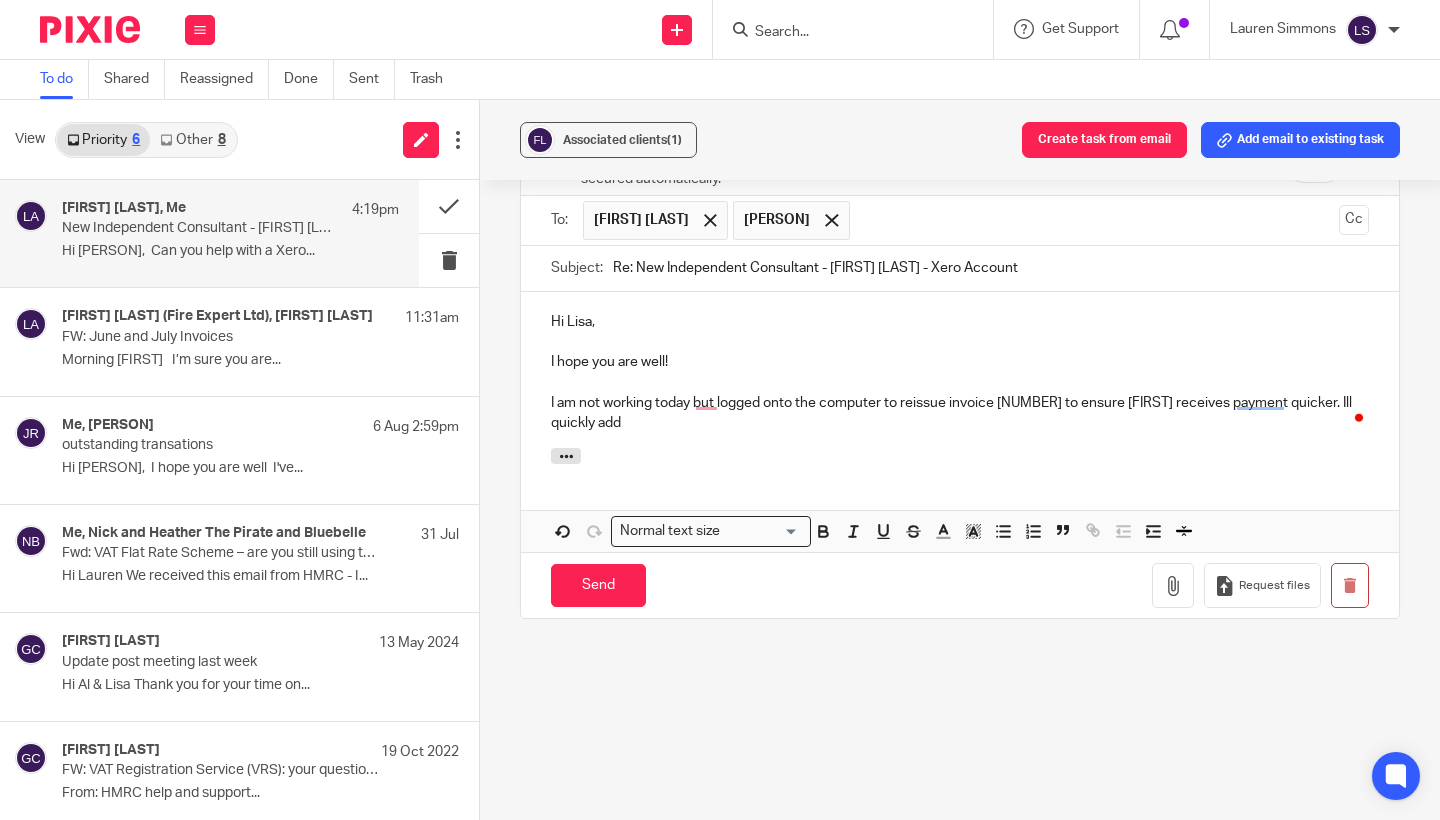 click on "Associated clients  (1)
Create task from email
Add email to existing task
New Independent Consultant - Jason Burgoyne - Xero Account
Reassign
Reply to everyone
Lisa Anderson
<lisa.anderson@fire-expert.ltd>   to
Lauren Simmons
<lauren@fearlessfinancials.co.uk>   ,
Al Brown
<al.brown@fire-expert.ltd>       17 Jun 2025 12:49pm
Forward
Attachments       image001 .png
Lauren Simmons
<lauren@fearlessfinancials.co.uk>   to
Lisa Anderson
<lisa.anderson@fire-expert.ltd>   ,
Al Brown
<al.brown@fire-expert.ltd>" at bounding box center (960, 460) 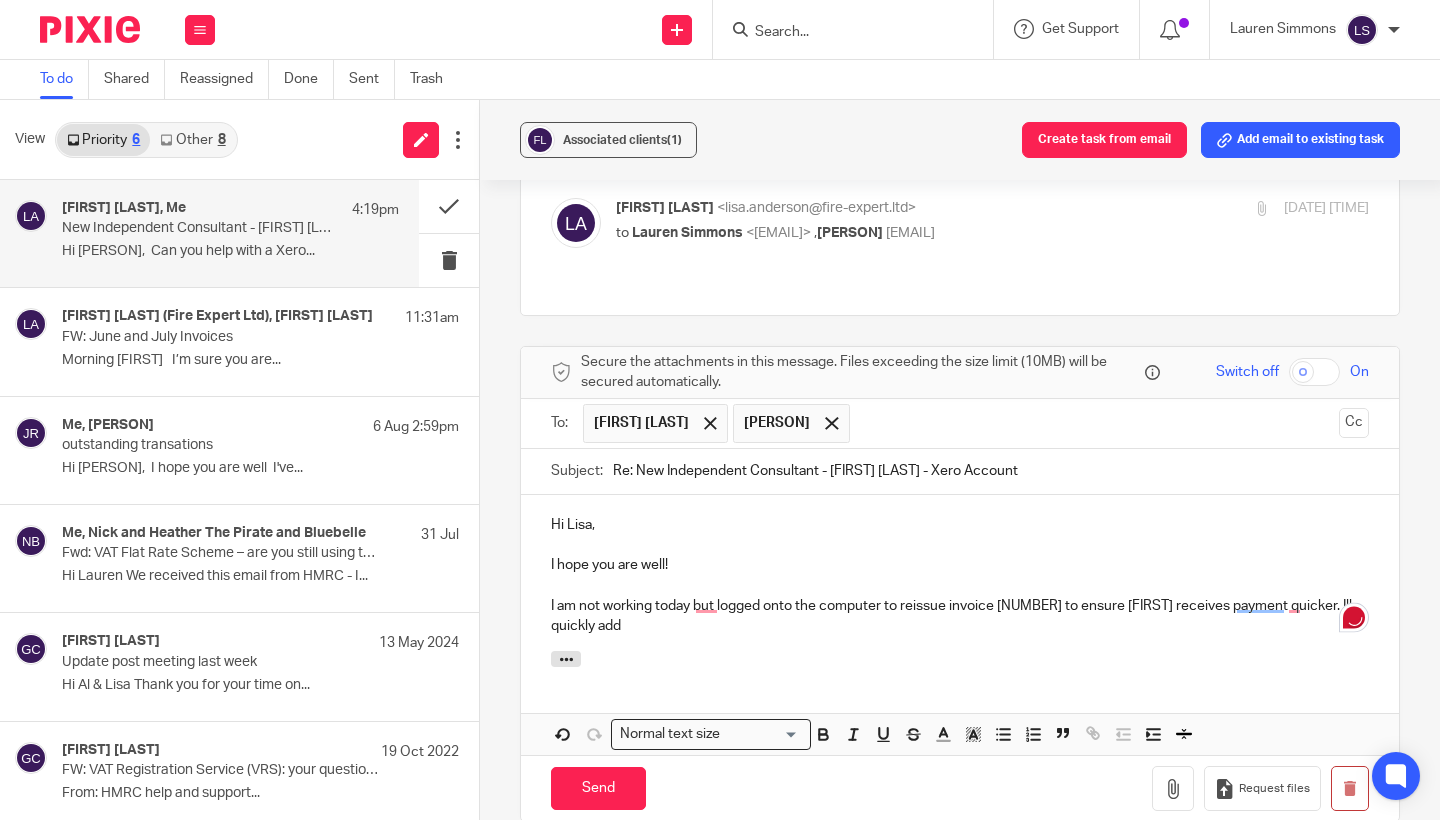 scroll, scrollTop: 1918, scrollLeft: 0, axis: vertical 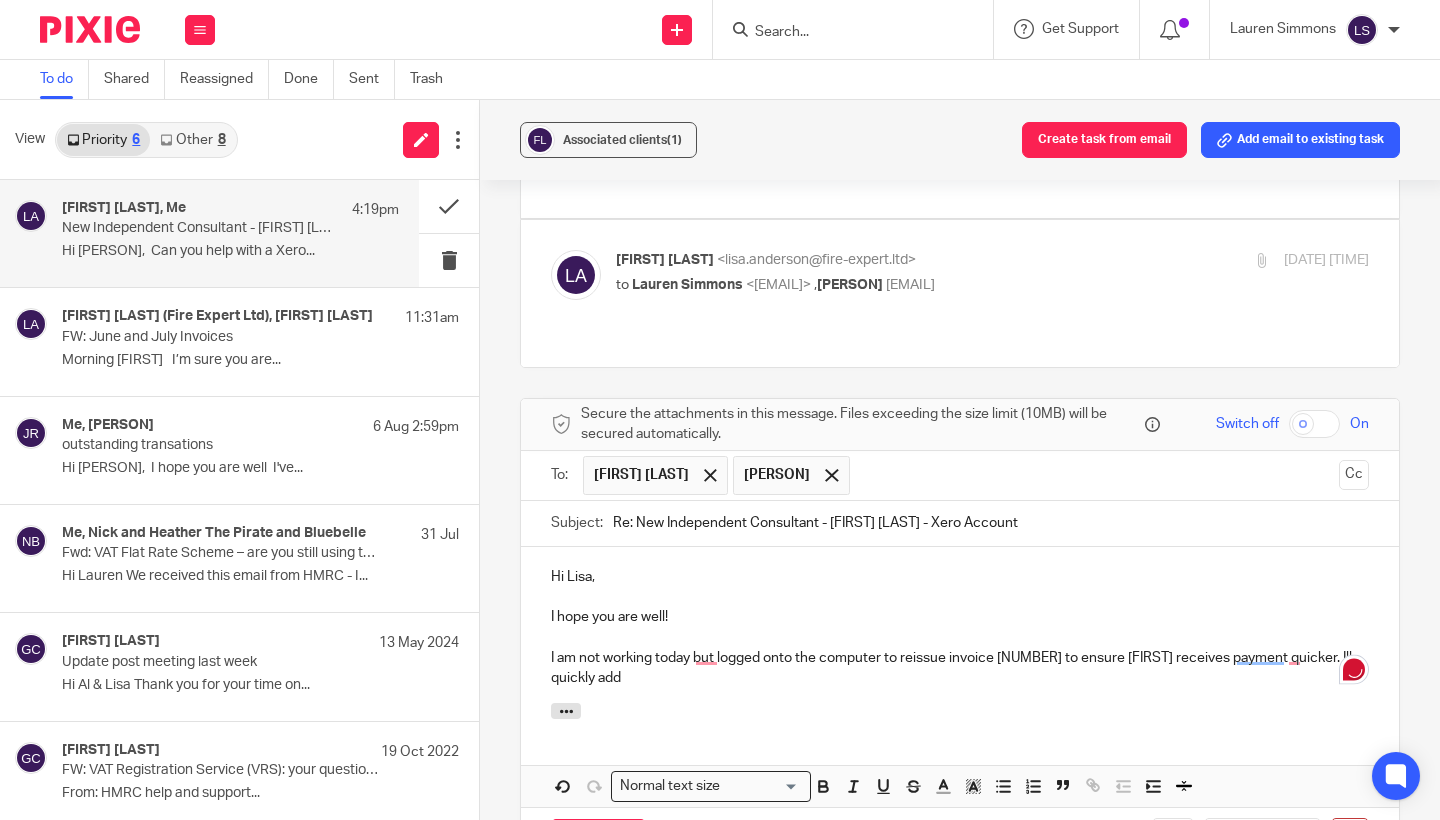 click on "Lisa Anderson
<lisa.anderson@fire-expert.ltd>" at bounding box center [867, 260] 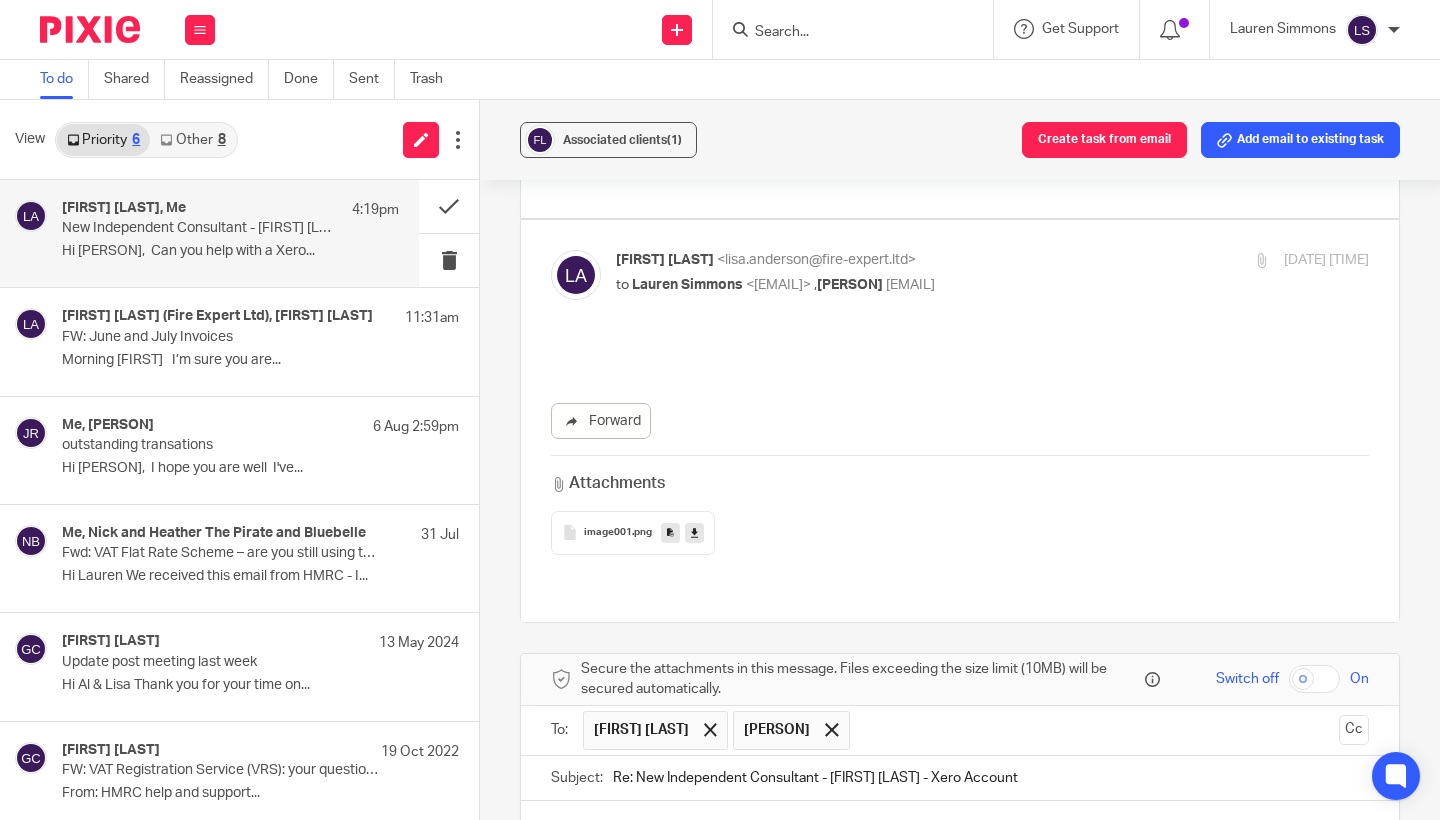 scroll, scrollTop: 0, scrollLeft: 0, axis: both 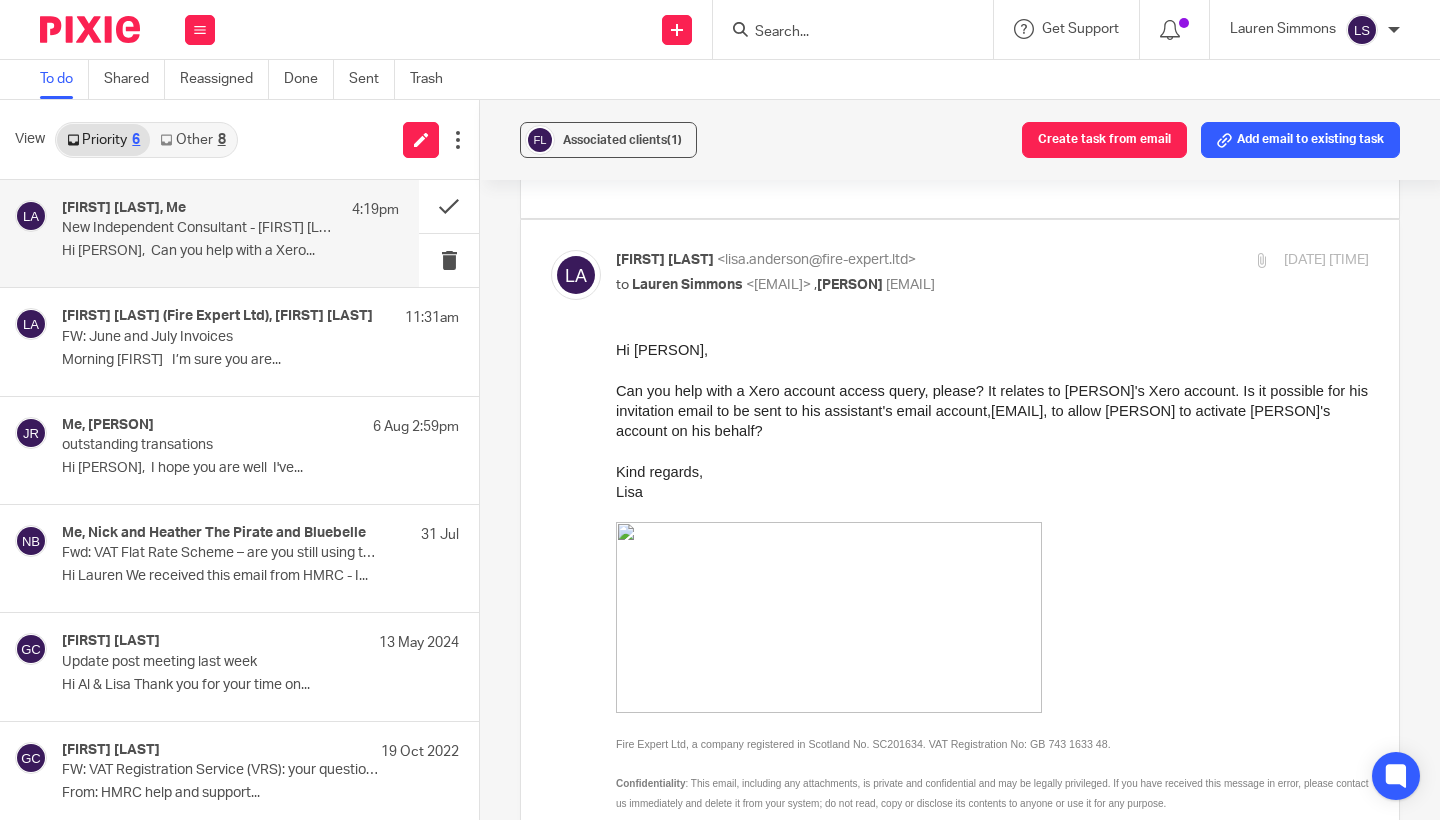 click on "Lisa Anderson
<lisa.anderson@fire-expert.ltd>" at bounding box center [867, 260] 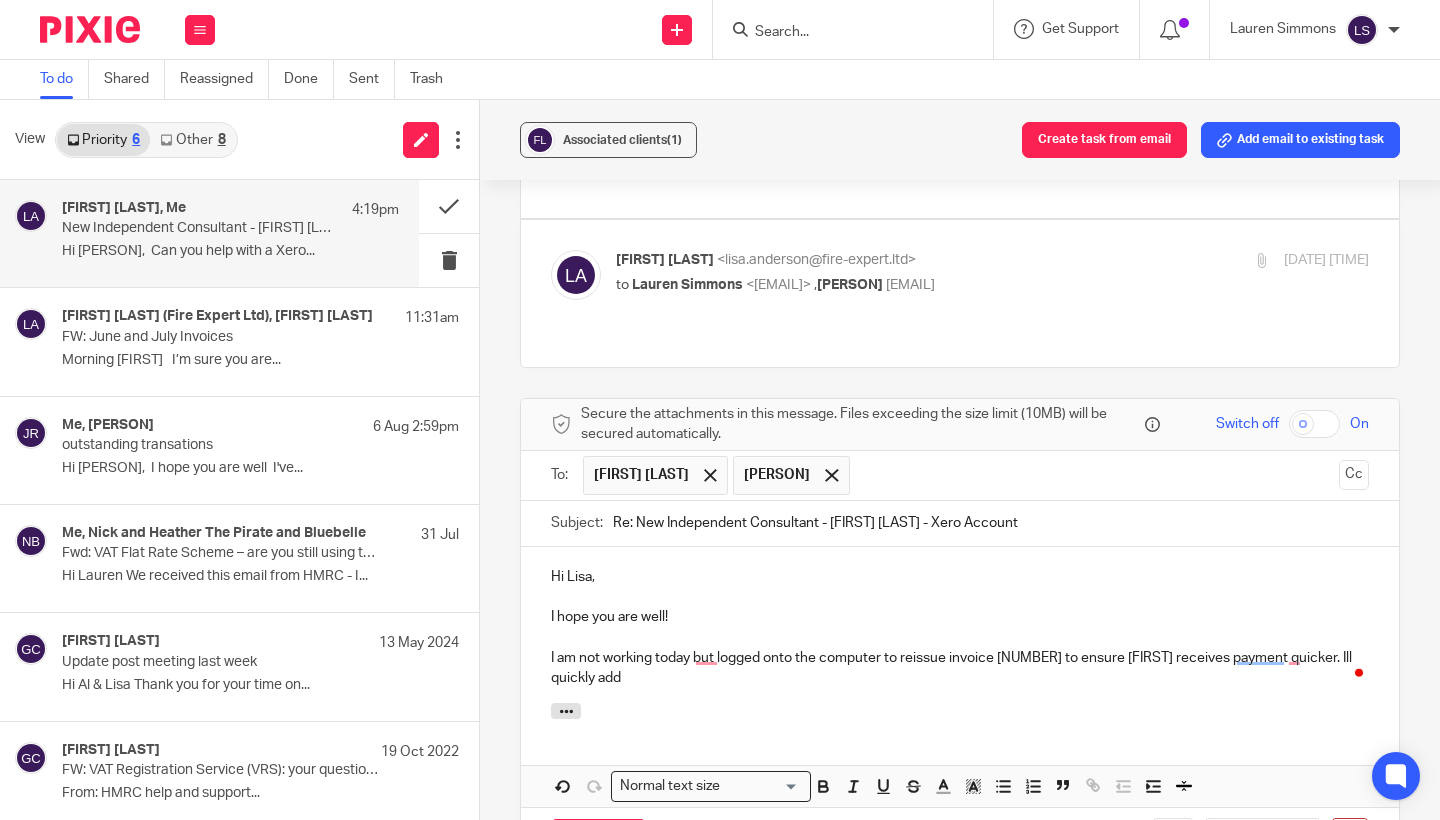 click on "Hi Lisa,  I hope you are well! I am not working today but logged onto the computer to reissue invoice 18947 to ensure Al receives payment quicker. Ill quickly add" at bounding box center [960, 625] 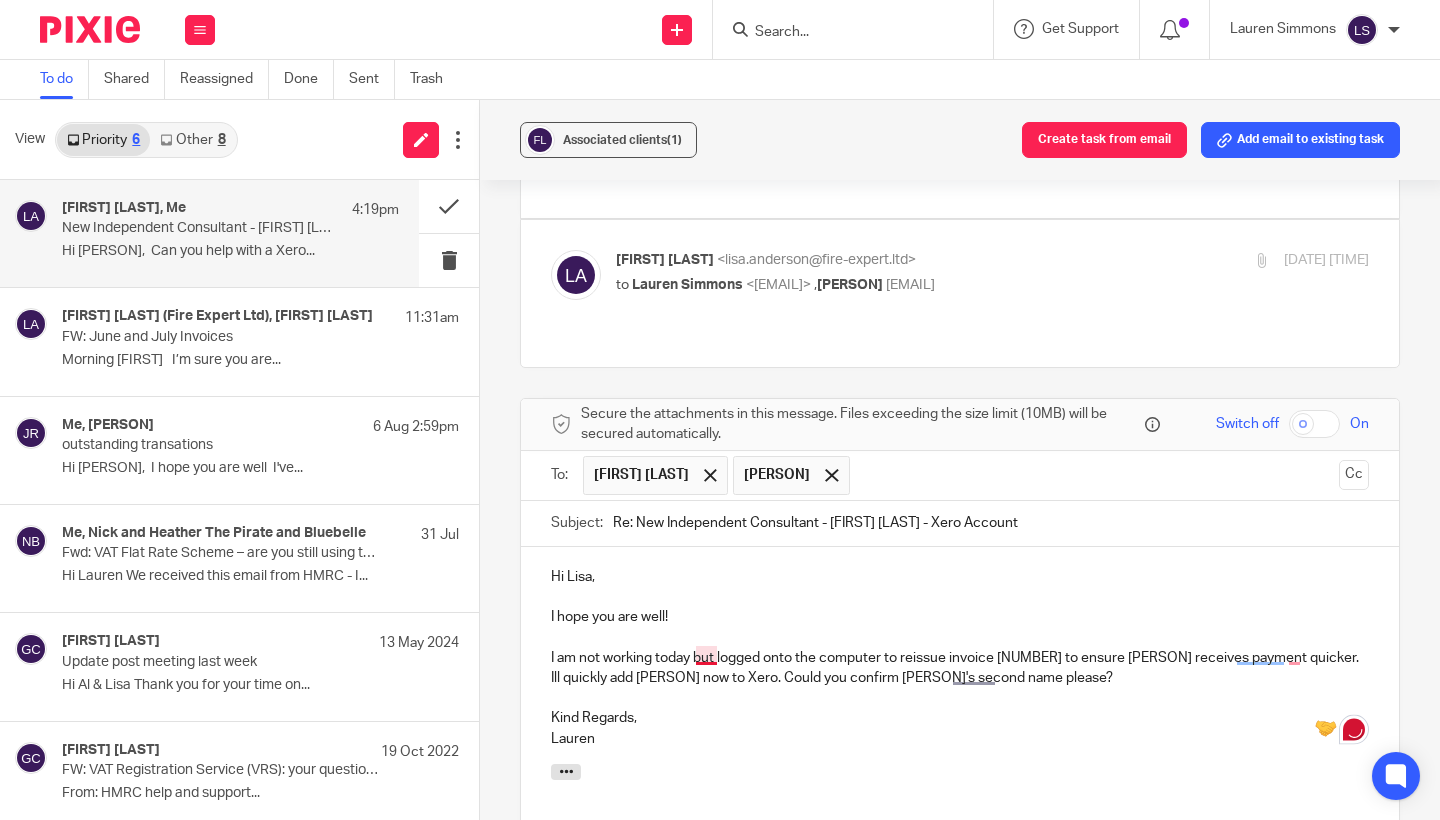click on "I am not working today but logged onto the computer to reissue invoice 18947 to ensure Al receives payment quicker. Ill quickly add Tanya now to Xero. Could you confirm Tanya's second name please?" at bounding box center [960, 668] 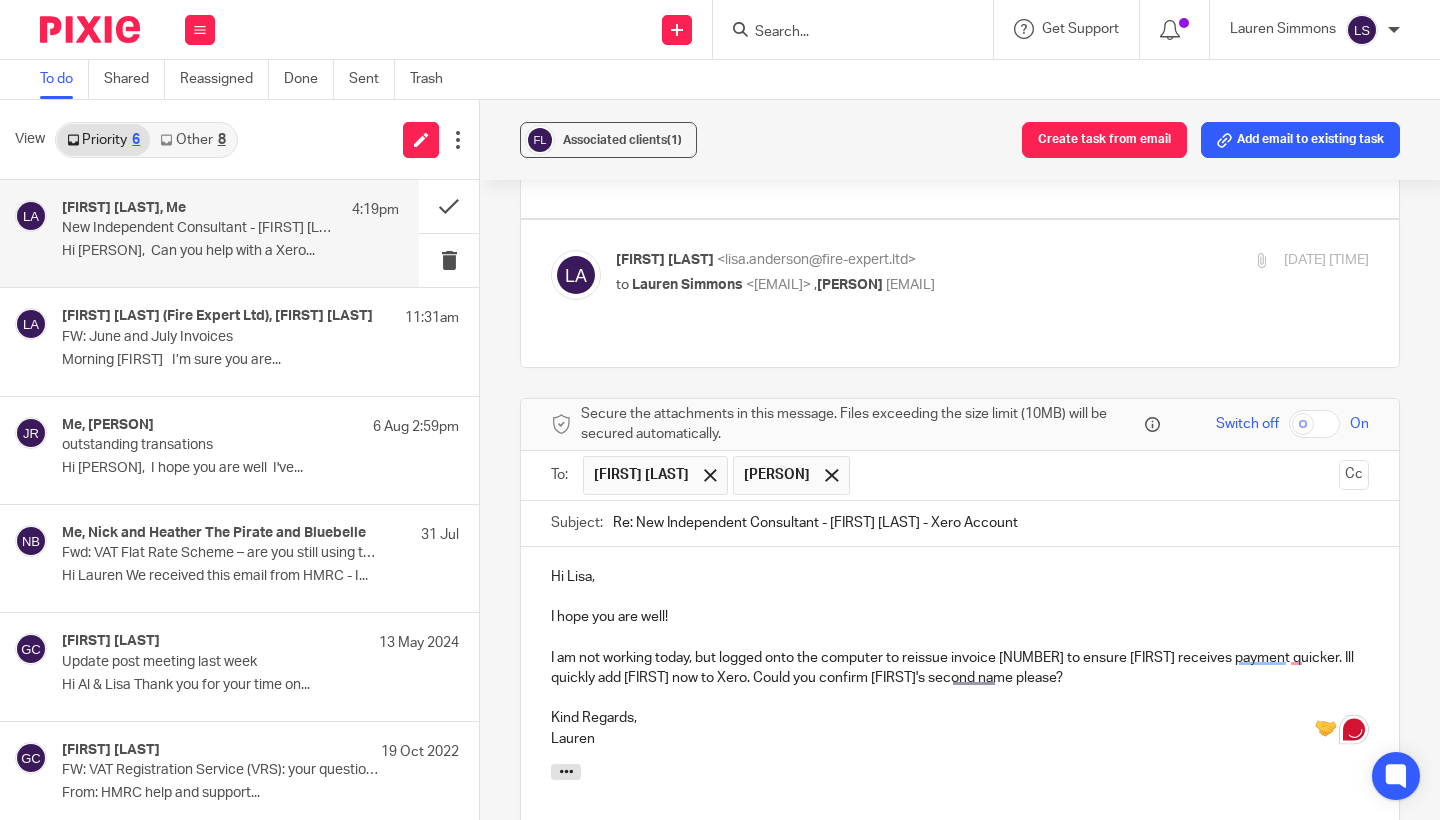 click on "Lauren" at bounding box center (960, 739) 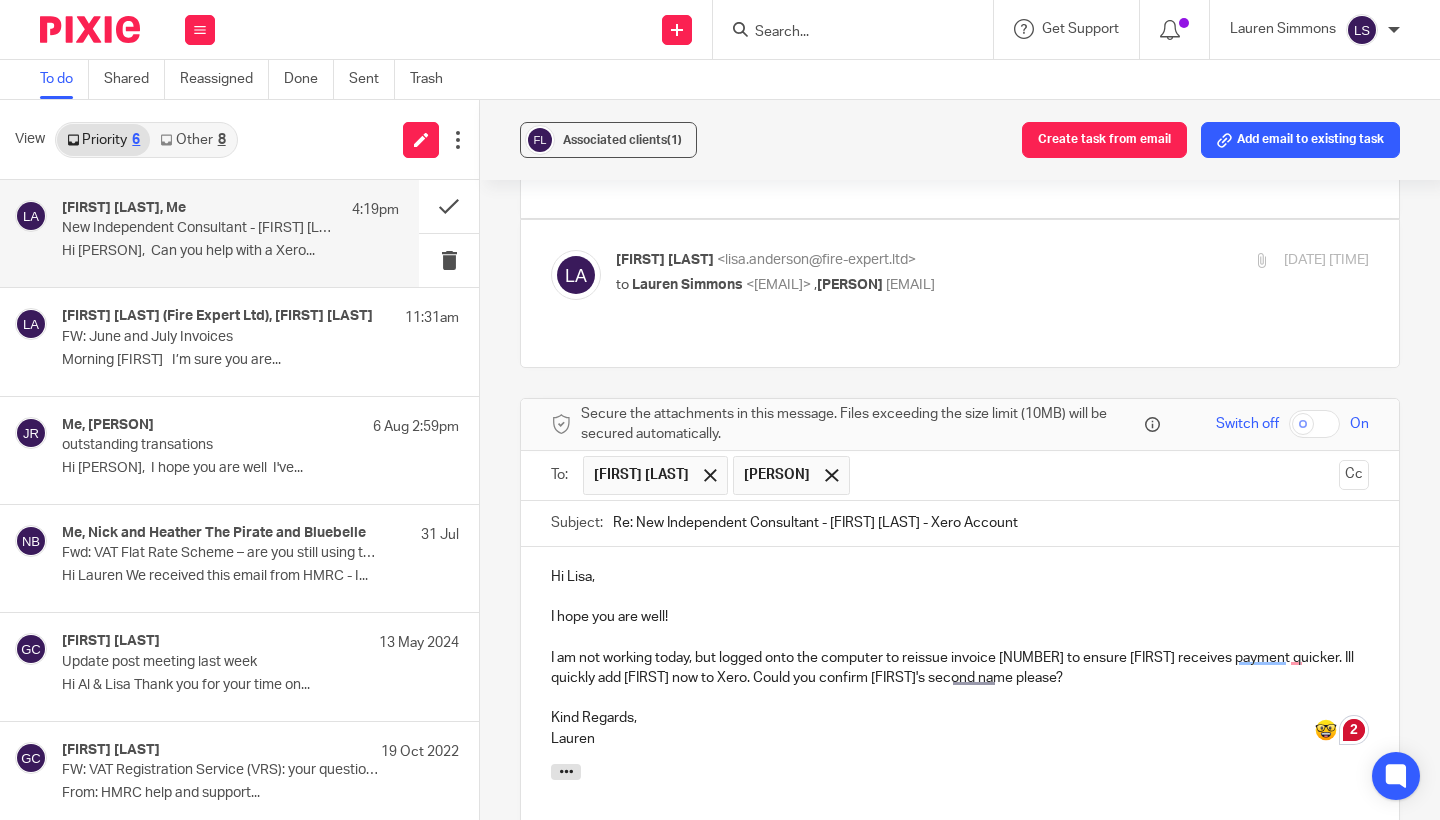 click on "Associated clients  (1)
Create task from email
Add email to existing task
New Independent Consultant - Jason Burgoyne - Xero Account
Reassign
Reply to everyone
Lisa Anderson
<lisa.anderson@fire-expert.ltd>   to
Lauren Simmons
<lauren@fearlessfinancials.co.uk>   ,
Al Brown
<al.brown@fire-expert.ltd>       17 Jun 2025 12:49pm
Forward
Attachments       image001 .png
Lauren Simmons
<lauren@fearlessfinancials.co.uk>   to
Lisa Anderson
<lisa.anderson@fire-expert.ltd>   ,
Al Brown
<al.brown@fire-expert.ltd>" at bounding box center (960, 460) 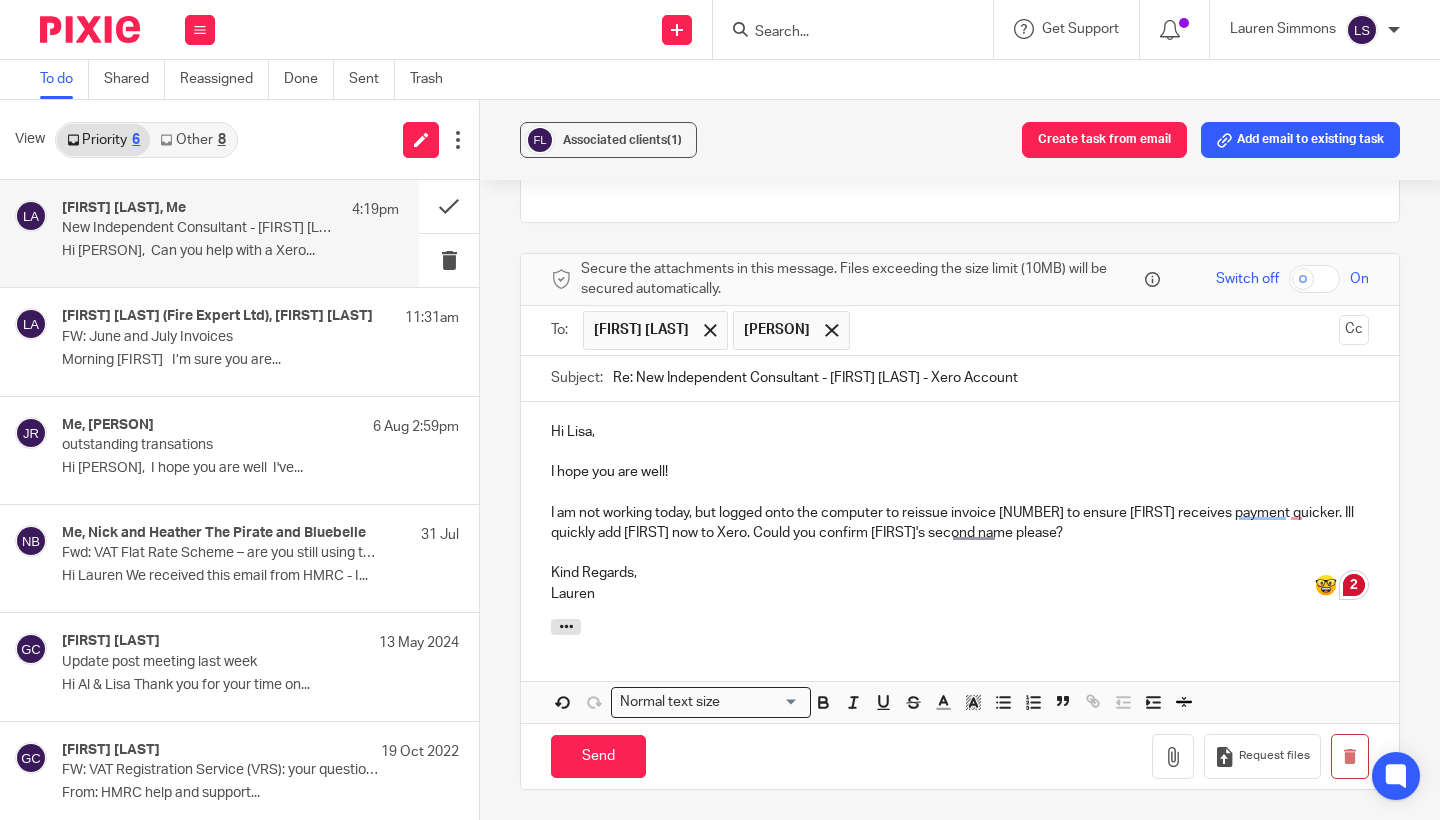 scroll, scrollTop: 2097, scrollLeft: 0, axis: vertical 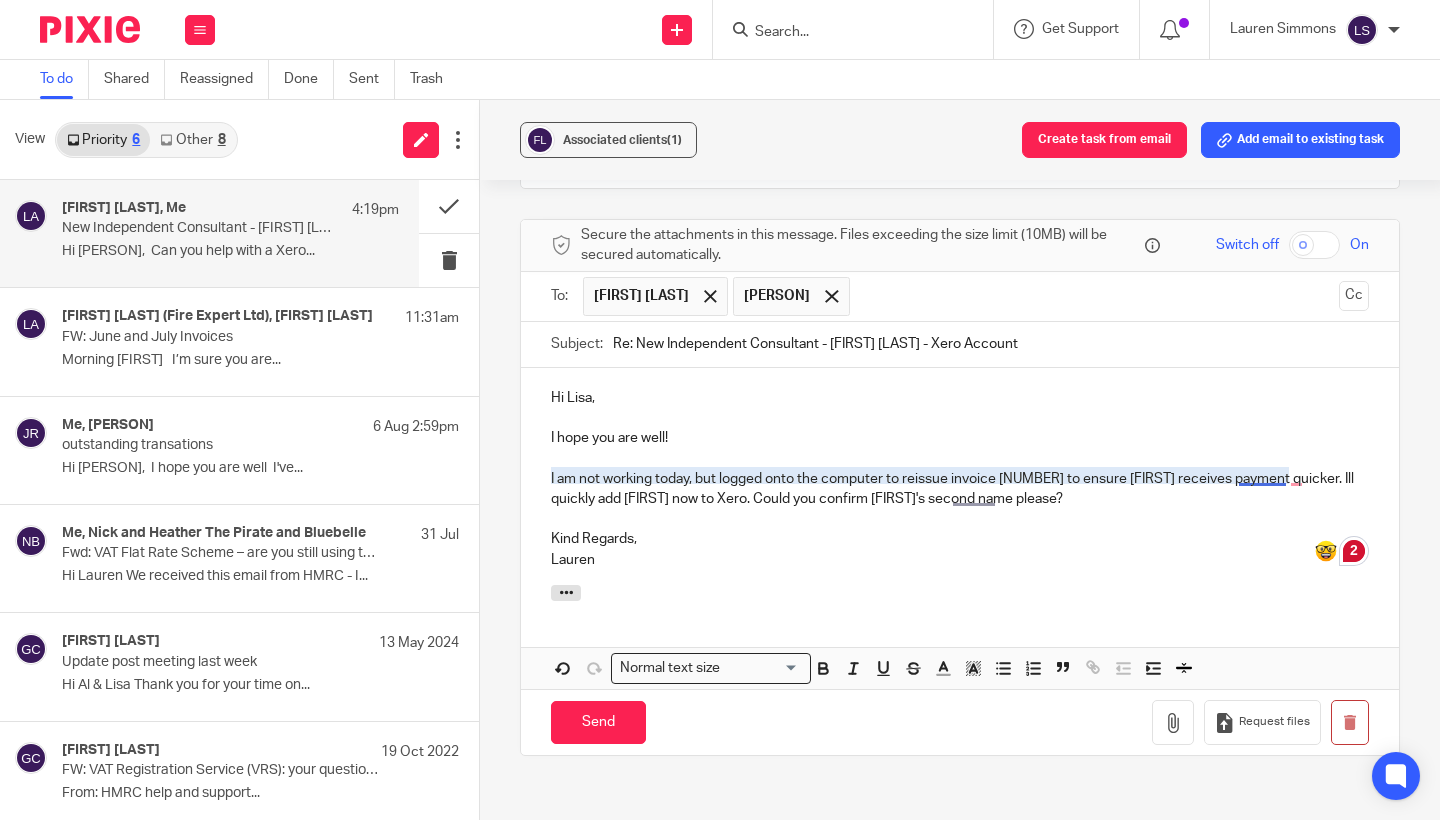 click on "I am not working today, but logged onto the computer to reissue invoice 18947 to ensure Al receives payment quicker. Ill quickly add Tanya now to Xero. Could you confirm Tanya's second name please?" at bounding box center (960, 489) 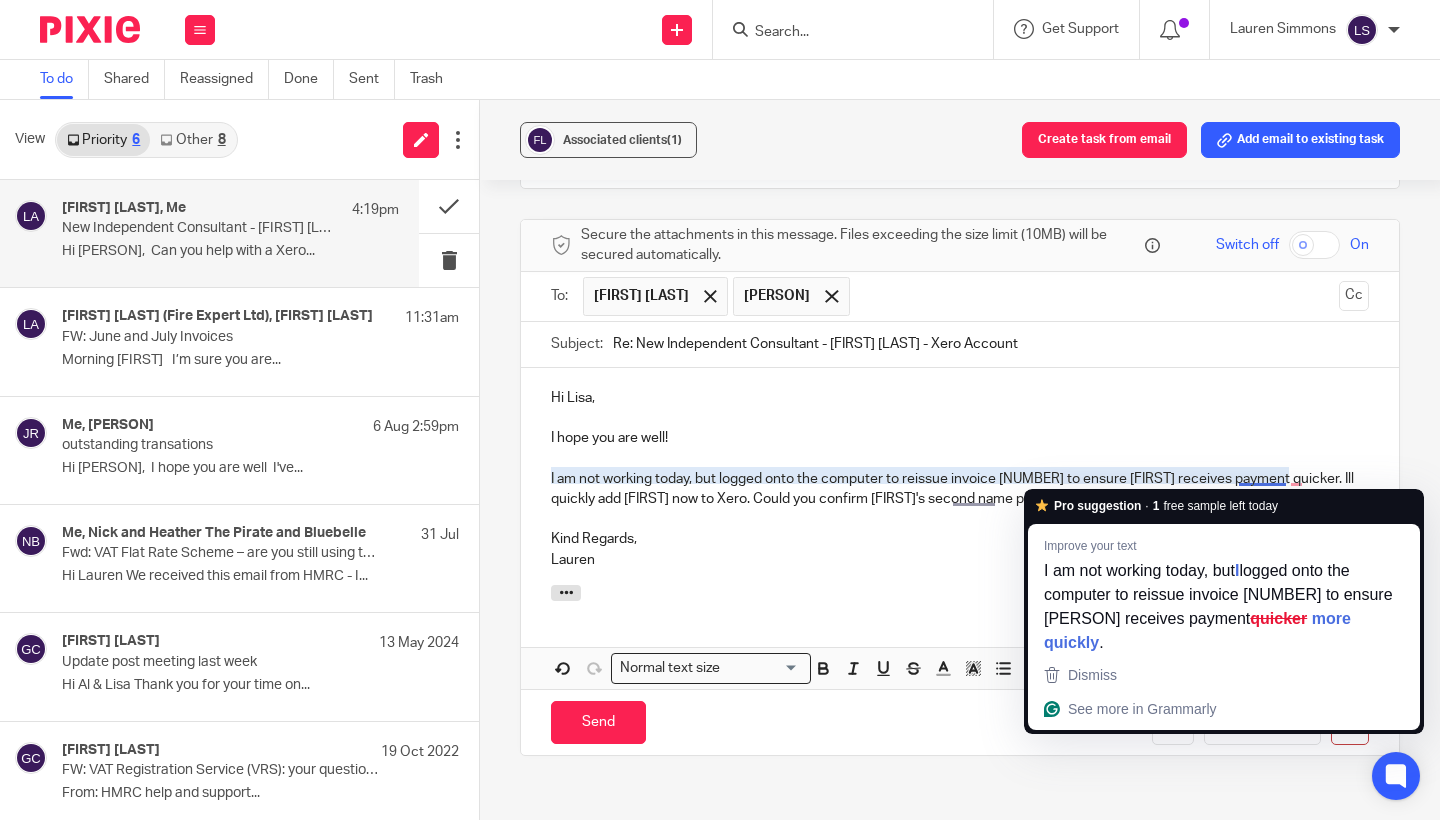 click on "I am not working today, but logged onto the computer to reissue invoice 18947 to ensure Al receives payment quicker. Ill quickly add Tanya now to Xero. Could you confirm Tanya's second name please?" at bounding box center [960, 489] 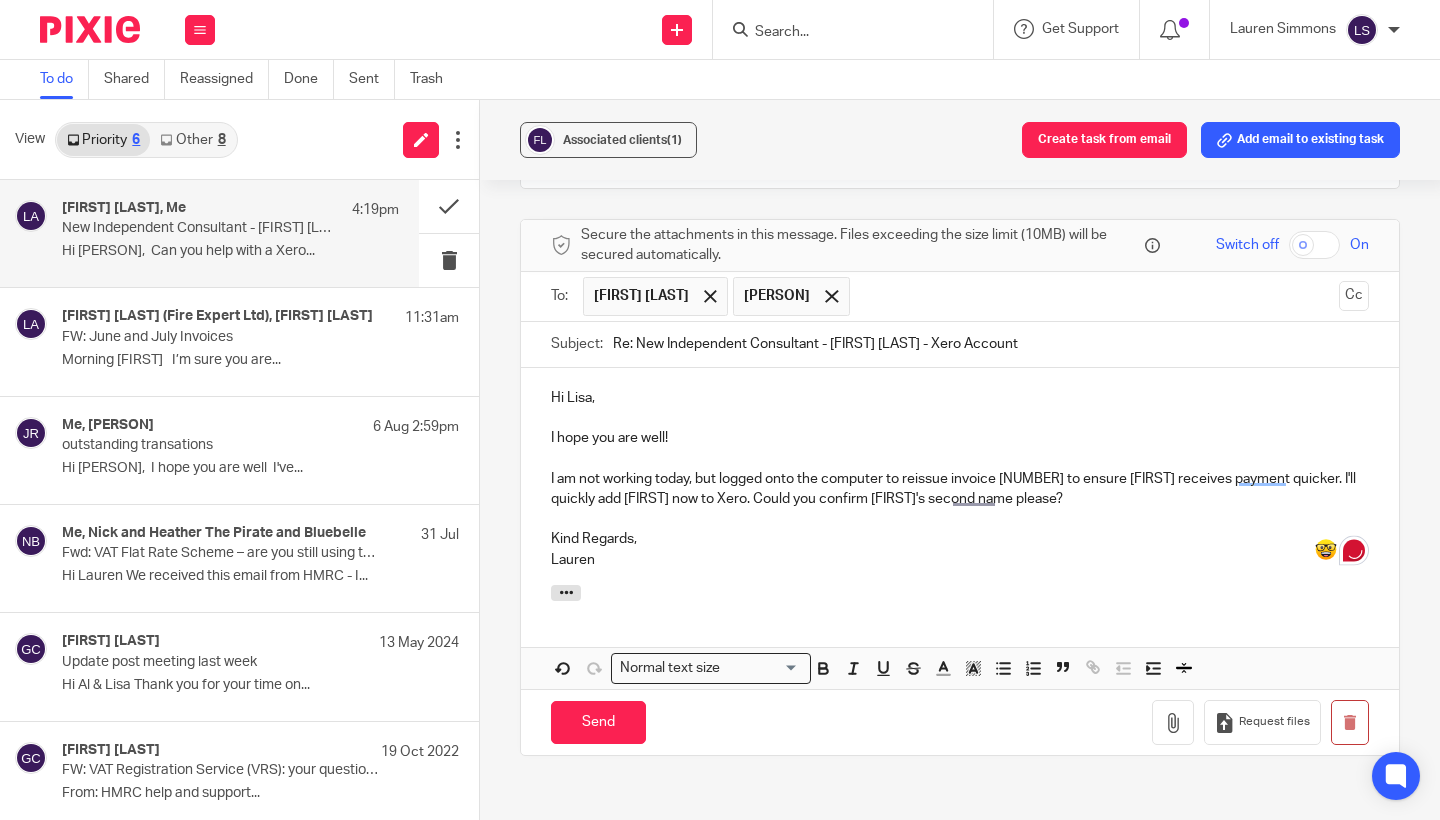 click on "Kind Regards," at bounding box center [960, 539] 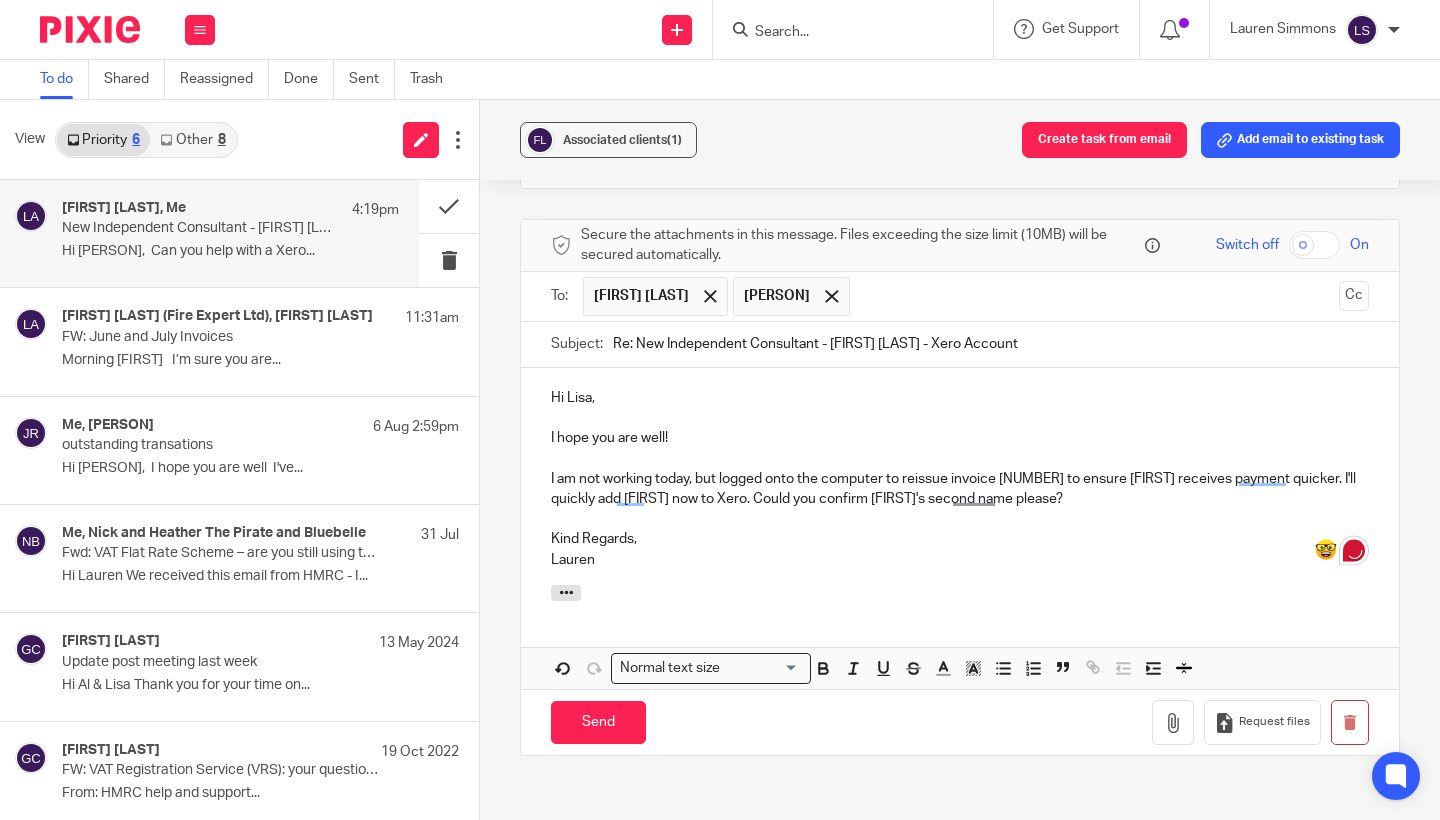 click on "I am not working today, but logged onto the computer to reissue invoice 18947 to ensure Al receives payment quicker. I'll quickly add Tanya now to Xero. Could you confirm Tanya's second name please?" at bounding box center [960, 489] 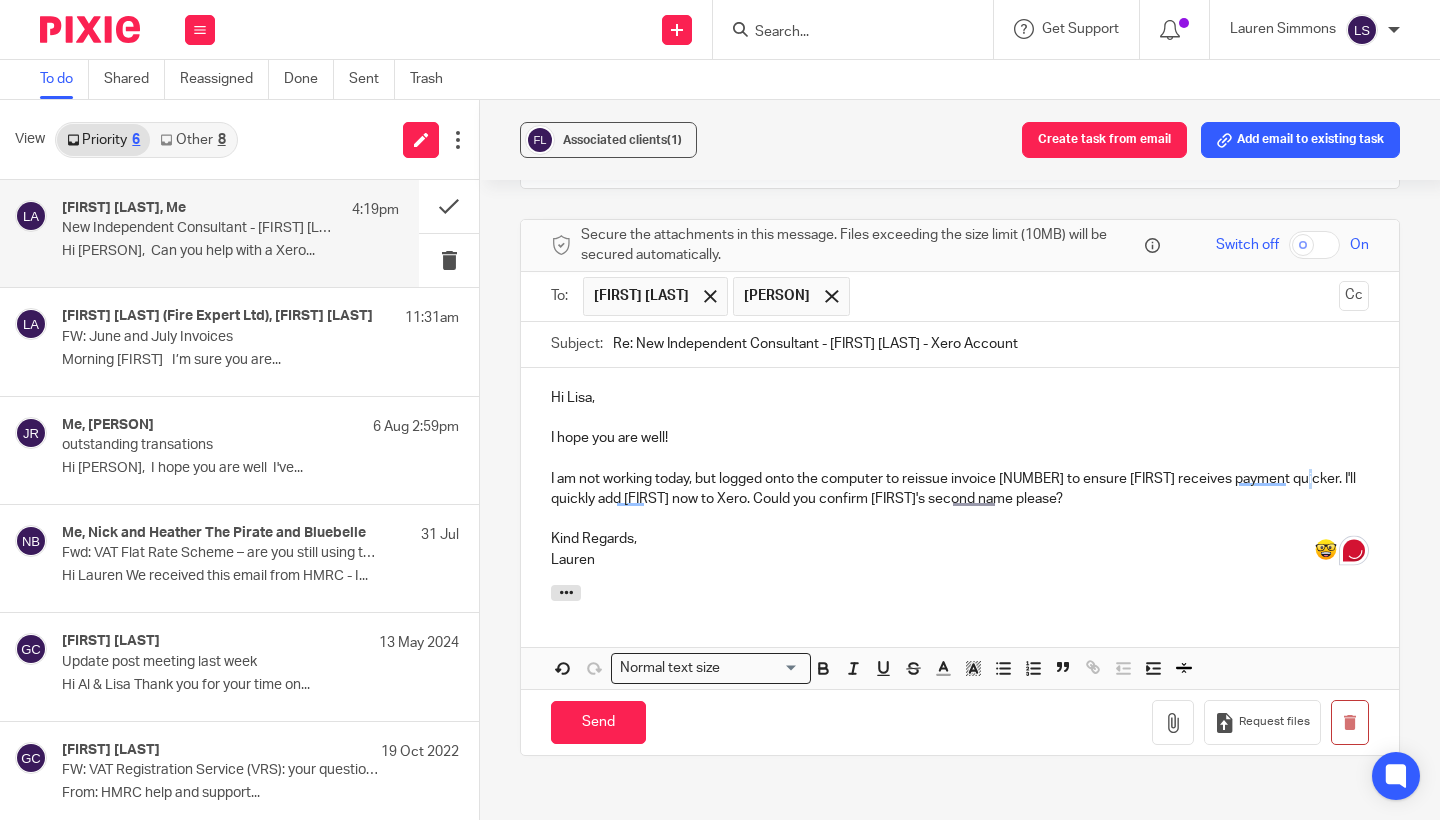 click on "I am not working today, but logged onto the computer to reissue invoice 18947 to ensure Al receives payment quicker. I'll quickly add Tanya now to Xero. Could you confirm Tanya's second name please?" at bounding box center [960, 489] 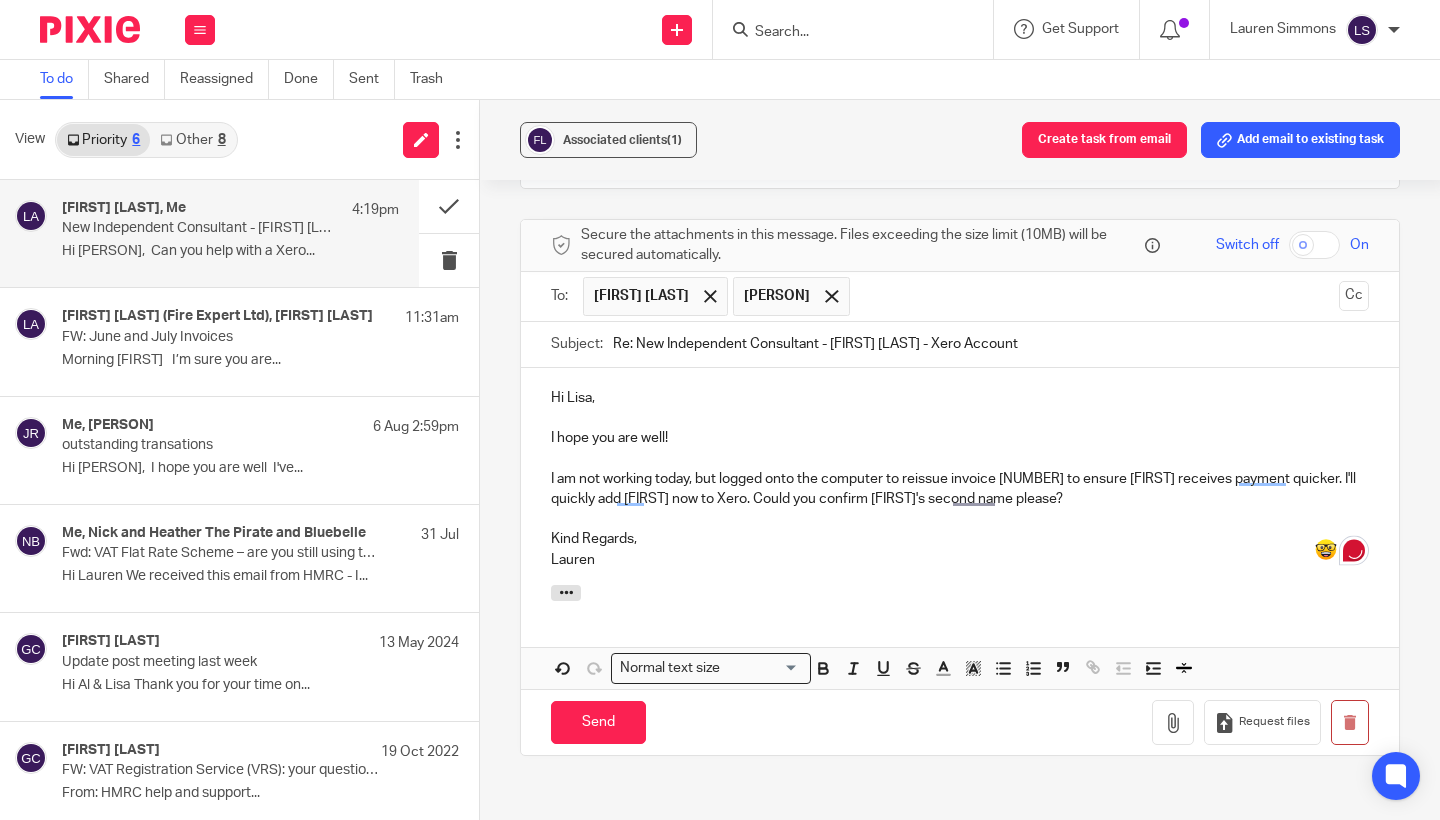 click on "I am not working today, but logged onto the computer to reissue invoice 18947 to ensure Al receives payment quicker. I'll quickly add Tanya now to Xero. Could you confirm Tanya's second name please?" at bounding box center [960, 489] 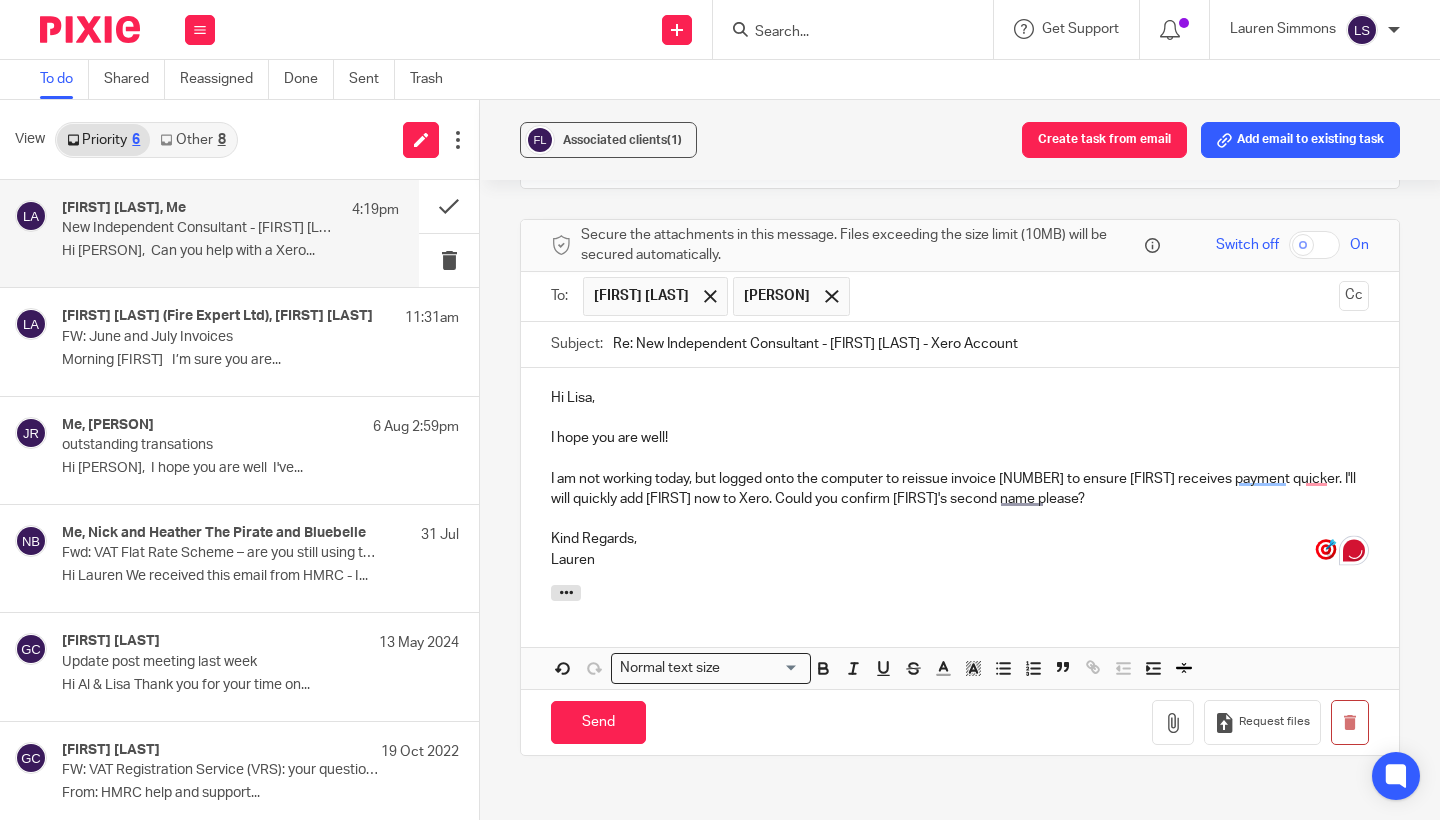 click on "I am not working today, but logged onto the computer to reissue invoice 18947 to ensure Al receives payment quicker. I'll will quickly add Tanya now to Xero. Could you confirm Tanya's second name please?" at bounding box center (960, 489) 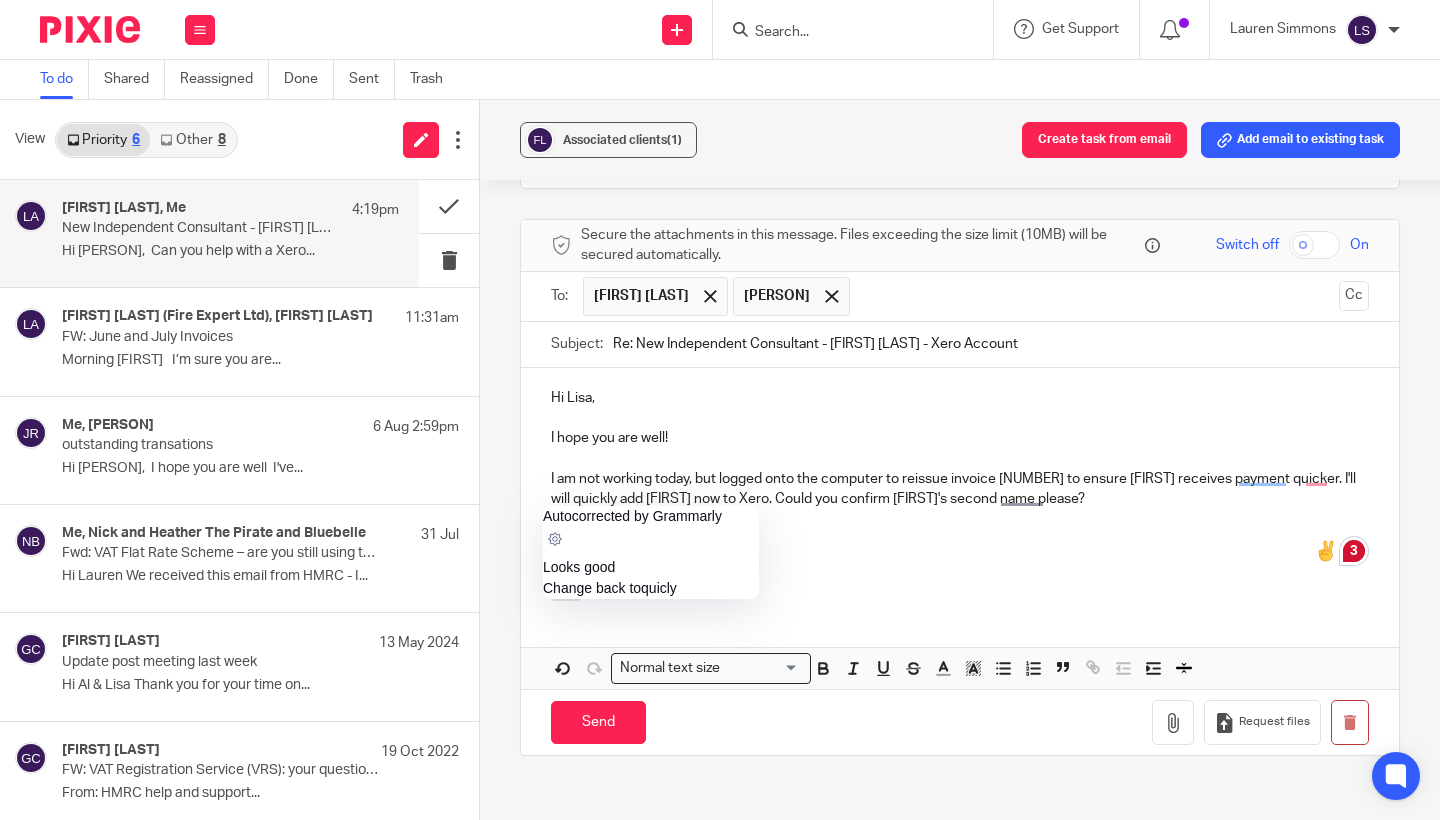 click on "I am not working today, but logged onto the computer to reissue invoice 18947 to ensure Al receives payment quicker. I'll will quickly add Tanya now to Xero. Could you confirm Tanya's second name please?" at bounding box center (960, 489) 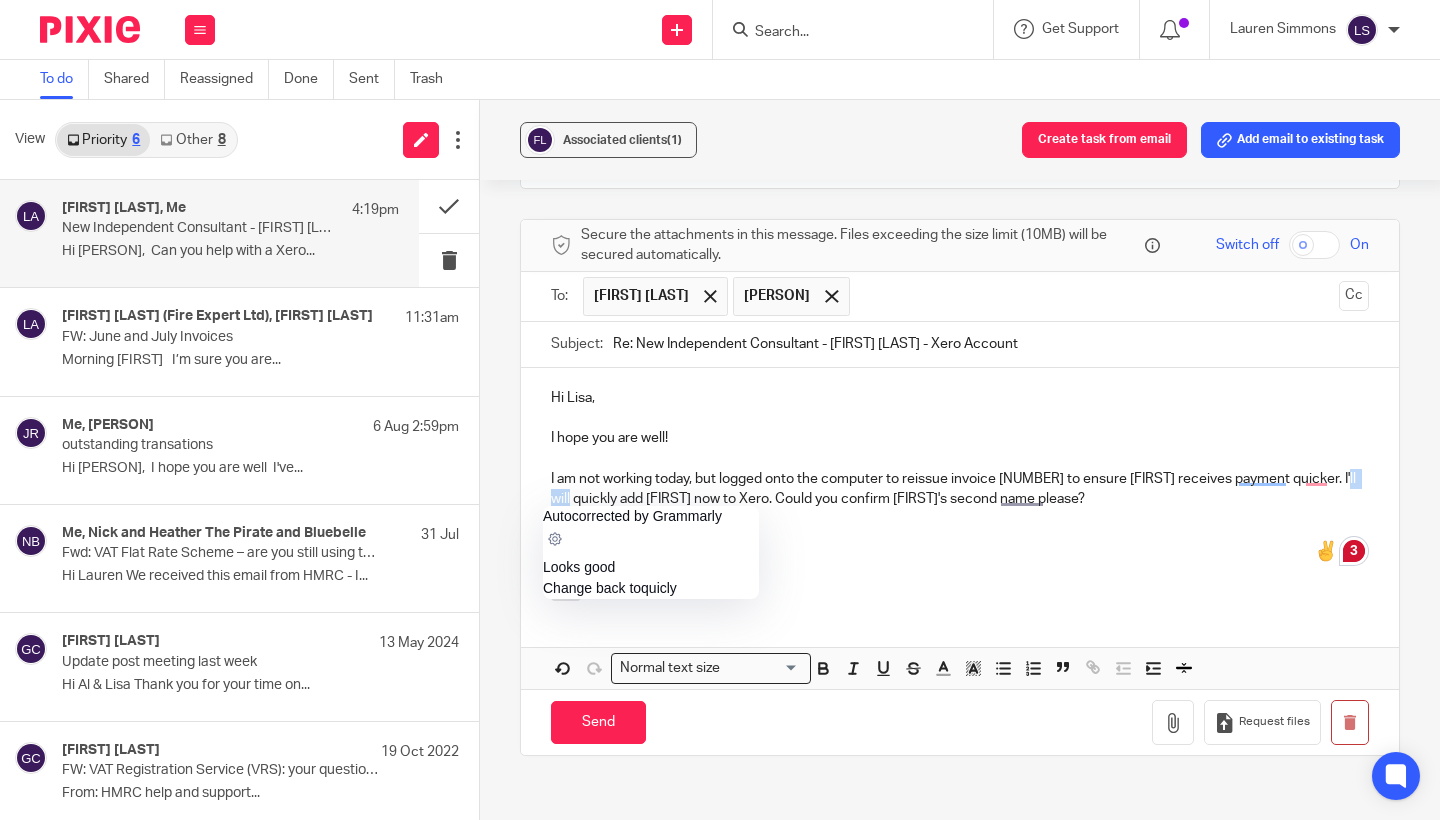 click on "I am not working today, but logged onto the computer to reissue invoice 18947 to ensure Al receives payment quicker. I'll will quickly add Tanya now to Xero. Could you confirm Tanya's second name please?" at bounding box center [960, 489] 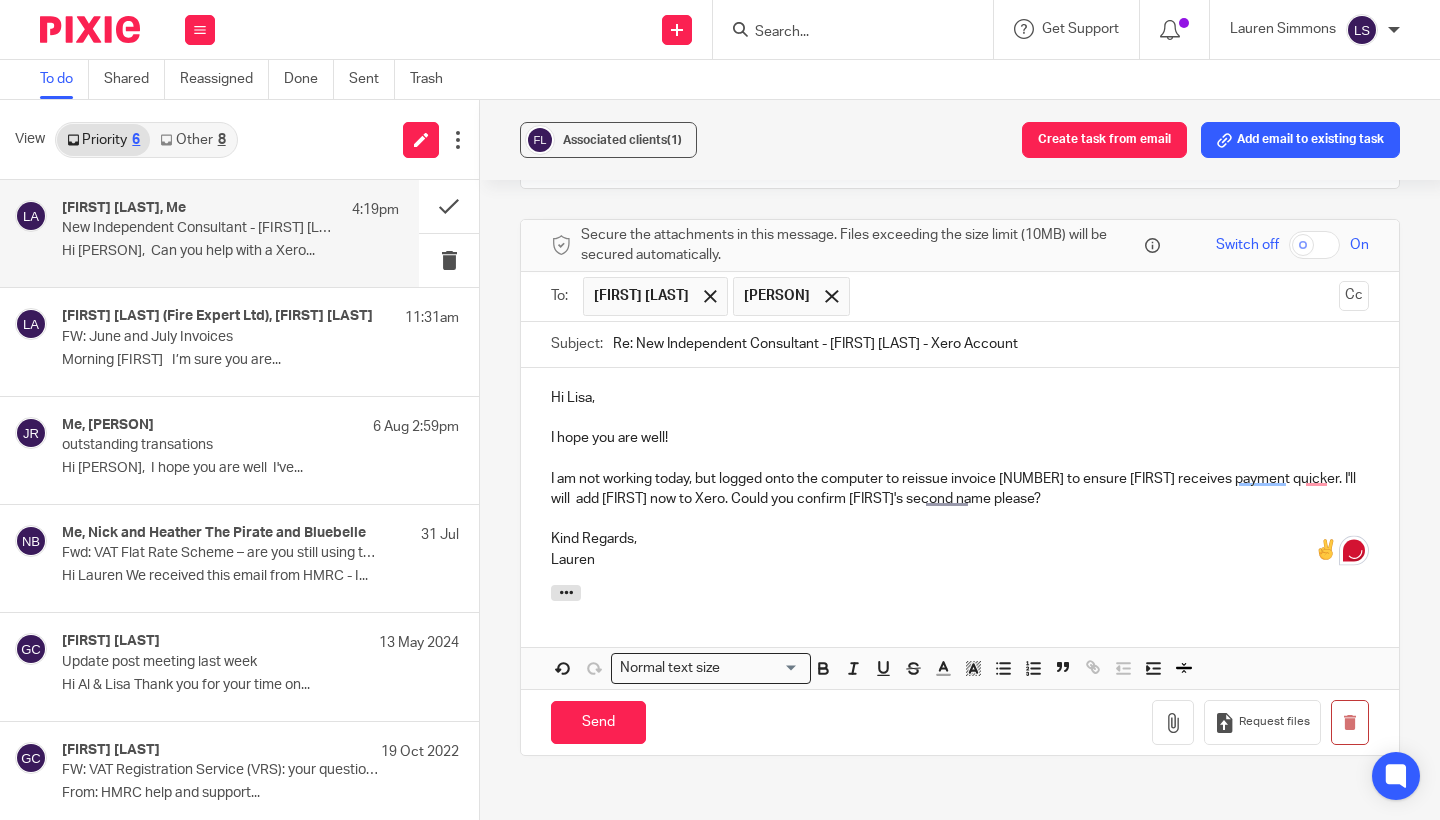 click on "Kind Regards," at bounding box center (960, 539) 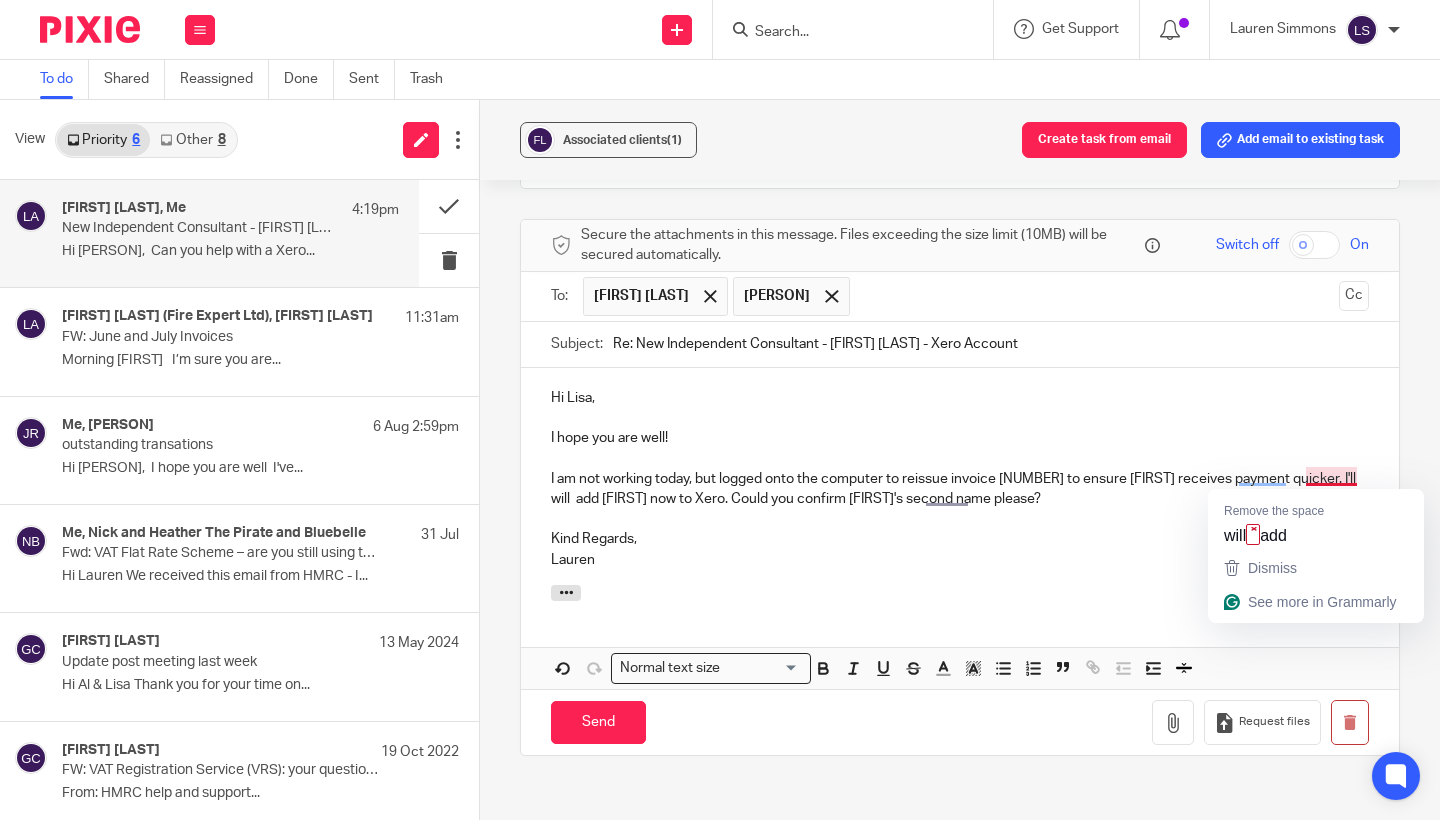 click on "I am not working today, but logged onto the computer to reissue invoice 18947 to ensure Al receives payment quicker. I'll will  add Tanya now to Xero. Could you confirm Tanya's second name please?" at bounding box center [960, 489] 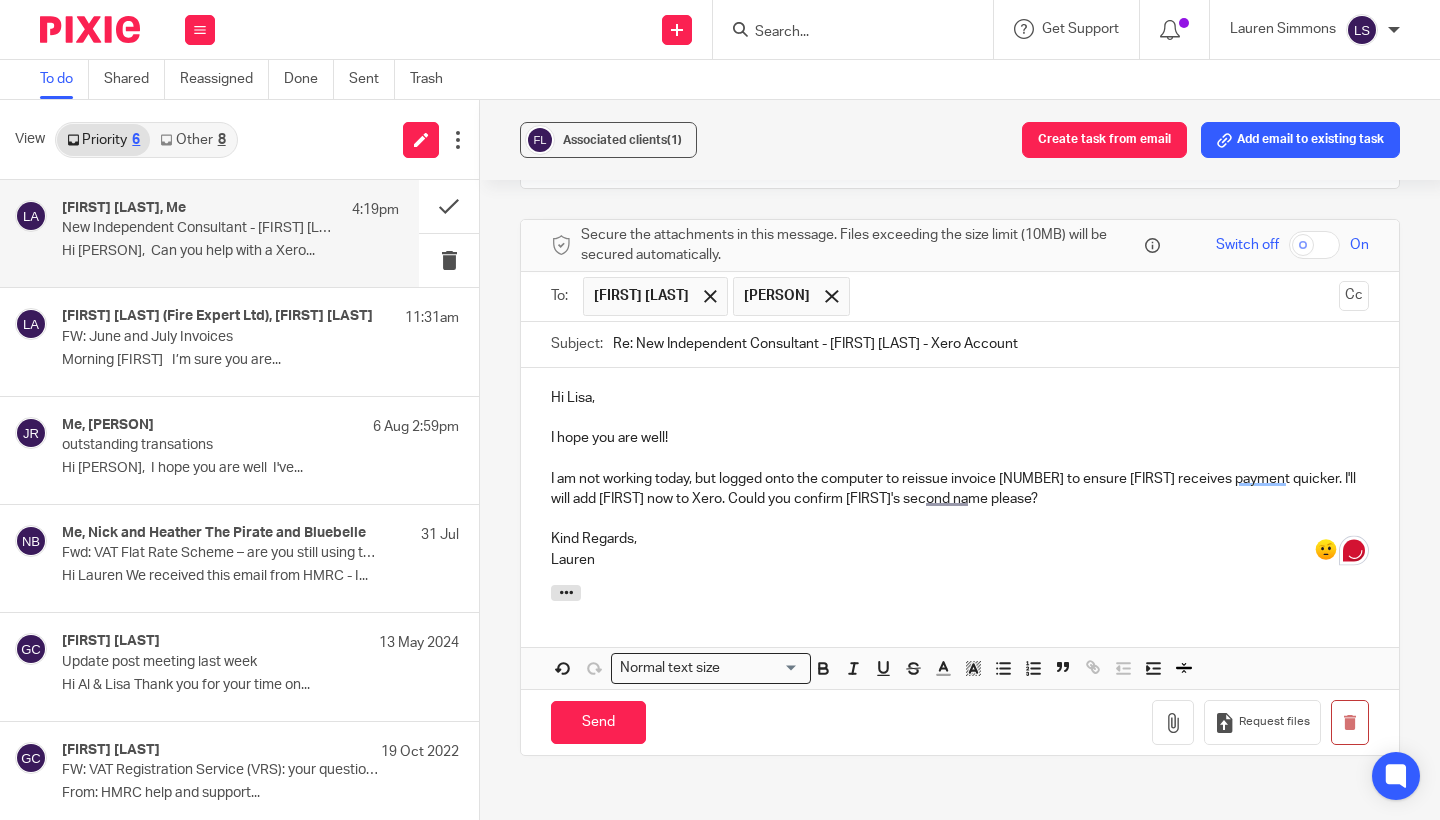 click on "Kind Regards," at bounding box center [960, 539] 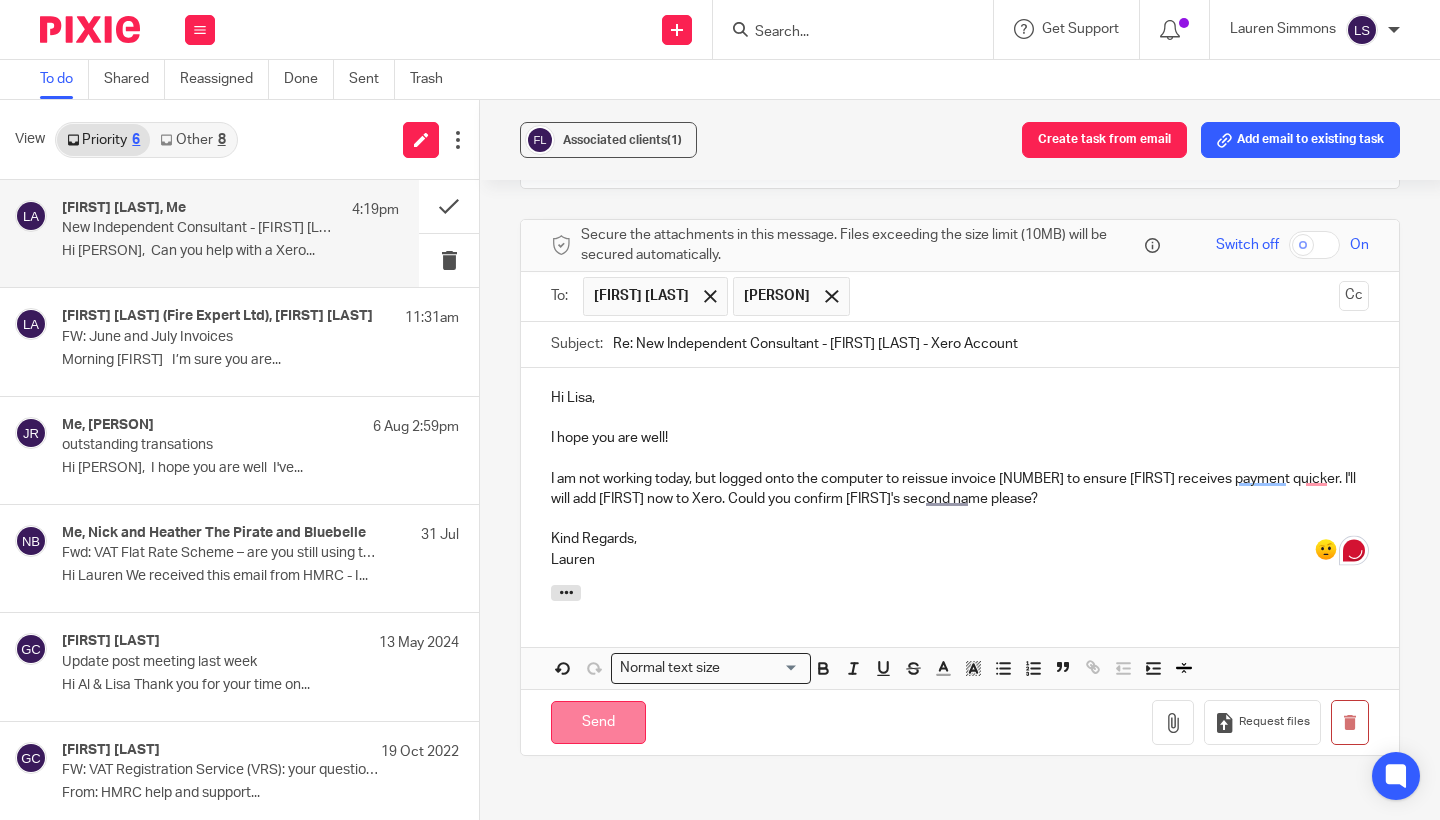 click on "Send" at bounding box center (598, 722) 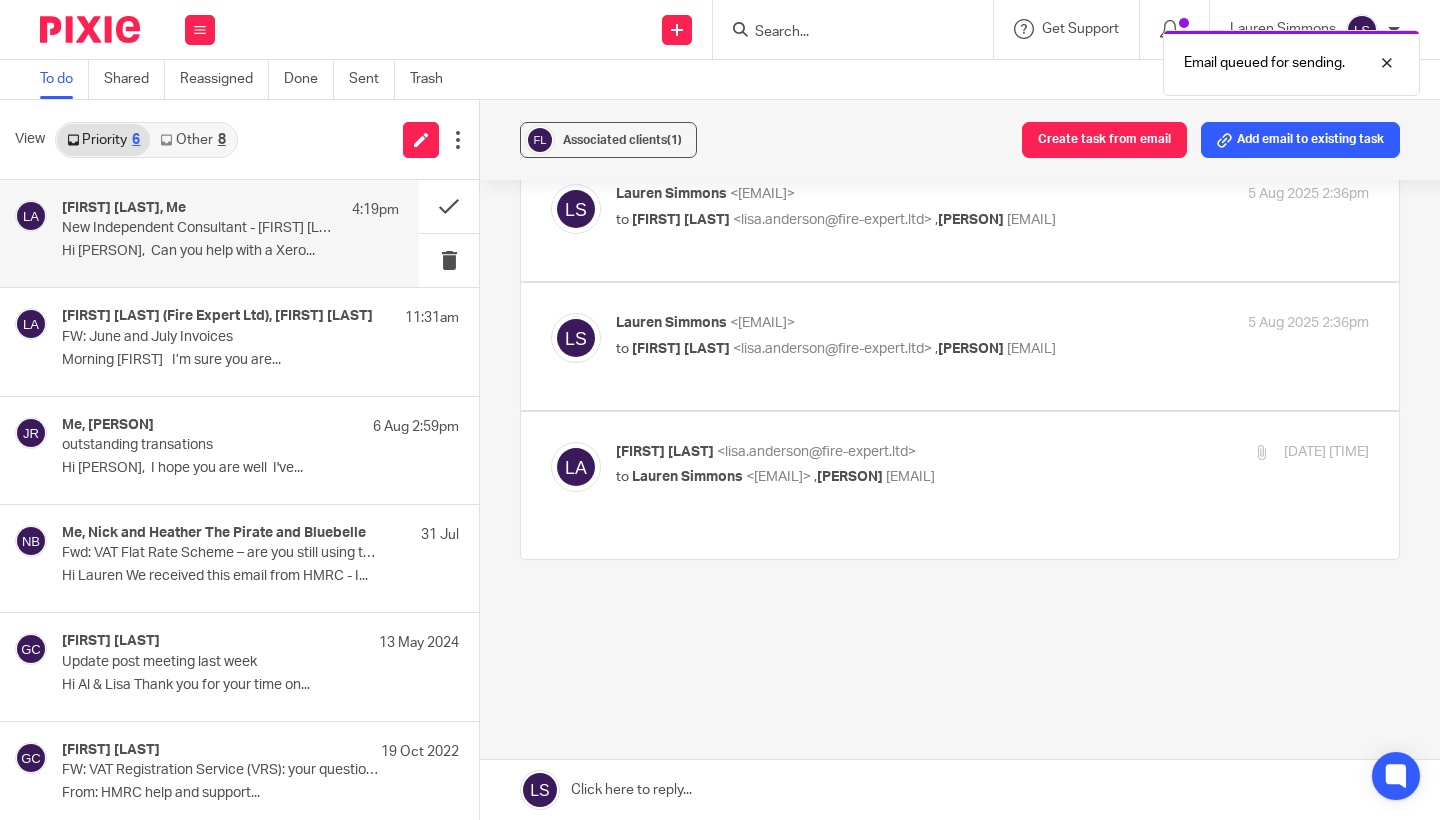 scroll, scrollTop: 1728, scrollLeft: 0, axis: vertical 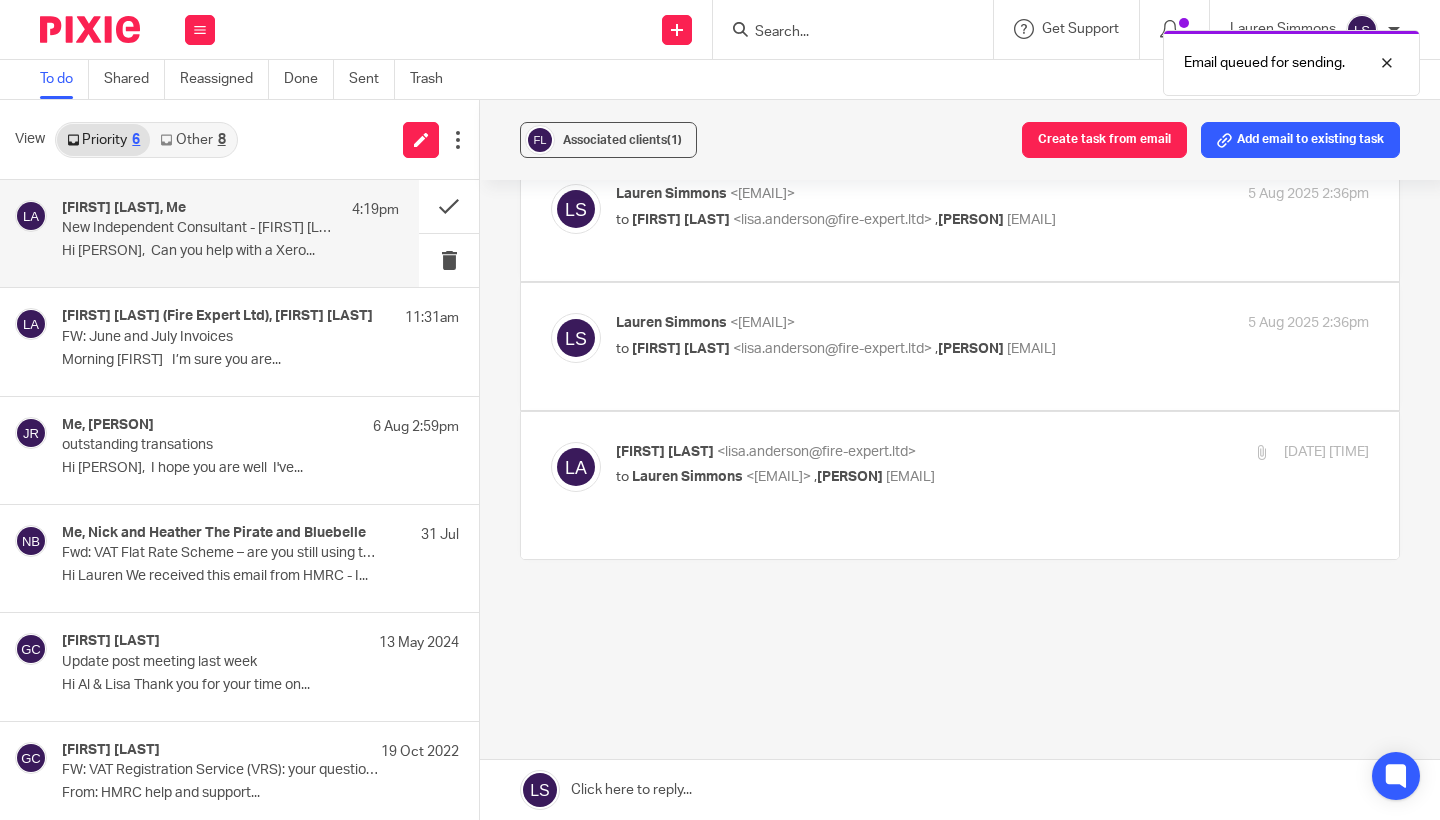 click on "to
Lauren Simmons
<lauren@fearlessfinancials.co.uk>   ,
Al Brown
<al.brown@fire-expert.ltd>" at bounding box center [867, 477] 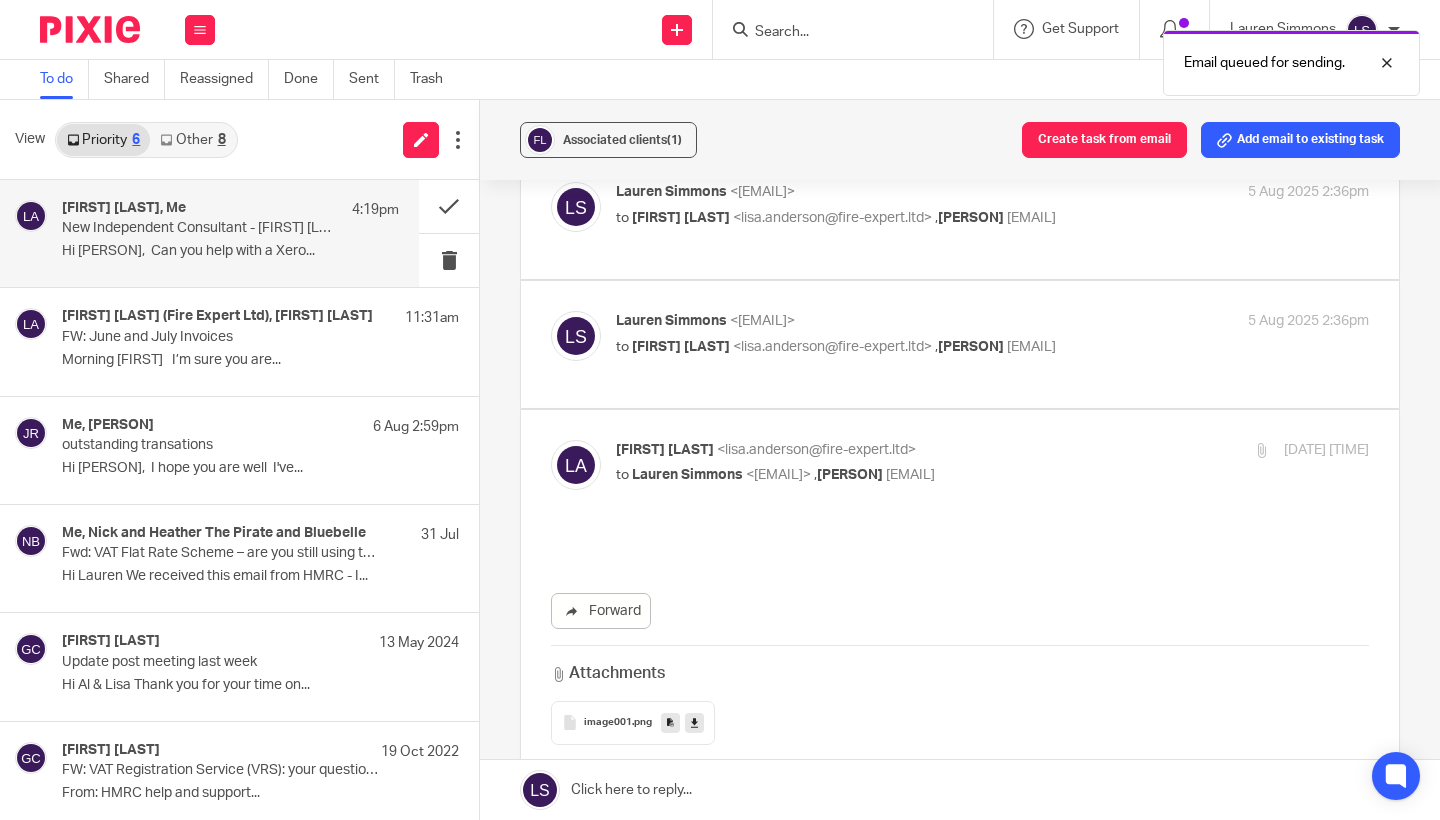scroll, scrollTop: 0, scrollLeft: 0, axis: both 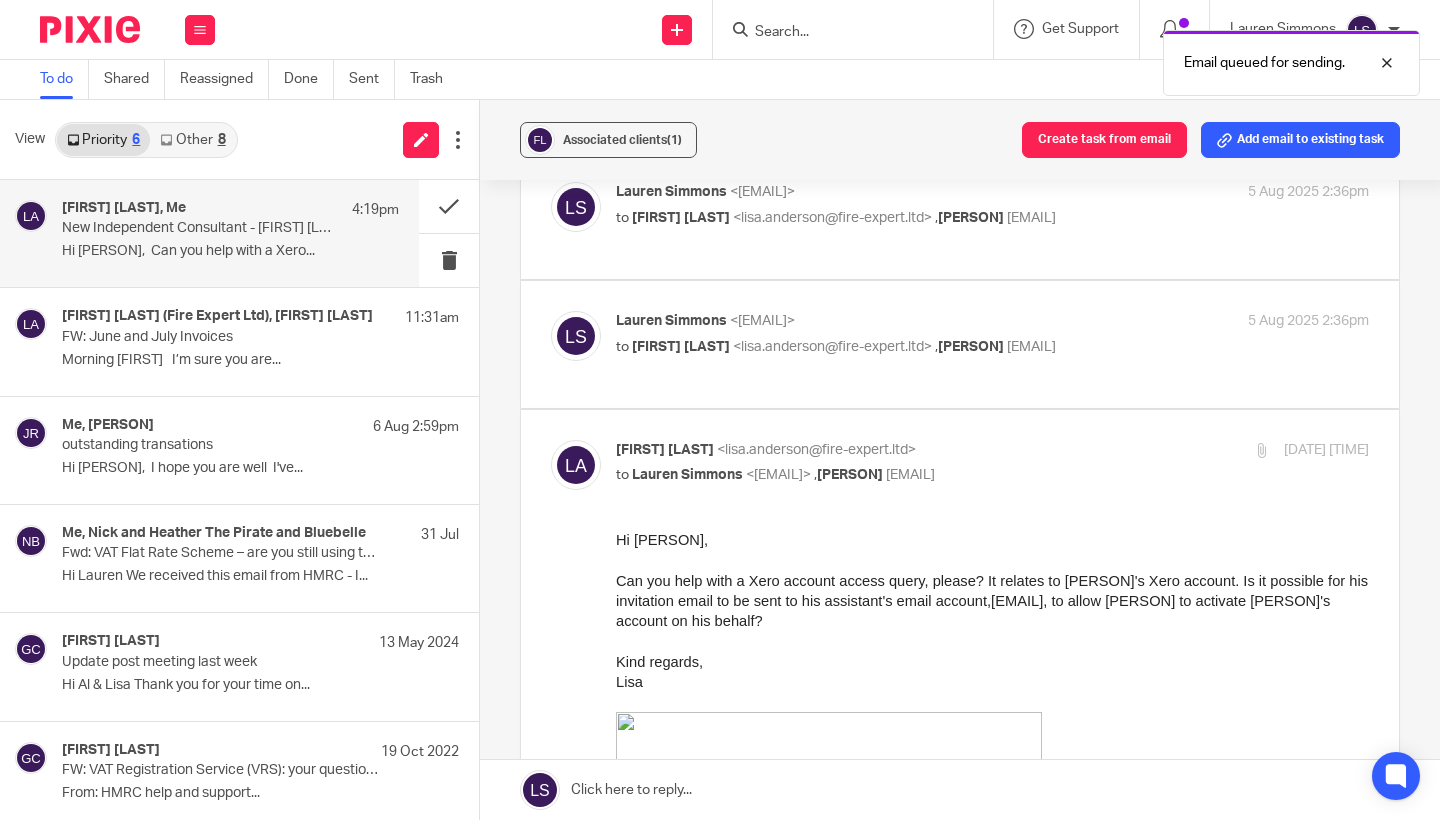 click on "to
Lauren Simmons
<lauren@fearlessfinancials.co.uk>   ,
Al Brown
<al.brown@fire-expert.ltd>" at bounding box center [867, 475] 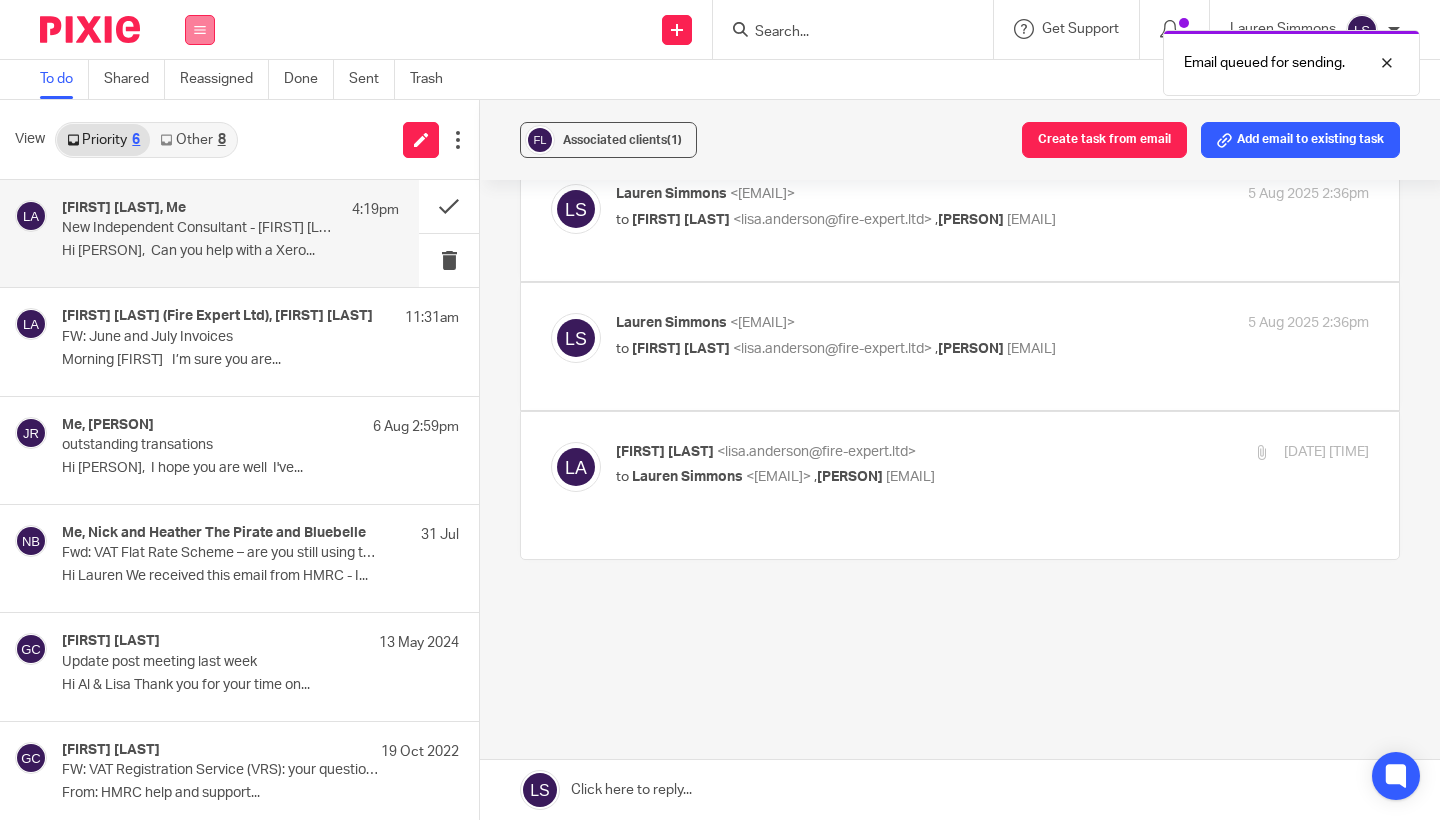 click at bounding box center (200, 30) 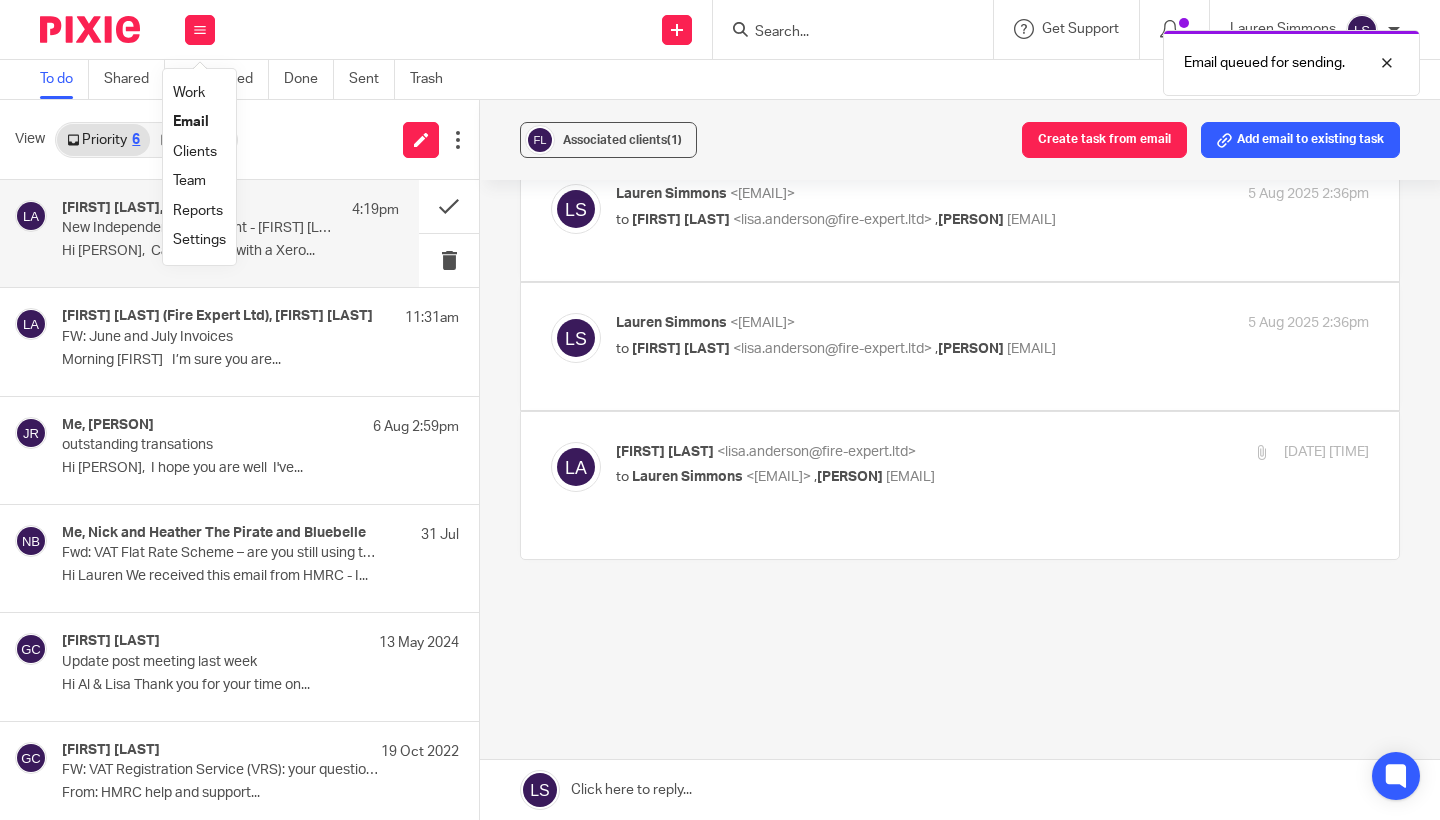 click on "Email" at bounding box center (191, 122) 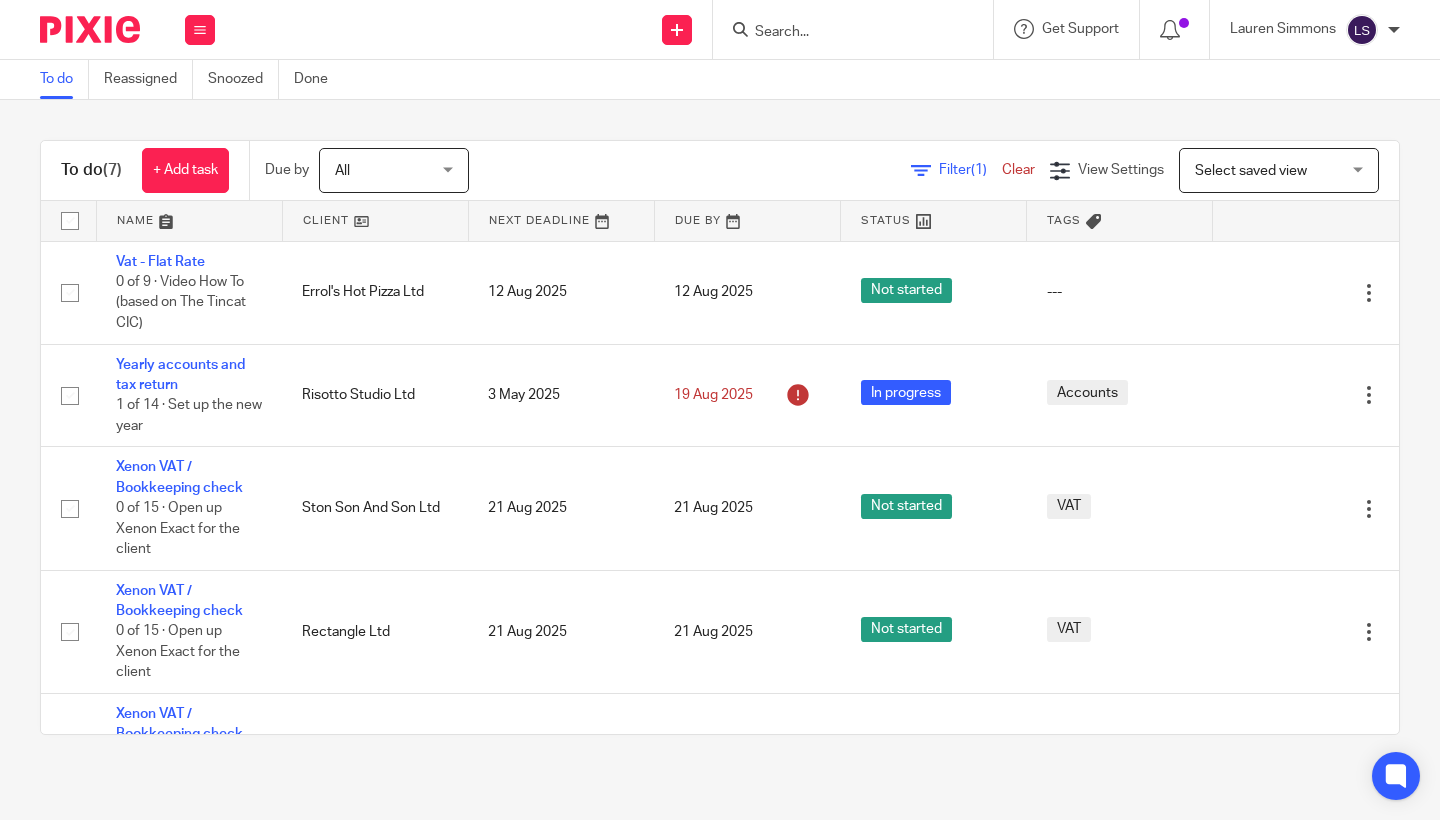 scroll, scrollTop: 0, scrollLeft: 0, axis: both 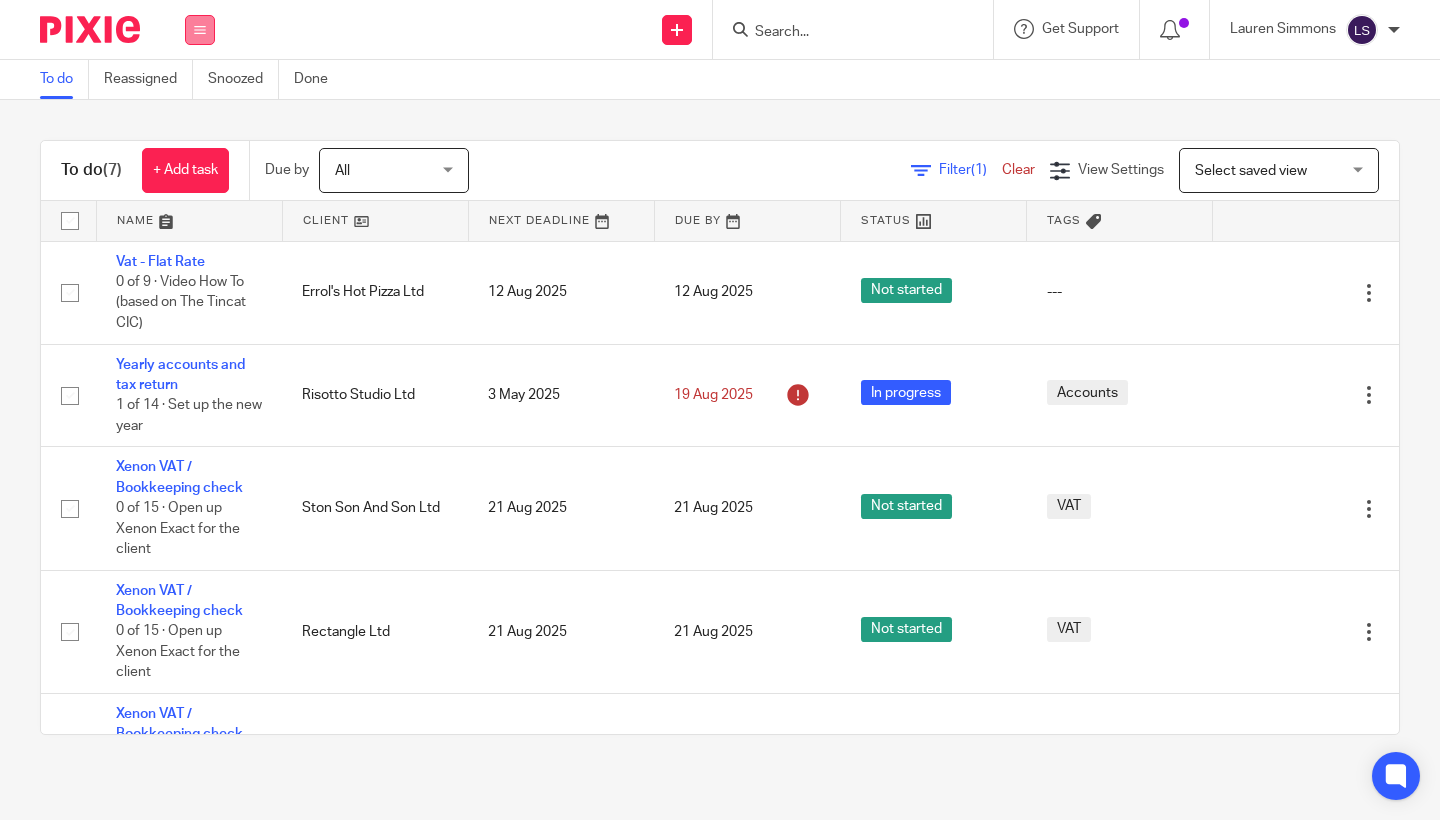 click at bounding box center [200, 30] 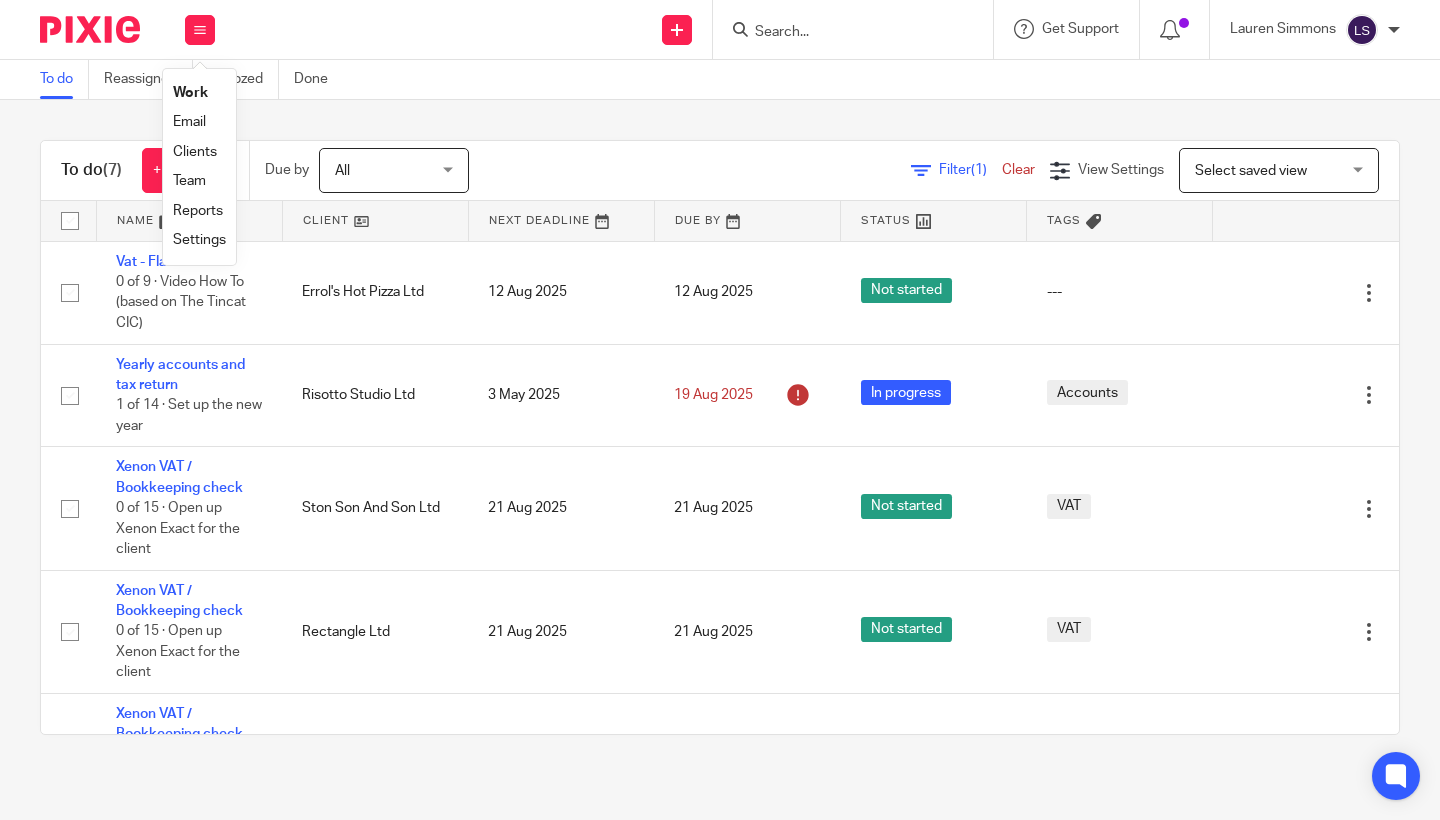 click on "Email" at bounding box center [189, 122] 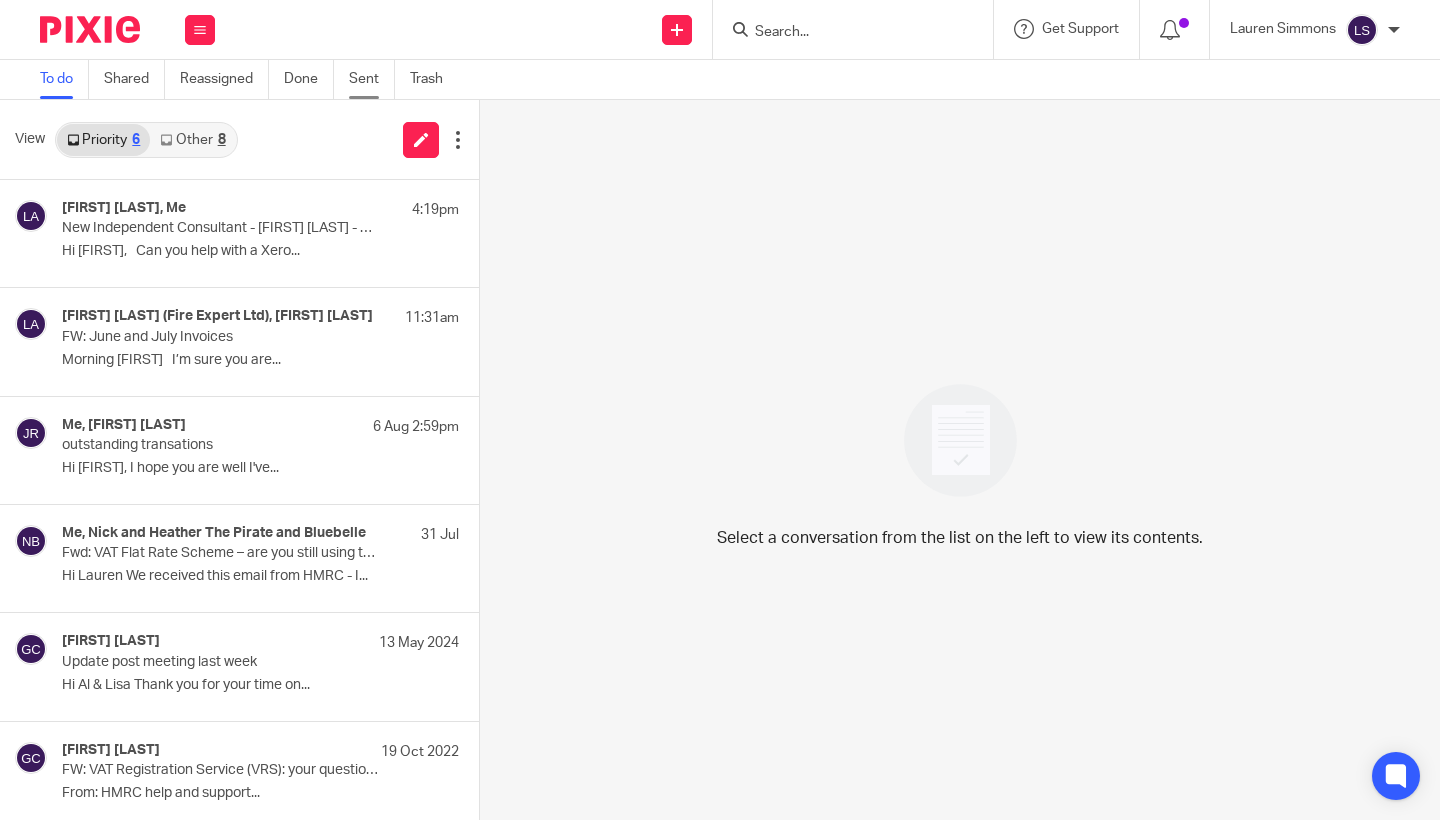 scroll, scrollTop: 0, scrollLeft: 0, axis: both 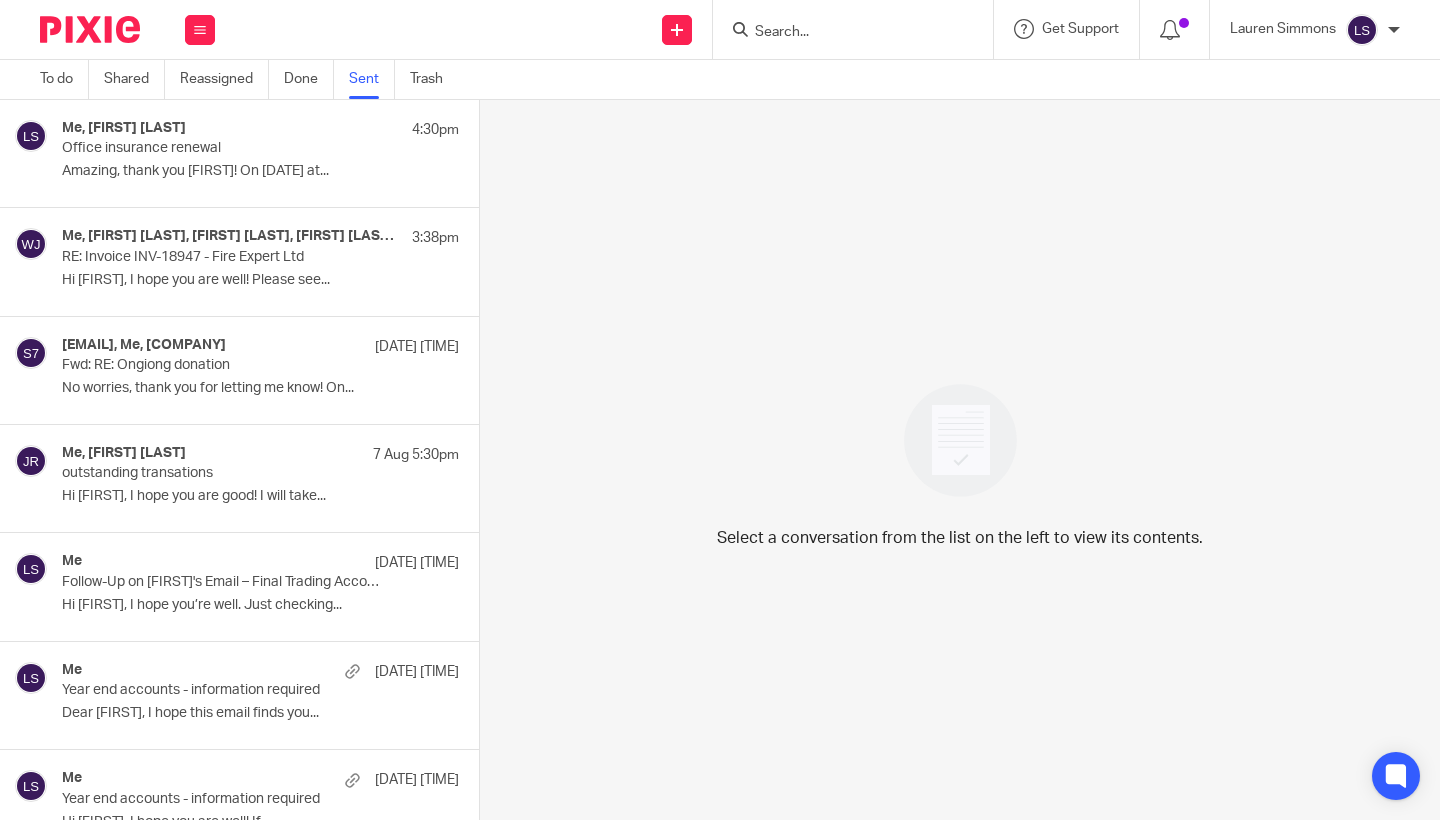 click on "Amazing, thank you [FIRST]!   On [DATE] at..." at bounding box center (260, 171) 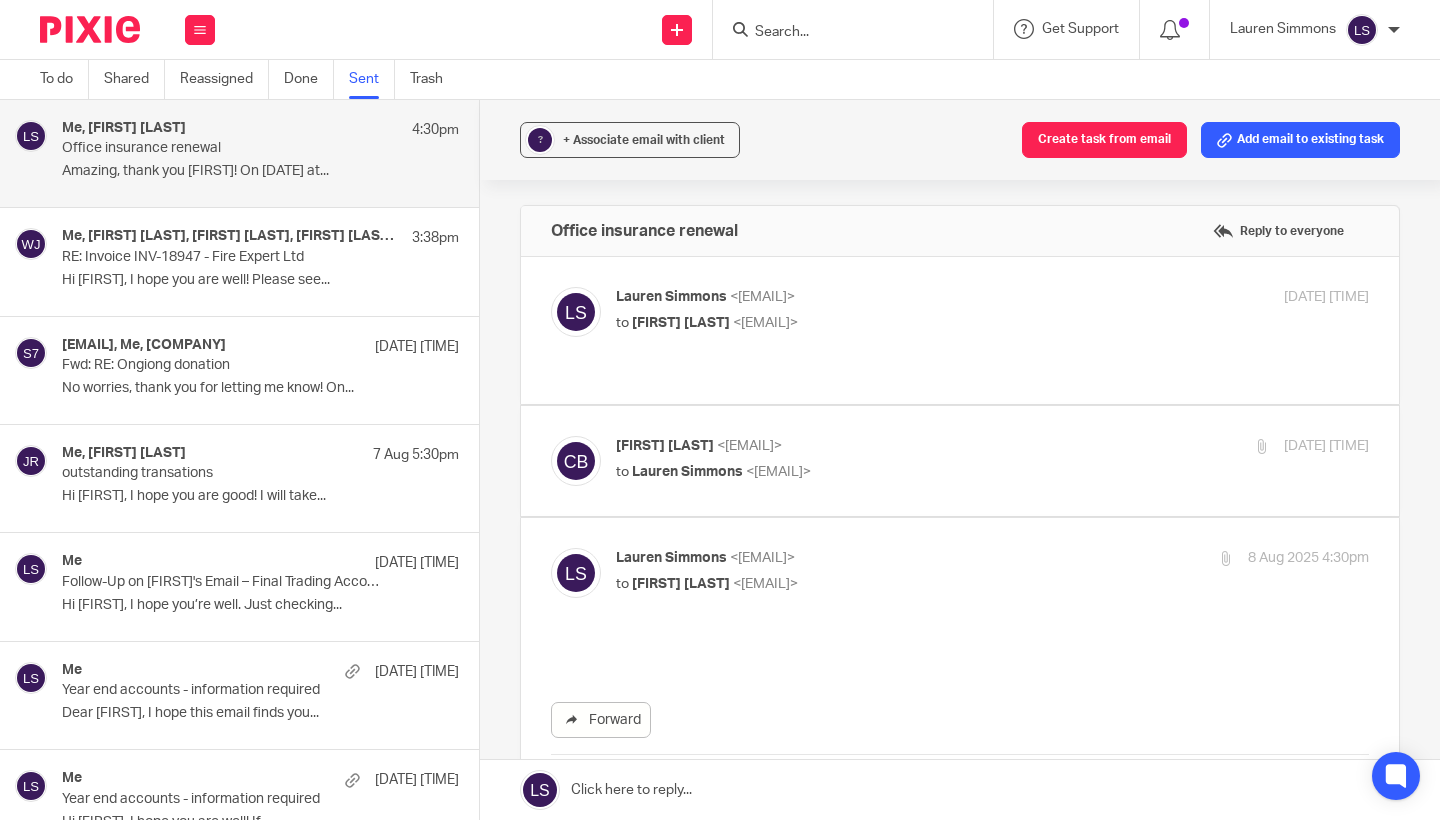 scroll, scrollTop: 0, scrollLeft: 0, axis: both 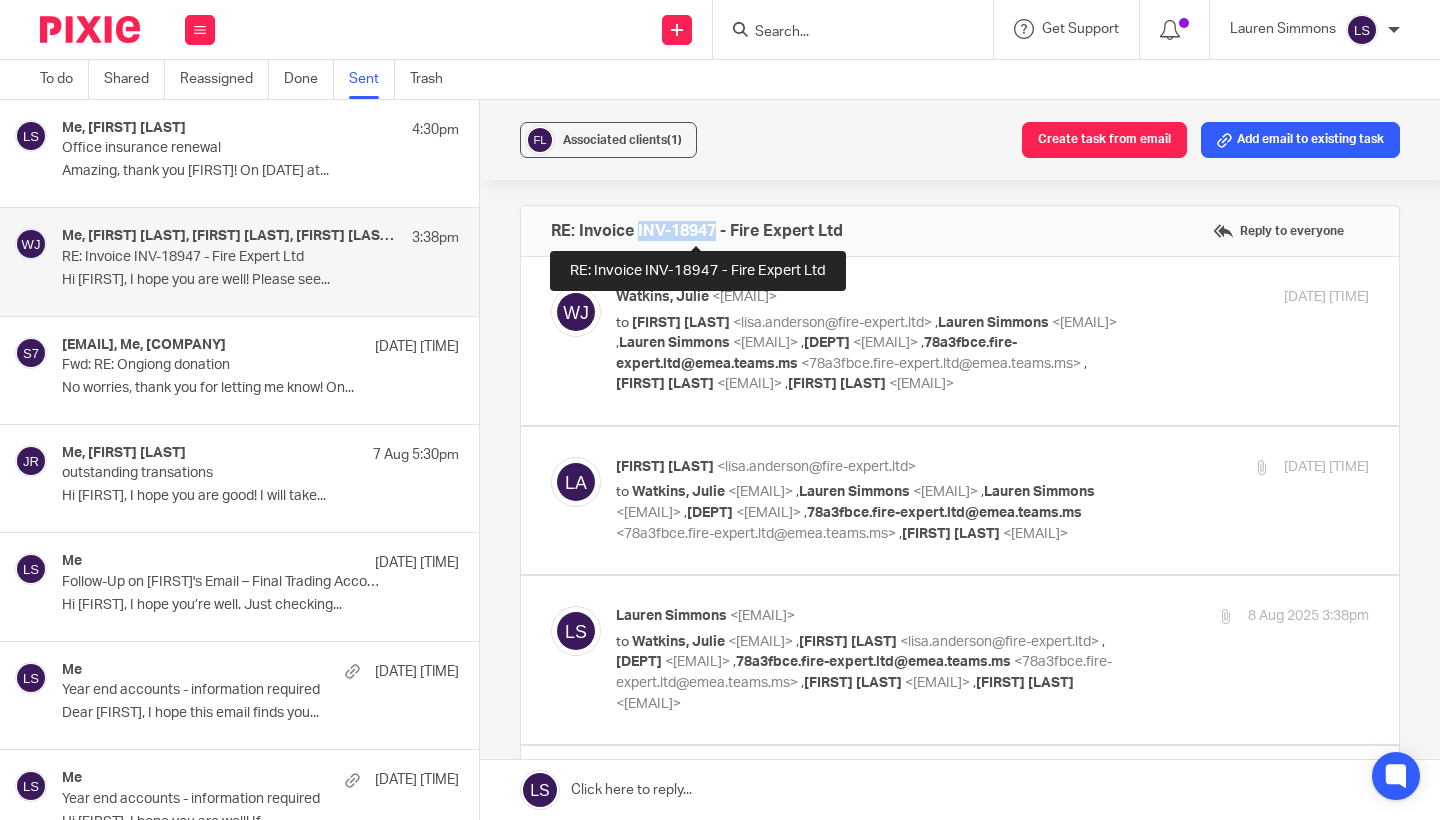 drag, startPoint x: 717, startPoint y: 226, endPoint x: 638, endPoint y: 227, distance: 79.00633 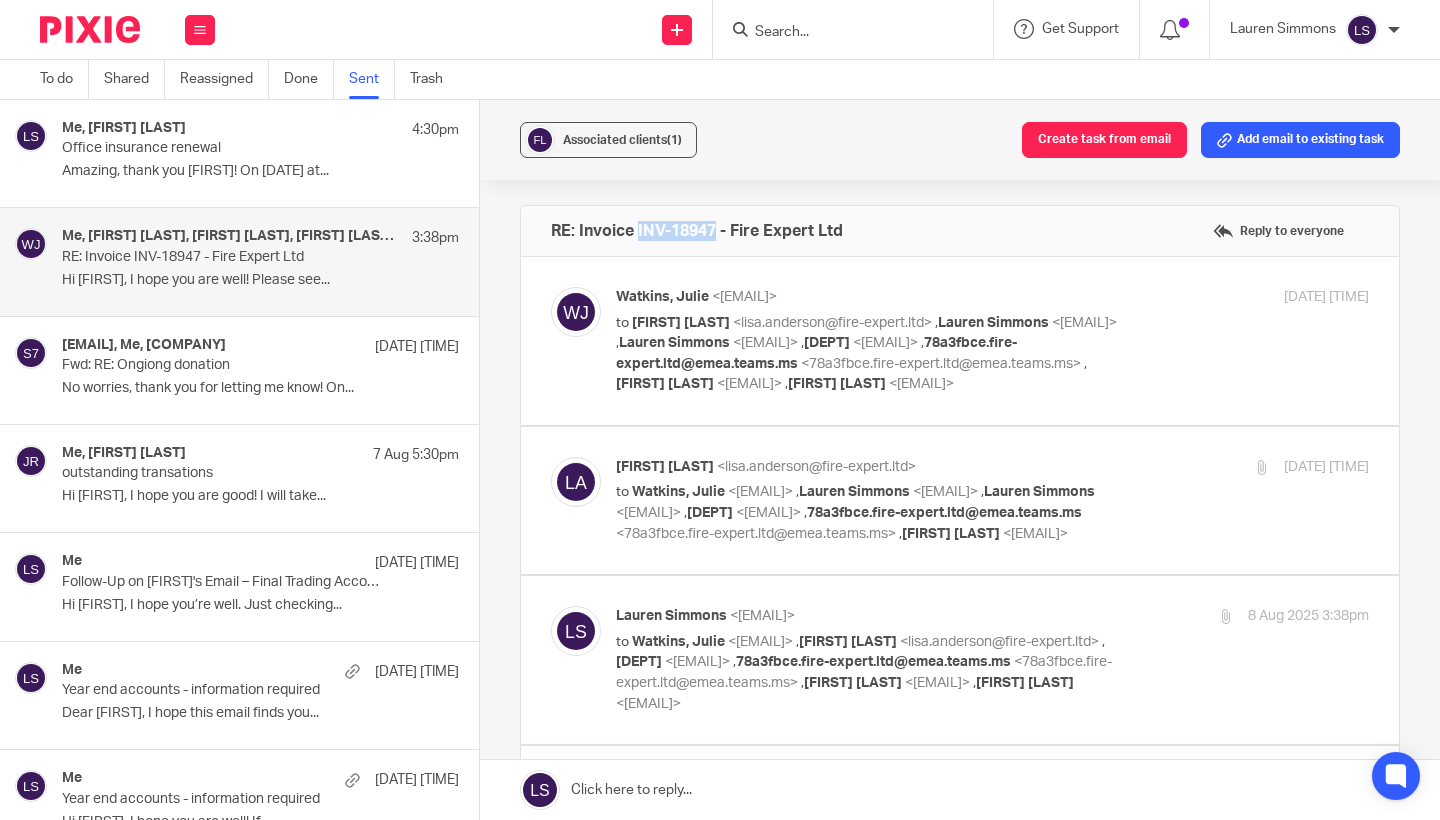 copy on "INV-18947" 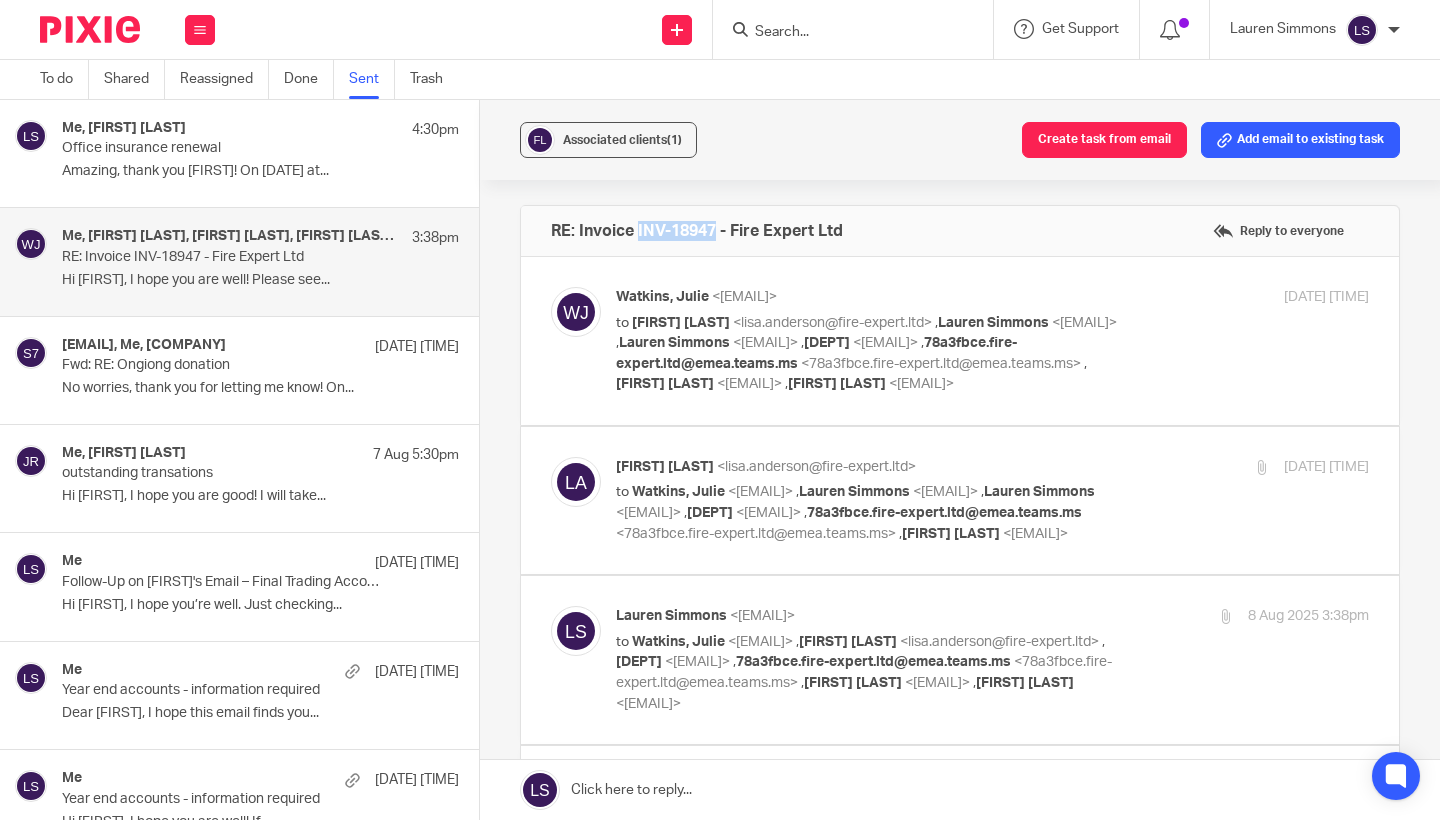 scroll, scrollTop: 0, scrollLeft: 0, axis: both 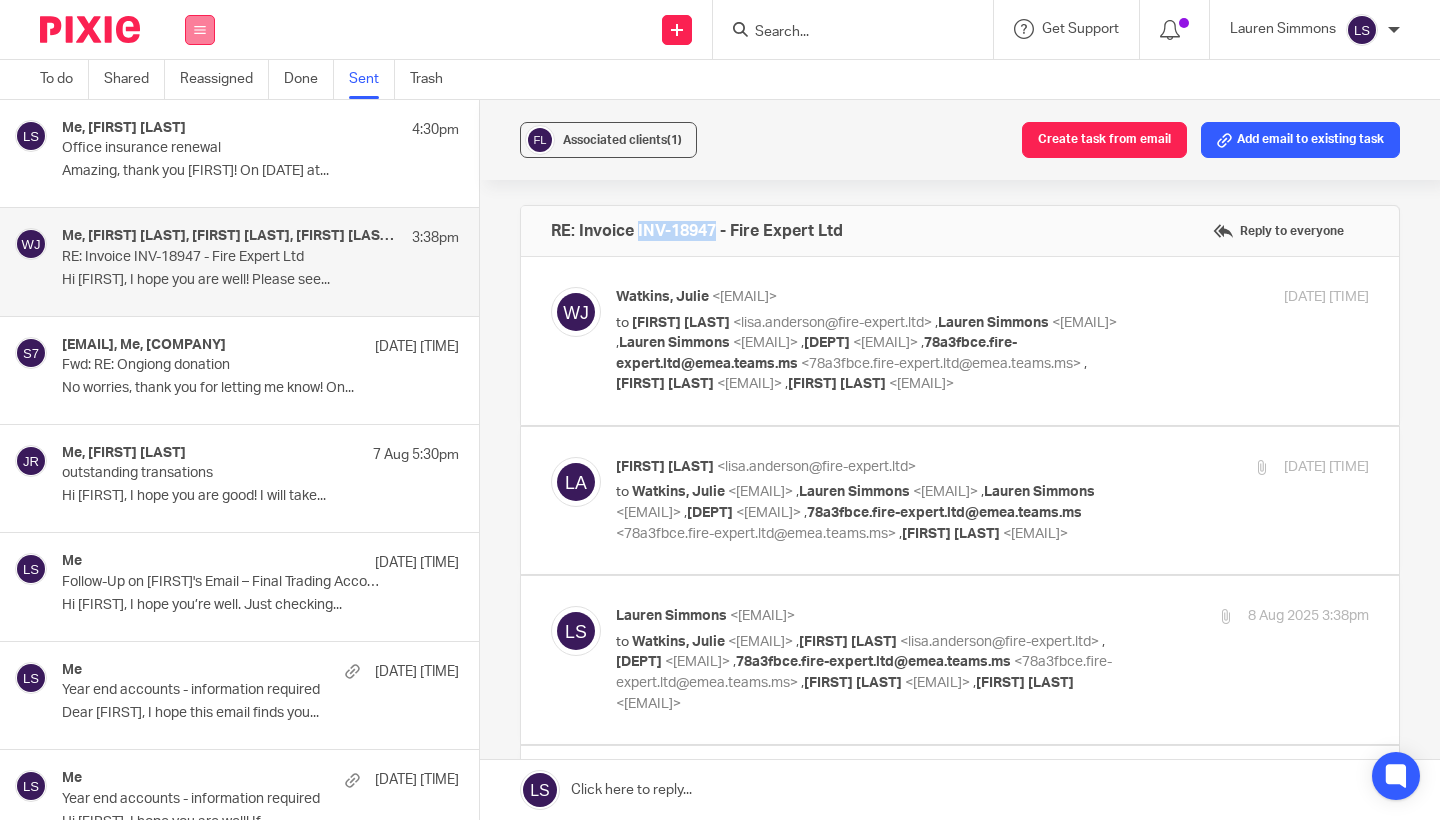 click at bounding box center [200, 30] 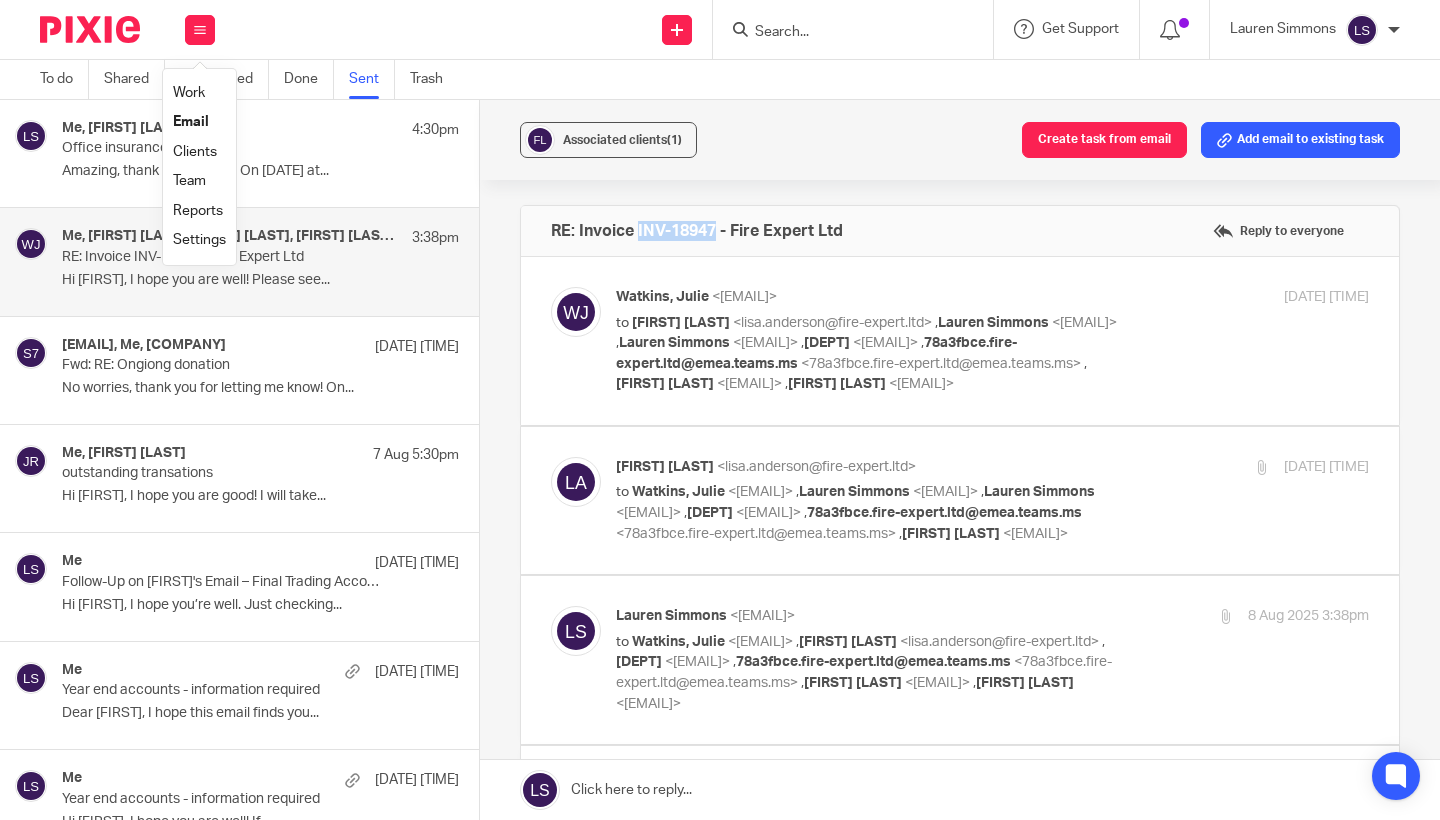 click on "Email" at bounding box center [191, 122] 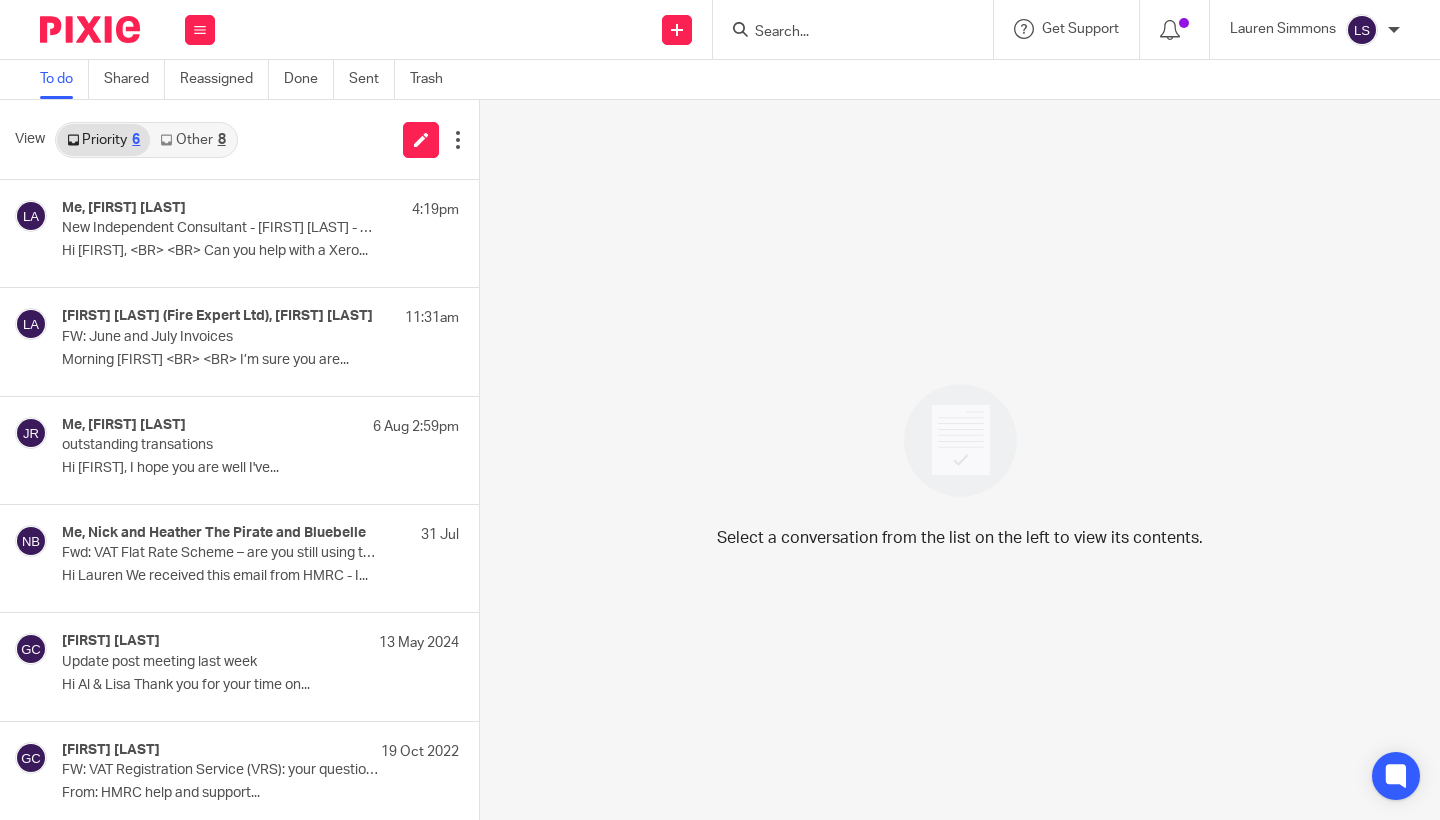 scroll, scrollTop: 0, scrollLeft: 0, axis: both 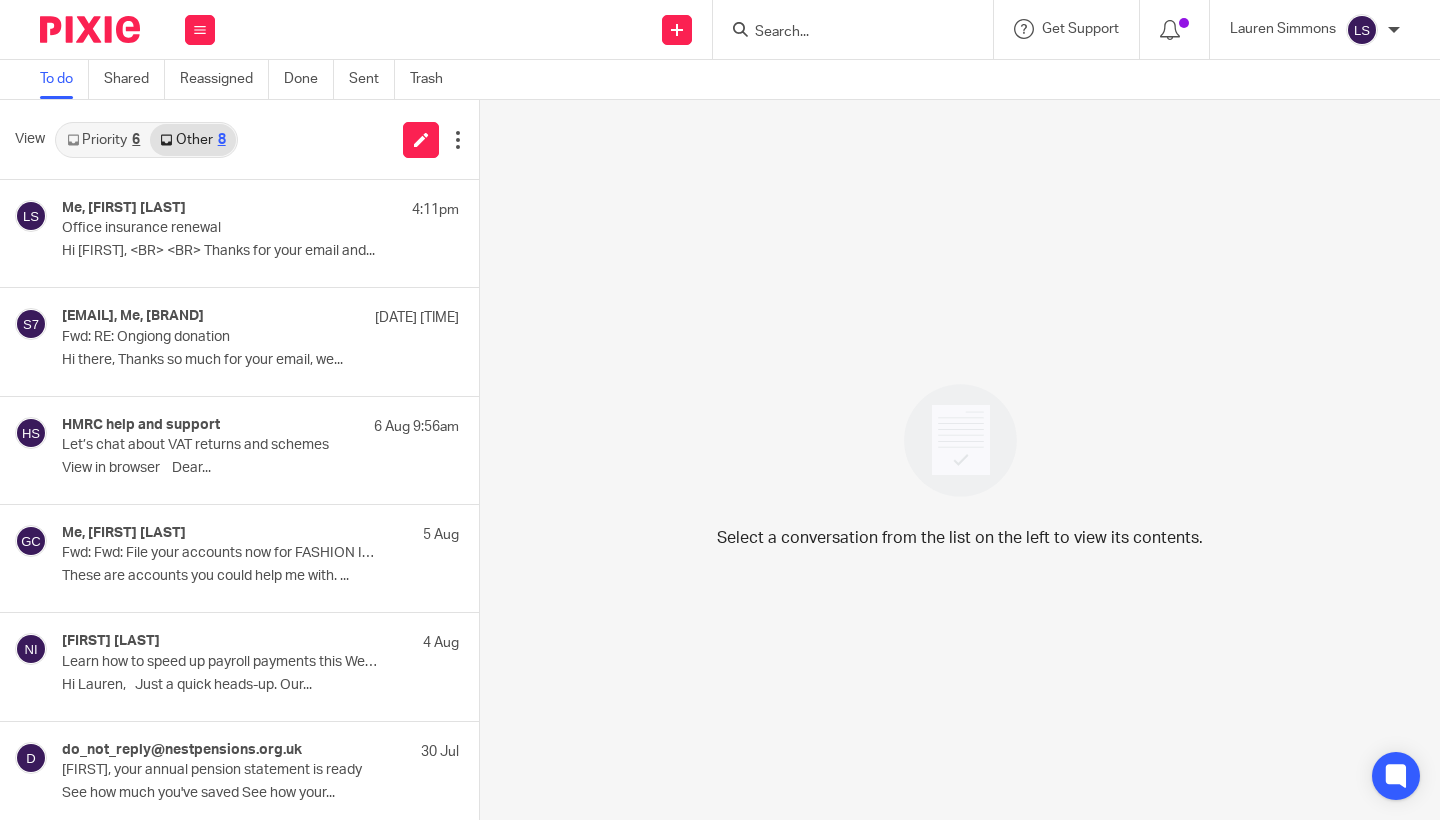 click on "Priority
6" at bounding box center (103, 140) 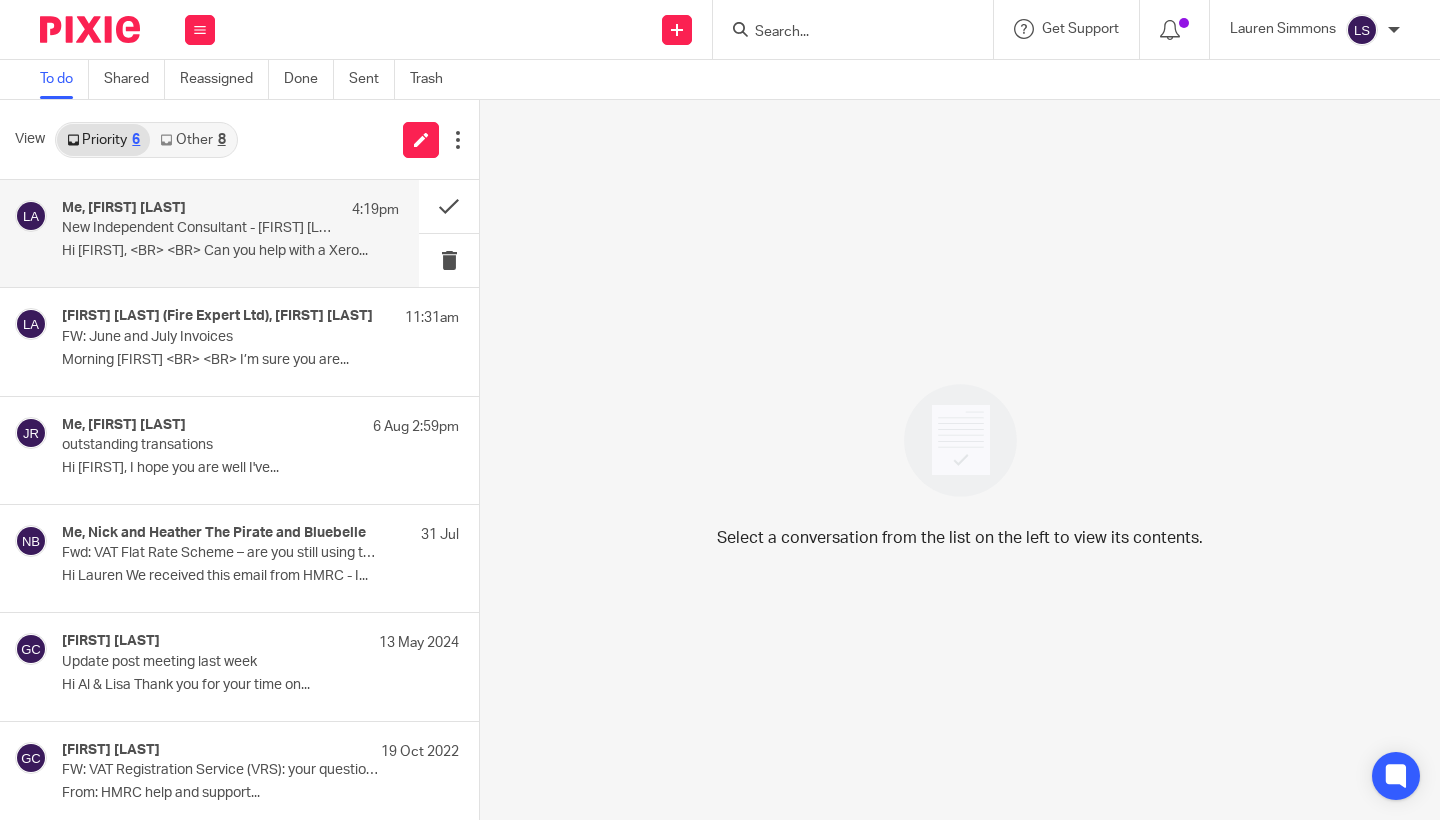 click on "New Independent Consultant - [FIRST] [LAST] - Xero Account" at bounding box center [197, 228] 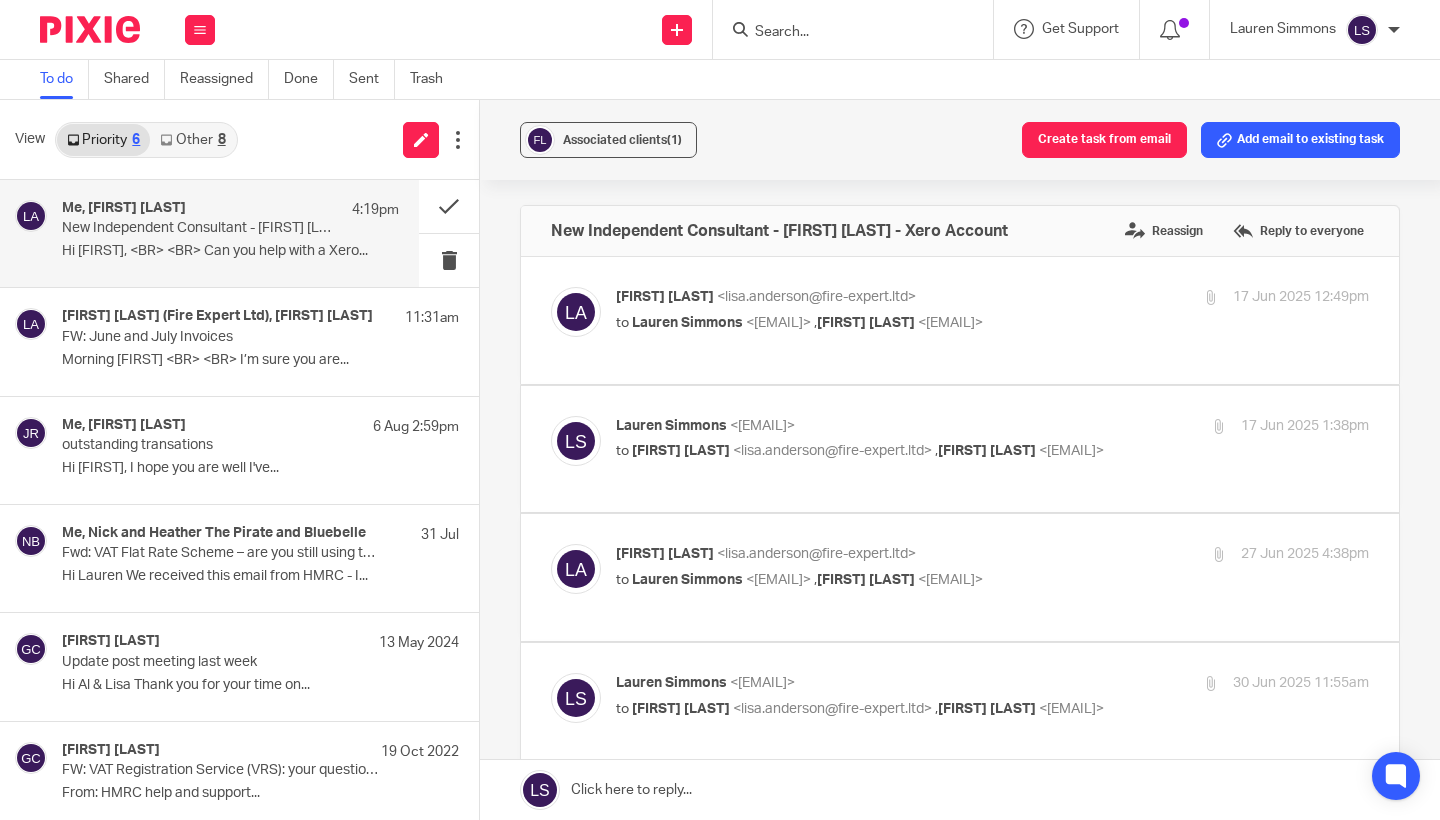 click on "Associated clients  (1)
Create task from email
Add email to existing task
New Independent Consultant - [FIRST] [LAST] - Xero Account
Reassign
Reply to everyone
[FIRST] [LAST]
<[EMAIL]>   to
[FIRST] [LAST]
<[EMAIL]>   ,
[FIRST] [LAST]
<[EMAIL]>       [DATE] [TIME]
Forward
Attachments       image001 .png
[FIRST] [LAST]
<[EMAIL]>   to
[FIRST] [LAST]
<[EMAIL]>   ,
[FIRST] [LAST]
<[EMAIL]>" at bounding box center (960, 460) 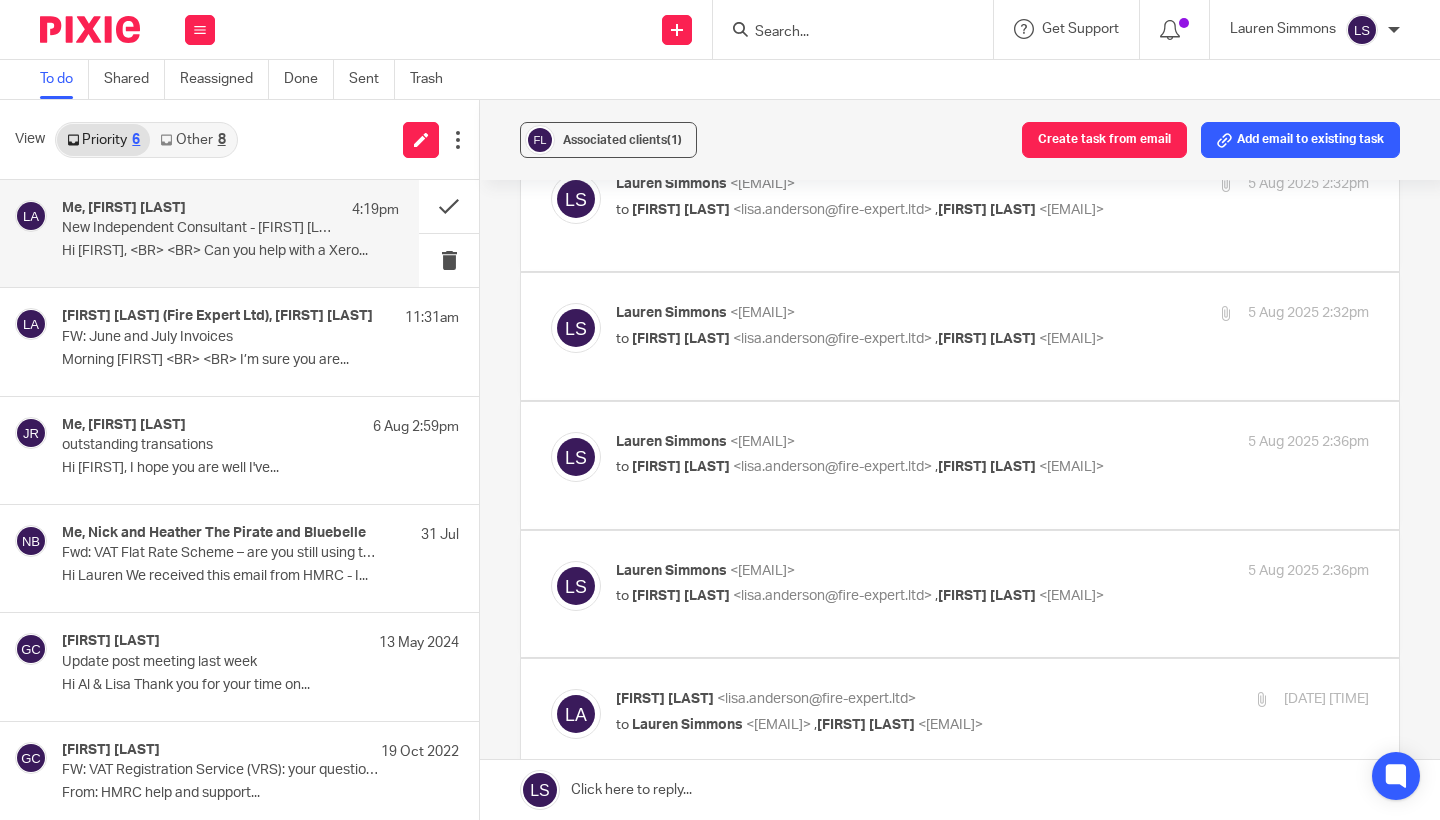 scroll, scrollTop: 1759, scrollLeft: 0, axis: vertical 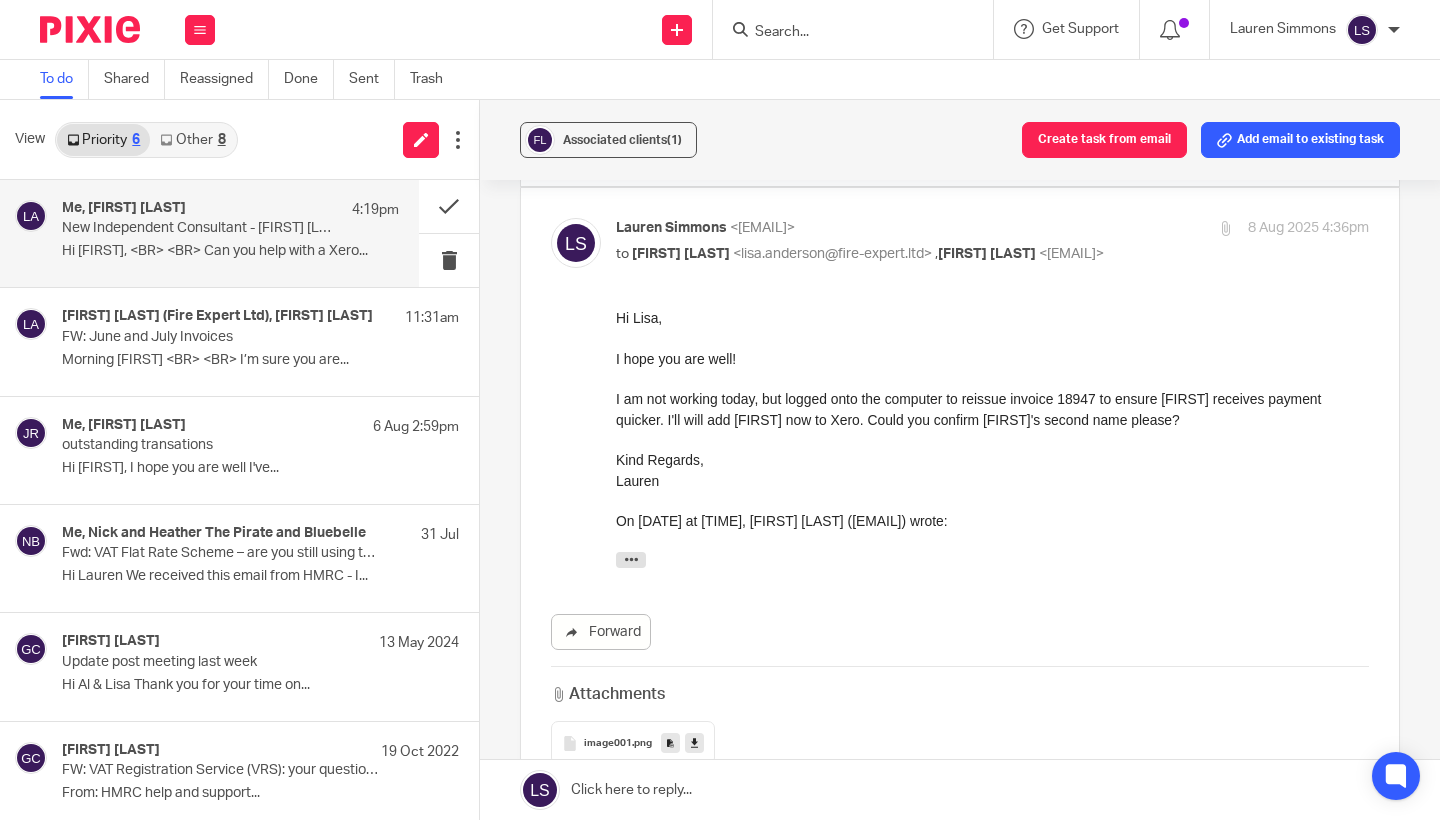 click on "[FIRST] [LAST] <[EMAIL]>   to
[FIRST] [LAST]
<[EMAIL]>   ,
[FIRST] [LAST]
<[EMAIL]>       [DATE] [TIME]" at bounding box center [992, 243] 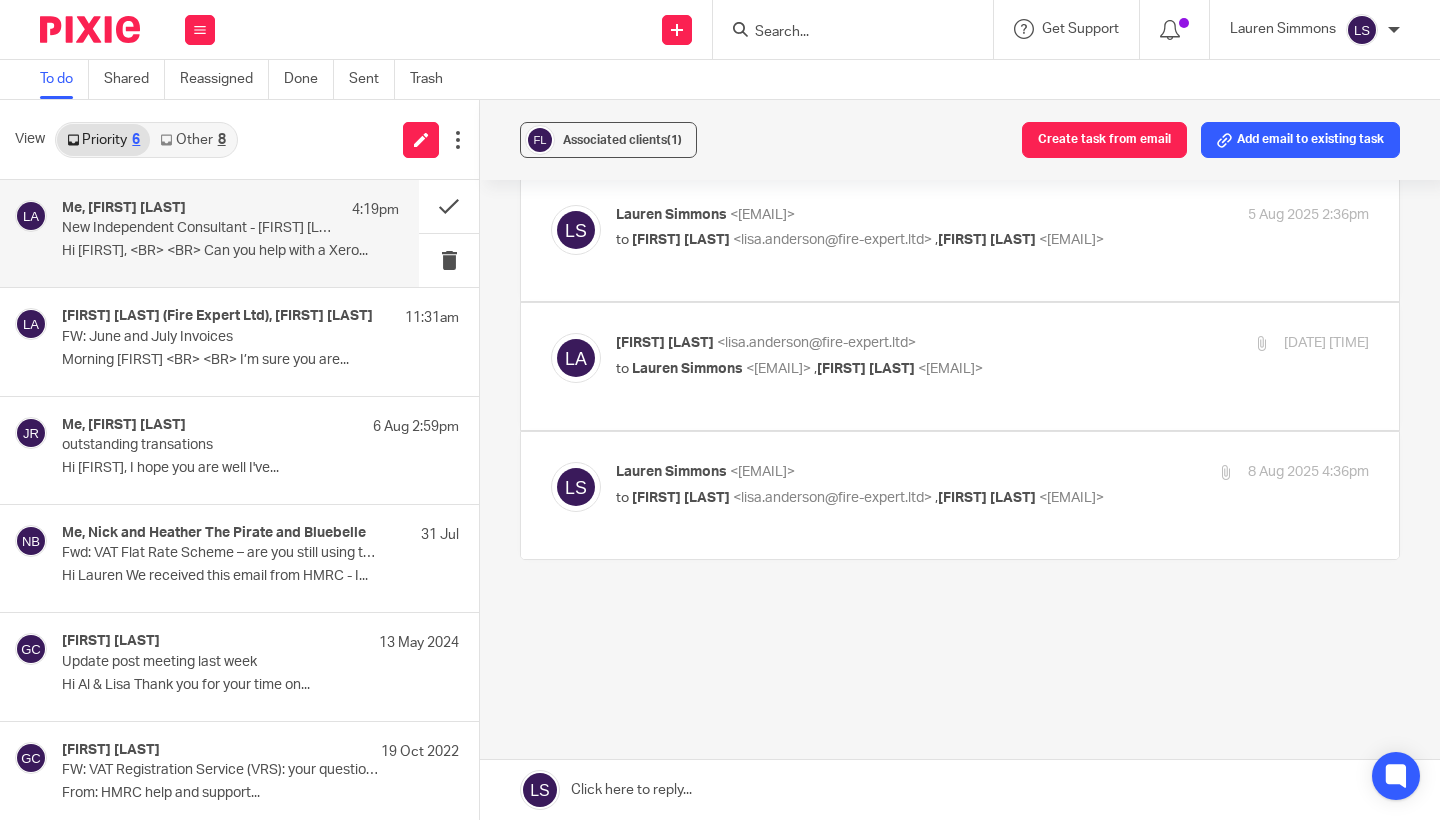 scroll, scrollTop: 1855, scrollLeft: 0, axis: vertical 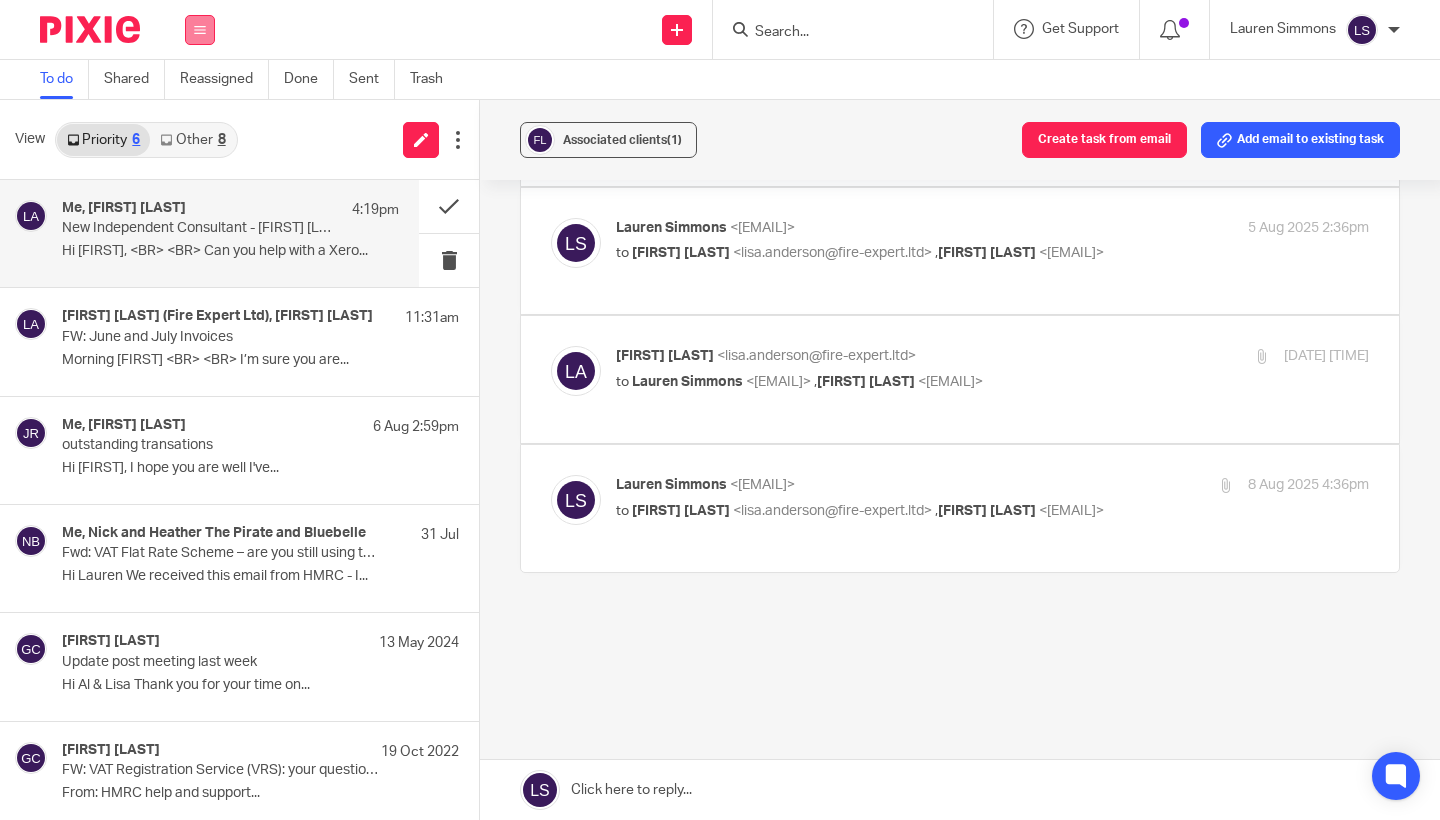 click at bounding box center [200, 30] 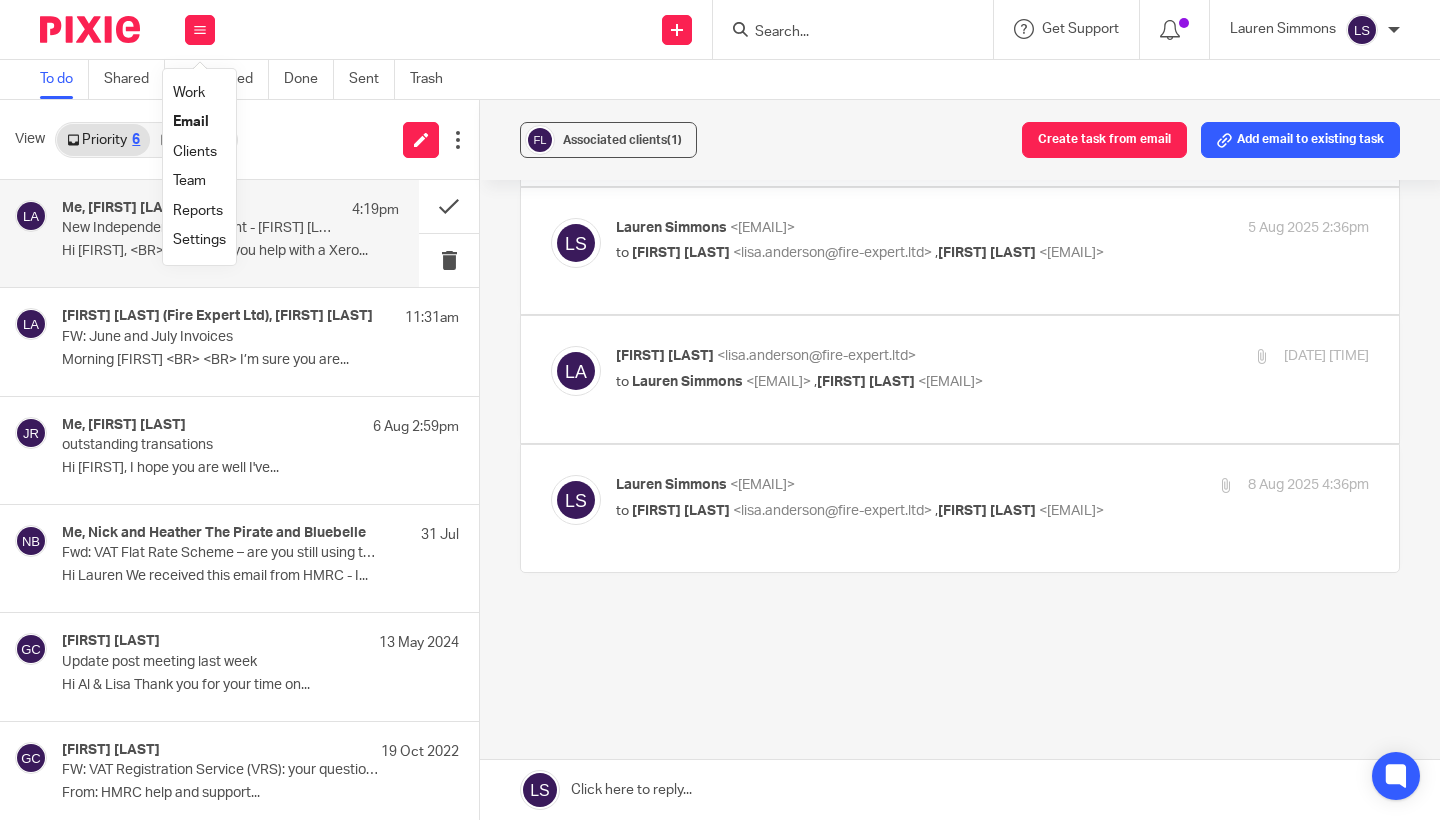 click on "Email" at bounding box center (191, 122) 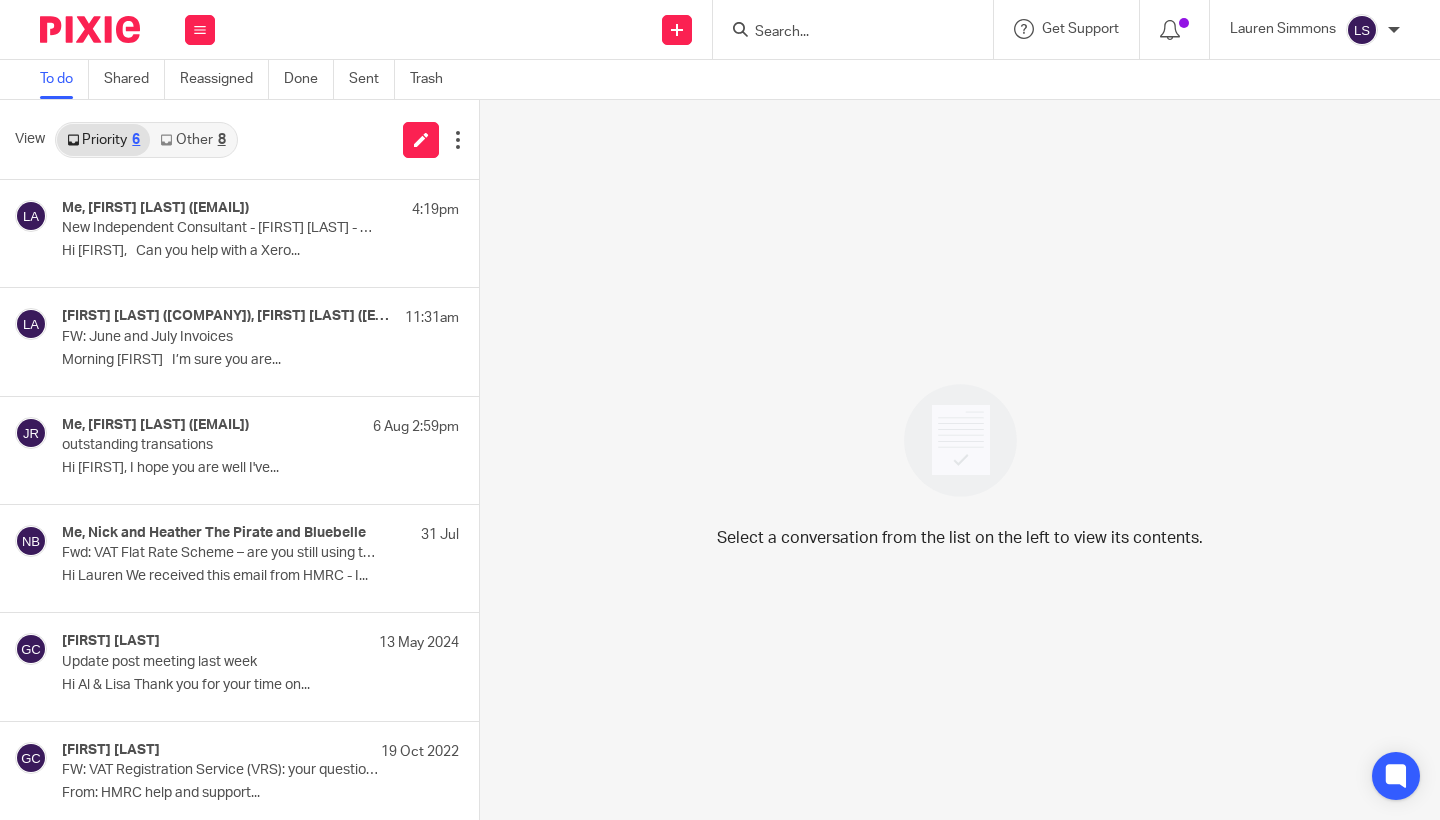 scroll, scrollTop: 0, scrollLeft: 0, axis: both 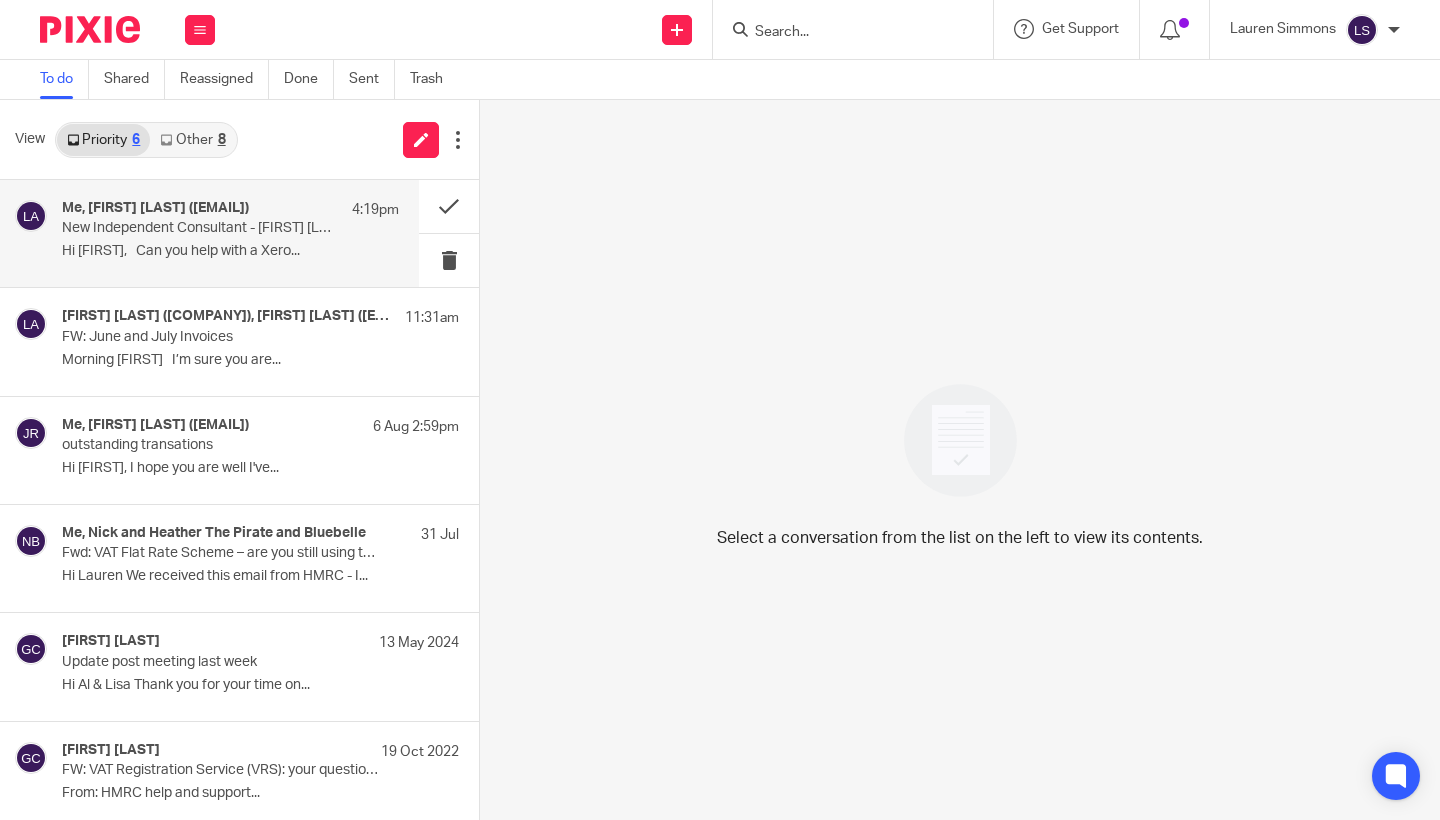 click on "New Independent Consultant - [FIRST] [LAST] - Xero Account" at bounding box center (197, 228) 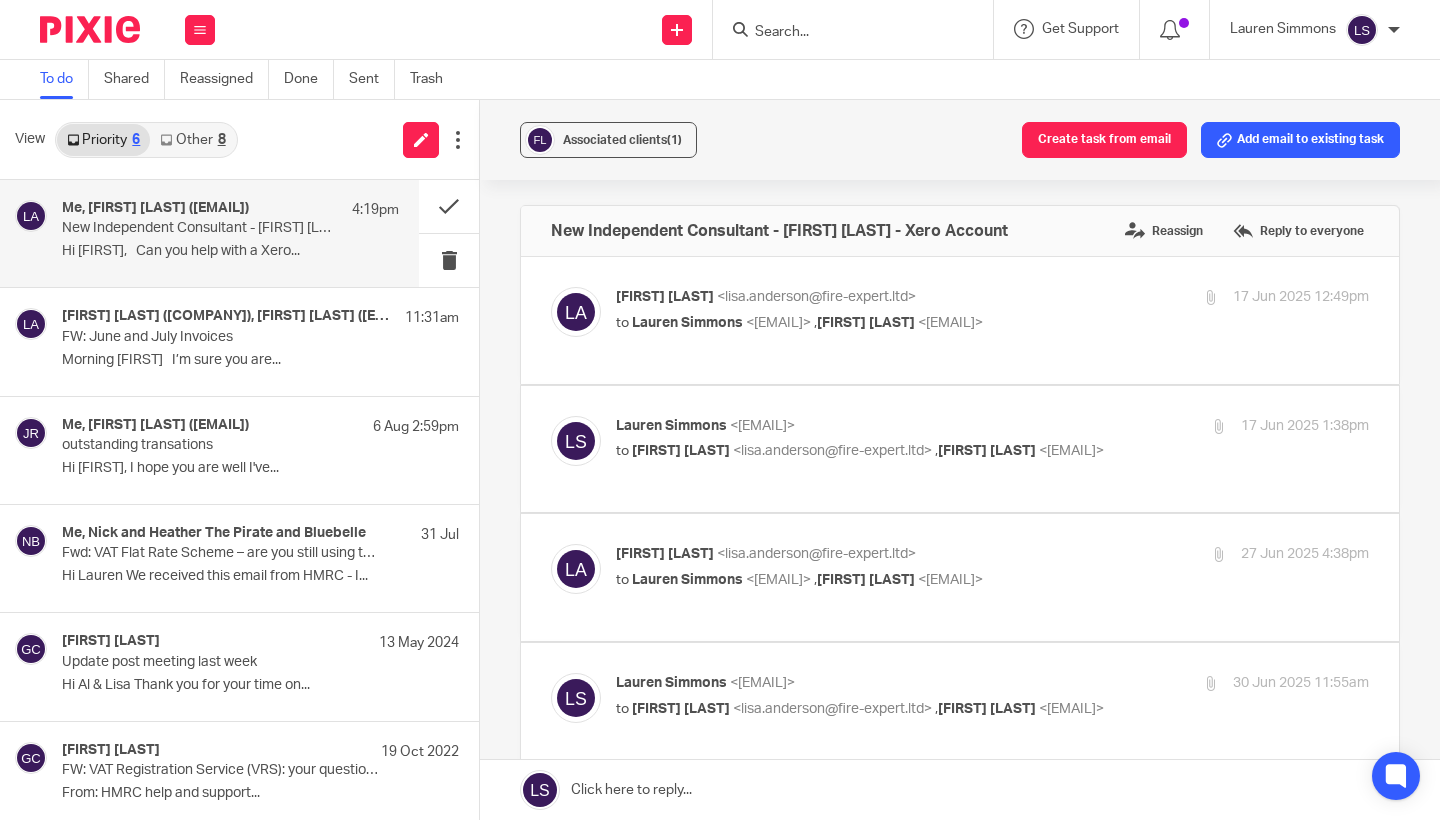 click on "Associated clients  (1)
Create task from email
Add email to existing task
New Independent Consultant - Jason Burgoyne - Xero Account
Reassign
Reply to everyone
Lisa Anderson
<lisa.anderson@fire-expert.ltd>   to
Lauren Simmons
<lauren@fearlessfinancials.co.uk>   ,
Al Brown
<al.brown@fire-expert.ltd>       17 Jun 2025 12:49pm
Forward
Attachments       image001 .png
Lauren Simmons
<lauren@fearlessfinancials.co.uk>   to
Lisa Anderson
<lisa.anderson@fire-expert.ltd>   ,
Al Brown
<al.brown@fire-expert.ltd>" at bounding box center (960, 460) 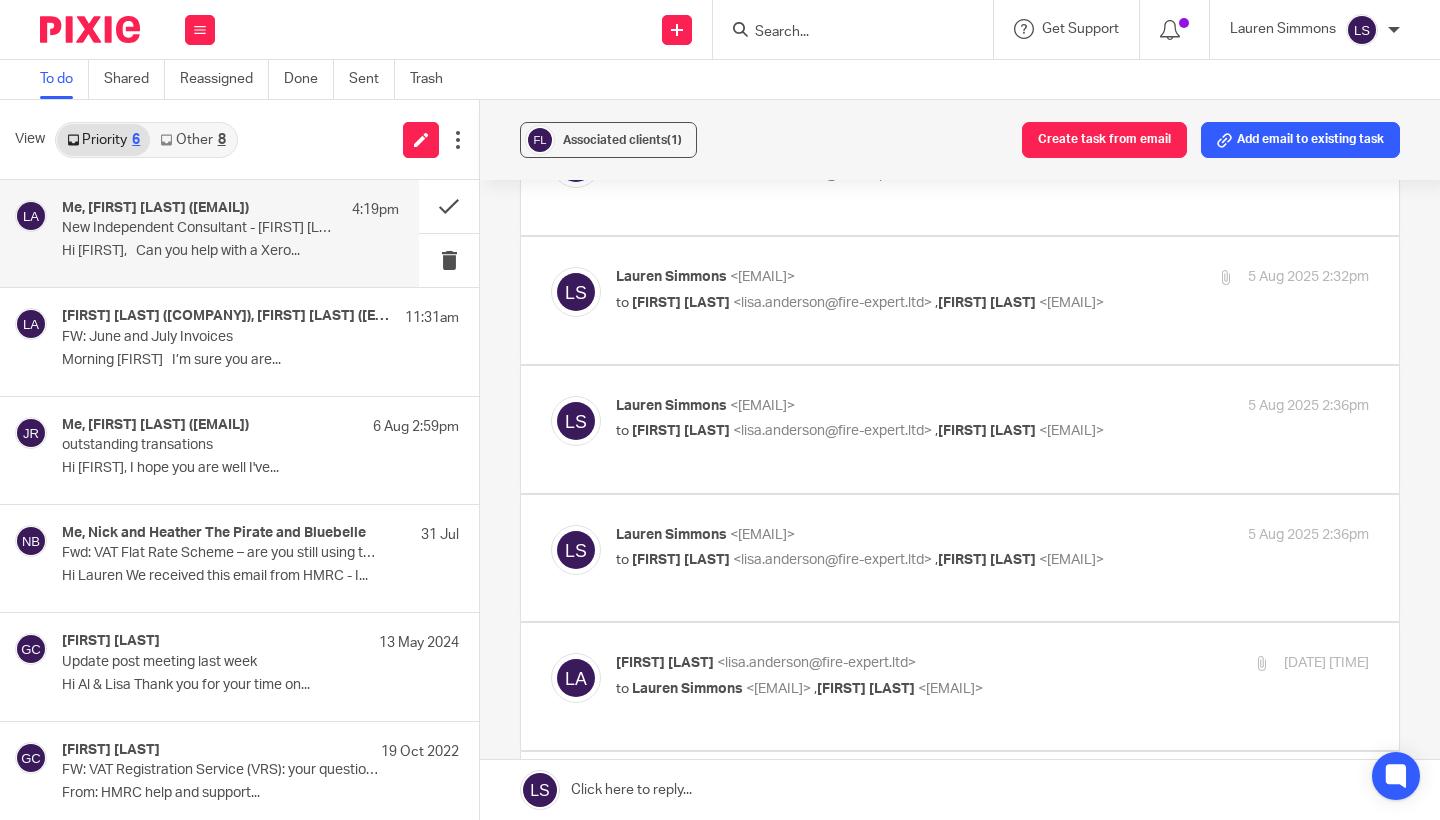 scroll, scrollTop: 1782, scrollLeft: 0, axis: vertical 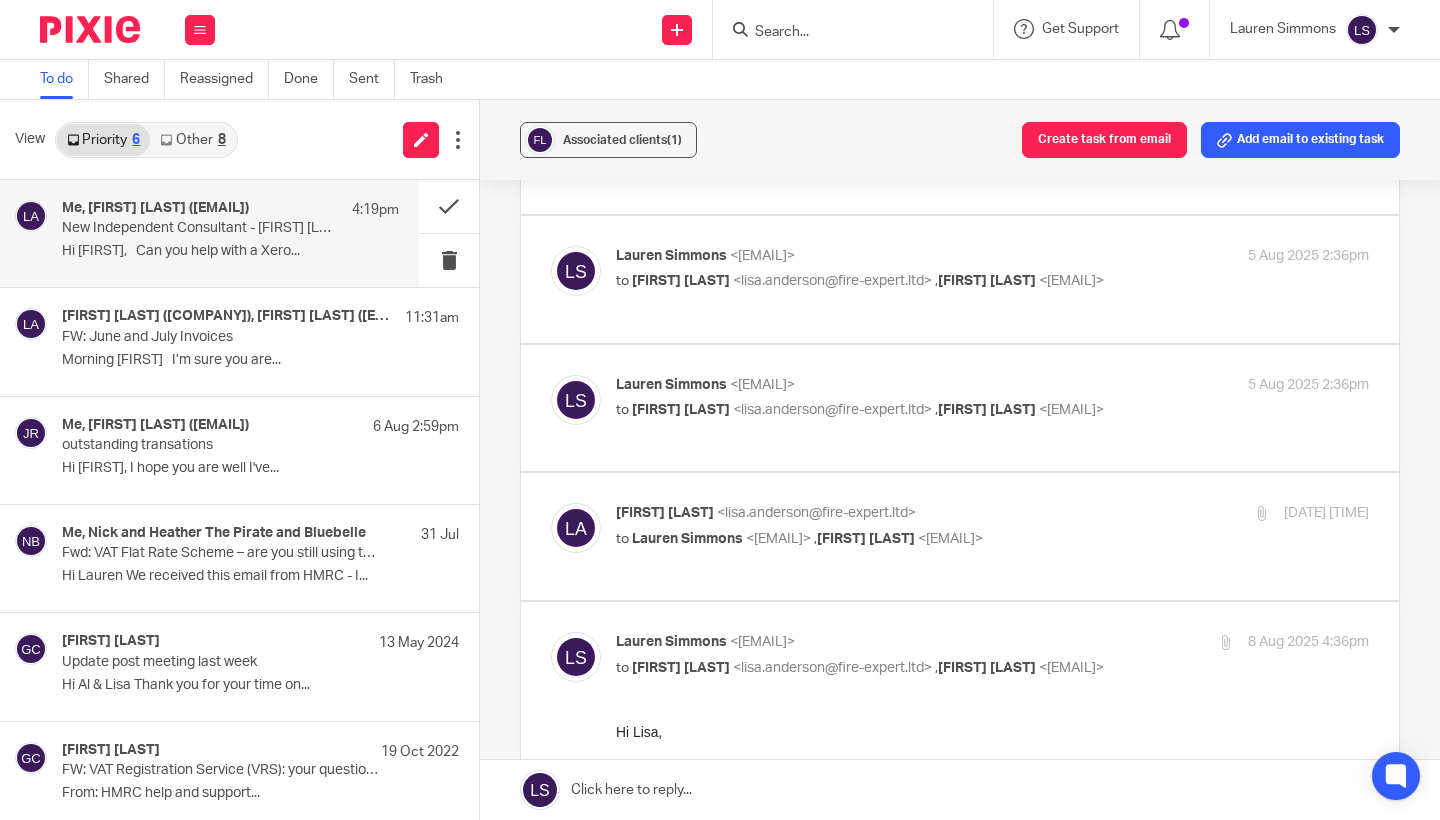 click on "Lisa Anderson
<lisa.anderson@fire-expert.ltd>   to
Lauren Simmons
<lauren@fearlessfinancials.co.uk>   ,
Al Brown
<al.brown@fire-expert.ltd>       8 Aug 2025 4:19pm" at bounding box center [992, 528] 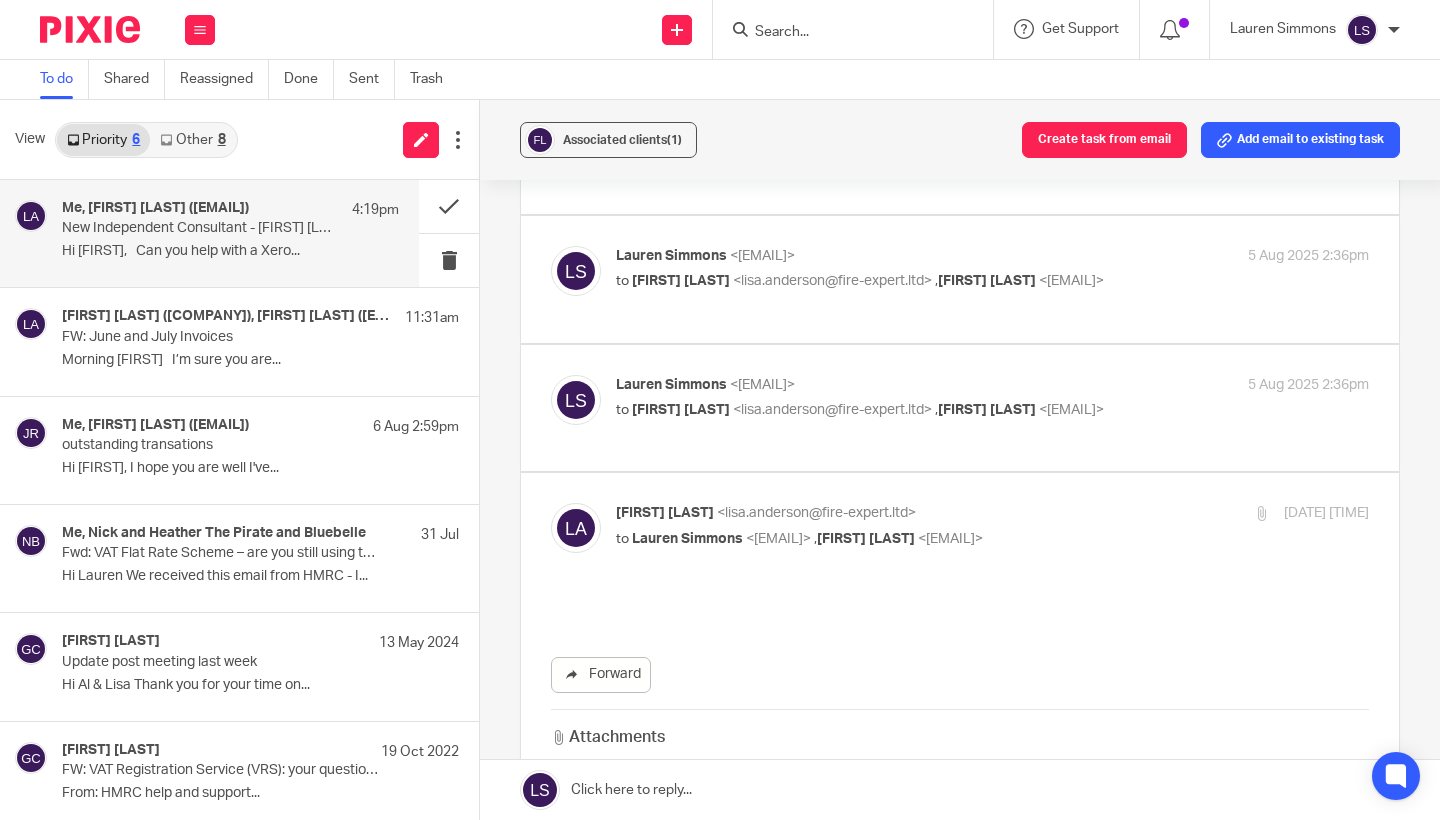 scroll, scrollTop: 0, scrollLeft: 0, axis: both 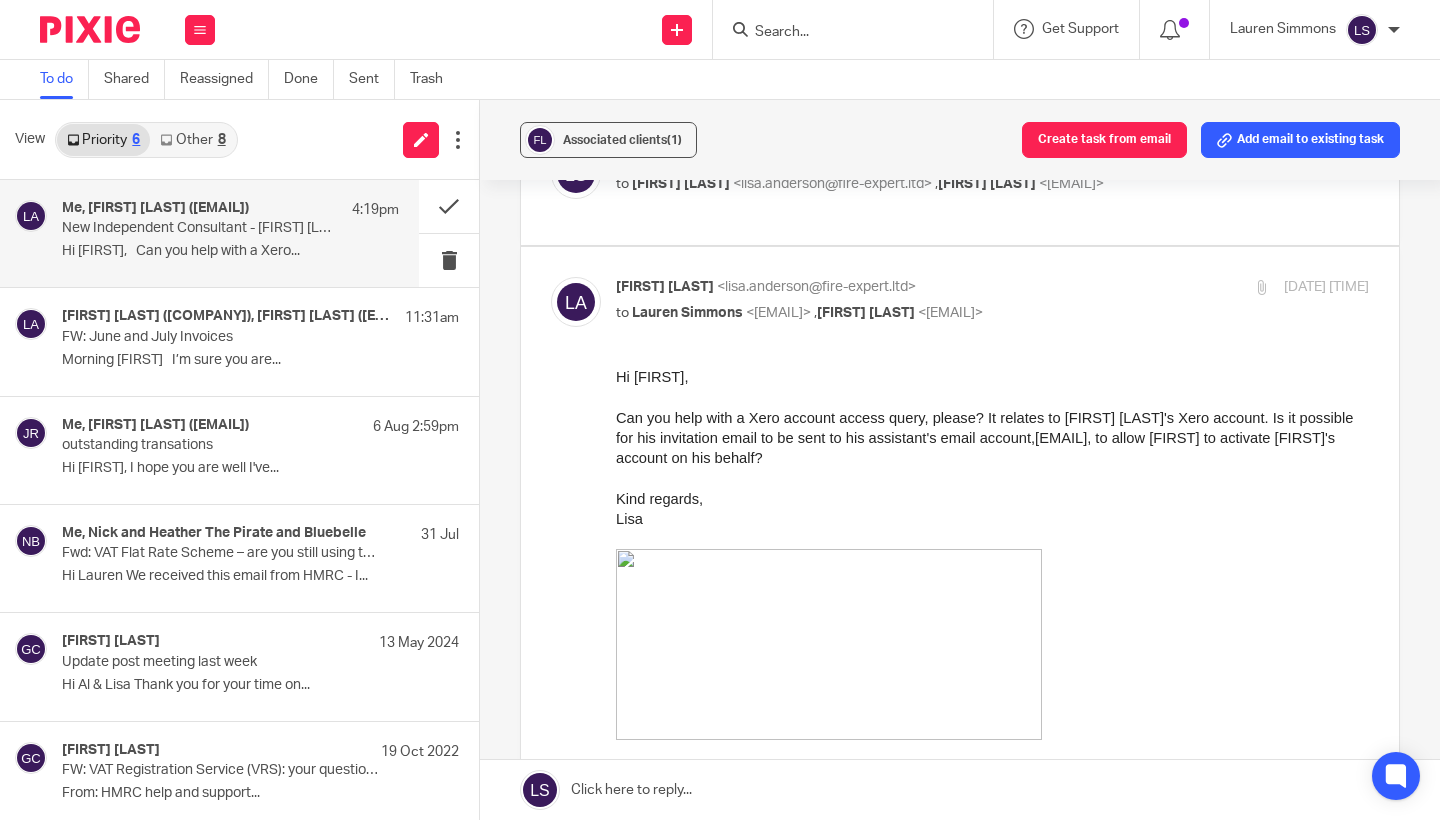 click on "to
Lauren Simmons
<lauren@fearlessfinancials.co.uk>   ,
Al Brown
<al.brown@fire-expert.ltd>" at bounding box center [867, 313] 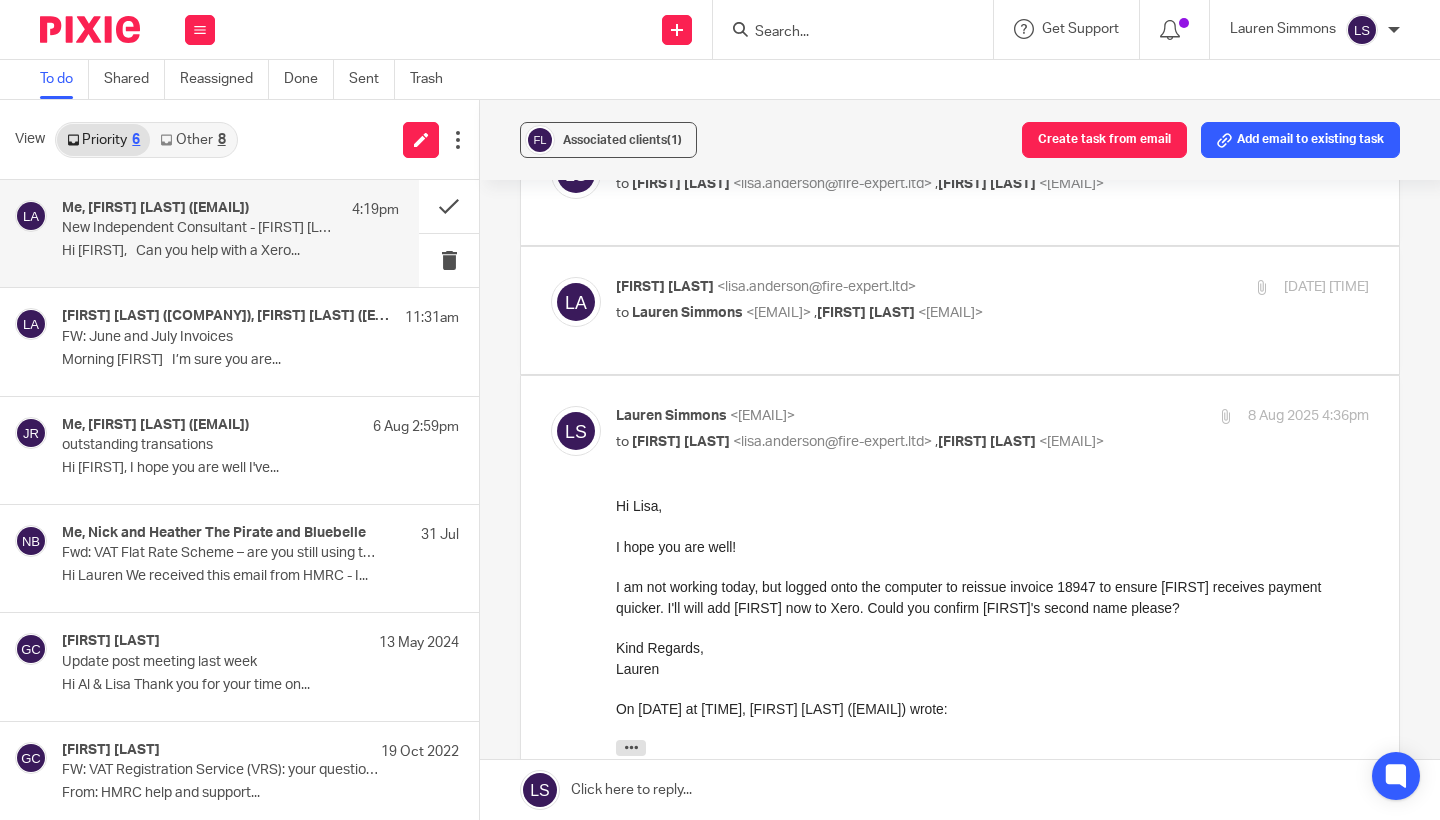 click on "I am not working today, but logged onto the computer to reissue invoice 18947 to ensure Al receives payment quicker. I'll will add Tanya now to Xero. Could you confirm Tanya's second name please?" at bounding box center (992, 597) 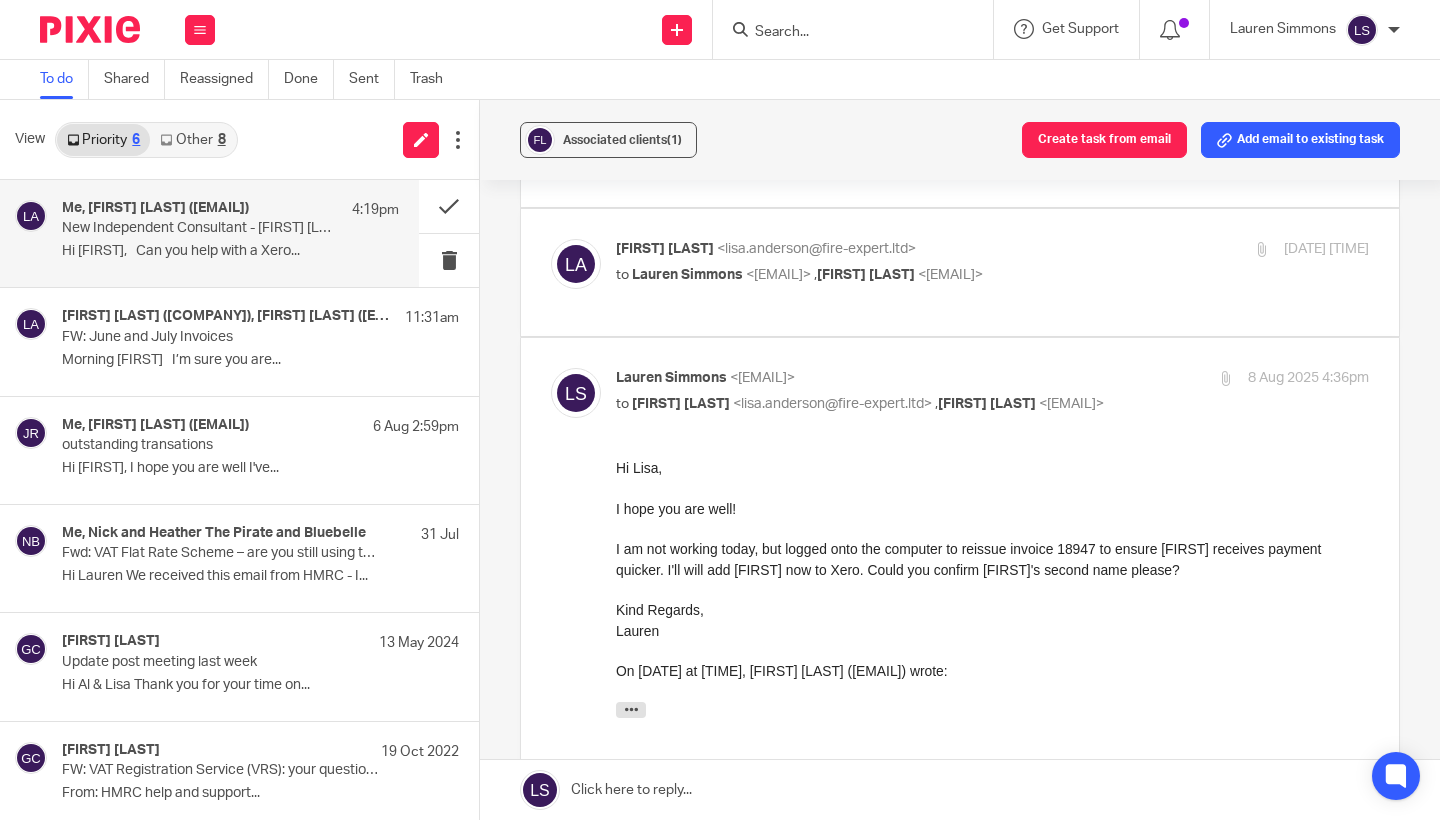 scroll, scrollTop: 1964, scrollLeft: 0, axis: vertical 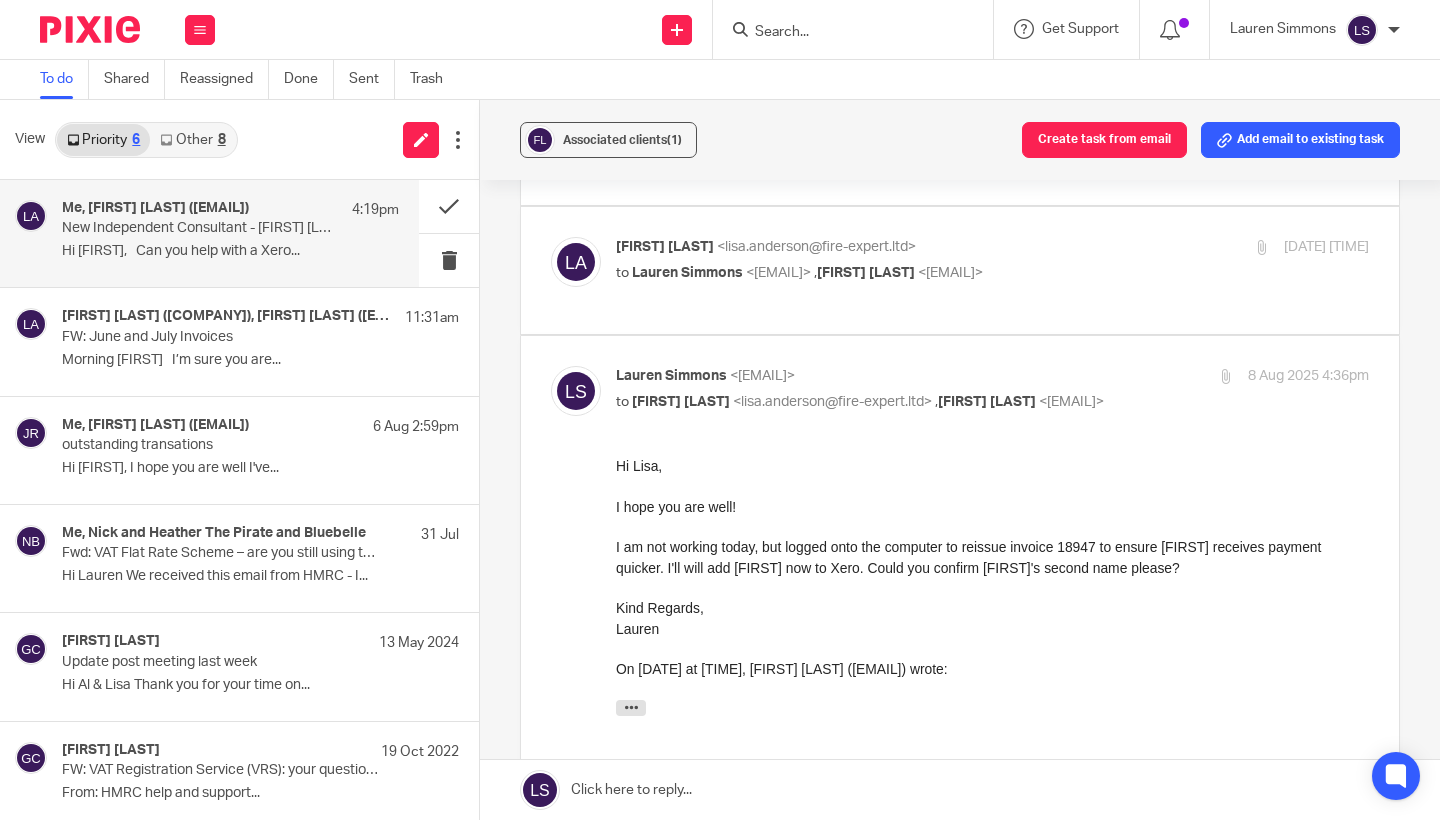 click on "8 Aug 2025 4:36pm" at bounding box center [1243, 376] 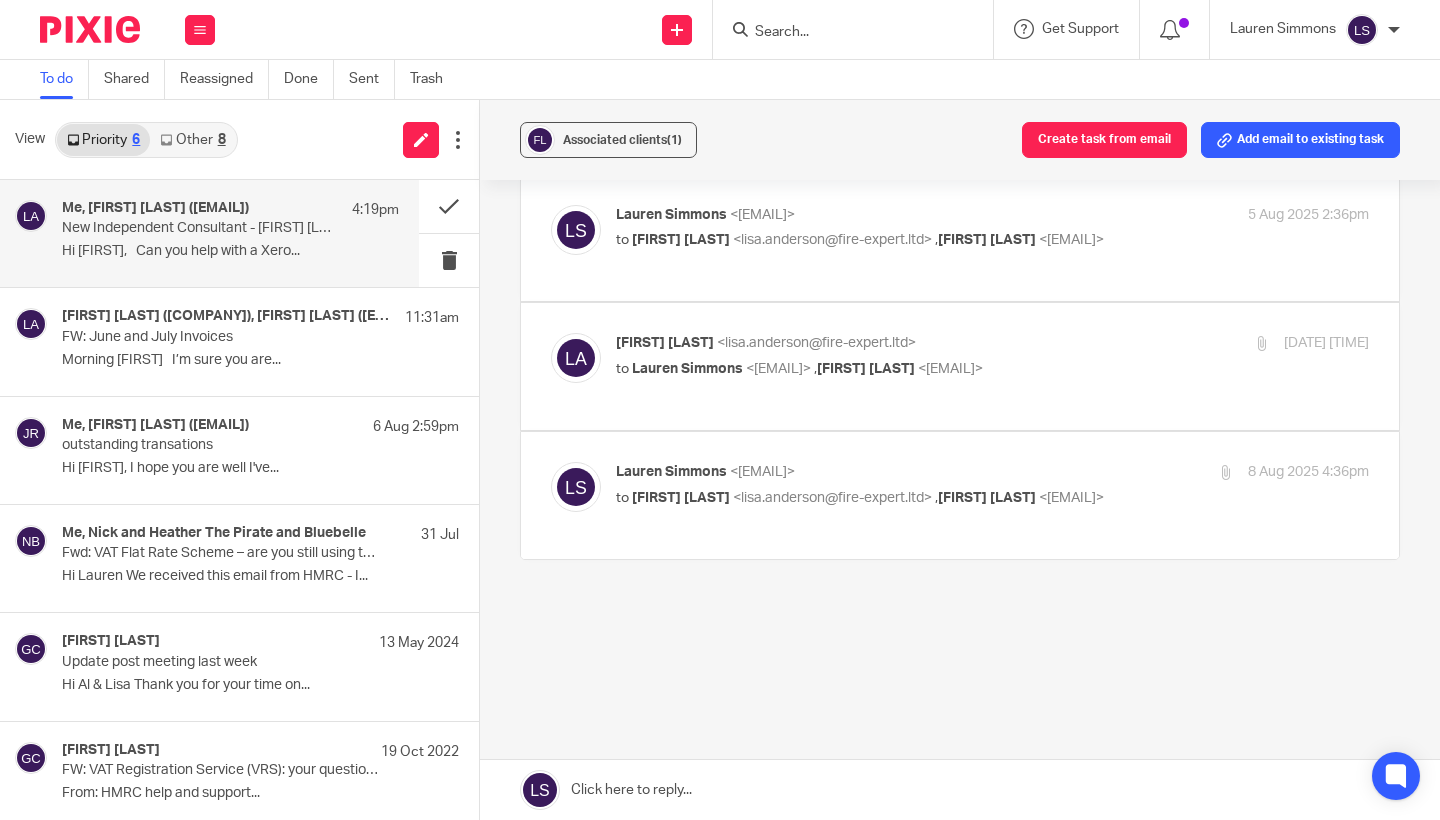 scroll, scrollTop: 1855, scrollLeft: 0, axis: vertical 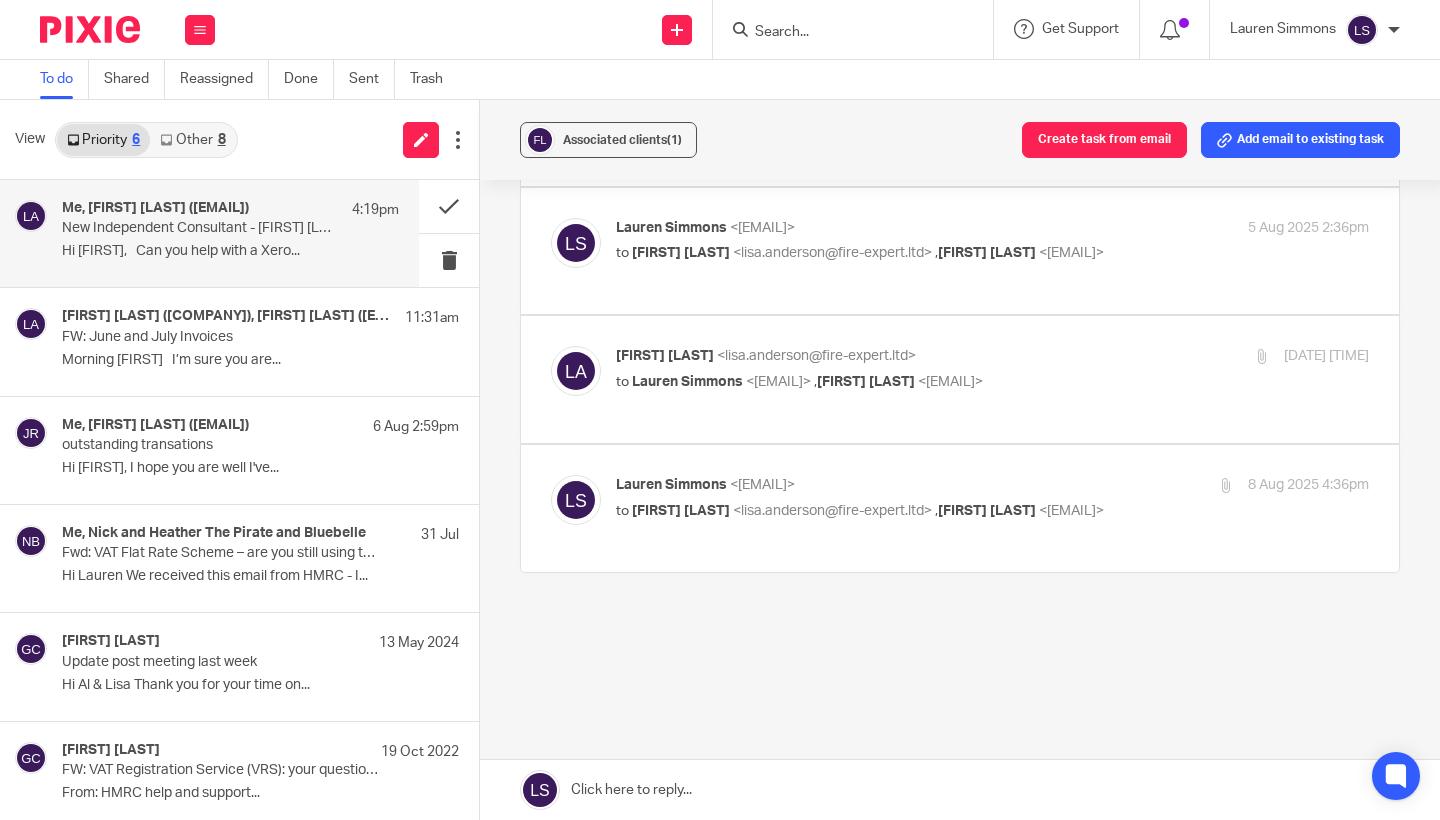 click on "New Independent Consultant - Jason Burgoyne - Xero Account
Reassign
Reply to everyone
Lisa Anderson
<lisa.anderson@fire-expert.ltd>   to
Lauren Simmons
<lauren@fearlessfinancials.co.uk>   ,
Al Brown
<al.brown@fire-expert.ltd>       17 Jun 2025 12:49pm
Forward
Attachments       image001 .png
Lauren Simmons
<lauren@fearlessfinancials.co.uk>   to
Lisa Anderson
<lisa.anderson@fire-expert.ltd>   ,
Al Brown
<al.brown@fire-expert.ltd>       17 Jun 2025 1:38pm
Forward
Attachments       image001 .png               <lisa.anderson@fire-expert.ltd>   to       ," at bounding box center (960, -469) 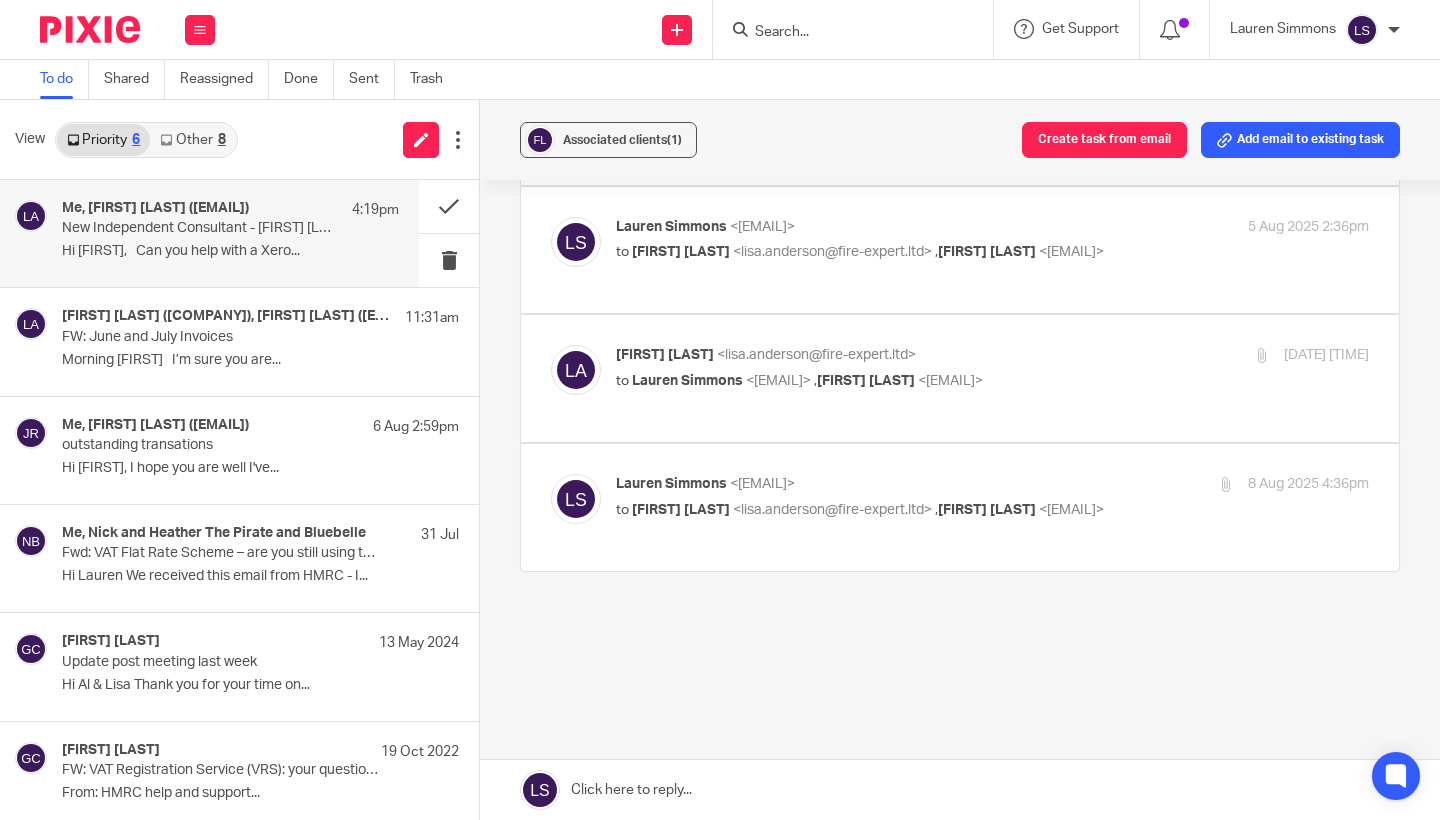 scroll, scrollTop: 1855, scrollLeft: 0, axis: vertical 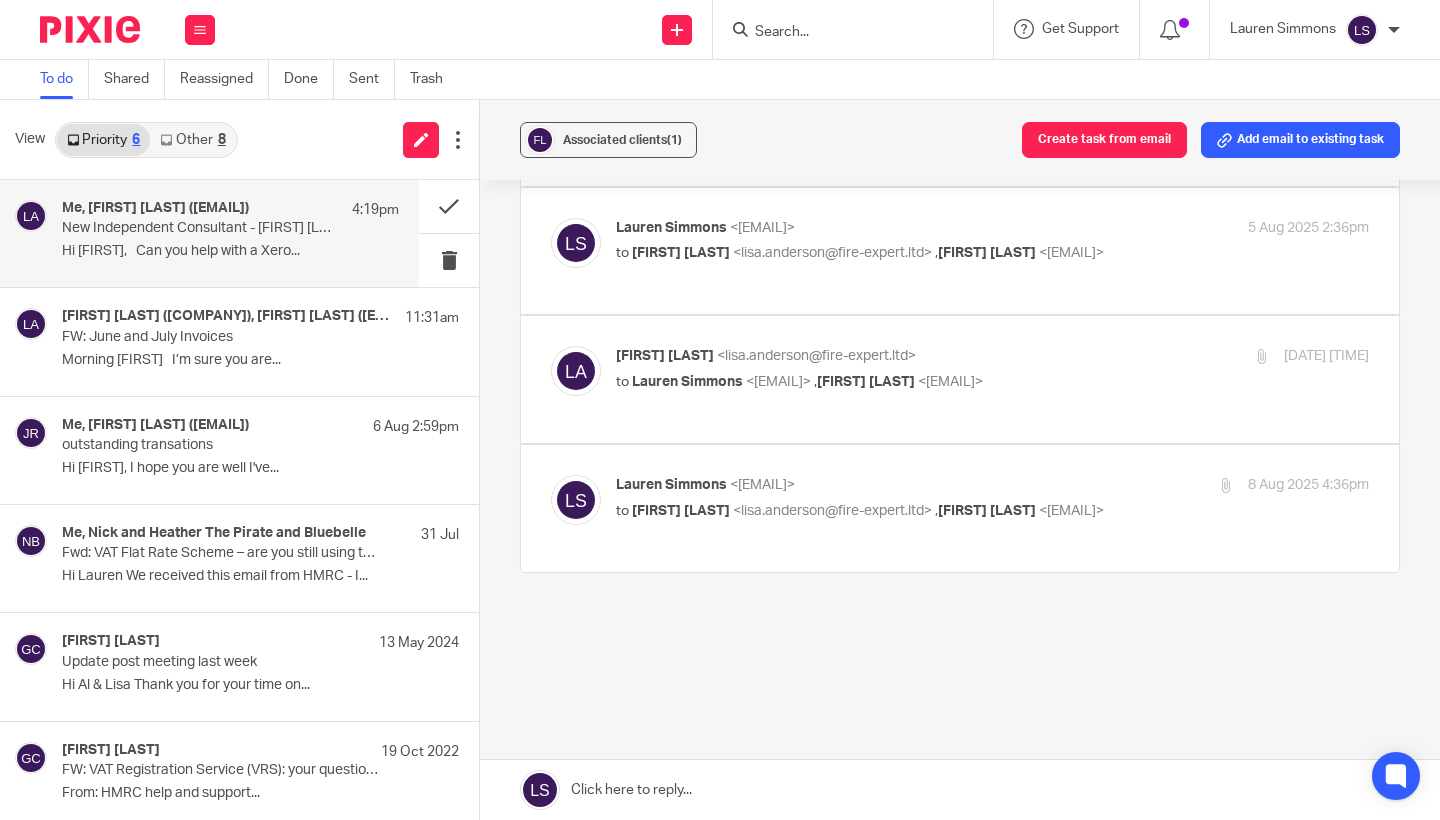 click at bounding box center (960, 379) 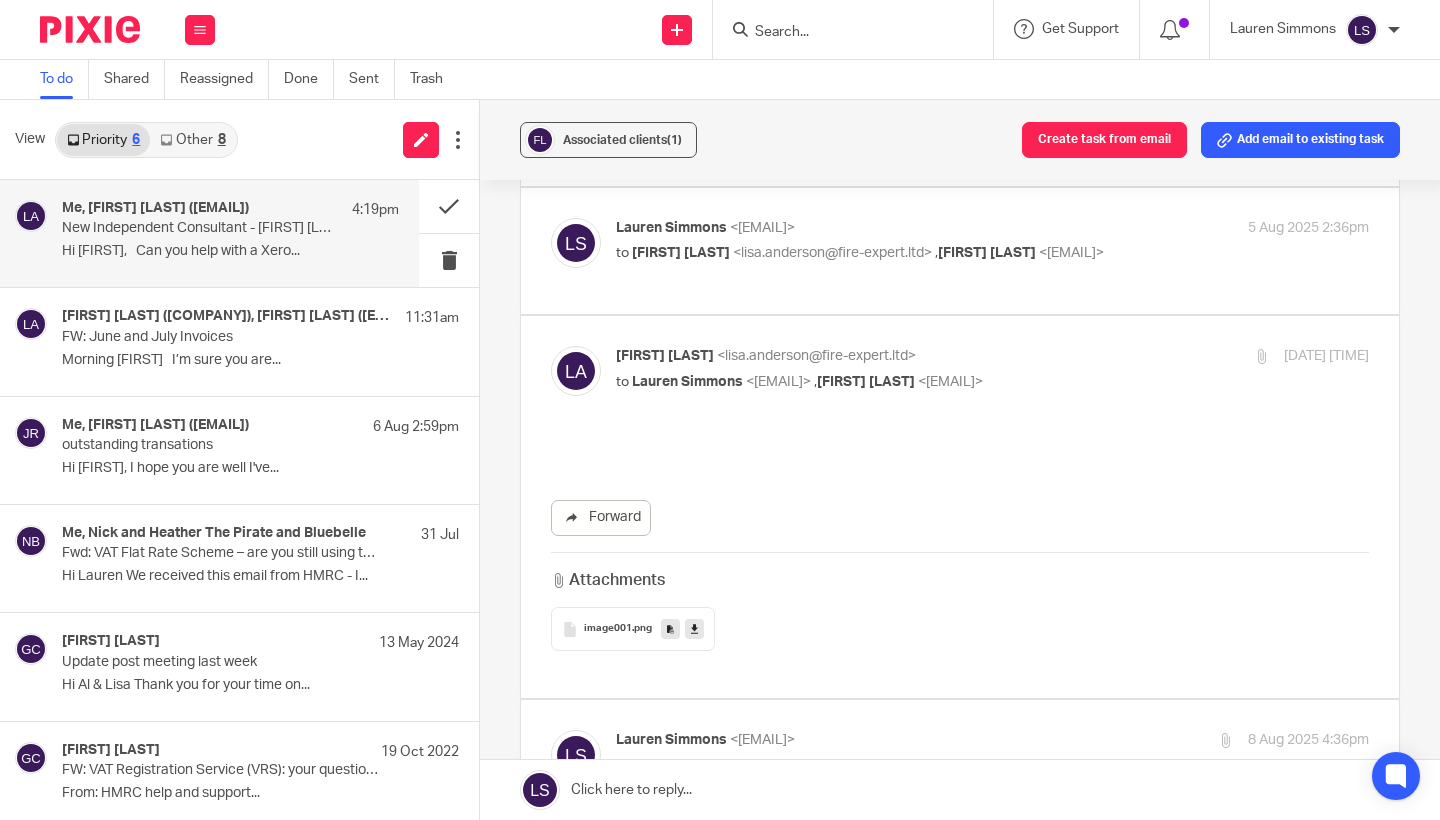 scroll, scrollTop: 0, scrollLeft: 0, axis: both 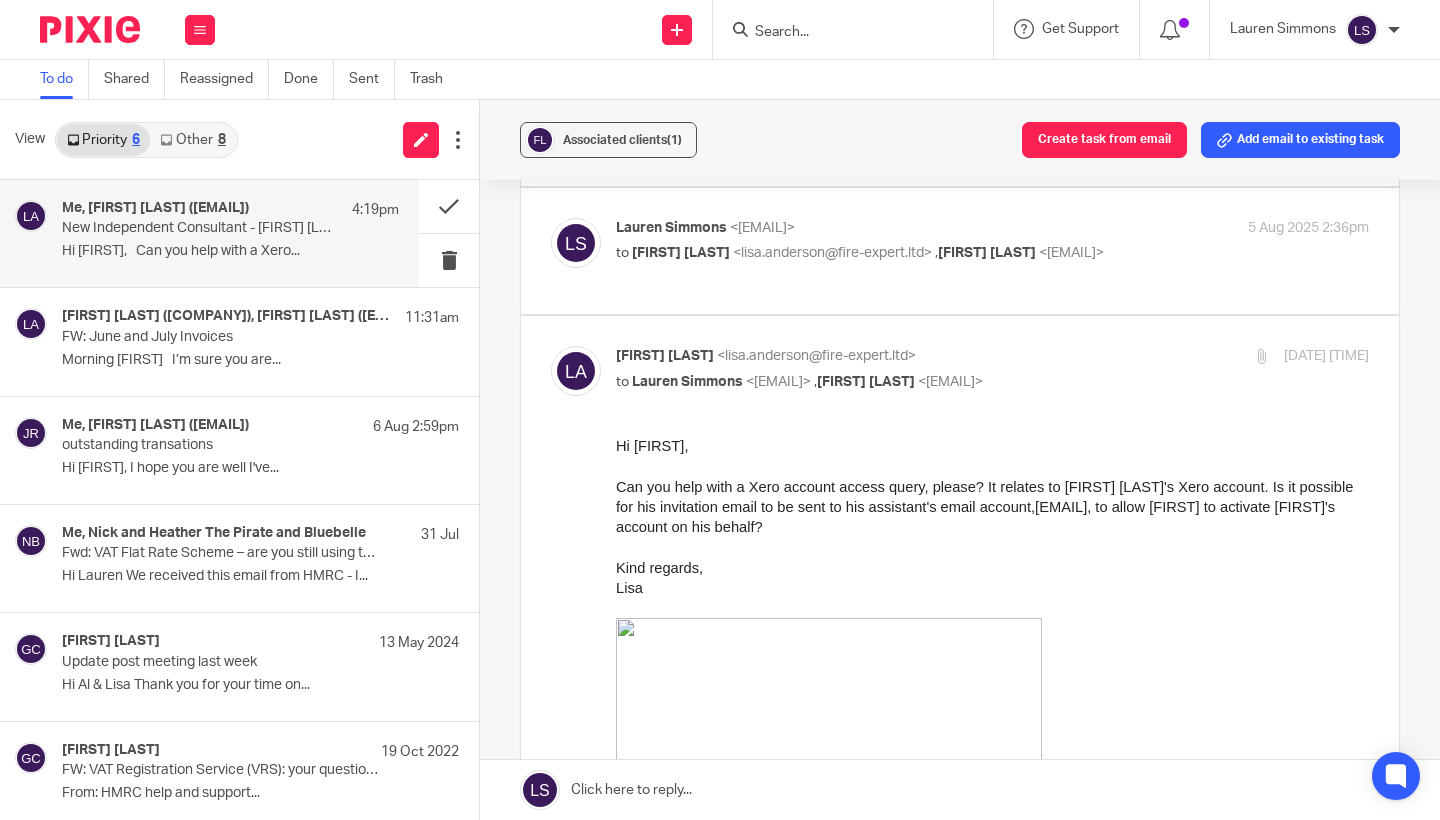click on "Can you help with a Xero account access query, please? It relates to Jason Burgoyne's Xero account. Is it possible for his invitation email to be sent to his assistant's email account,  tanya@pyrolec.com , to allow Tanya to activate Jason’s account on his behalf?" at bounding box center (984, 507) 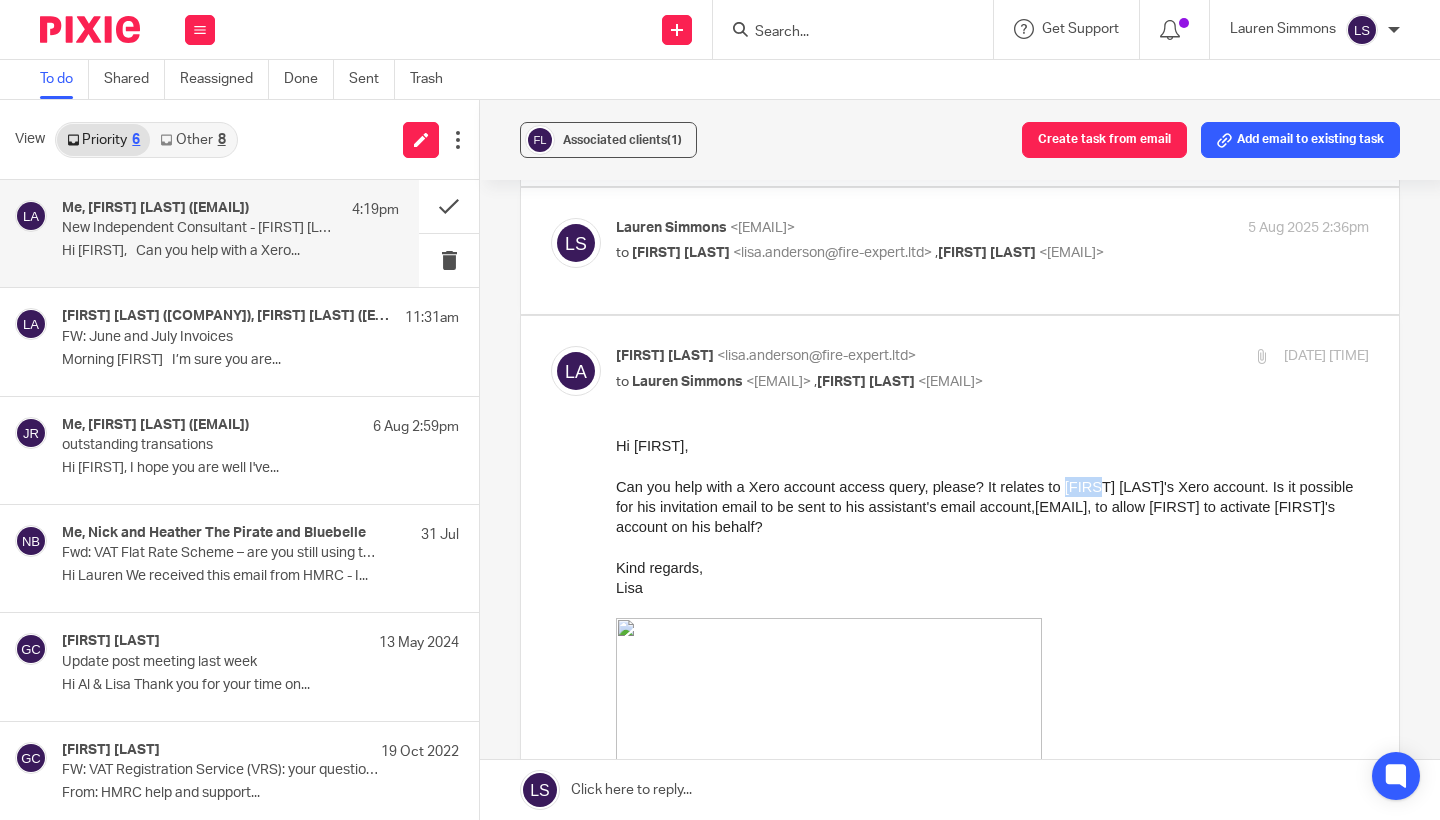 click on "Can you help with a Xero account access query, please? It relates to Jason Burgoyne's Xero account. Is it possible for his invitation email to be sent to his assistant's email account,  tanya@pyrolec.com , to allow Tanya to activate Jason’s account on his behalf?" at bounding box center [984, 507] 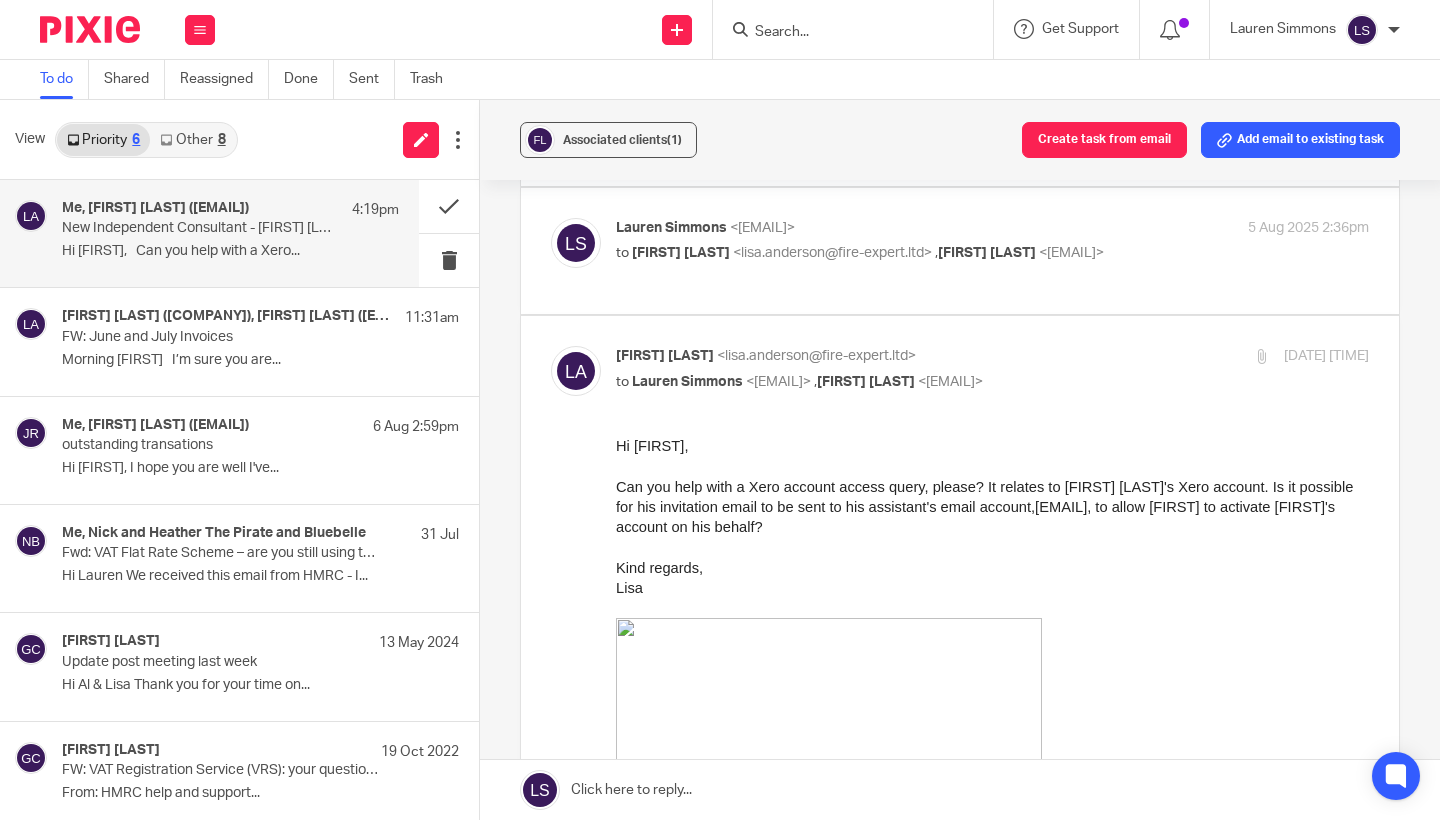 click on "Can you help with a Xero account access query, please? It relates to Jason Burgoyne's Xero account. Is it possible for his invitation email to be sent to his assistant's email account,  tanya@pyrolec.com , to allow Tanya to activate Jason’s account on his behalf?" at bounding box center [984, 507] 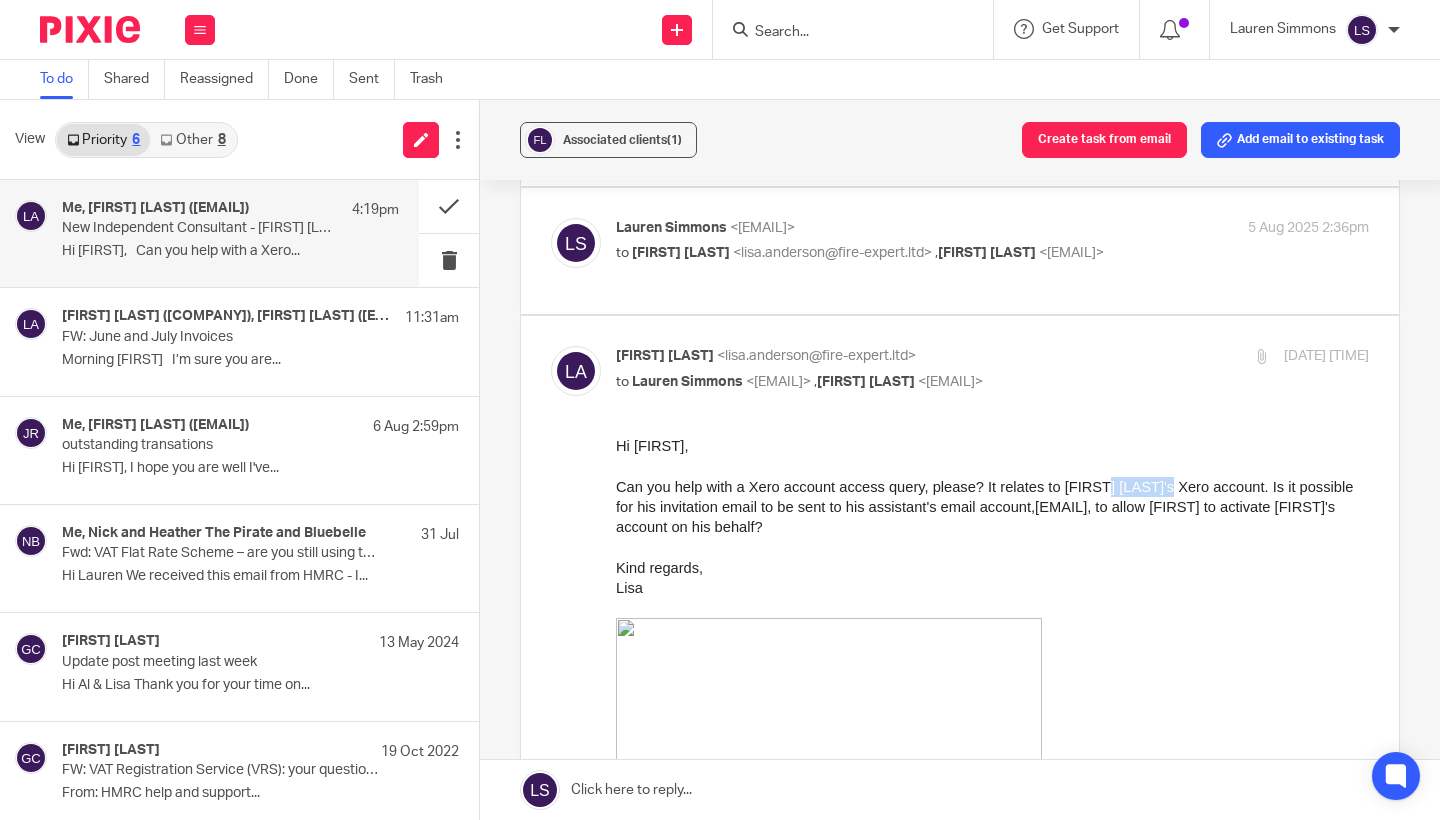 click on "Can you help with a Xero account access query, please? It relates to Jason Burgoyne's Xero account. Is it possible for his invitation email to be sent to his assistant's email account,  tanya@pyrolec.com , to allow Tanya to activate Jason’s account on his behalf?" at bounding box center (984, 507) 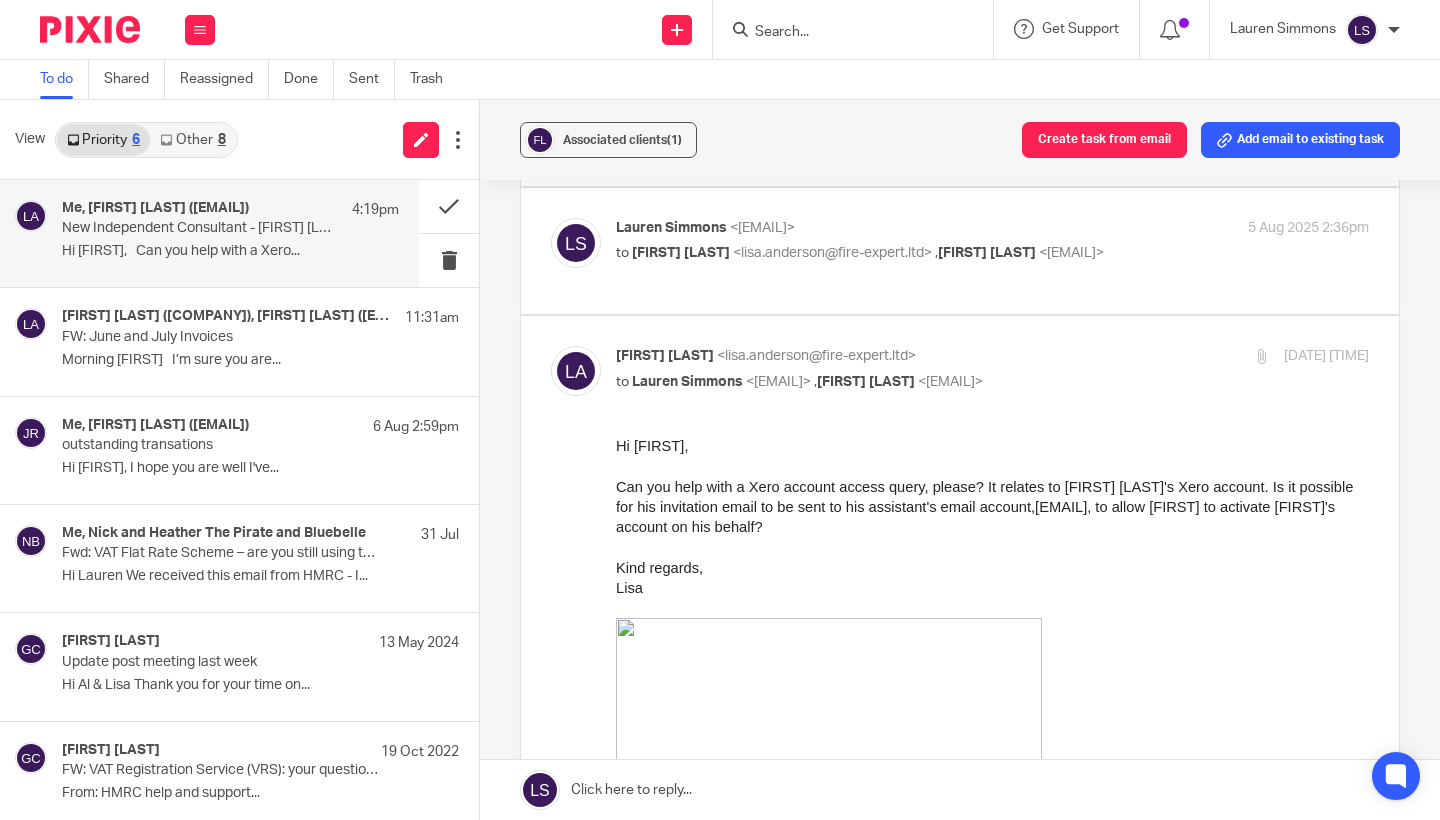 click at bounding box center [992, 466] 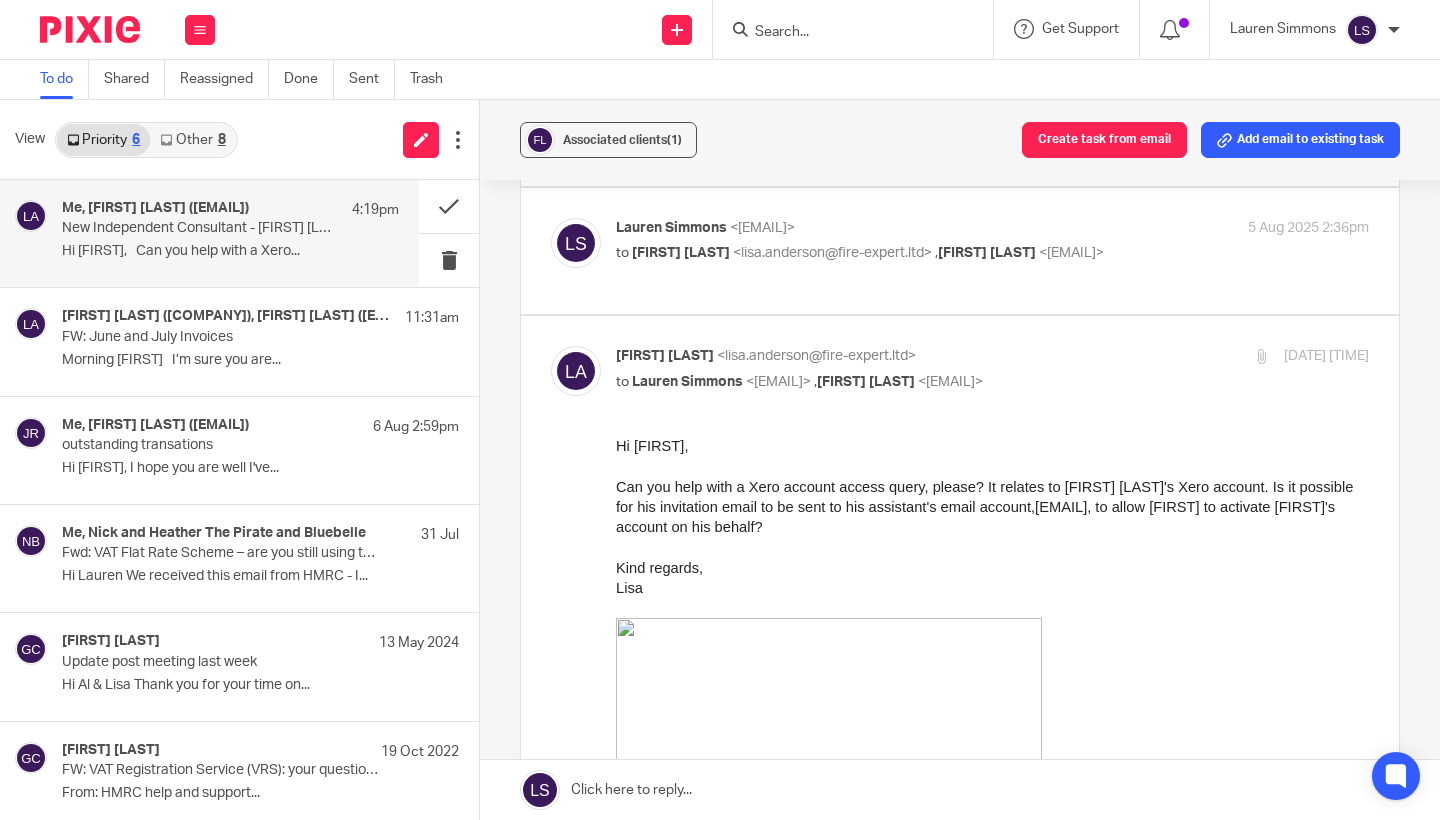click on "to
Lauren Simmons
<lauren@fearlessfinancials.co.uk>   ,
Al Brown
<al.brown@fire-expert.ltd>" at bounding box center [867, 382] 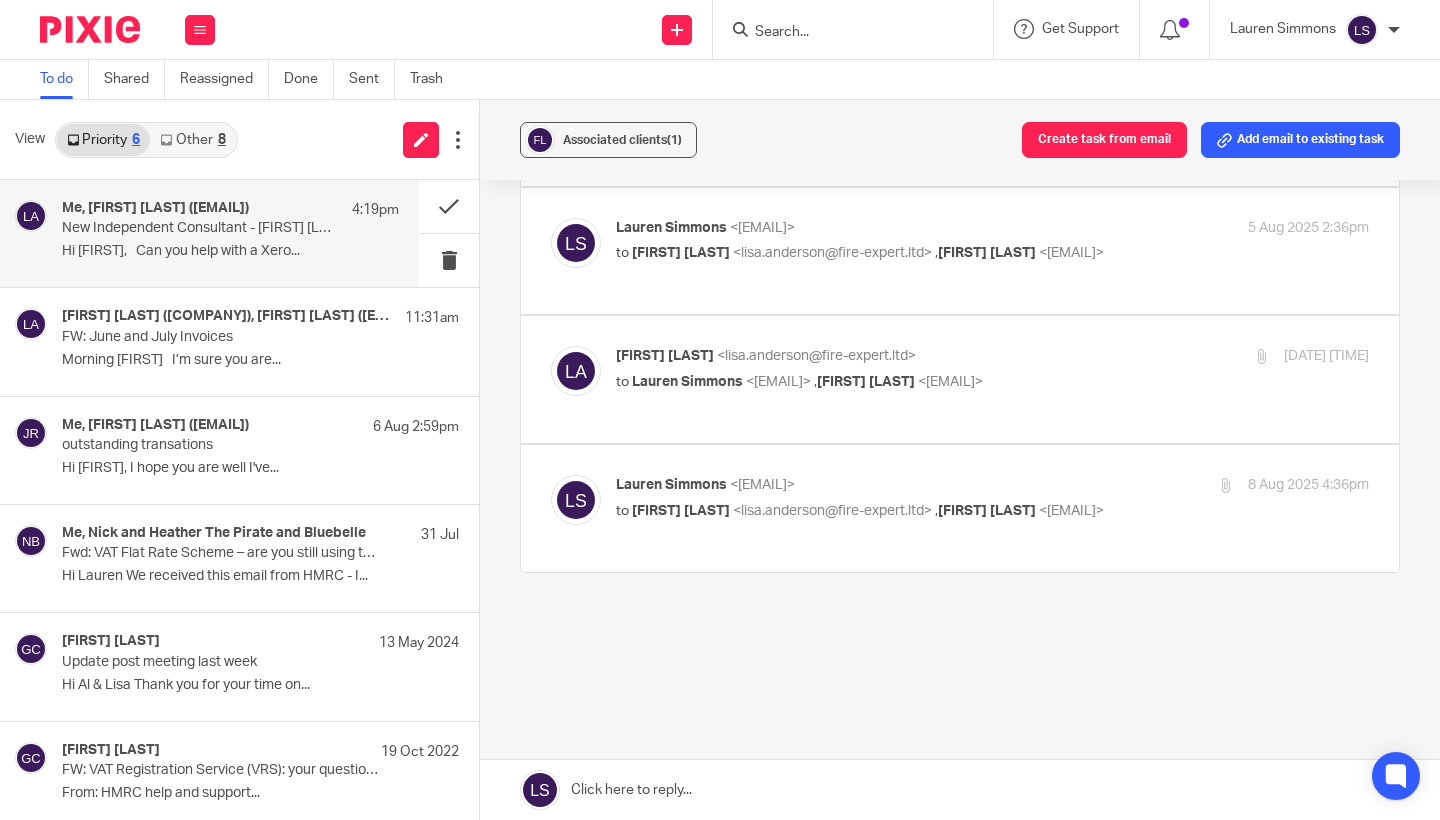click on "Lauren Simmons
<lauren@fearlessfinancials.co.uk>" at bounding box center (867, 485) 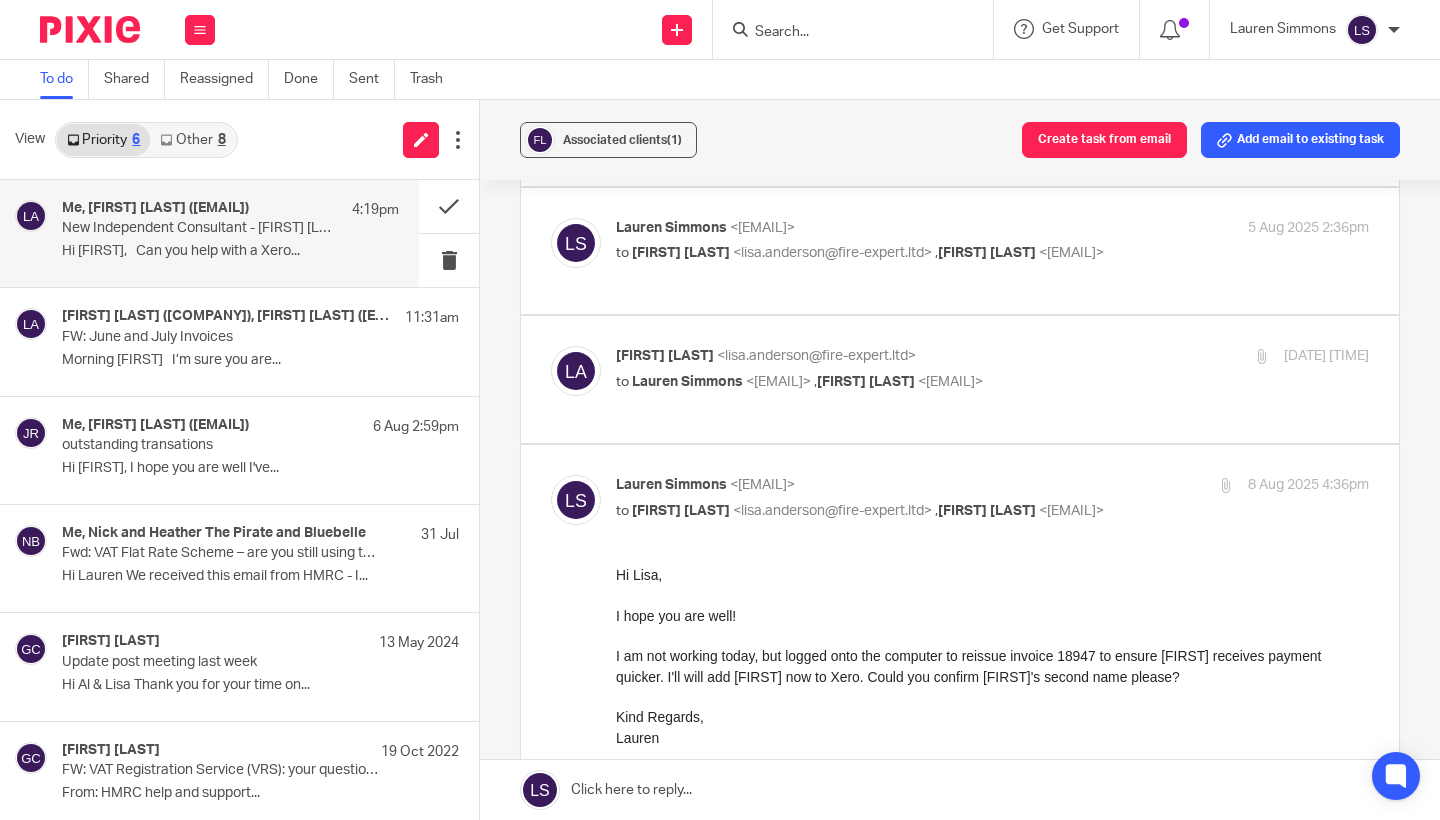 scroll, scrollTop: 0, scrollLeft: 0, axis: both 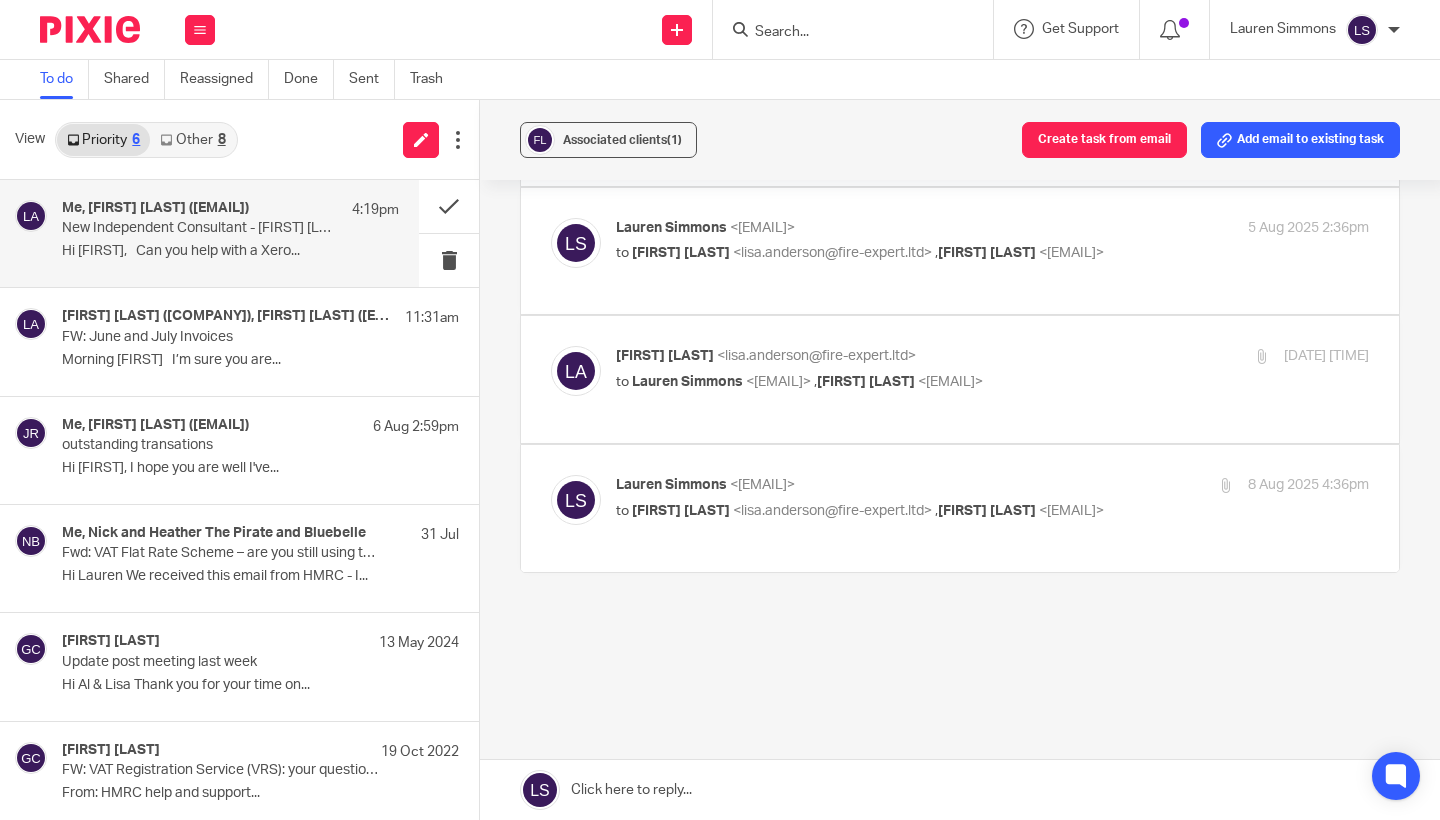 click on "Lauren Simmons
<lauren@fearlessfinancials.co.uk>" at bounding box center [867, 485] 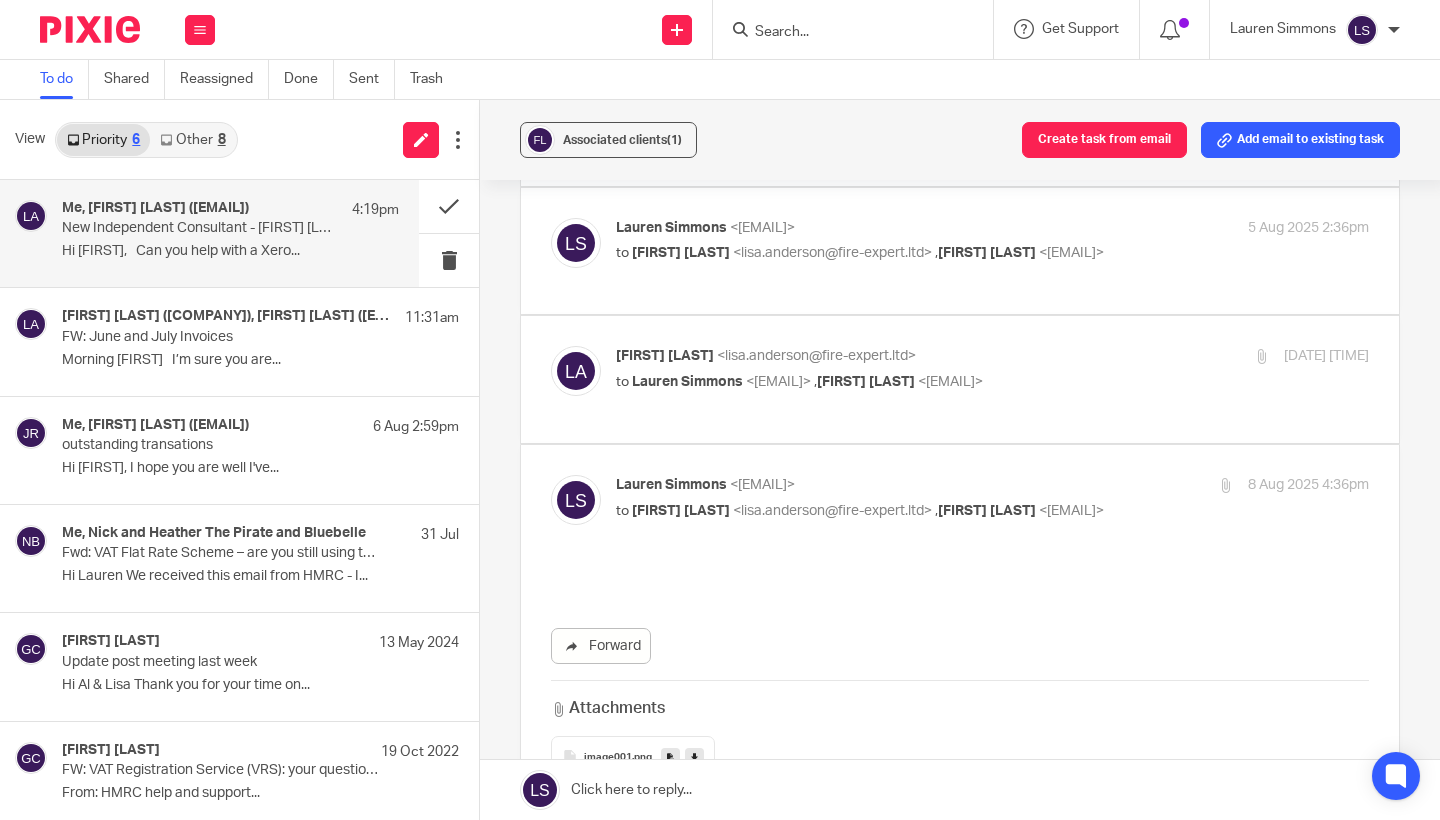 scroll, scrollTop: 0, scrollLeft: 0, axis: both 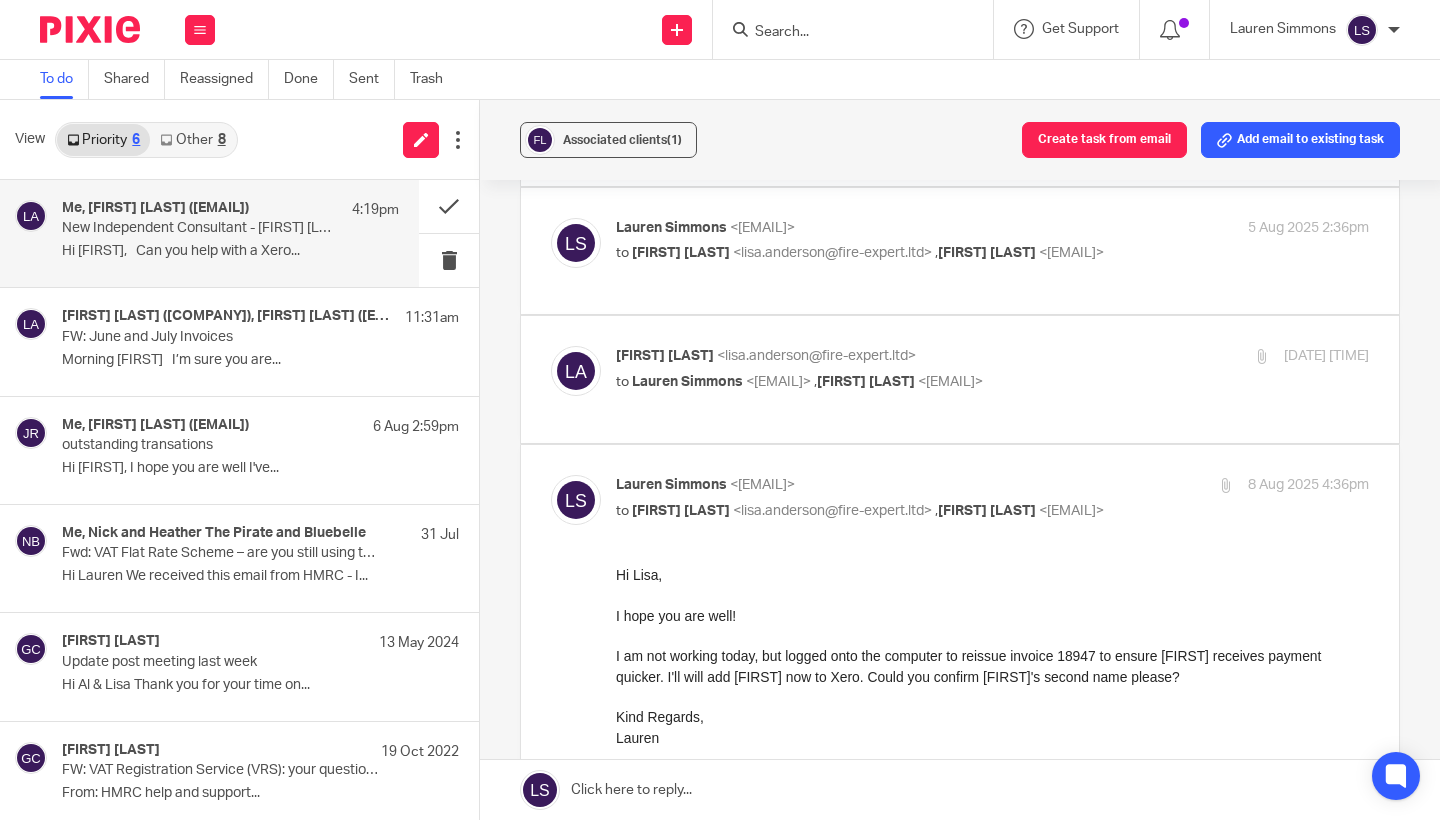 click on "Lauren Simmons
<lauren@fearlessfinancials.co.uk>" at bounding box center [867, 485] 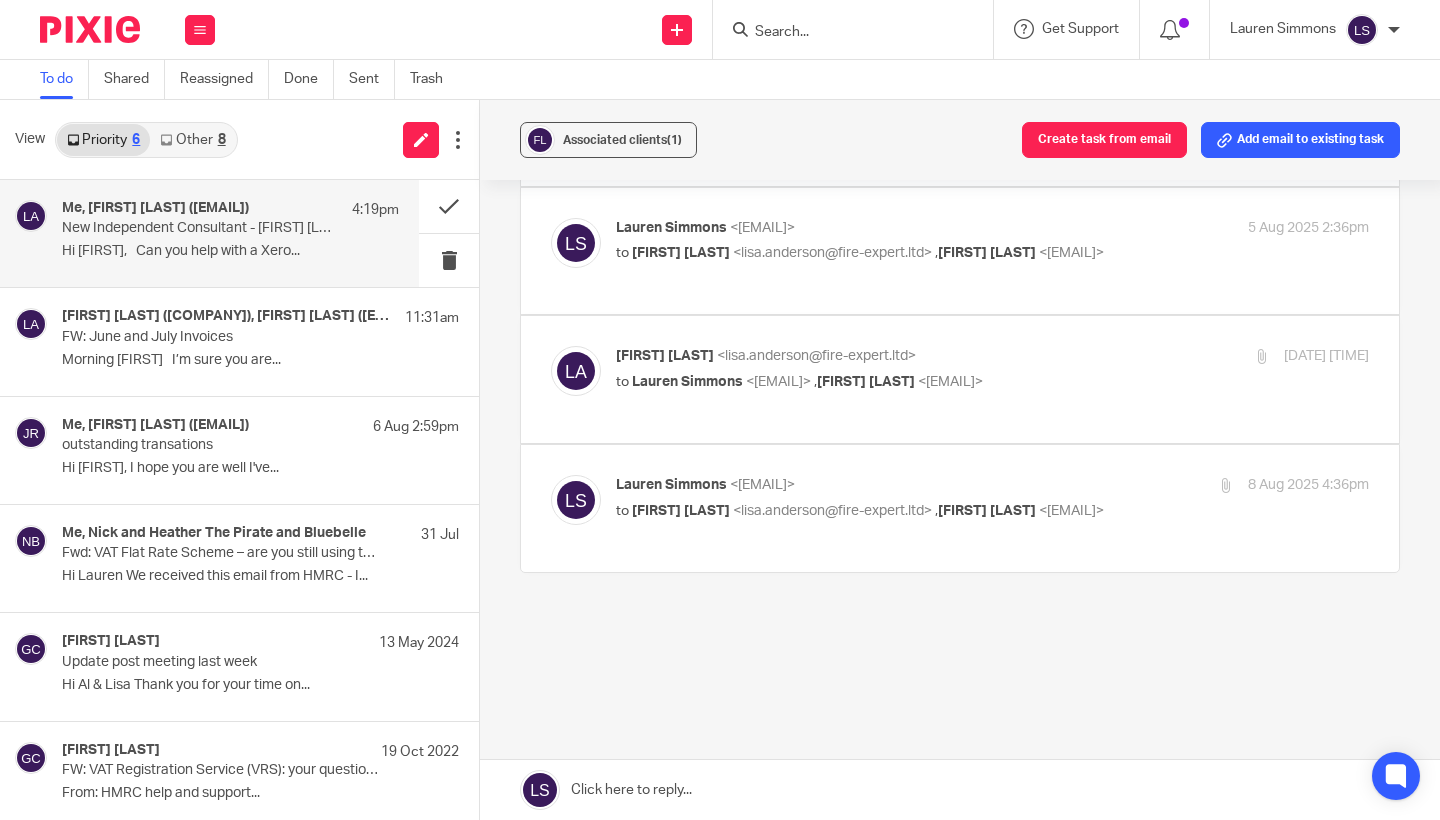 click on "to
Lauren Simmons
<lauren@fearlessfinancials.co.uk>   ,
Al Brown
<al.brown@fire-expert.ltd>" at bounding box center [867, 382] 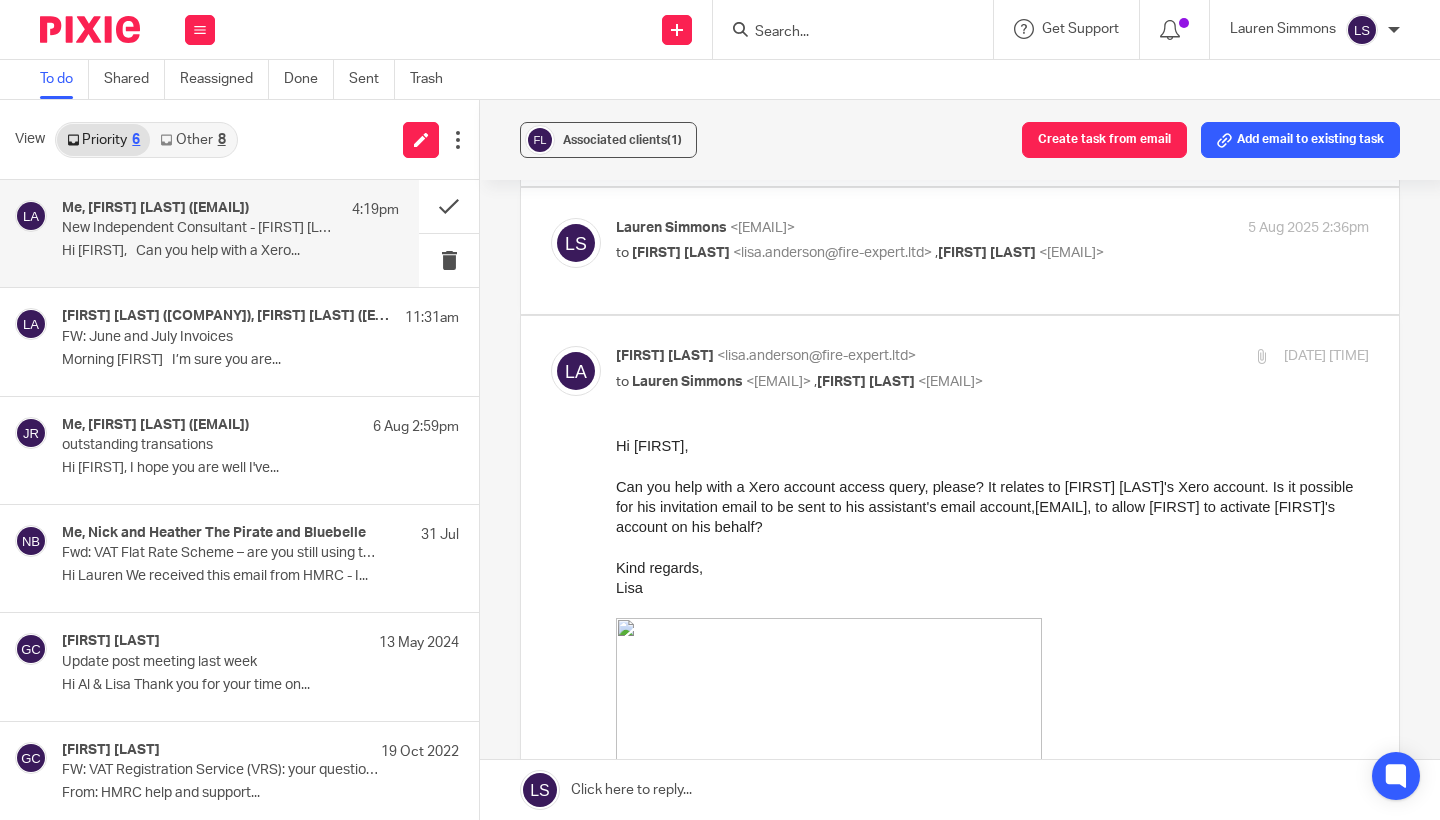 scroll, scrollTop: 0, scrollLeft: 0, axis: both 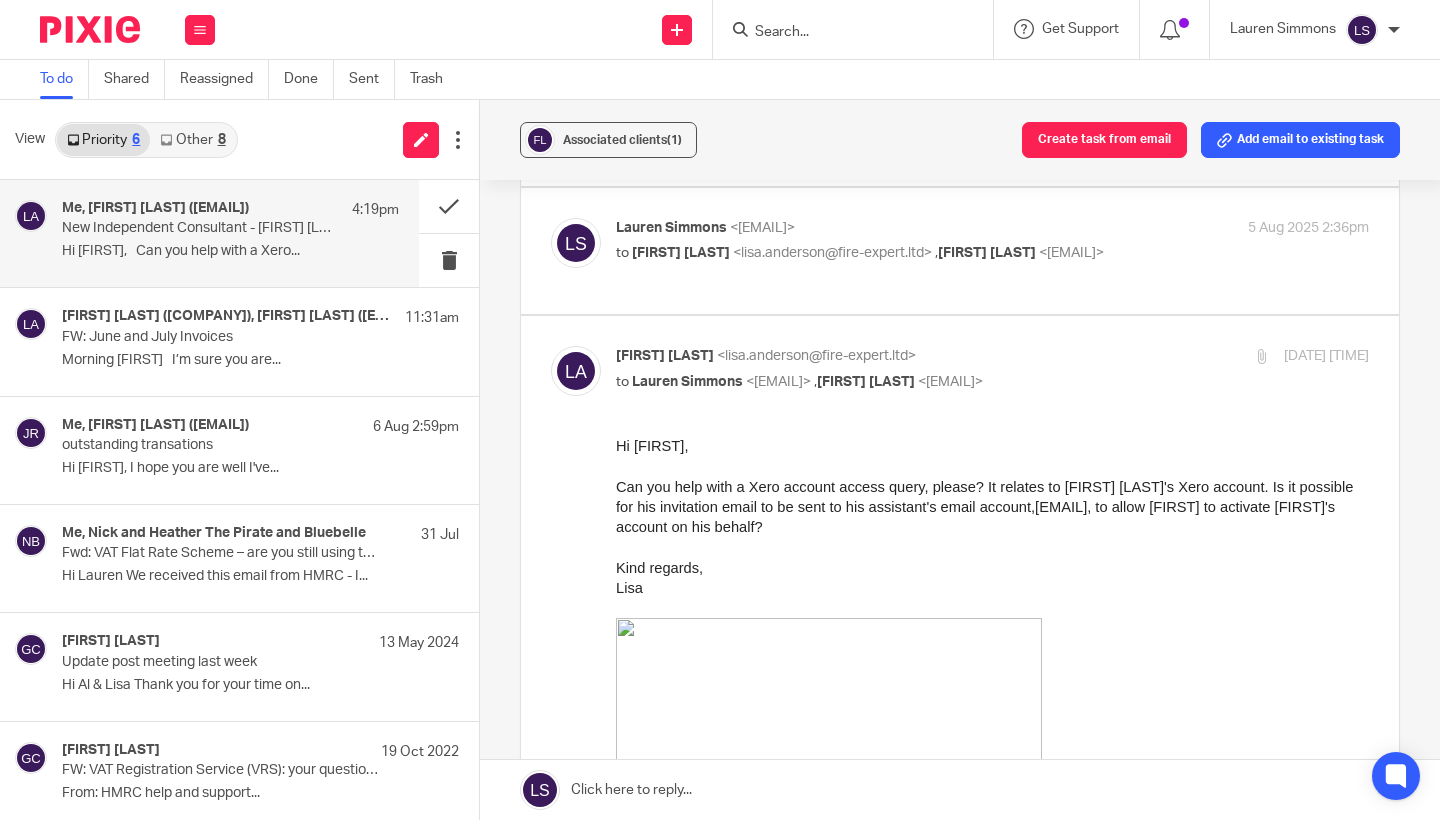 drag, startPoint x: 1037, startPoint y: 508, endPoint x: 1169, endPoint y: 511, distance: 132.03409 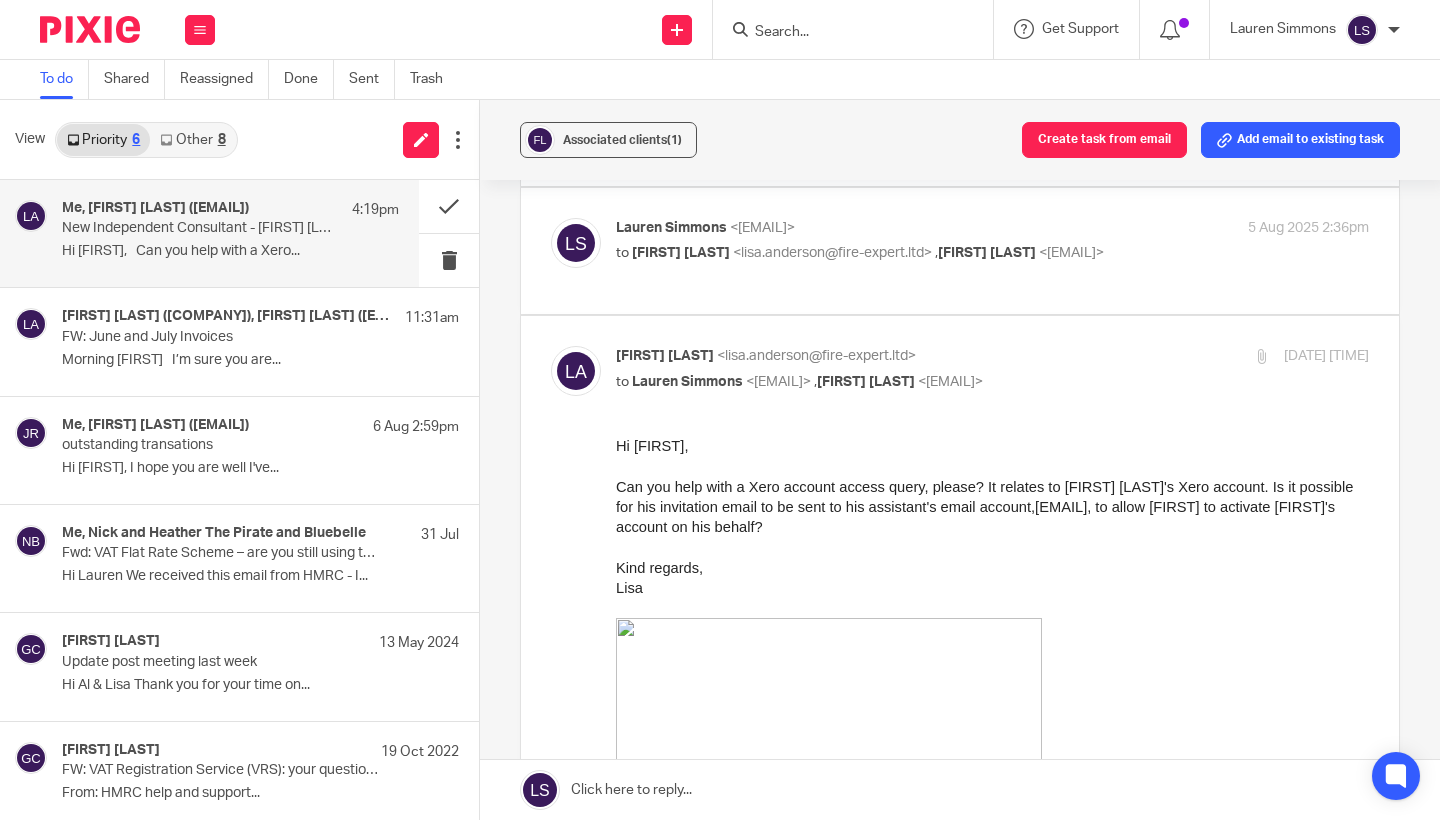 click on "Hi Lauren,      Can you help with a Xero..." at bounding box center (230, 251) 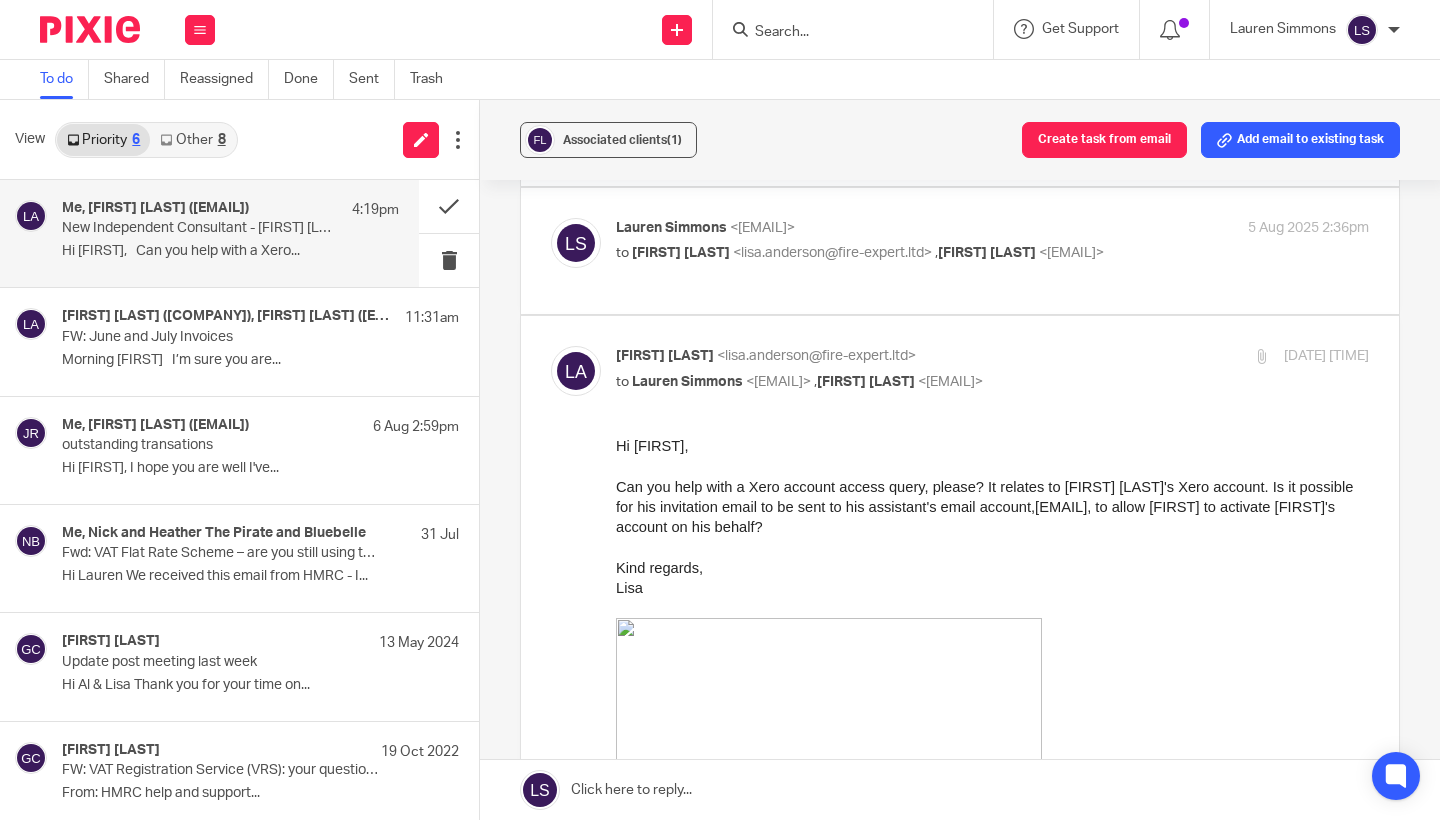 click on "Al Brown" at bounding box center [866, 382] 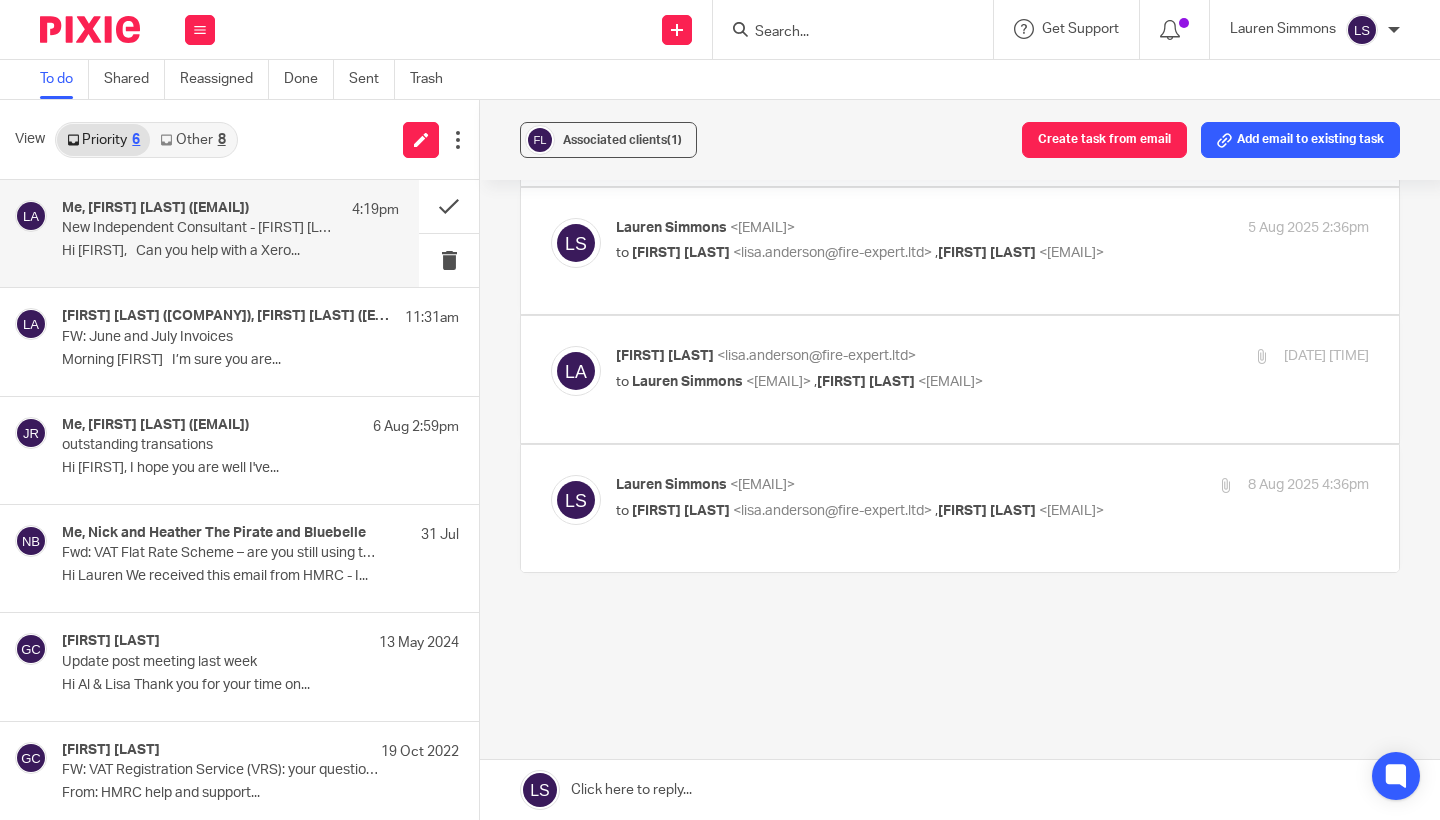 click on "Lauren Simmons
<lauren@fearlessfinancials.co.uk>" at bounding box center (867, 485) 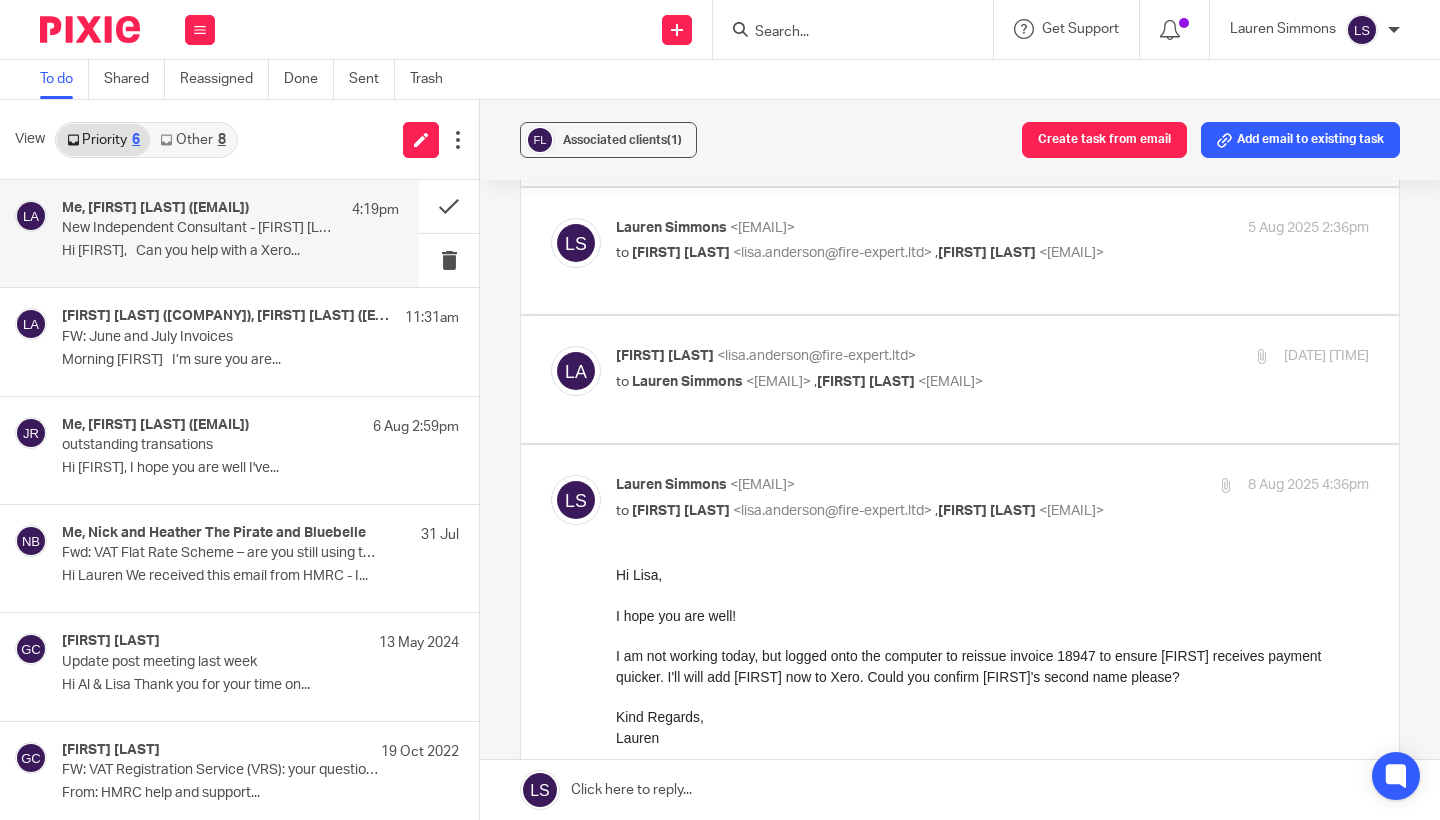 scroll, scrollTop: 0, scrollLeft: 0, axis: both 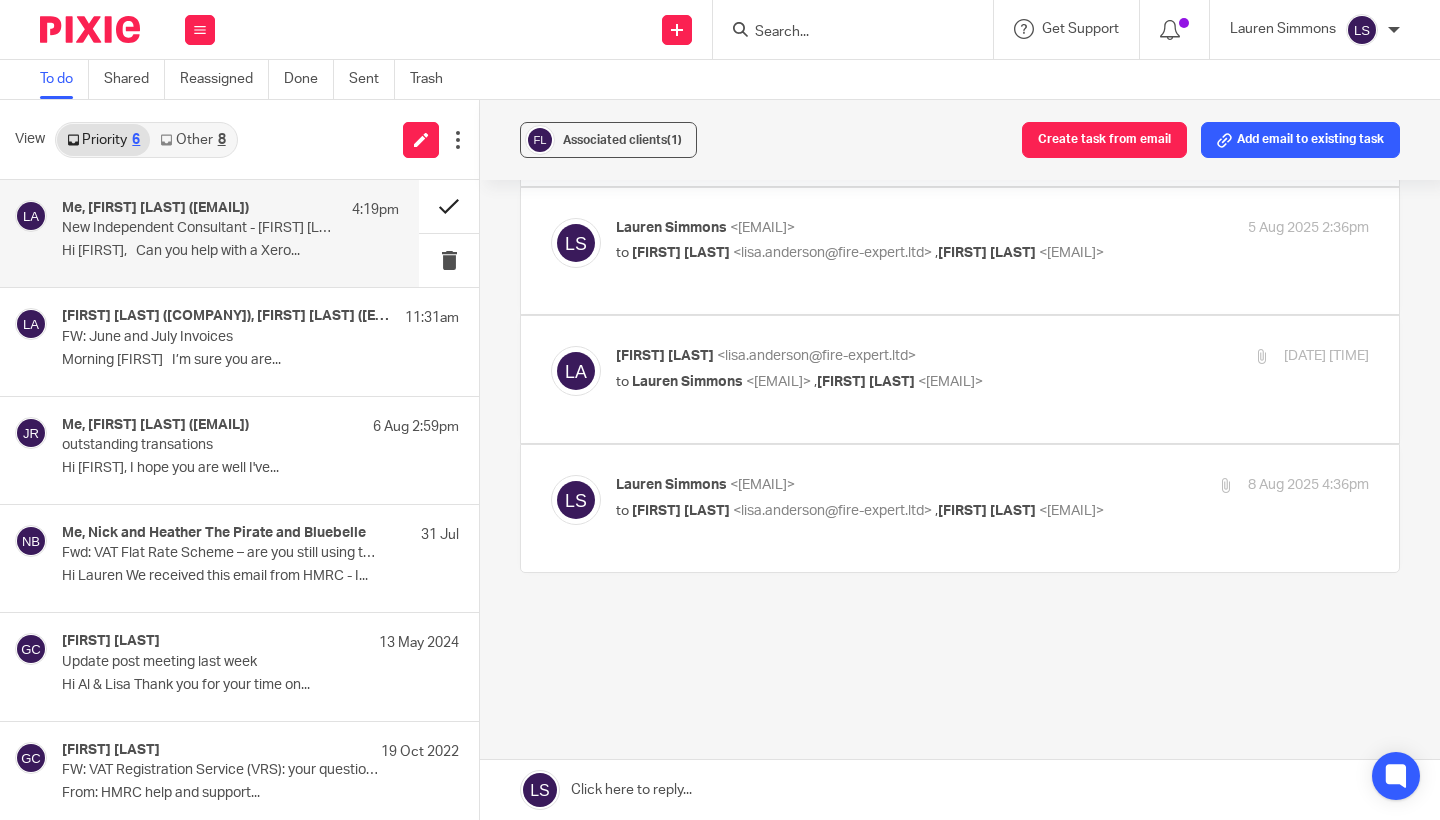 click at bounding box center [449, 206] 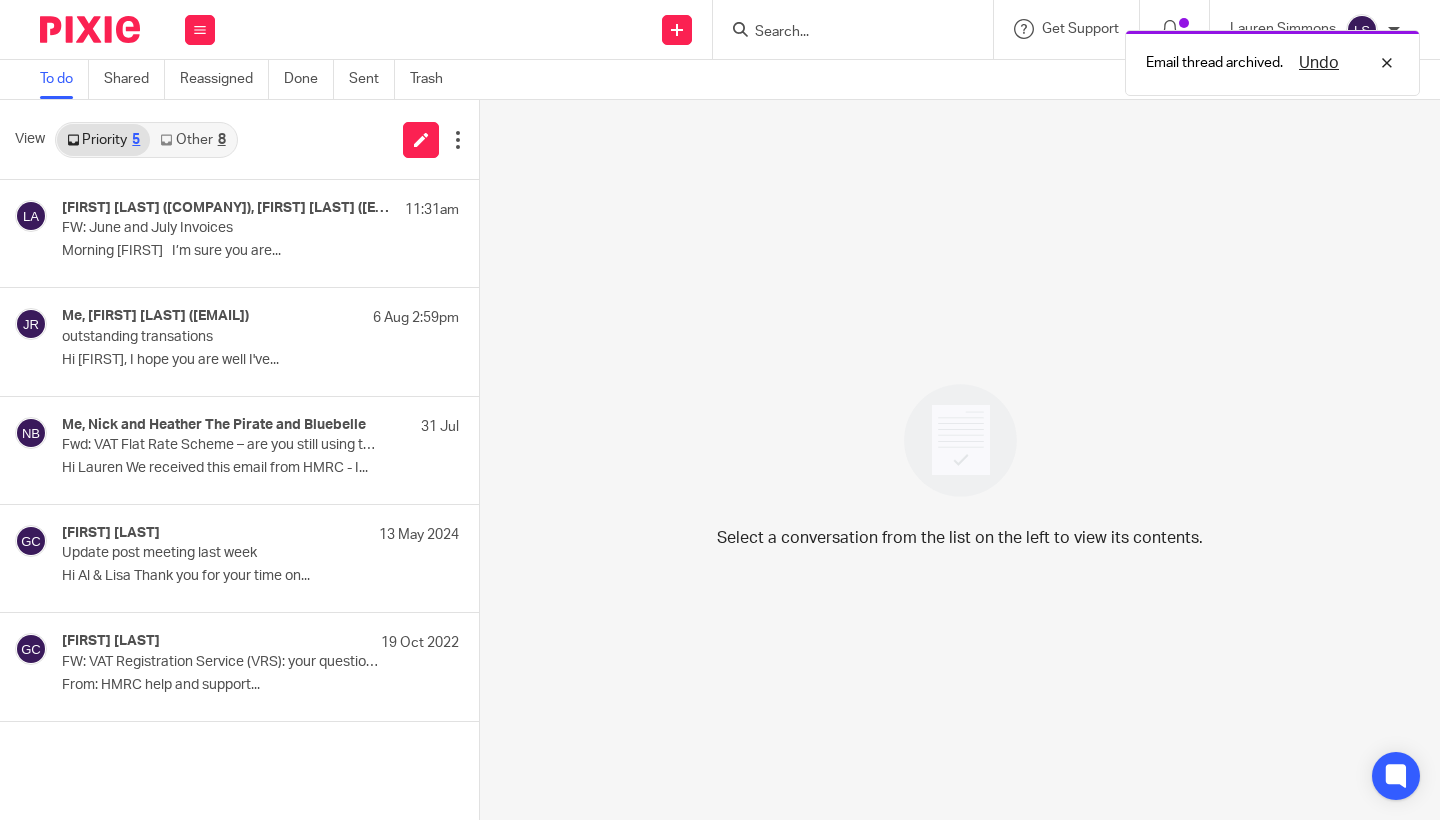click on "Other
8" at bounding box center (192, 140) 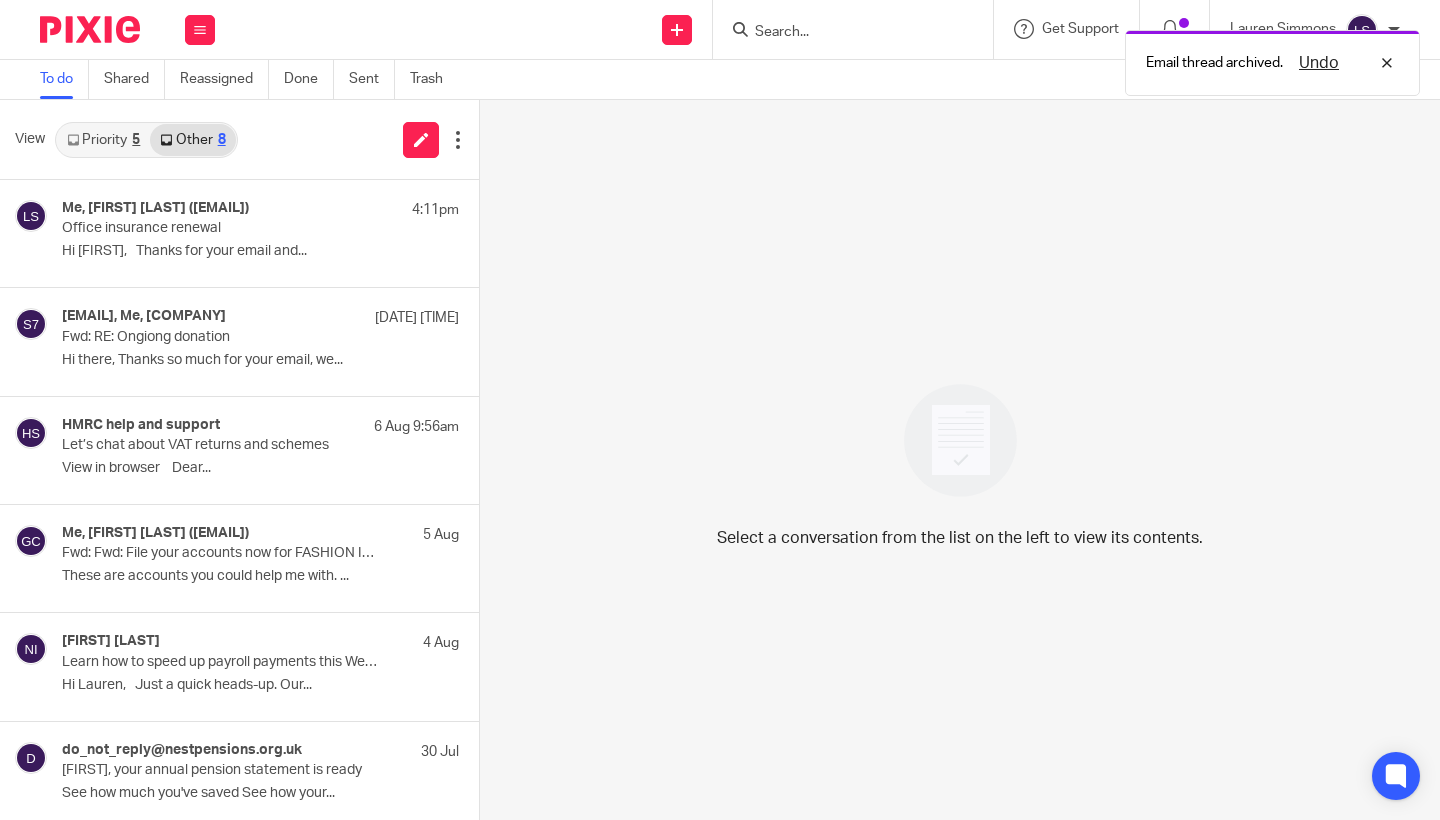 click on "Priority
5" at bounding box center (103, 140) 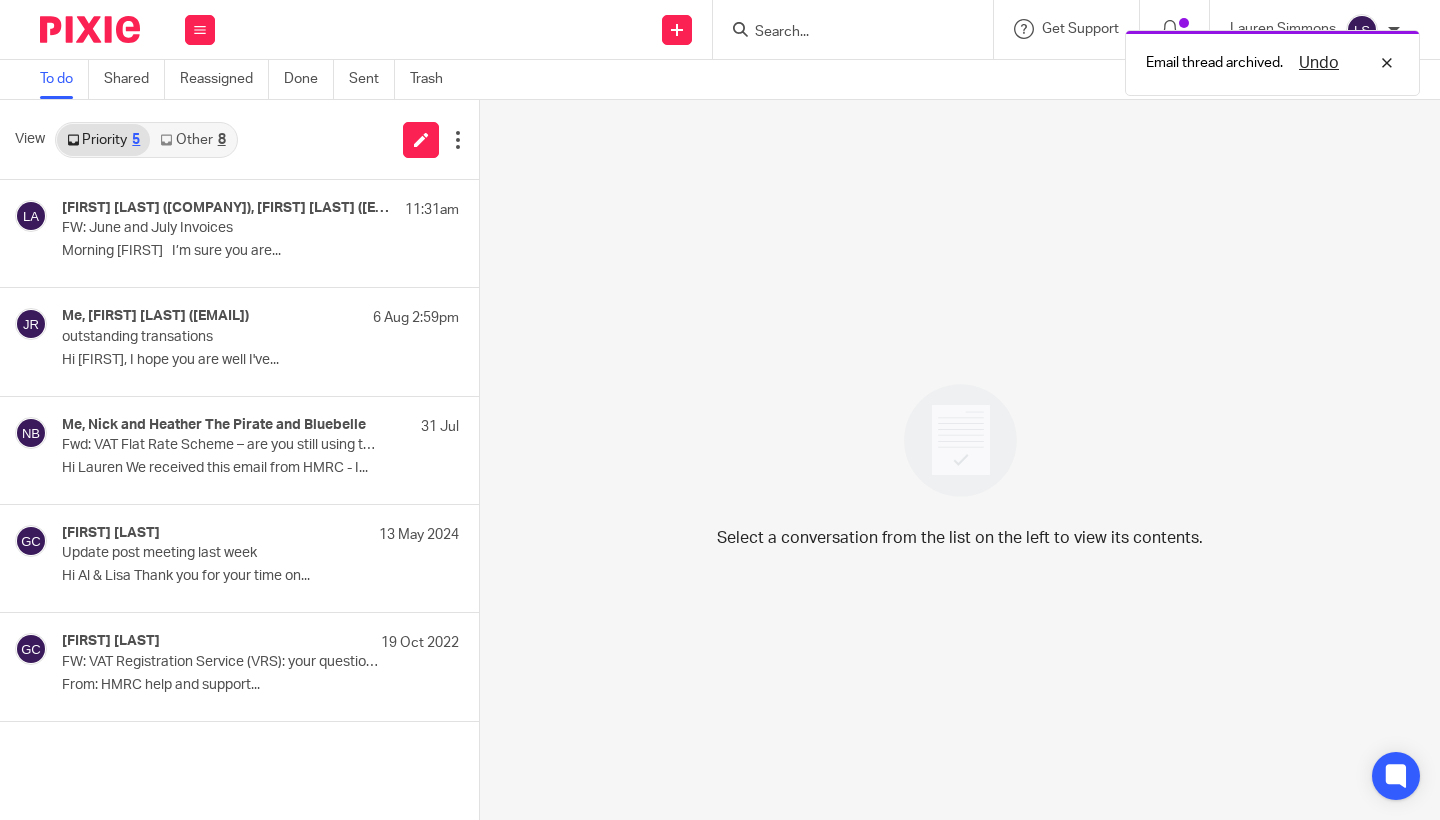 click on "Other
8" at bounding box center [192, 140] 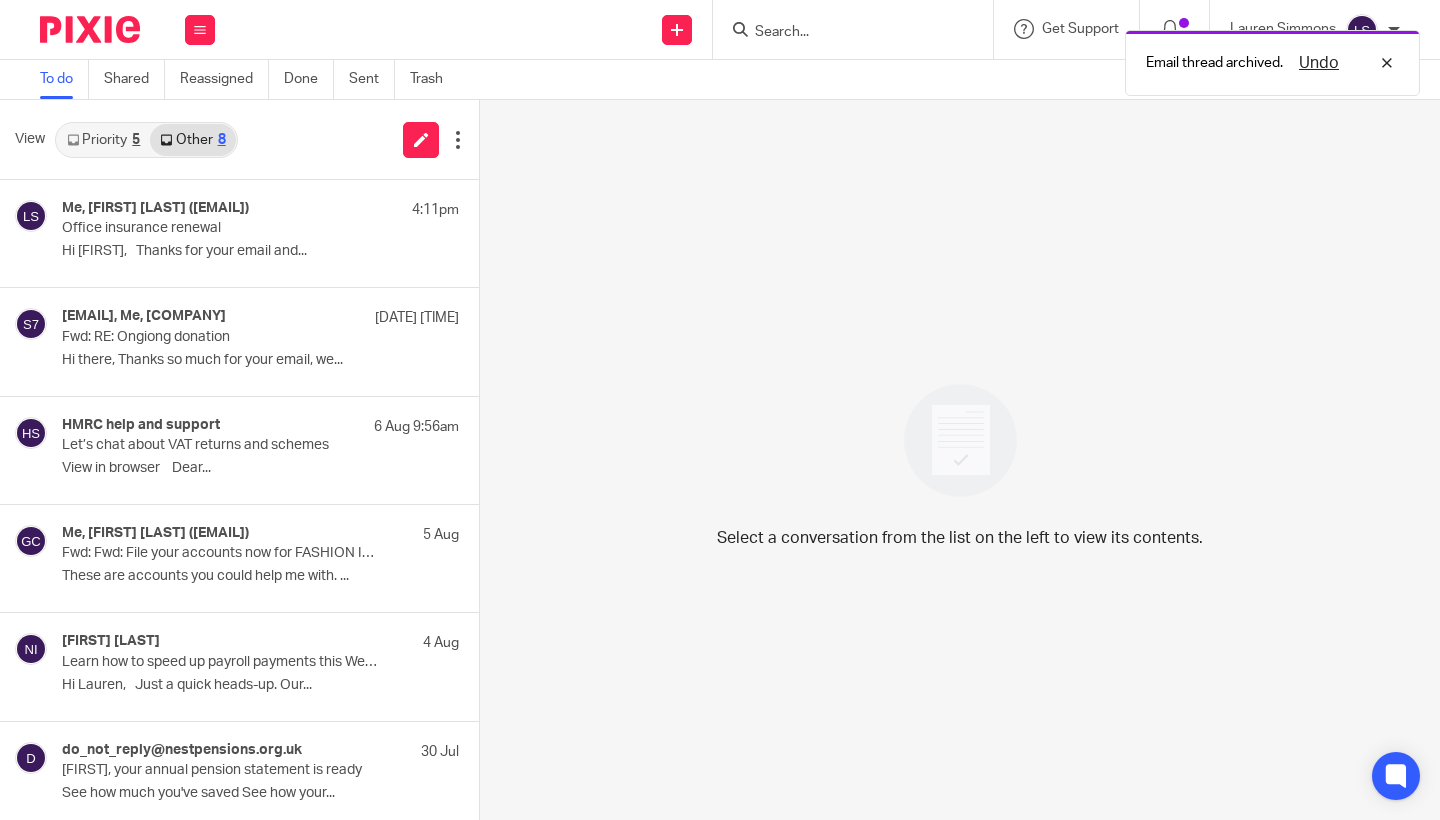 click on "Priority
5" at bounding box center (103, 140) 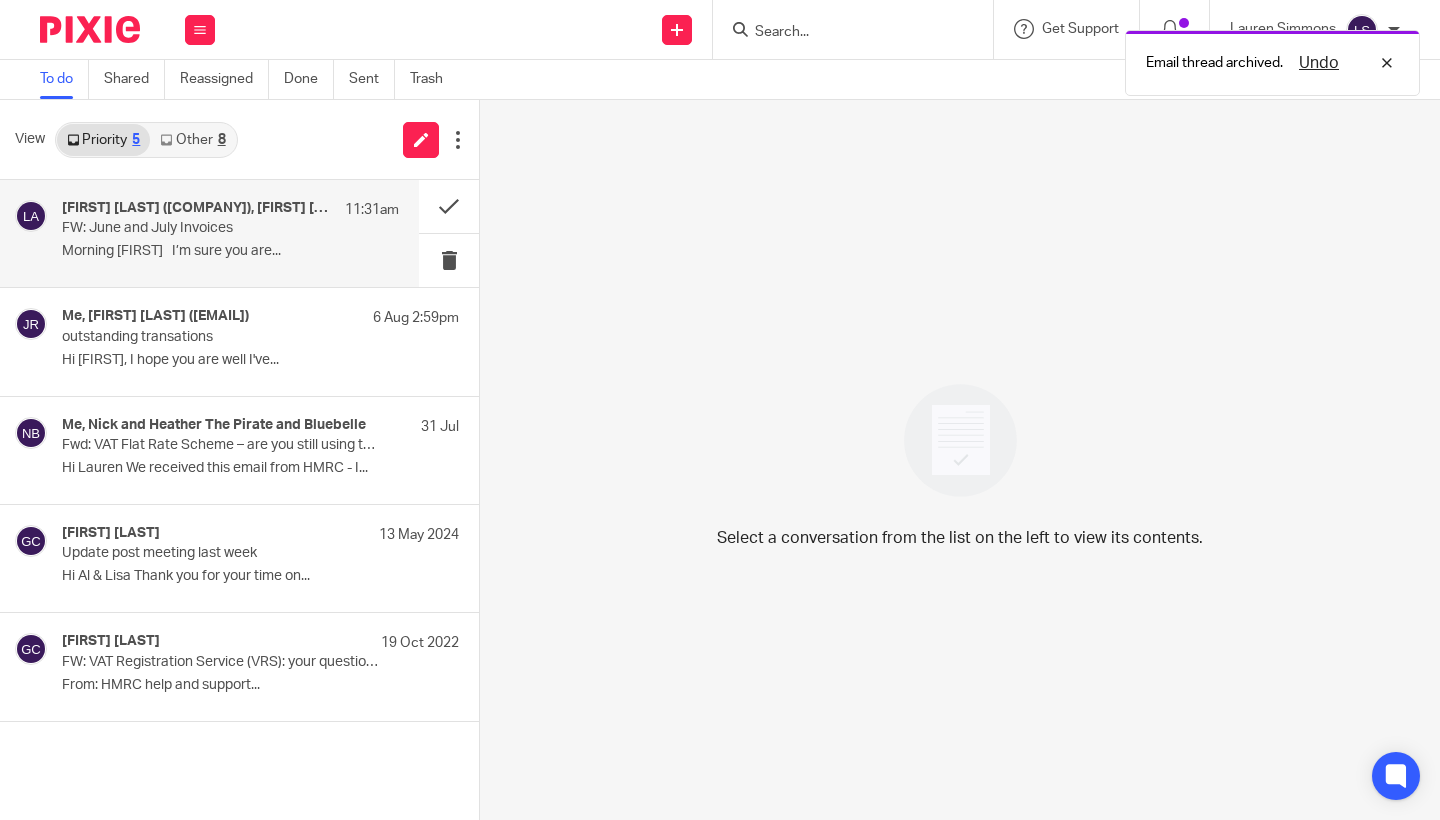click on "FW: June and July Invoices" at bounding box center [197, 228] 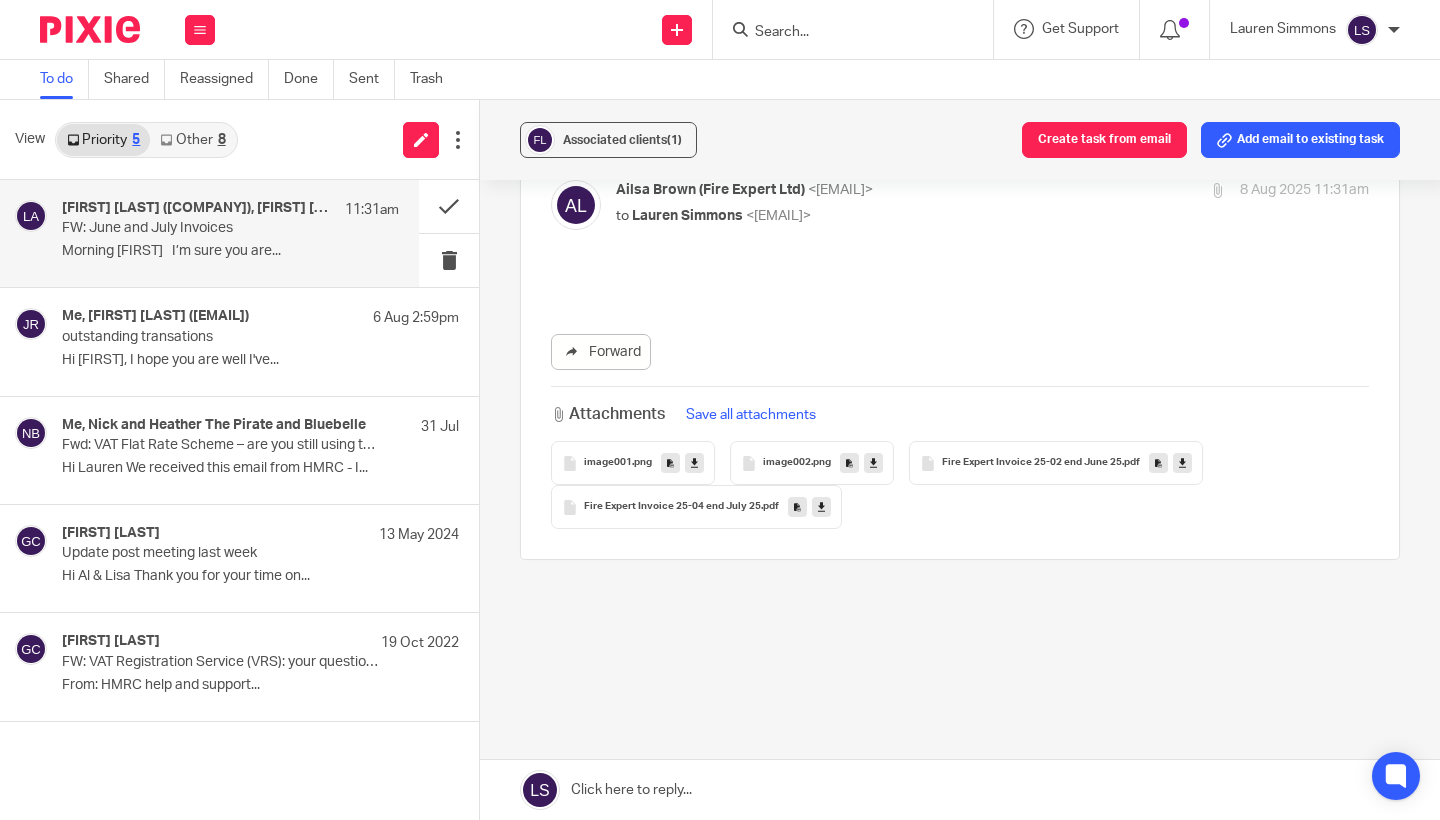 scroll, scrollTop: 0, scrollLeft: 0, axis: both 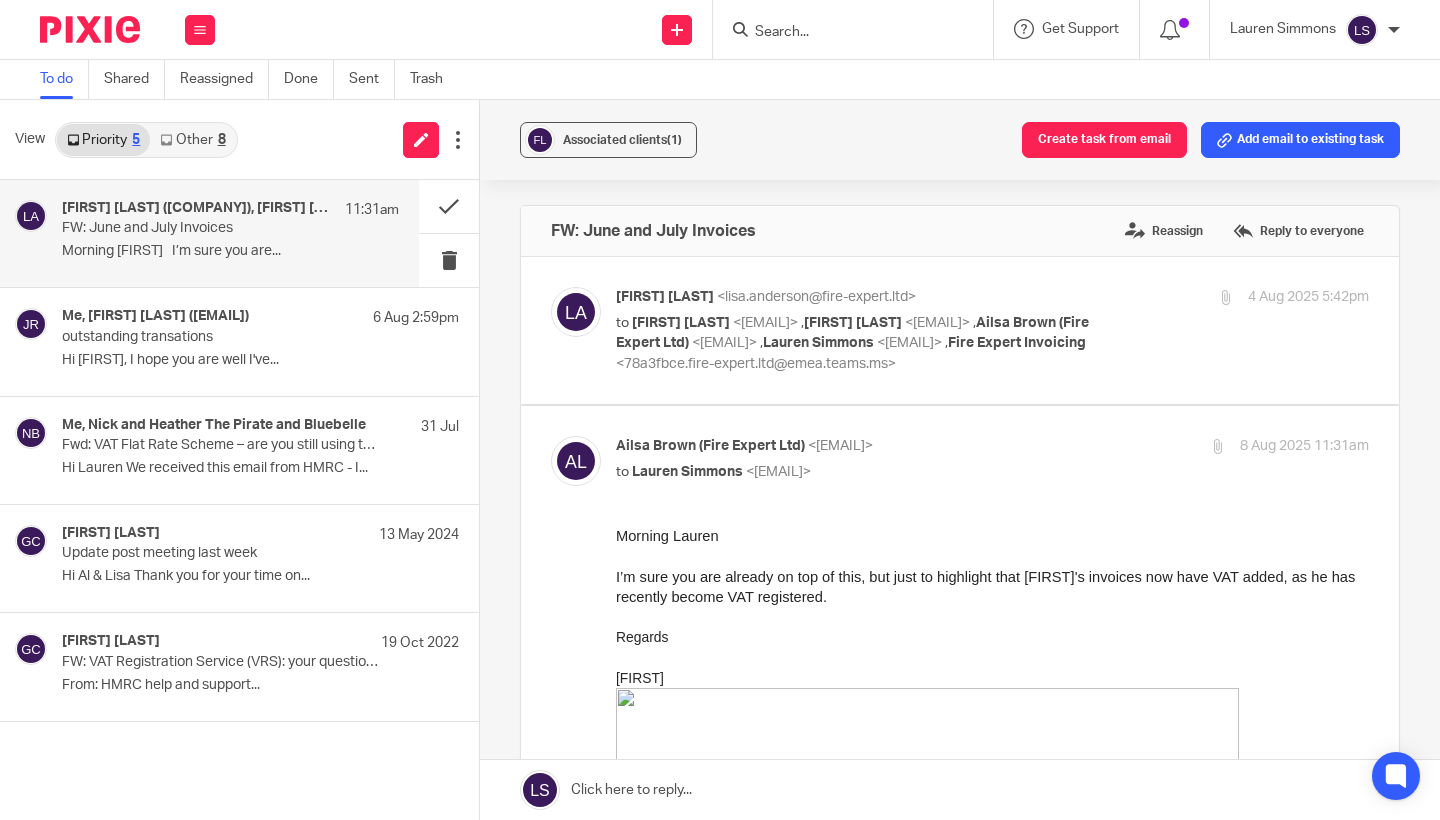 click on "to
Lauren Simmons
<lauren@fearlessfinancials.co.uk>" at bounding box center (867, 472) 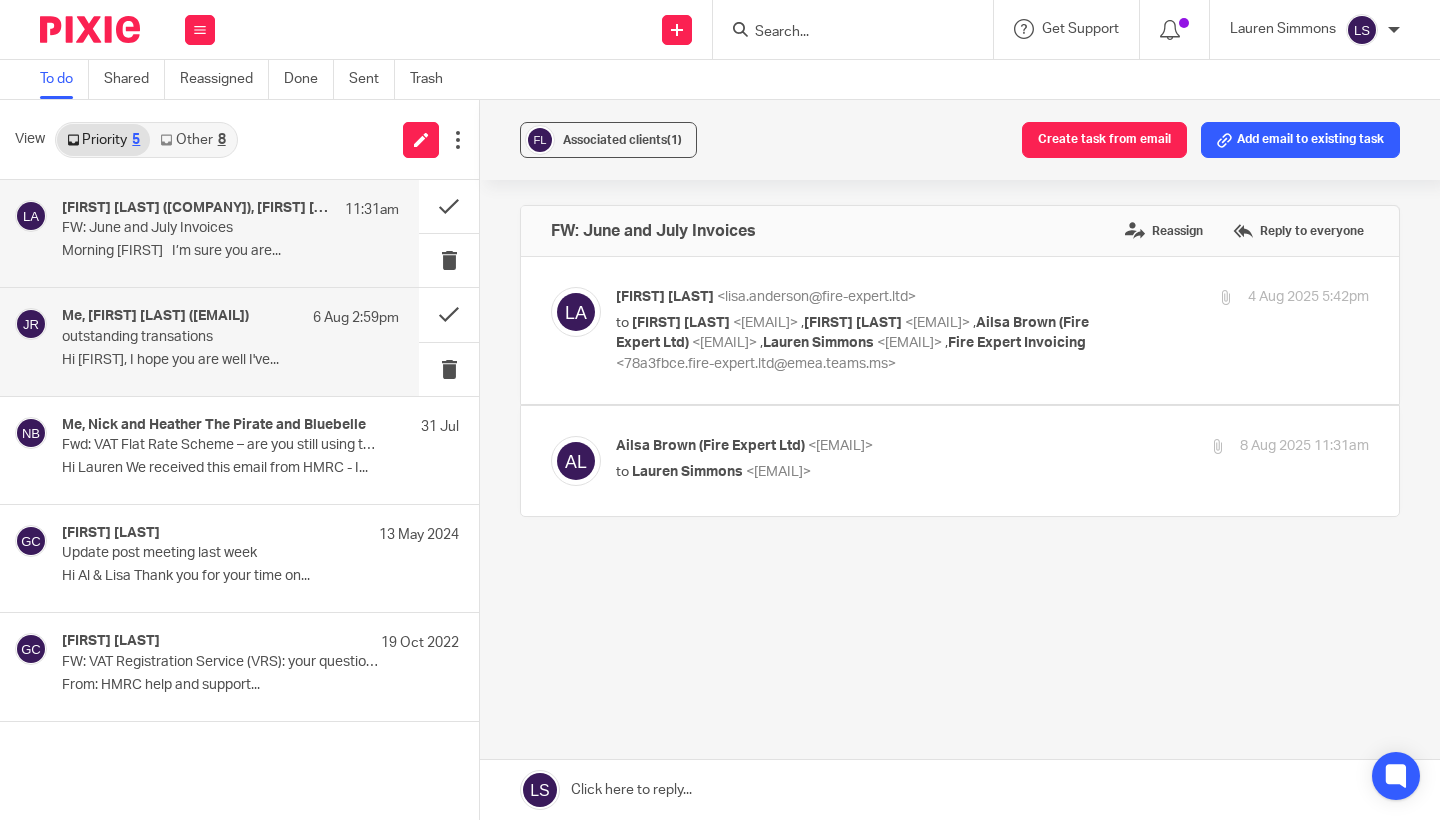 click on "Hi Lauren,    I hope you are well    I've..." at bounding box center [230, 360] 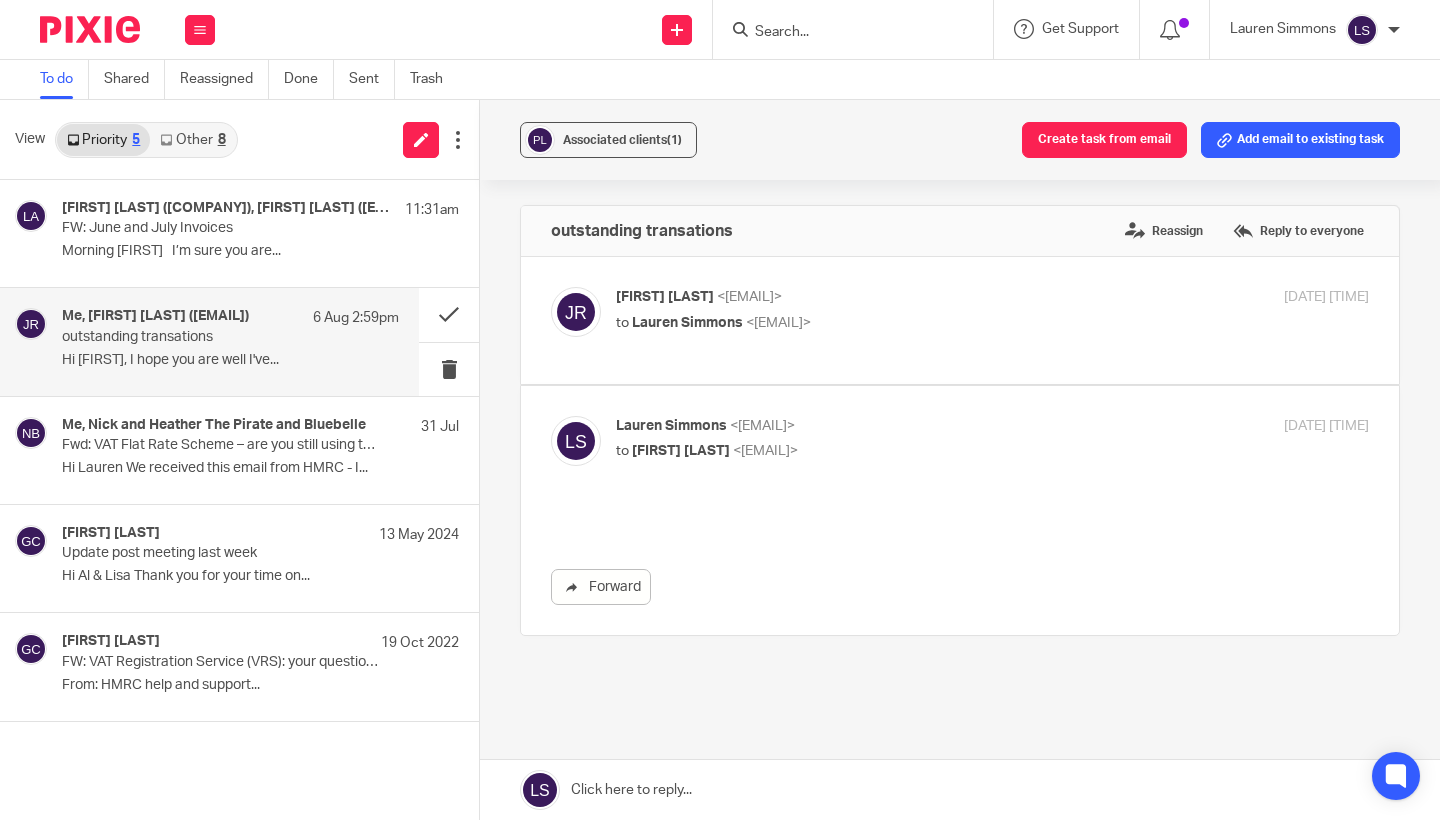 scroll, scrollTop: 0, scrollLeft: 0, axis: both 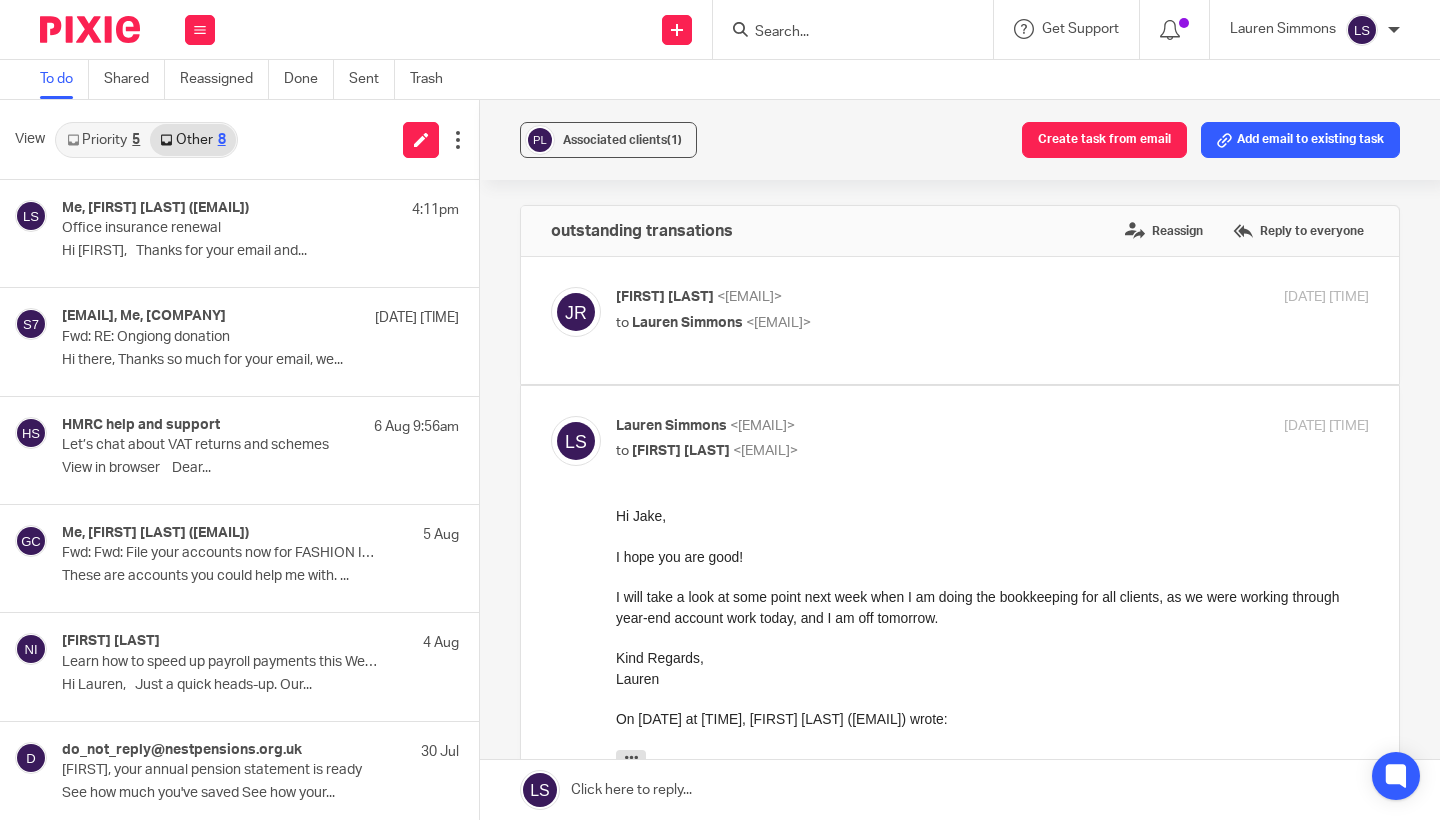 click on "Priority
5" at bounding box center (103, 140) 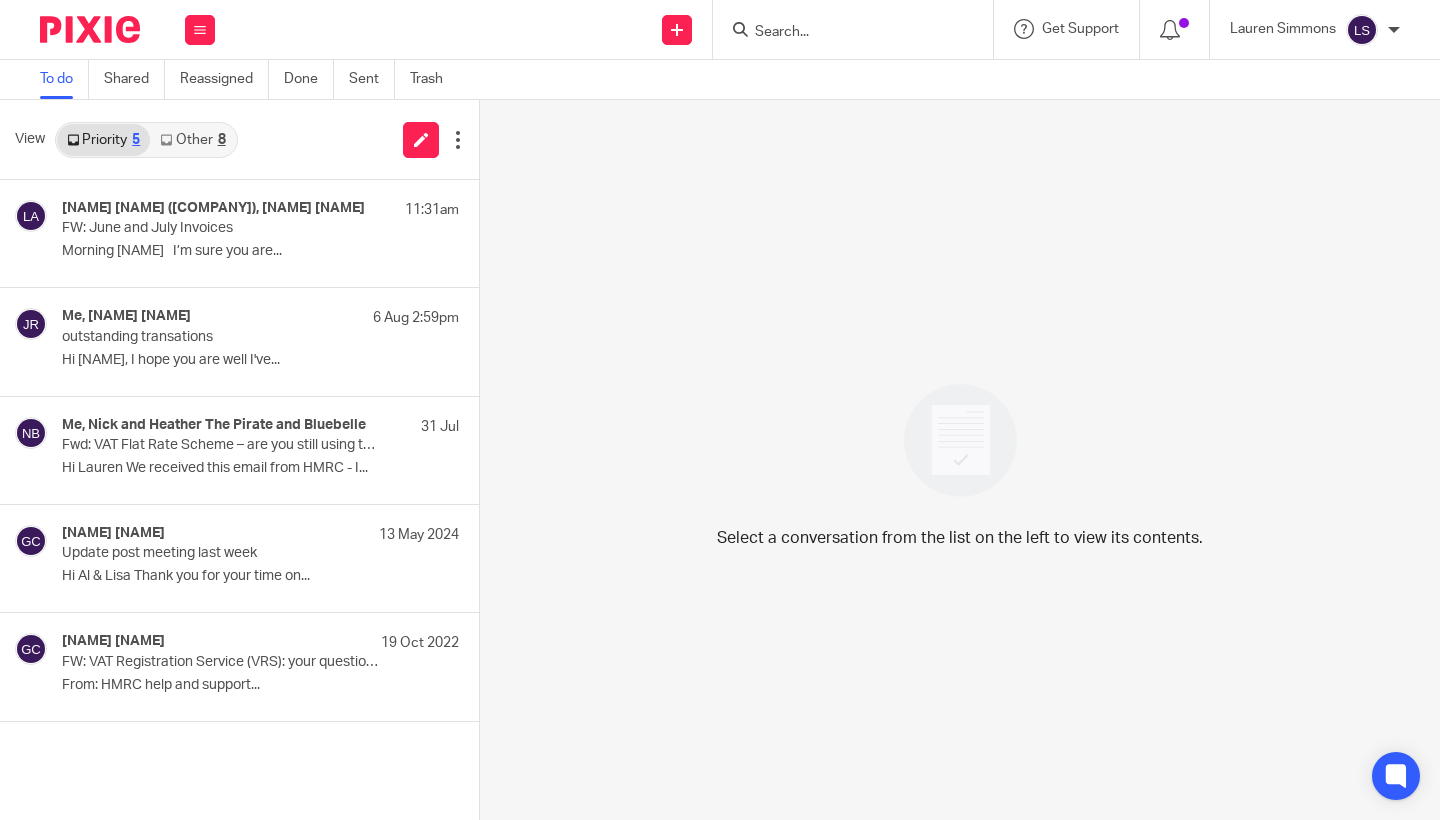 scroll, scrollTop: 0, scrollLeft: 0, axis: both 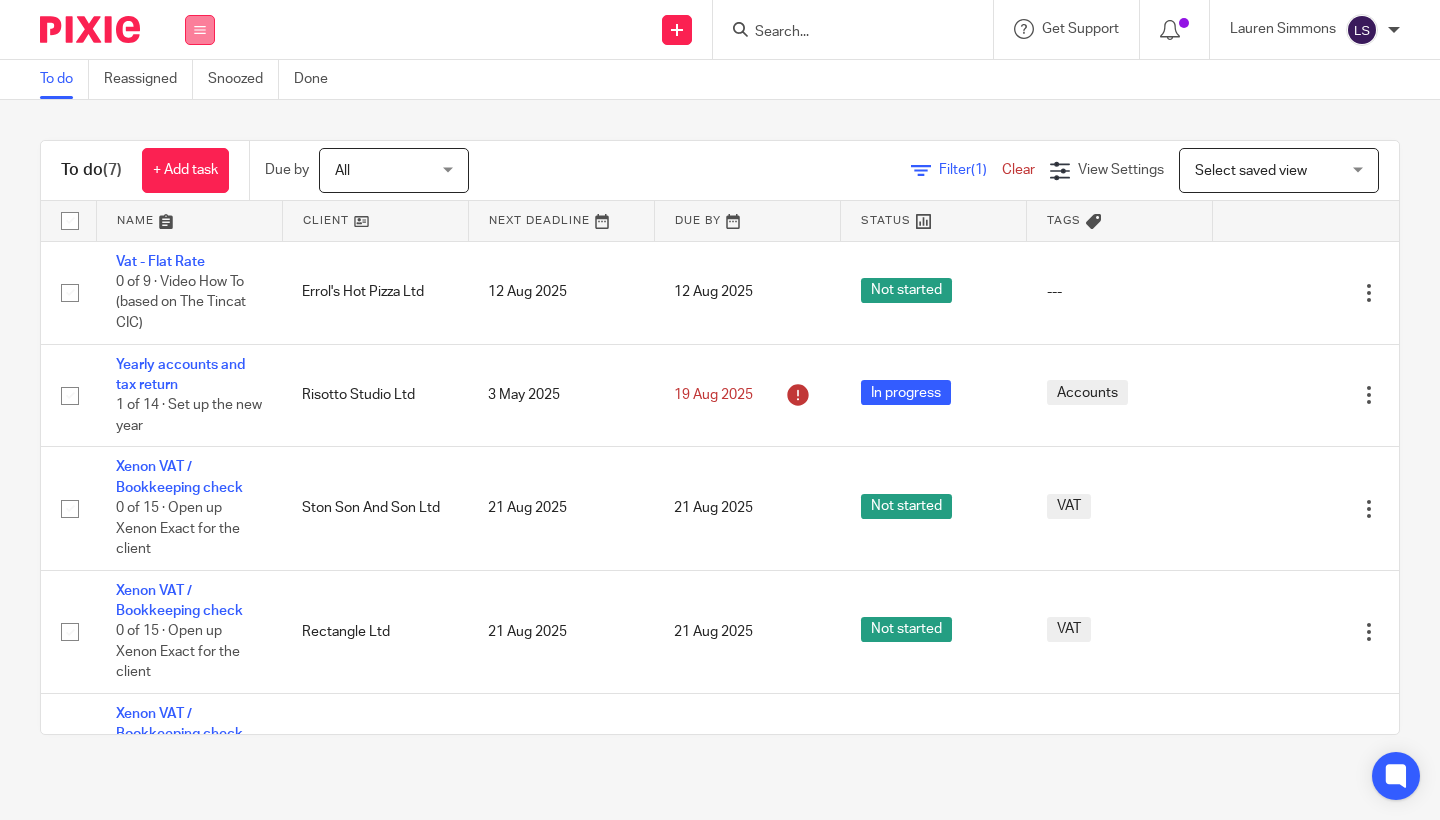 click at bounding box center [200, 30] 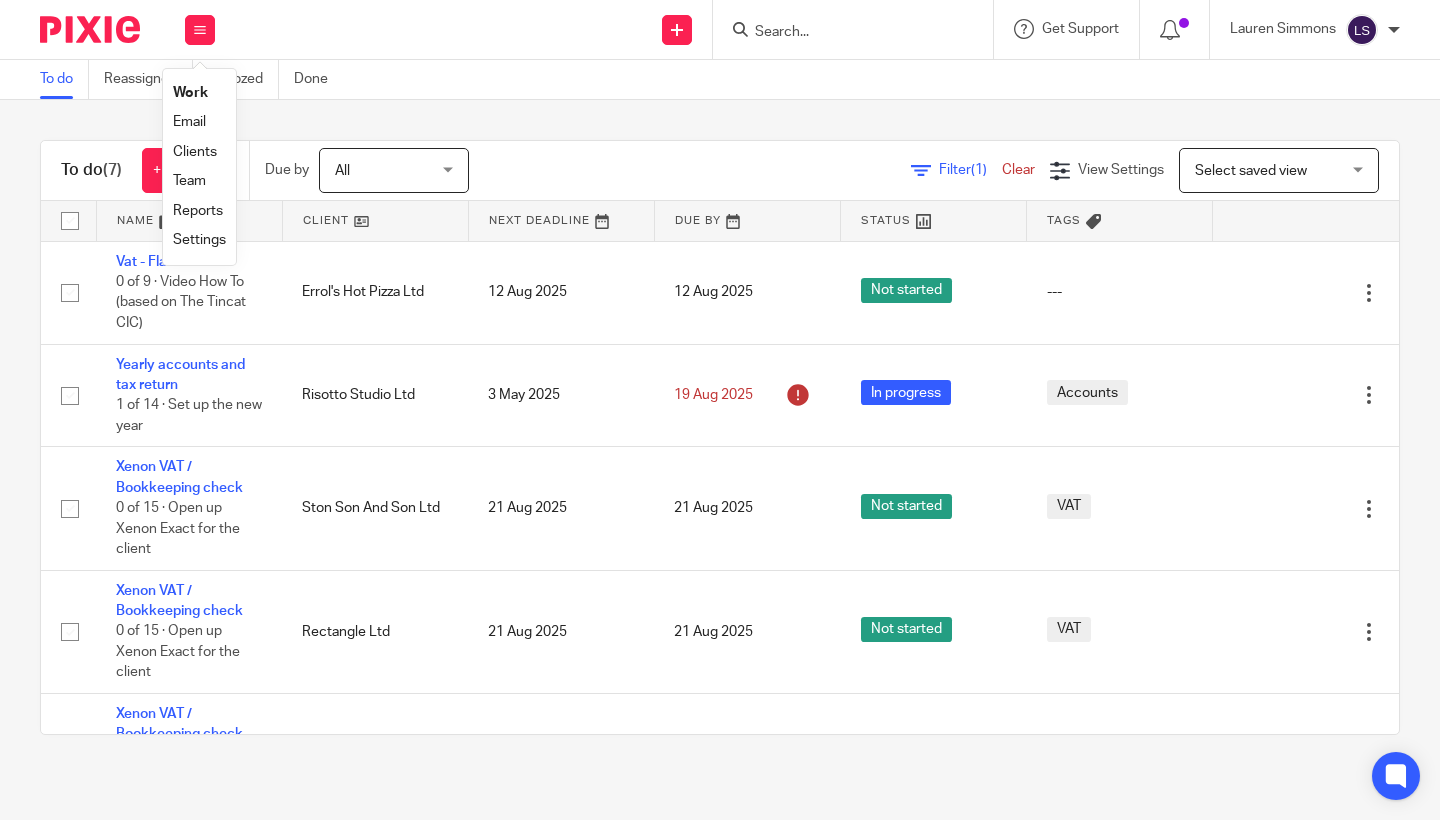 click on "Email" at bounding box center [189, 122] 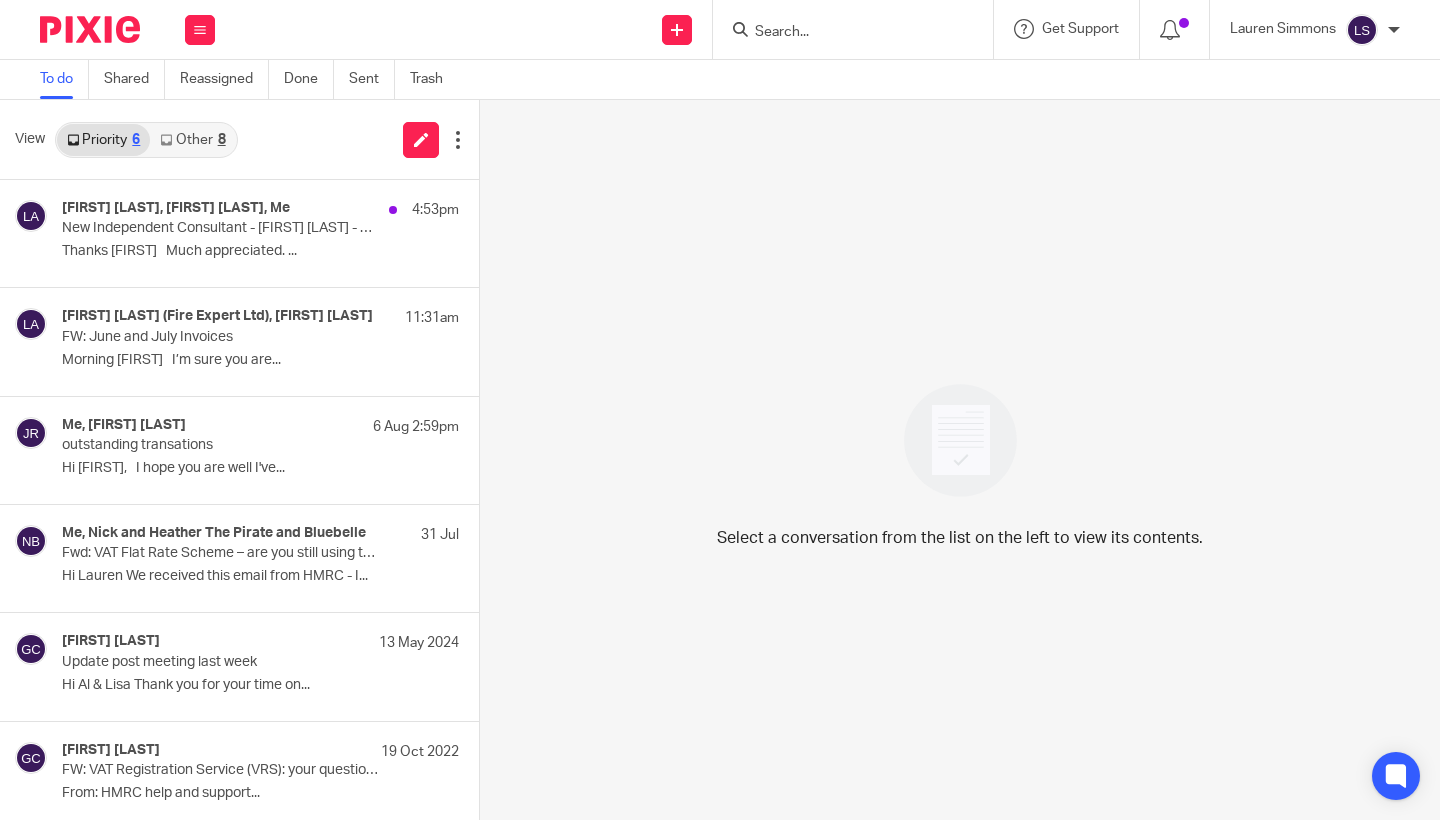 scroll, scrollTop: 0, scrollLeft: 0, axis: both 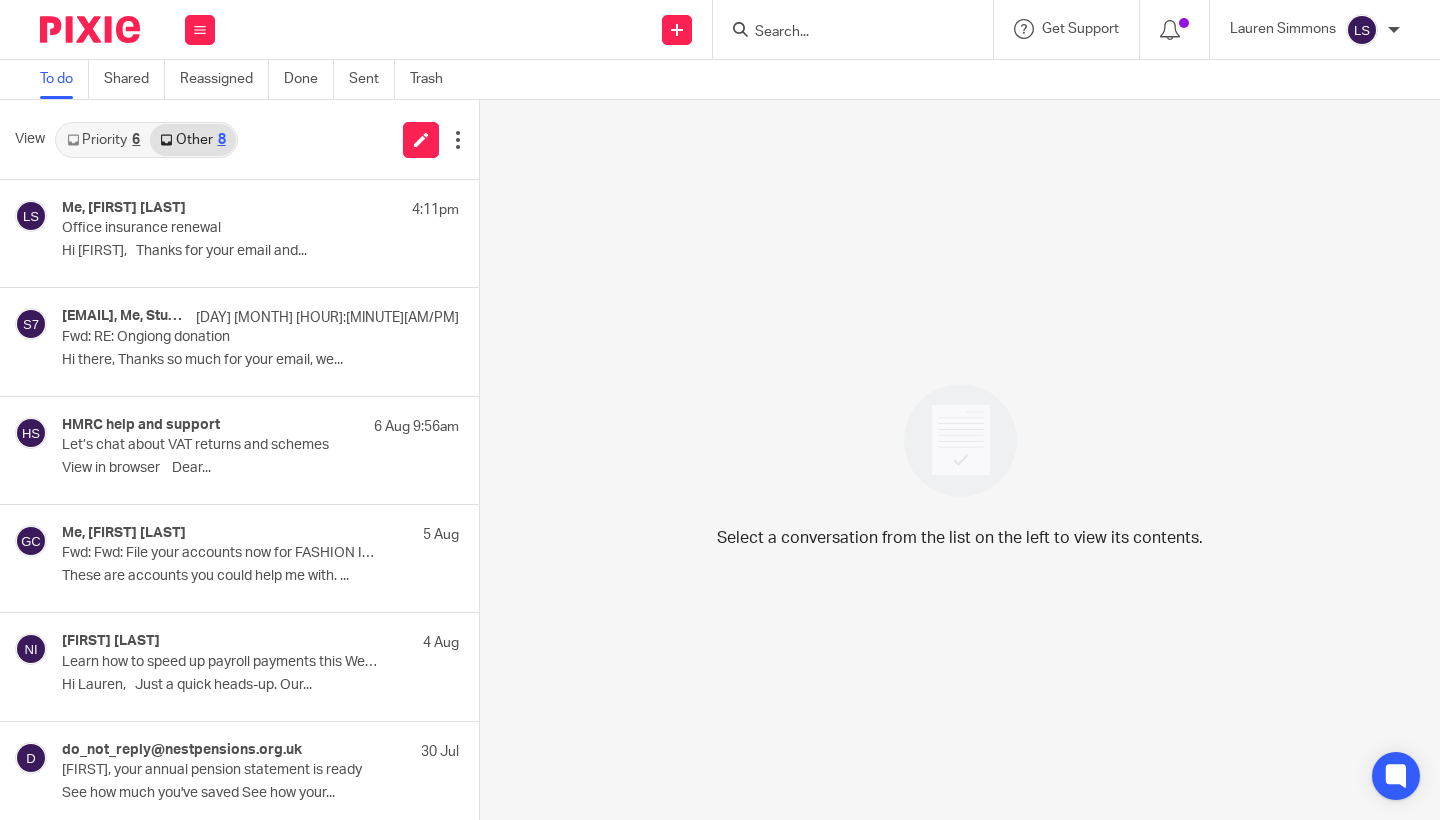 click on "Priority
6" at bounding box center (103, 140) 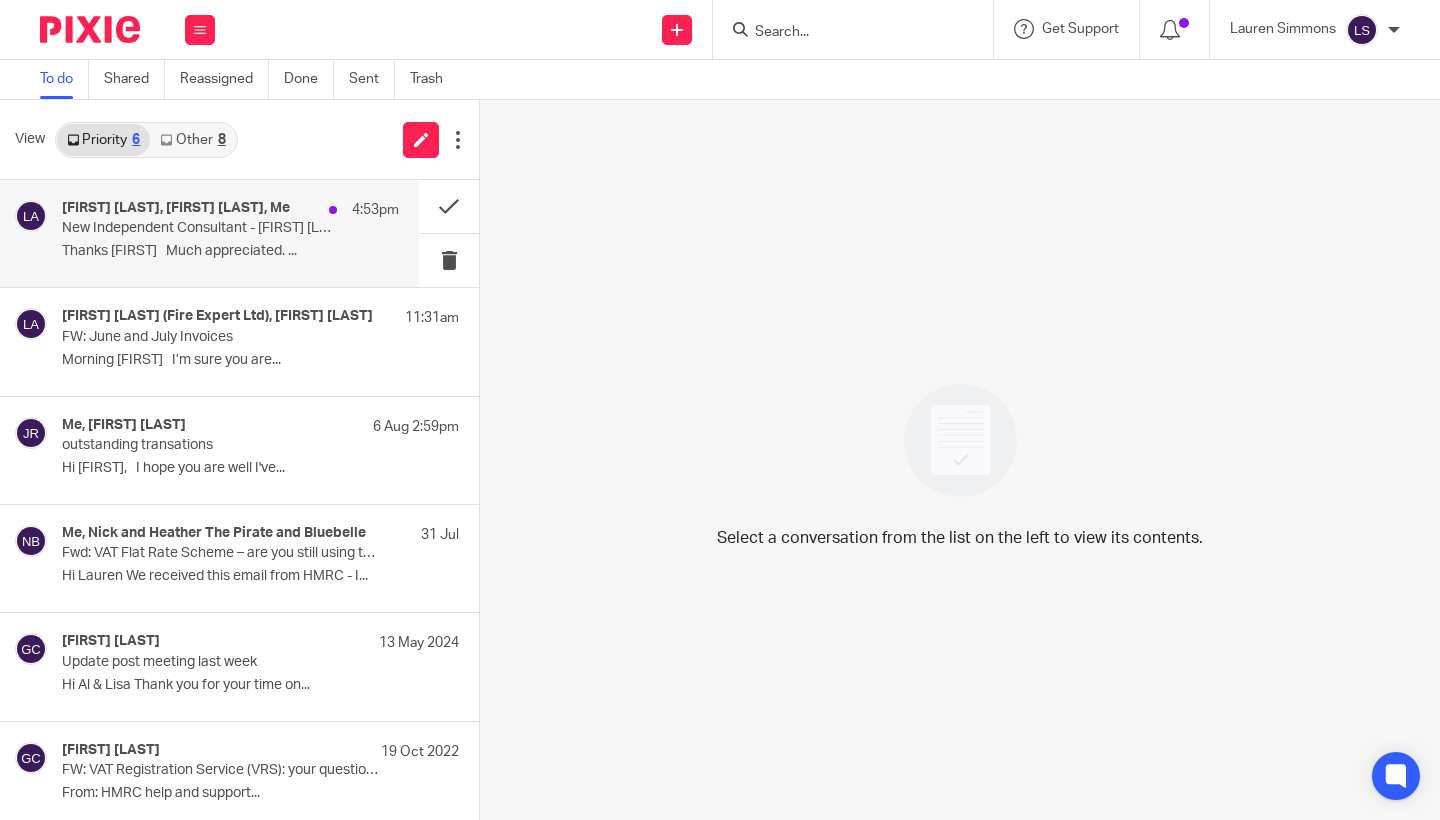 click on "New Independent Consultant - Jason Burgoyne - Xero Account" at bounding box center [197, 228] 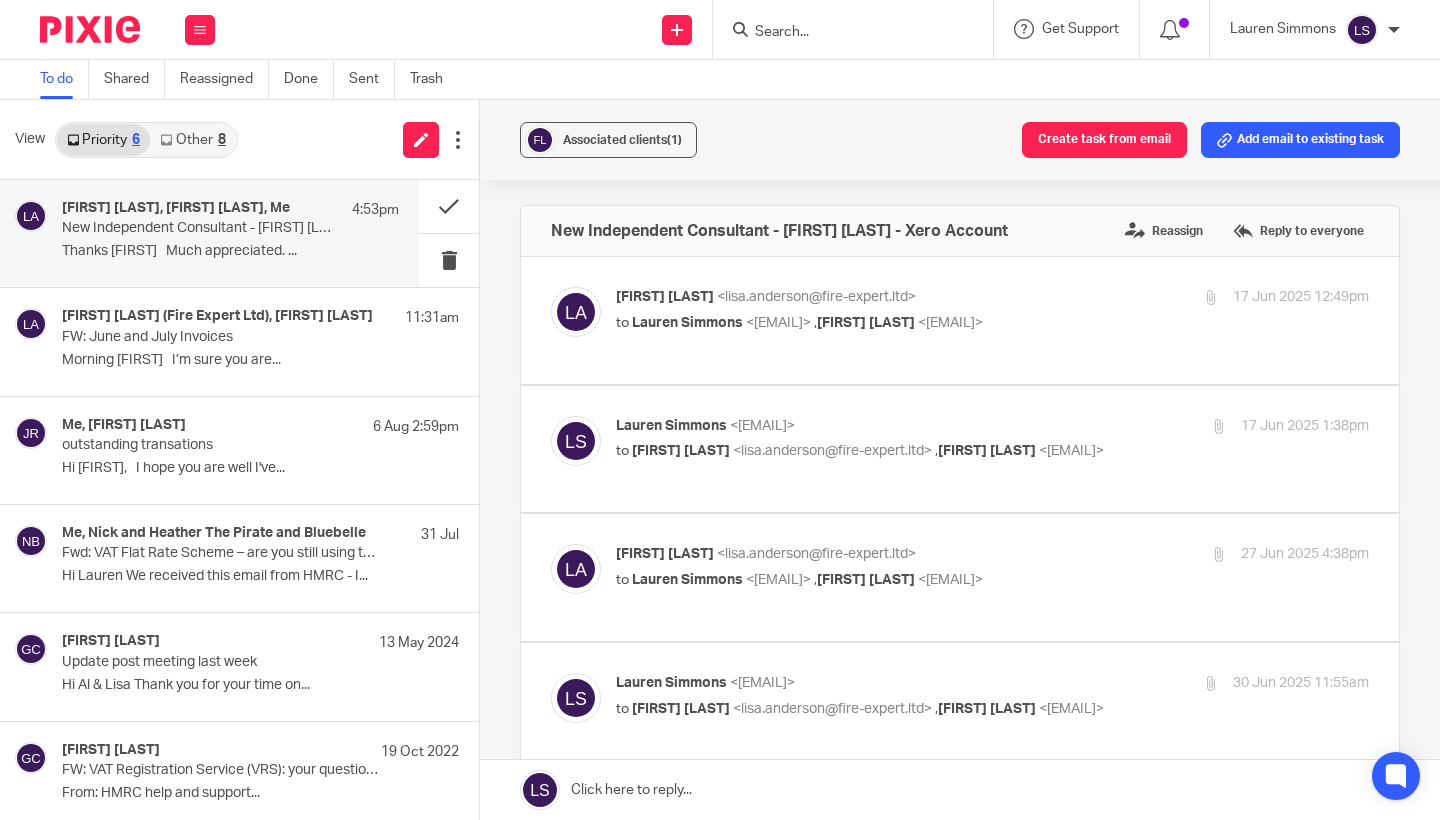 click on "Associated clients  (1)
Create task from email
Add email to existing task
New Independent Consultant - Jason Burgoyne - Xero Account
Reassign
Reply to everyone
Lisa Anderson
<lisa.anderson@fire-expert.ltd>   to
Lauren Simmons
<lauren@fearlessfinancials.co.uk>   ,
Al Brown
<al.brown@fire-expert.ltd>       17 Jun 2025 12:49pm
Forward
Attachments       image001 .png
Lauren Simmons
<lauren@fearlessfinancials.co.uk>   to
Lisa Anderson
<lisa.anderson@fire-expert.ltd>   ,
Al Brown
<al.brown@fire-expert.ltd>" at bounding box center [960, 460] 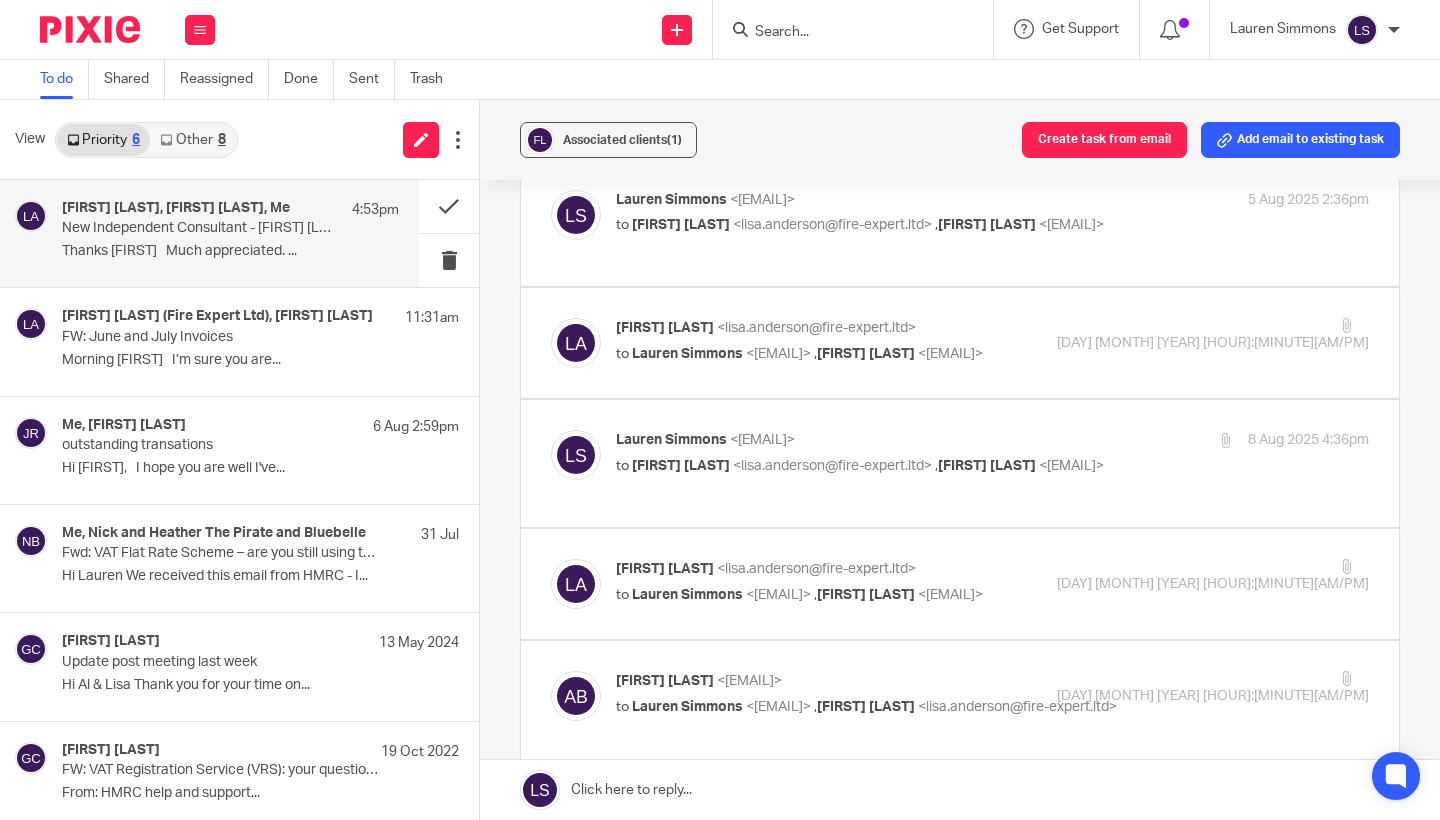 scroll, scrollTop: 0, scrollLeft: 0, axis: both 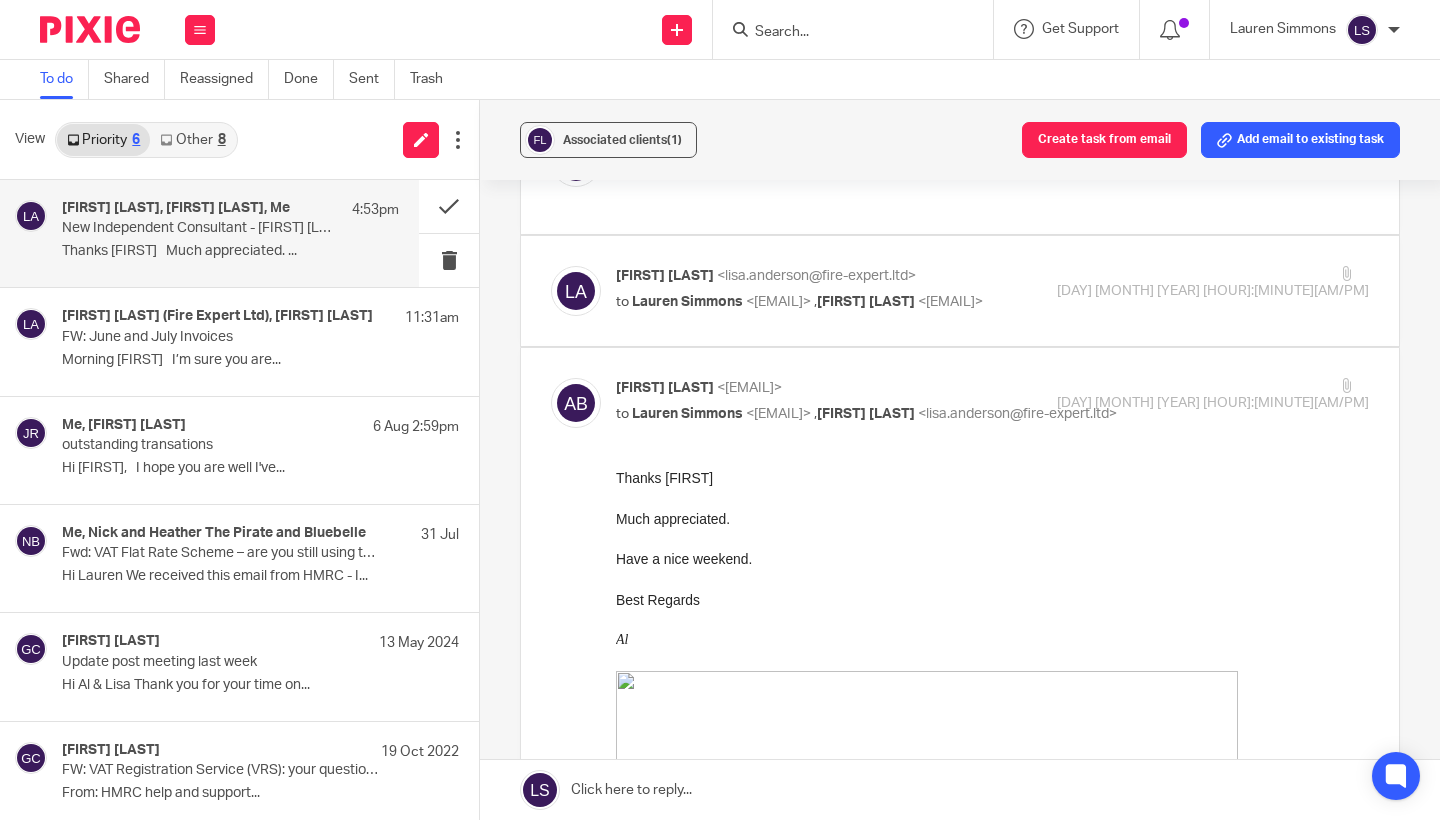click on "Al Brown
<al.brown@fire-expert.ltd>" at bounding box center [867, 388] 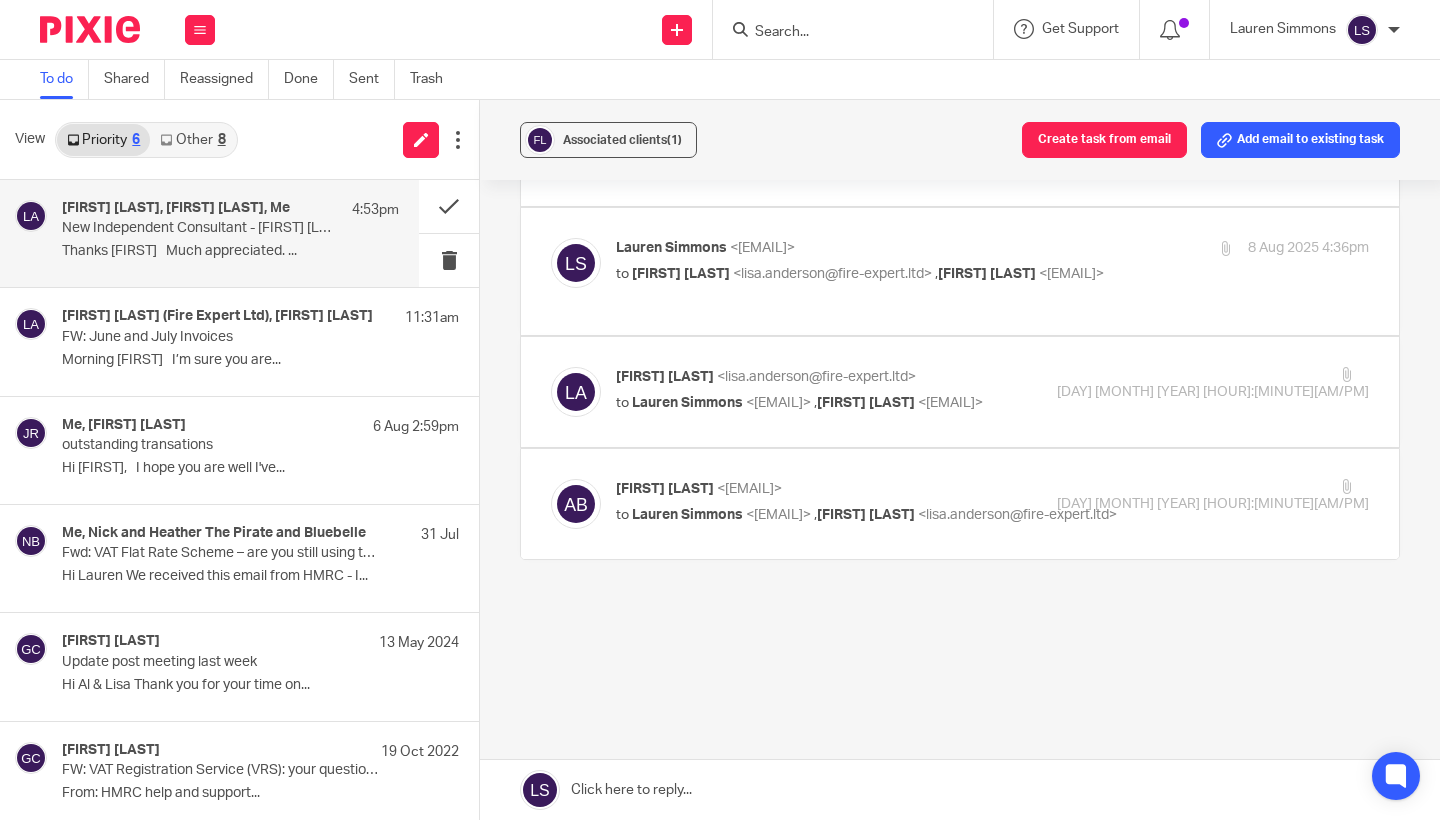 scroll, scrollTop: 2109, scrollLeft: 0, axis: vertical 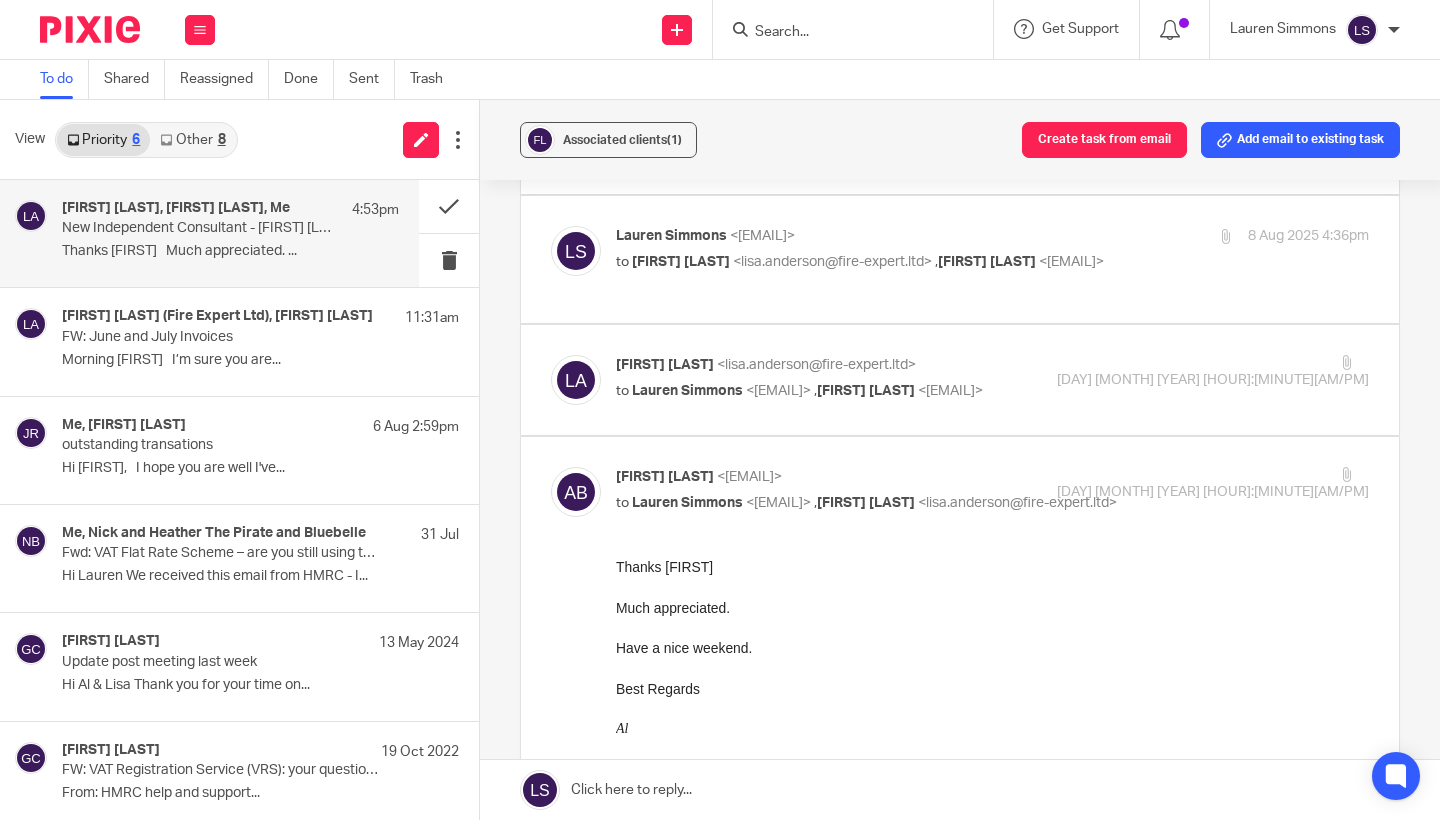 click on "Al Brown
<al.brown@fire-expert.ltd>" at bounding box center [867, 477] 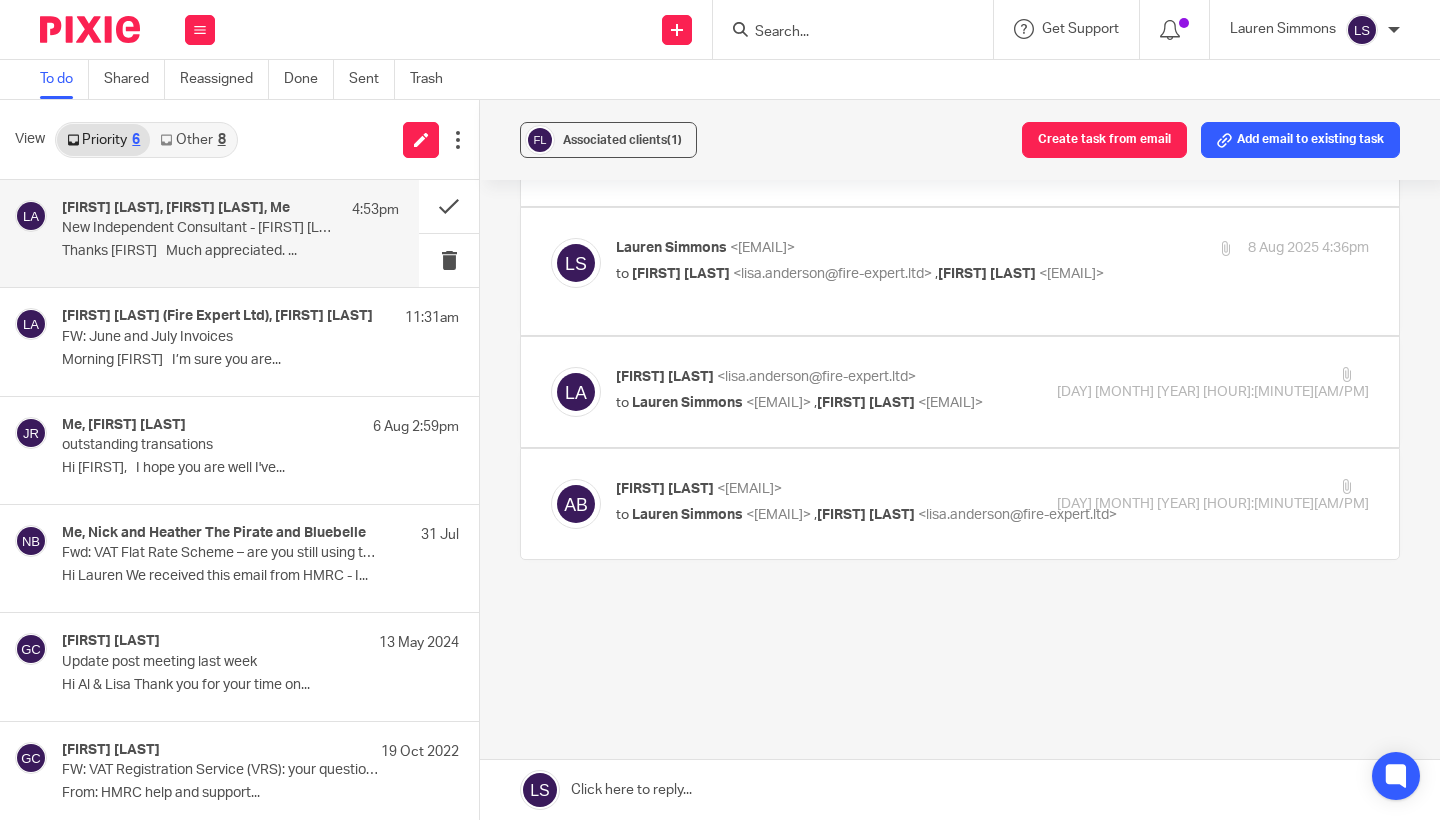 click on "to
Lauren Simmons
<lauren@fearlessfinancials.co.uk>   ,
Al Brown
<al.brown@fire-expert.ltd>" at bounding box center [867, 403] 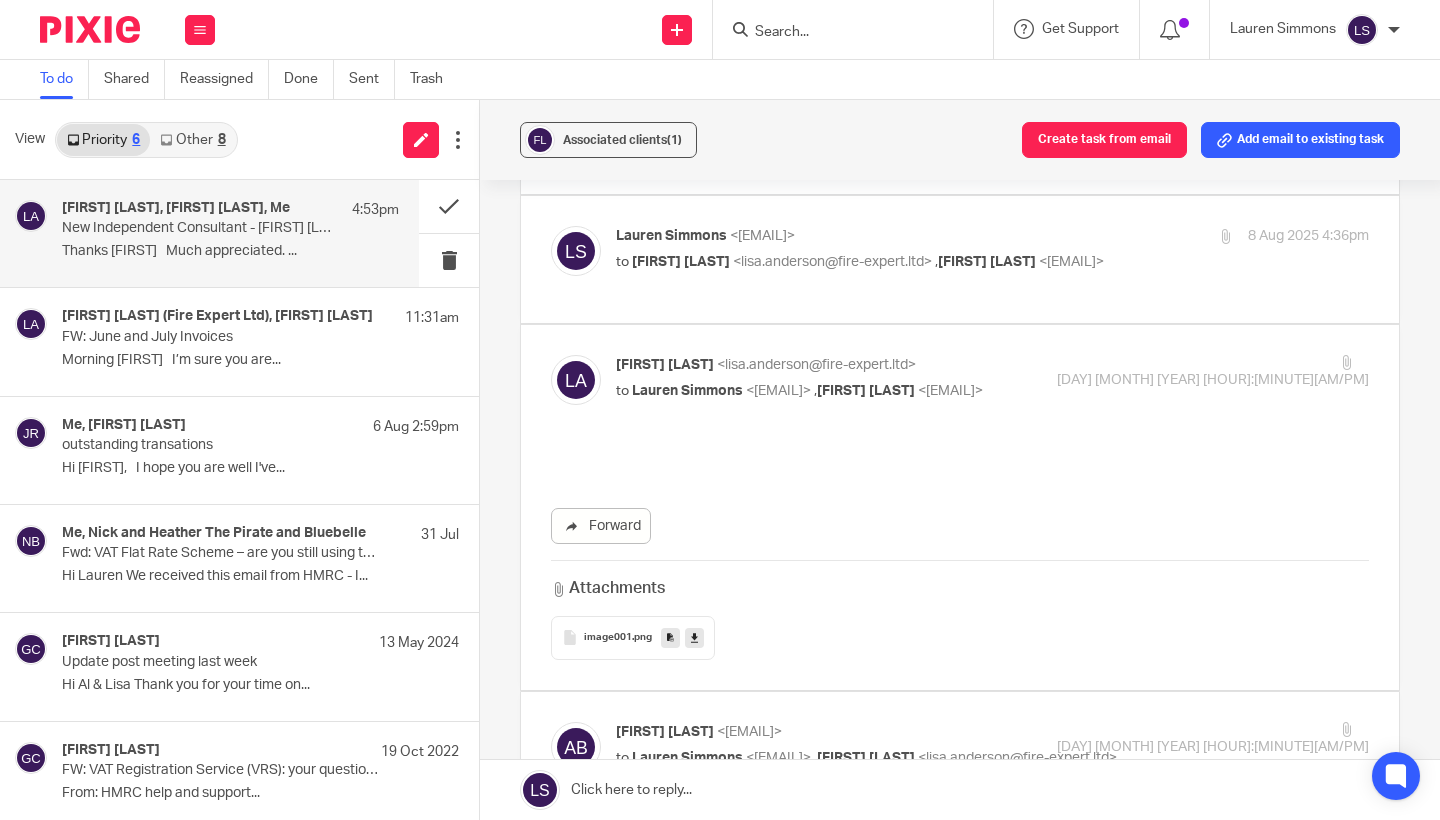 scroll, scrollTop: 0, scrollLeft: 0, axis: both 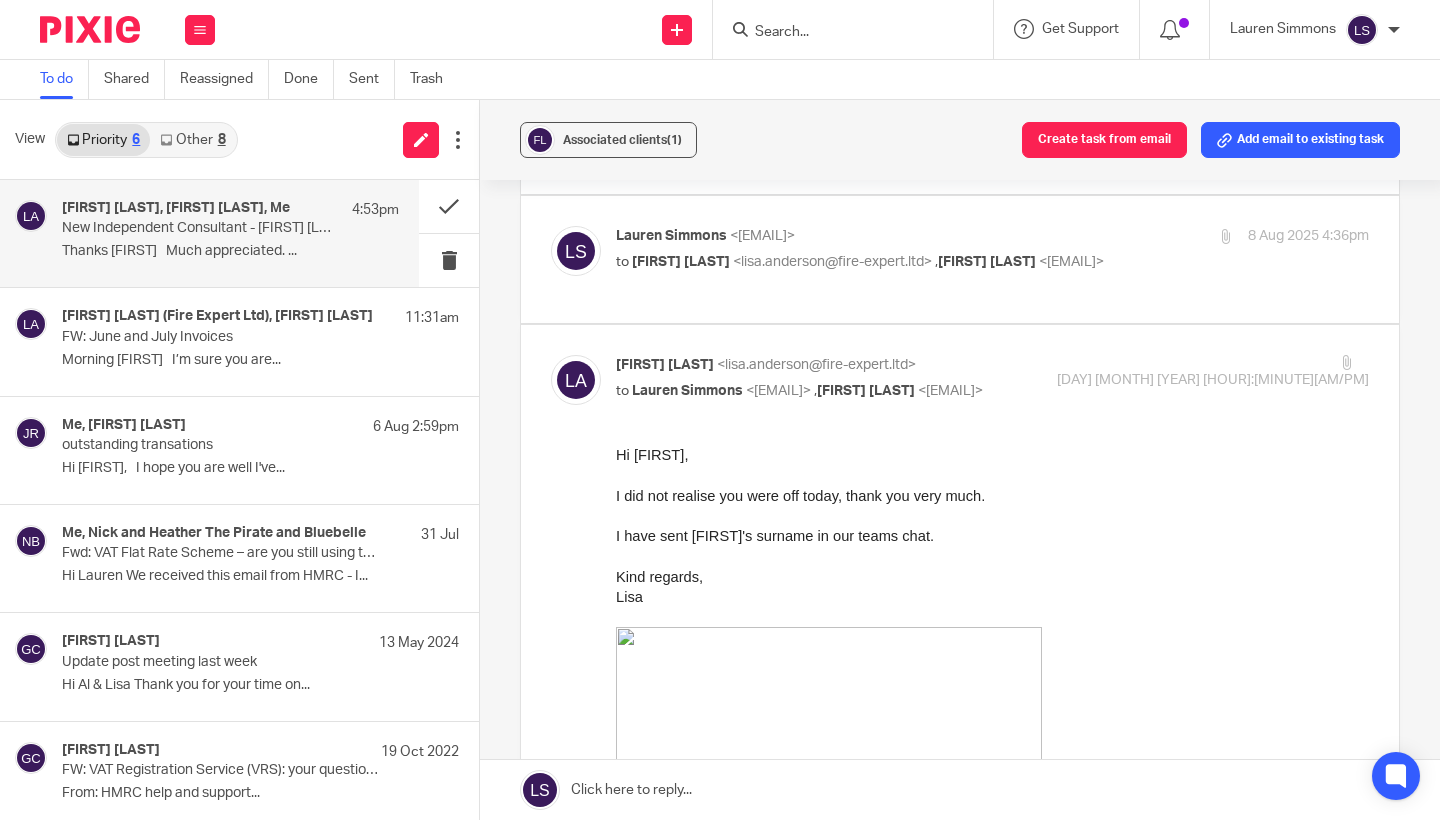 click on "to
Lauren Simmons
<lauren@fearlessfinancials.co.uk>   ,
Al Brown
<al.brown@fire-expert.ltd>" at bounding box center (867, 391) 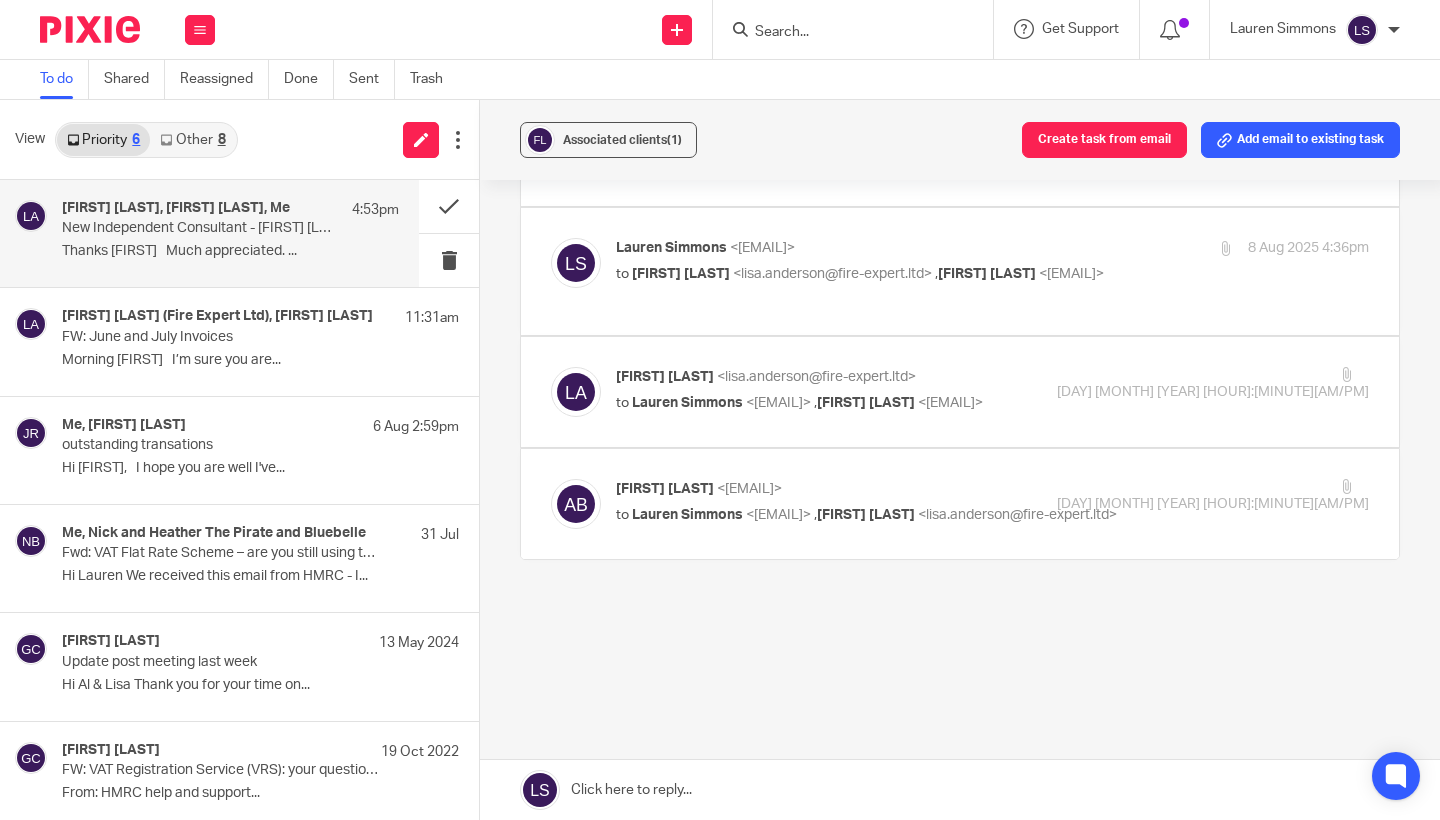 click on "to
Lauren Simmons
<lauren@fearlessfinancials.co.uk>   ,
Lisa Anderson
<lisa.anderson@fire-expert.ltd>" at bounding box center (867, 515) 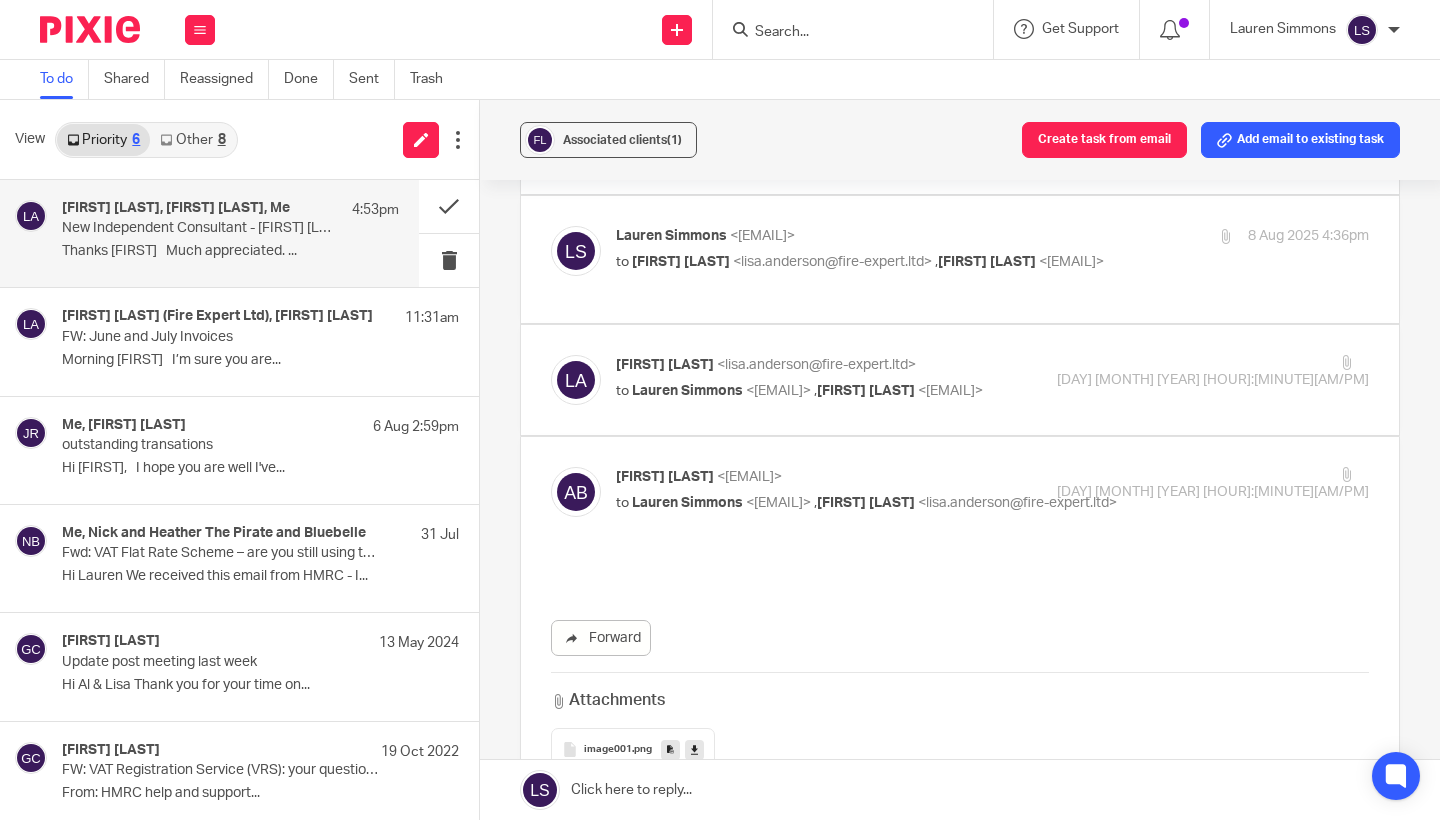 scroll, scrollTop: 0, scrollLeft: 0, axis: both 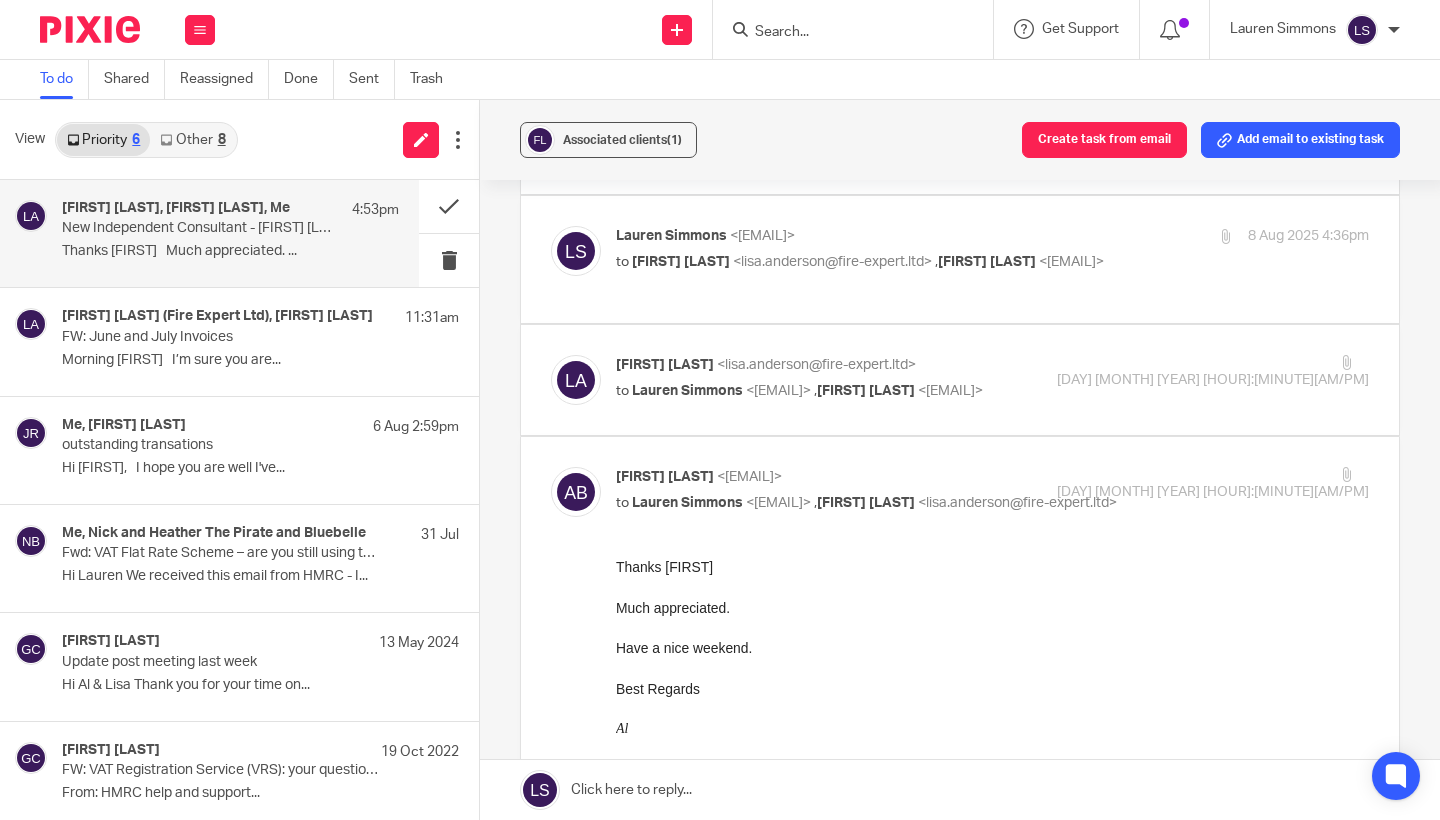 click on "to
Lauren Simmons
<lauren@fearlessfinancials.co.uk>   ,
Lisa Anderson
<lisa.anderson@fire-expert.ltd>" at bounding box center (867, 503) 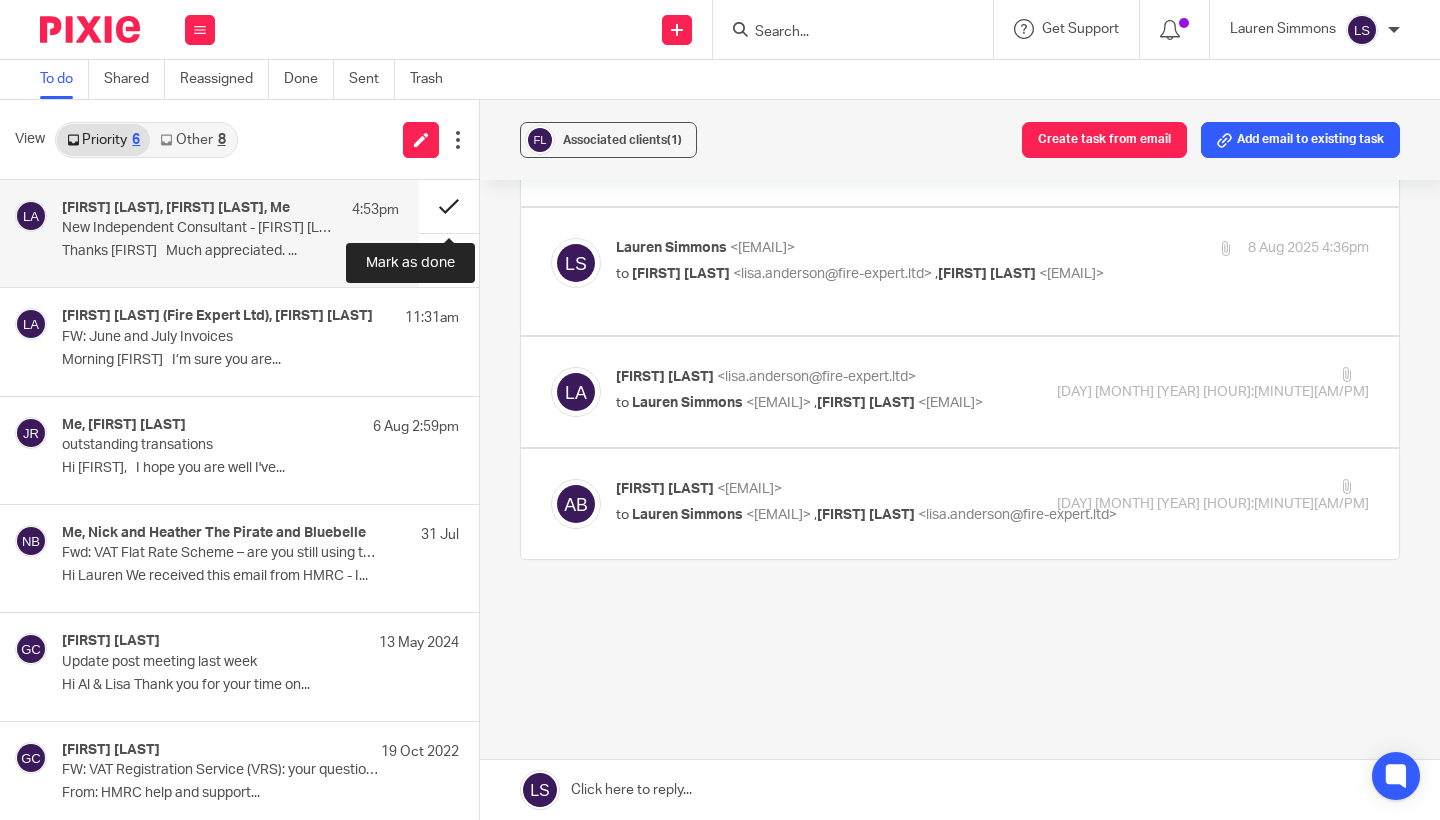 click at bounding box center [449, 206] 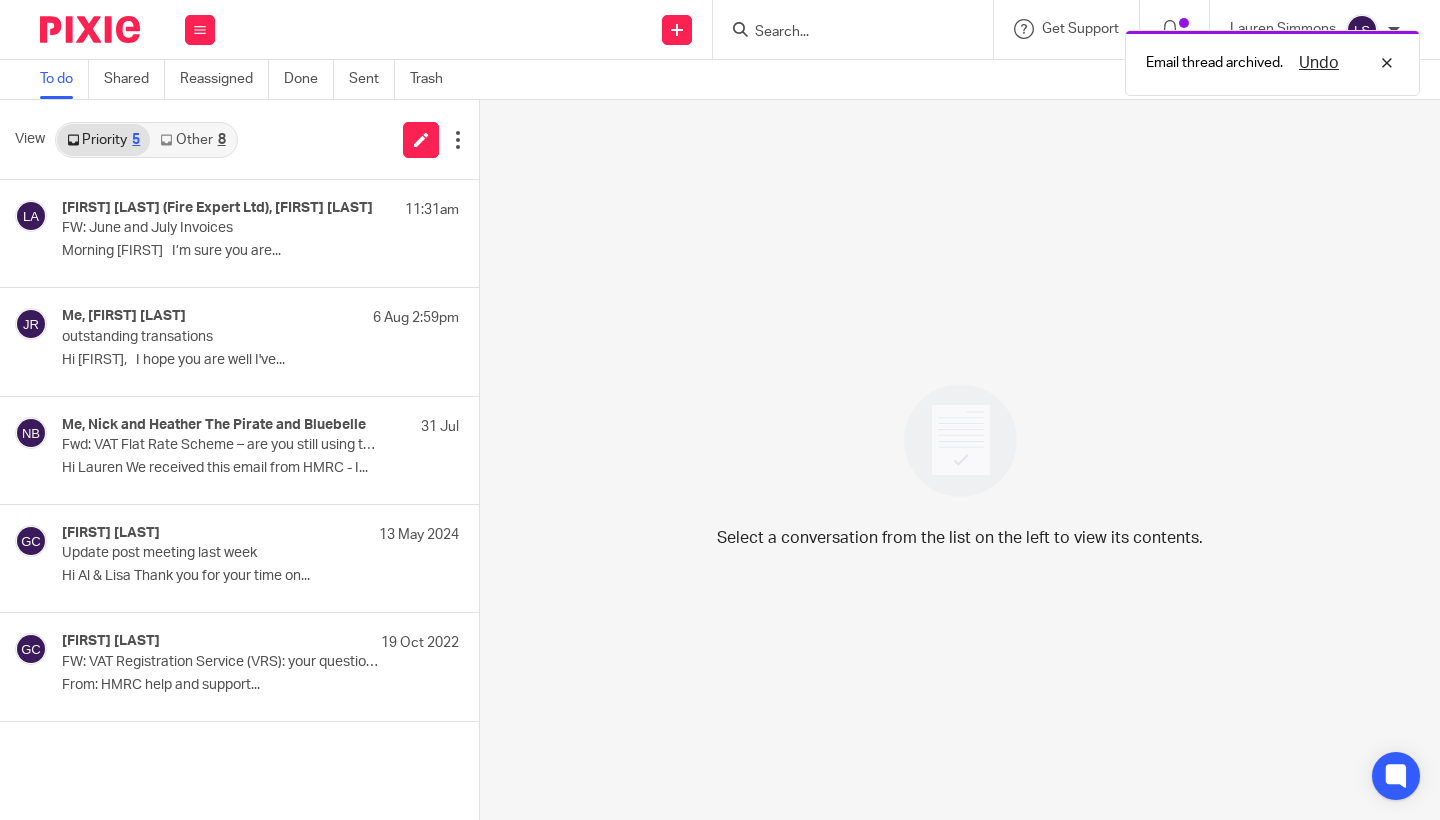 click on "8" at bounding box center [222, 140] 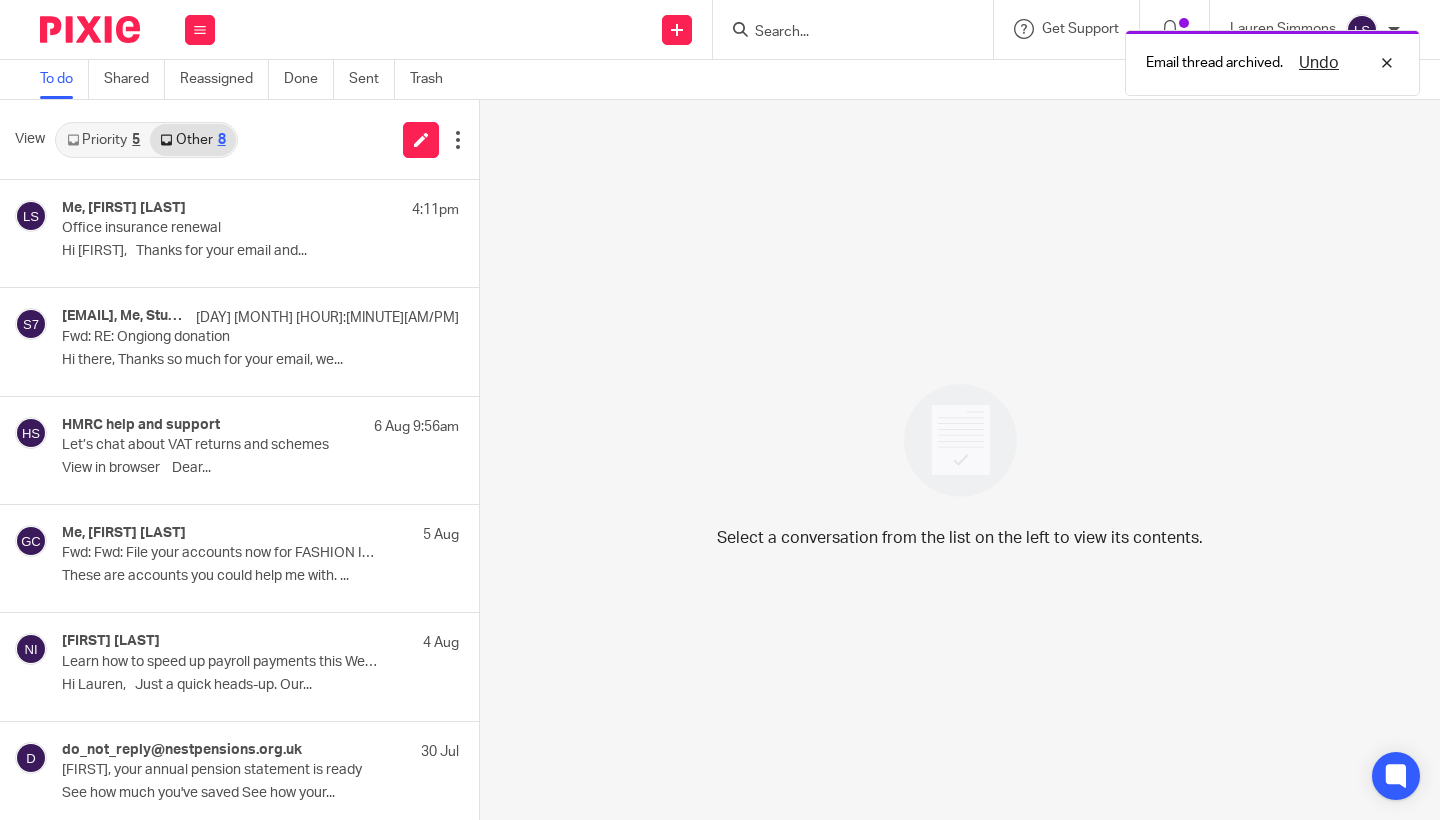 click on "5" at bounding box center [136, 140] 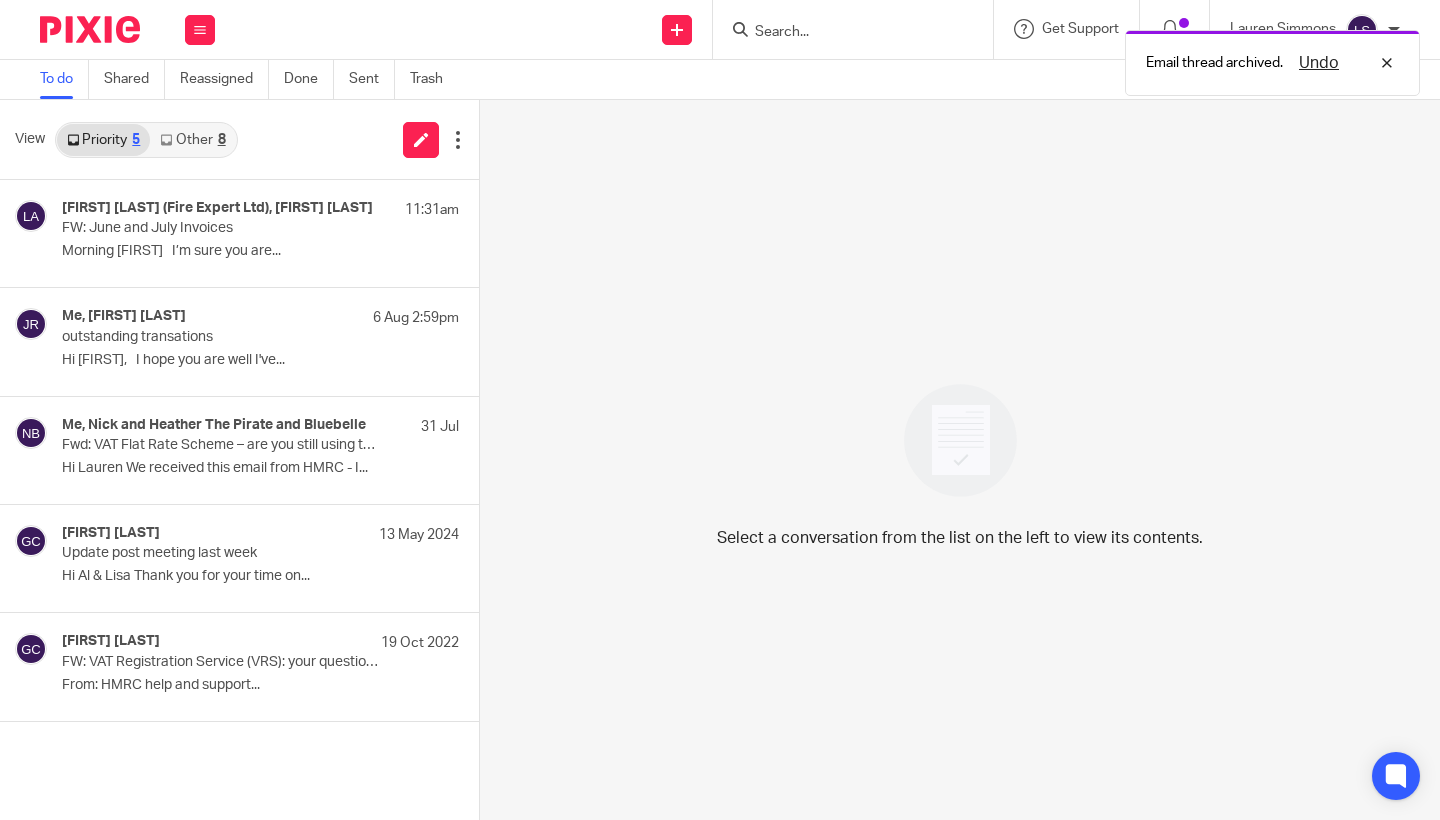 click on "Send new email
Create task
Add client
Get Support
Contact via email
Check our documentation
Access the academy
View roadmap" at bounding box center [837, 29] 